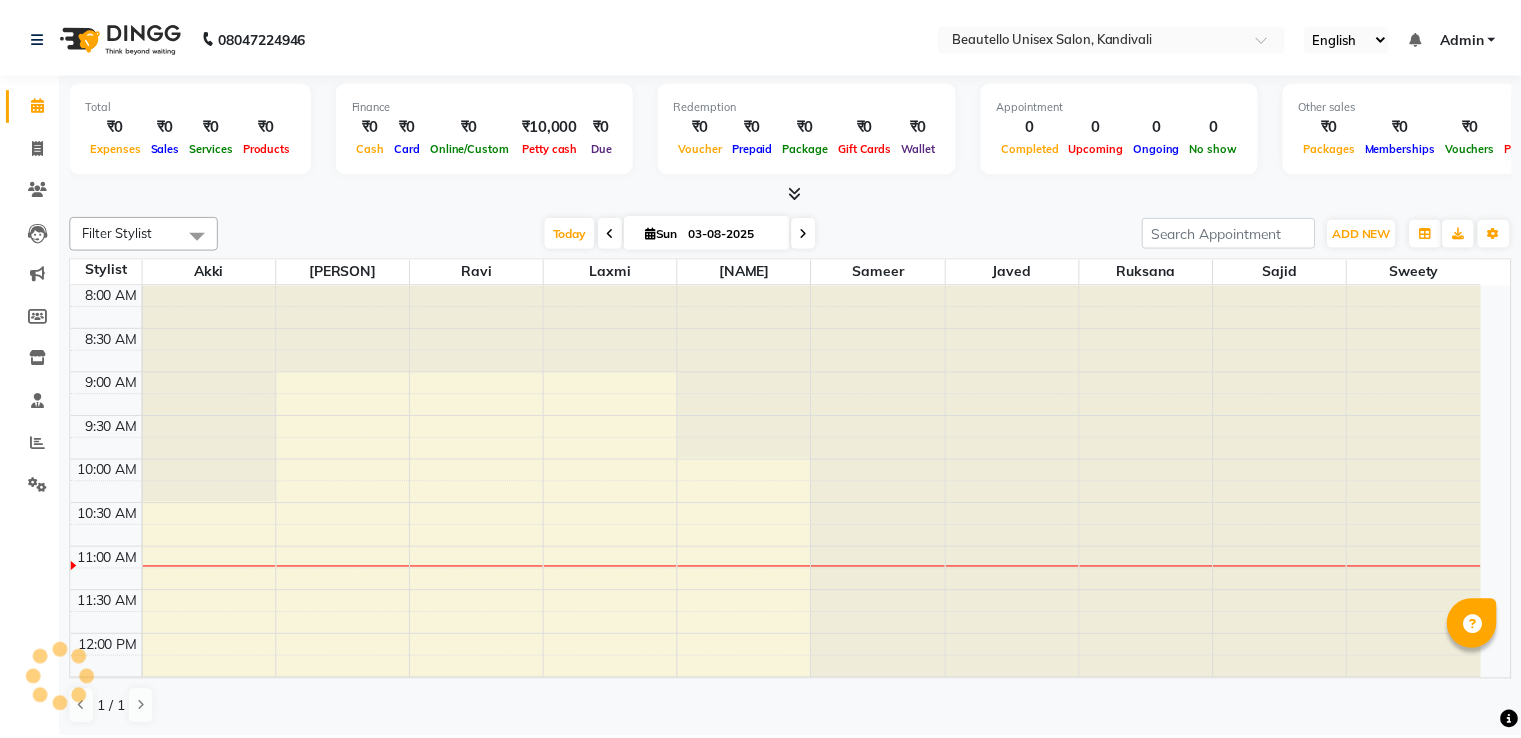 scroll, scrollTop: 0, scrollLeft: 0, axis: both 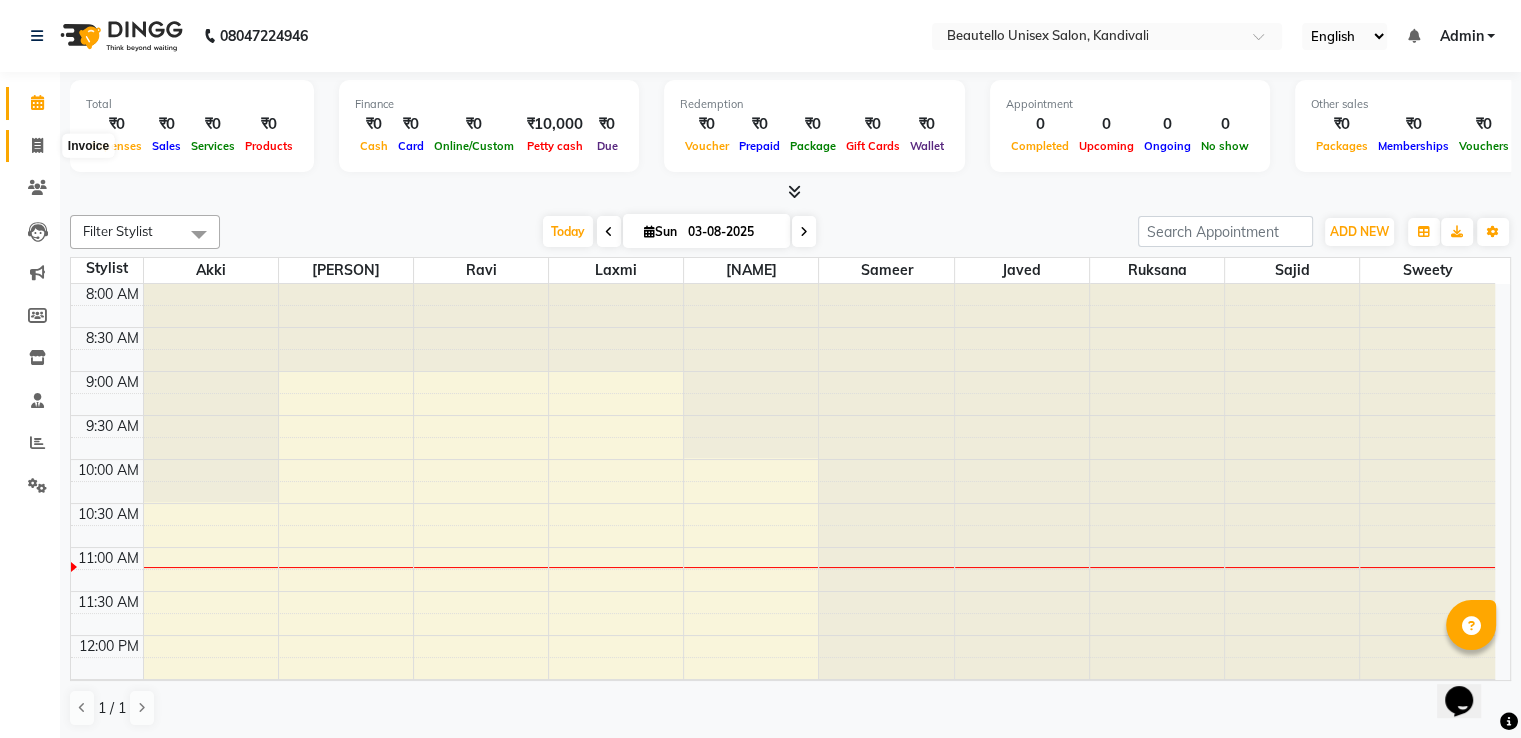 click 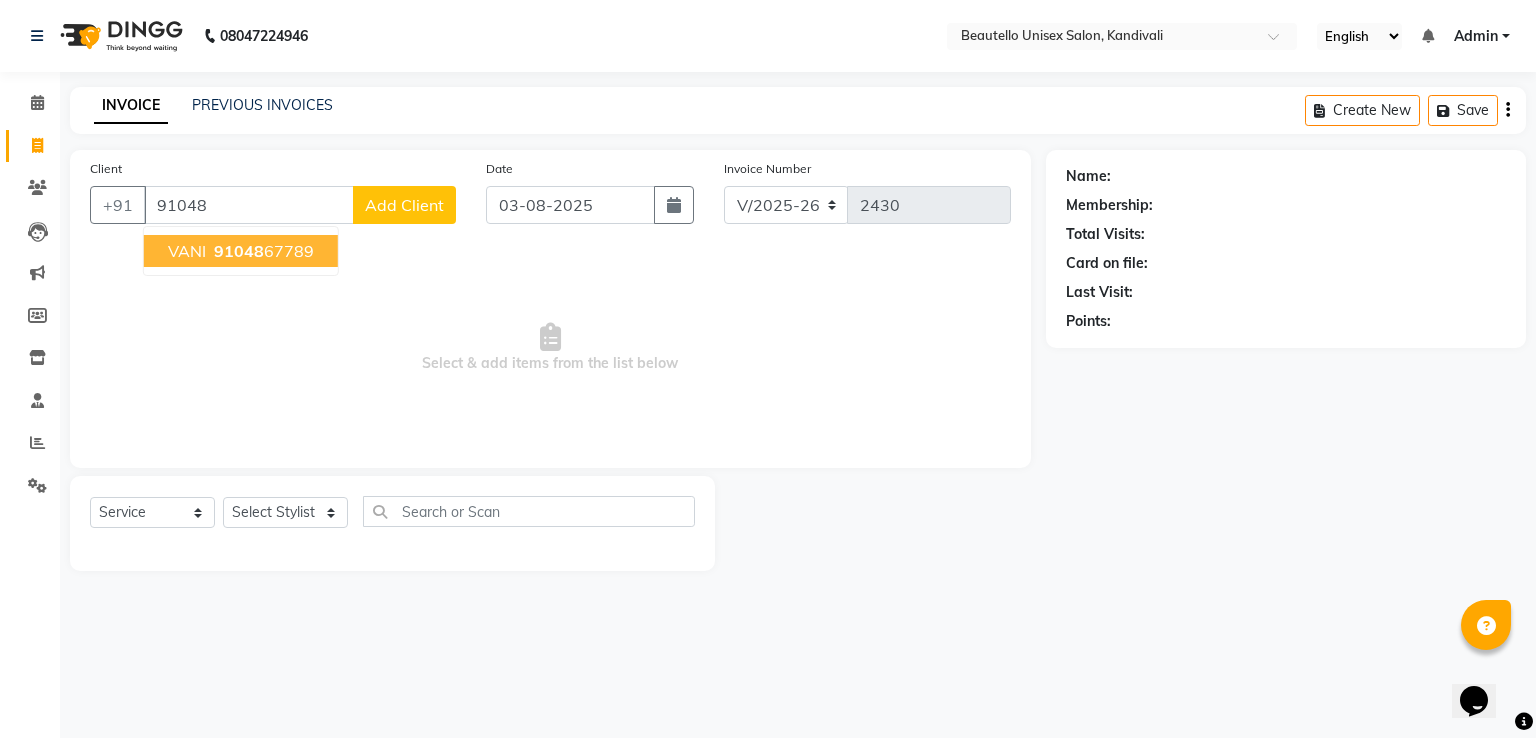 click on "91048" at bounding box center [239, 251] 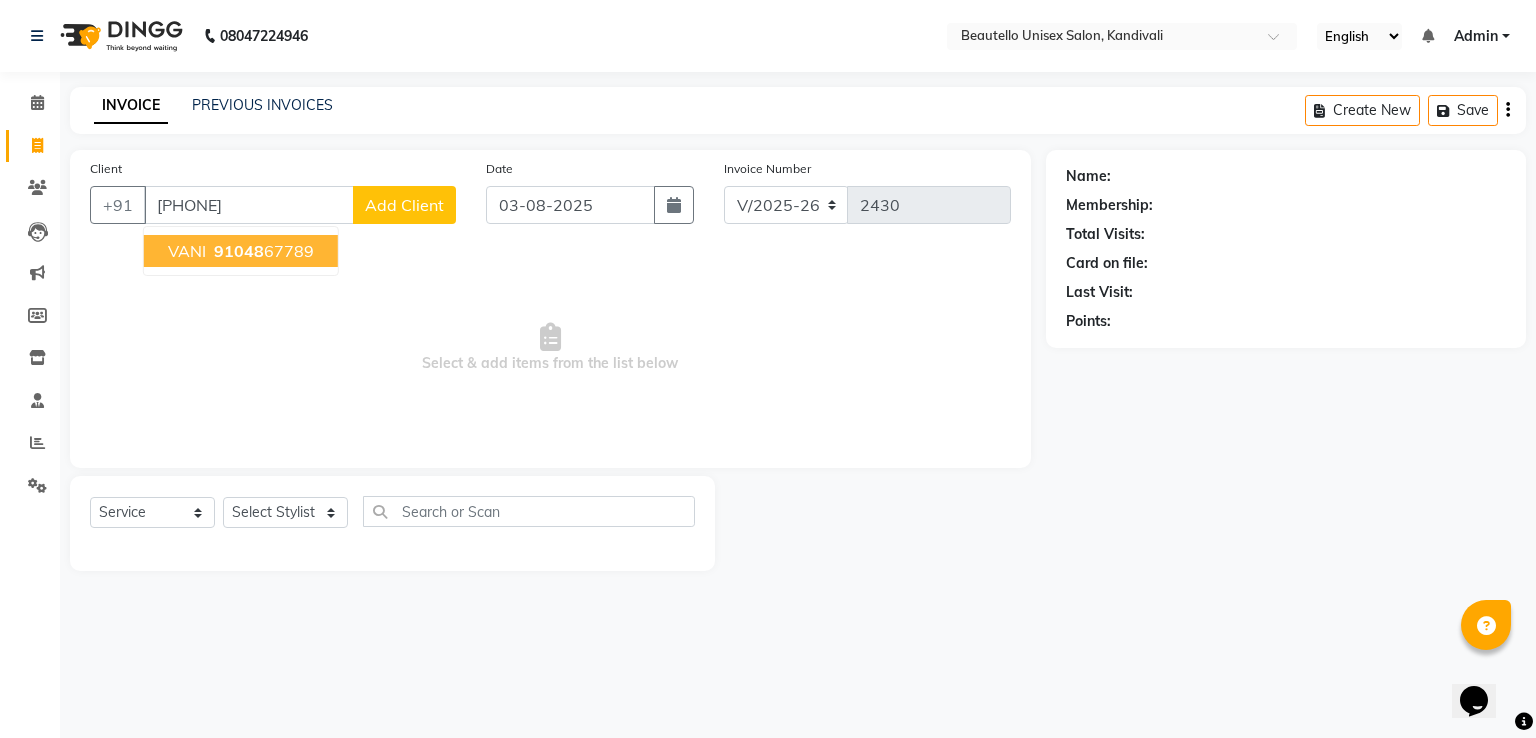 type on "[PHONE]" 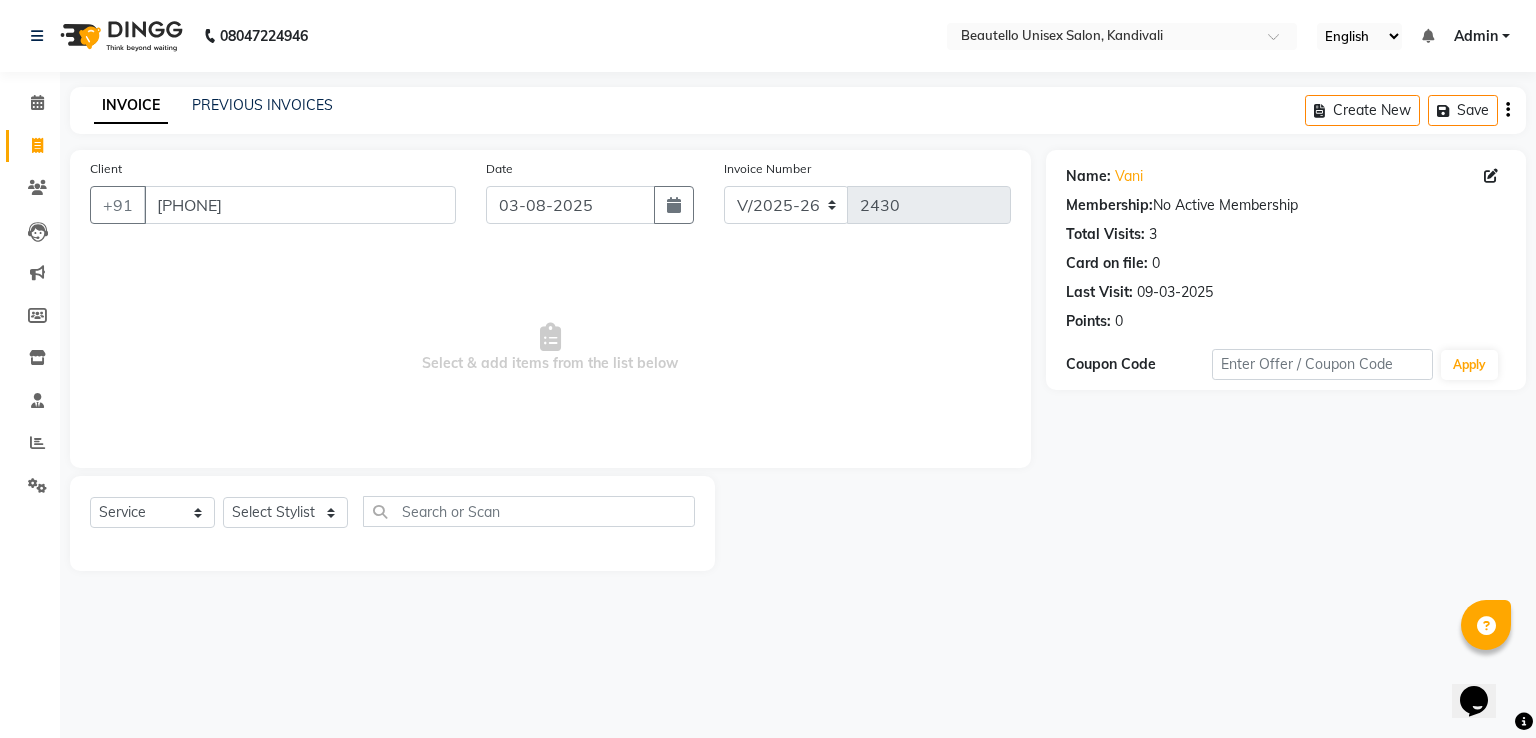 click on "Client +91 [PHONE] Date [DATE] Invoice Number V/2025 V/2025-26 [NUMBER]  Select & add items from the list below" 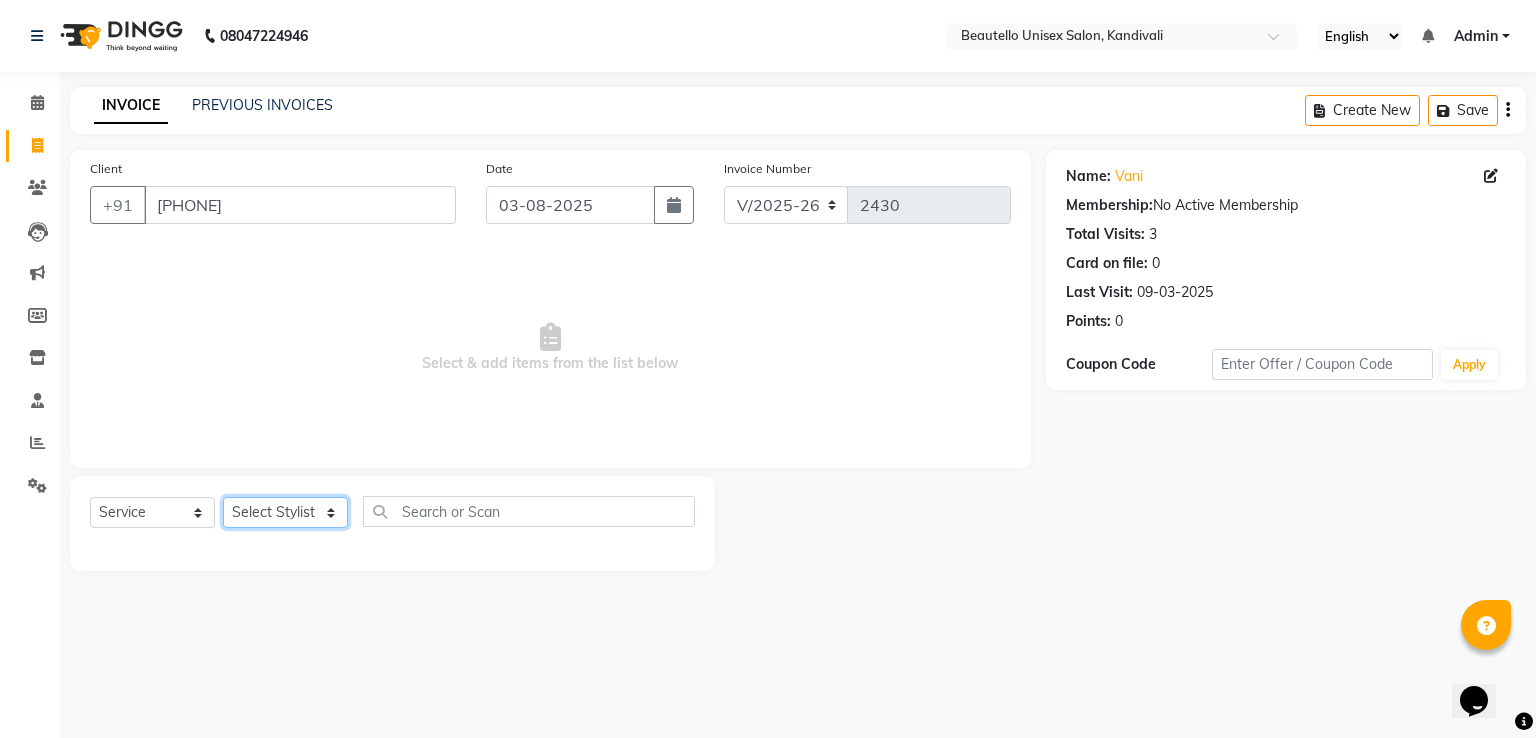 click on "Select Stylist  Akki  [PERSON]  Laxmi [PERSON]  Ruksana Sajid Sameer Suhail  Sukriti Mam Sweety" 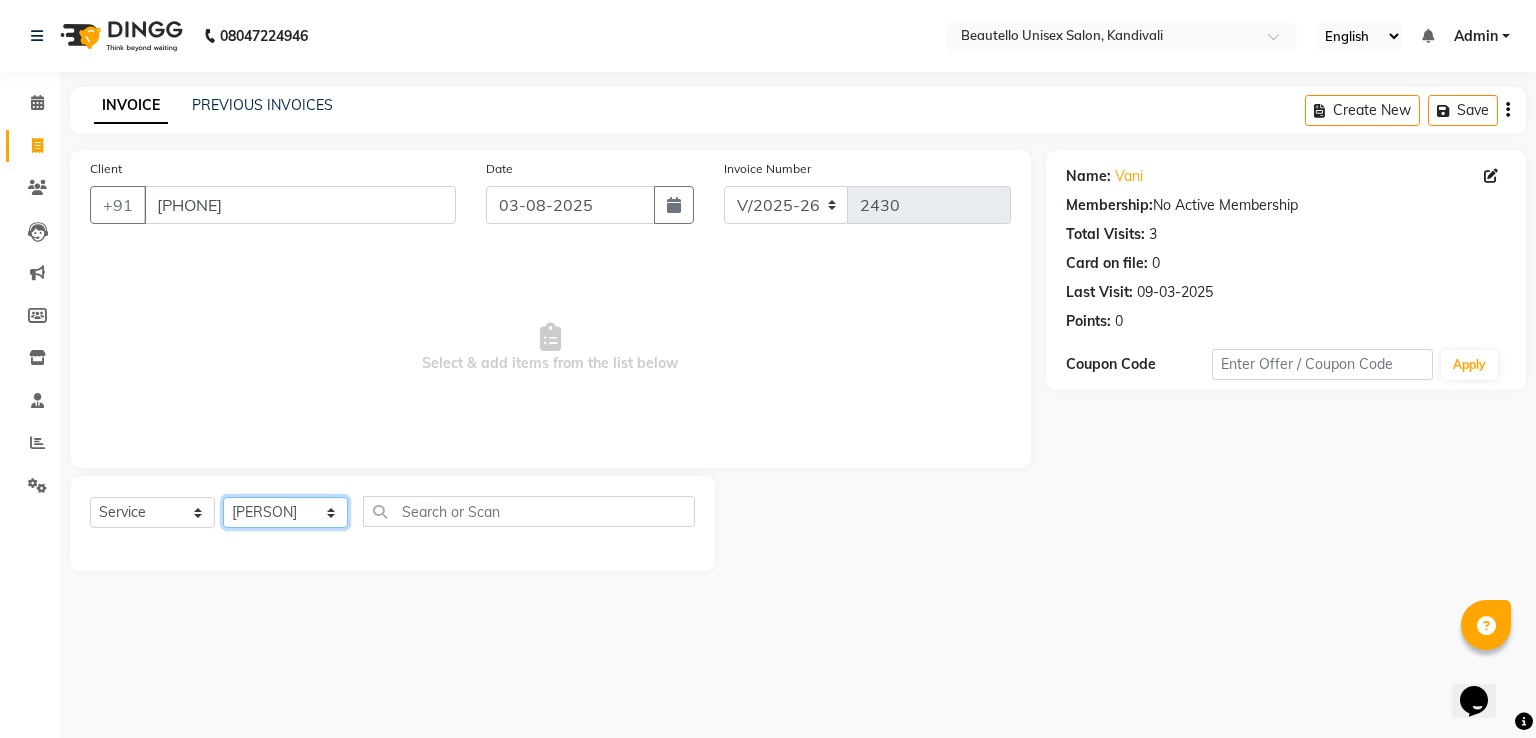 click on "Select Stylist  Akki  [PERSON]  Laxmi [PERSON]  Ruksana Sajid Sameer Suhail  Sukriti Mam Sweety" 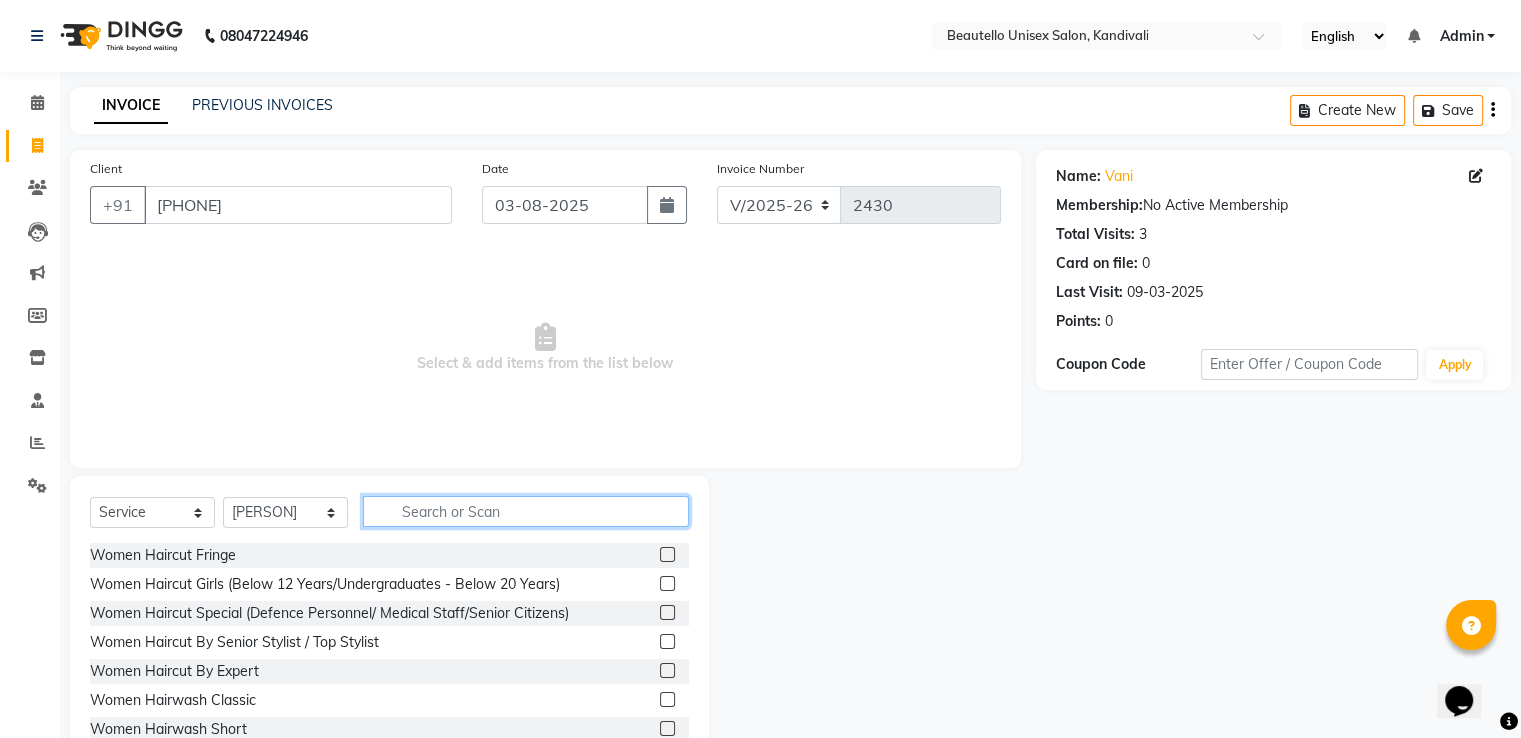 click 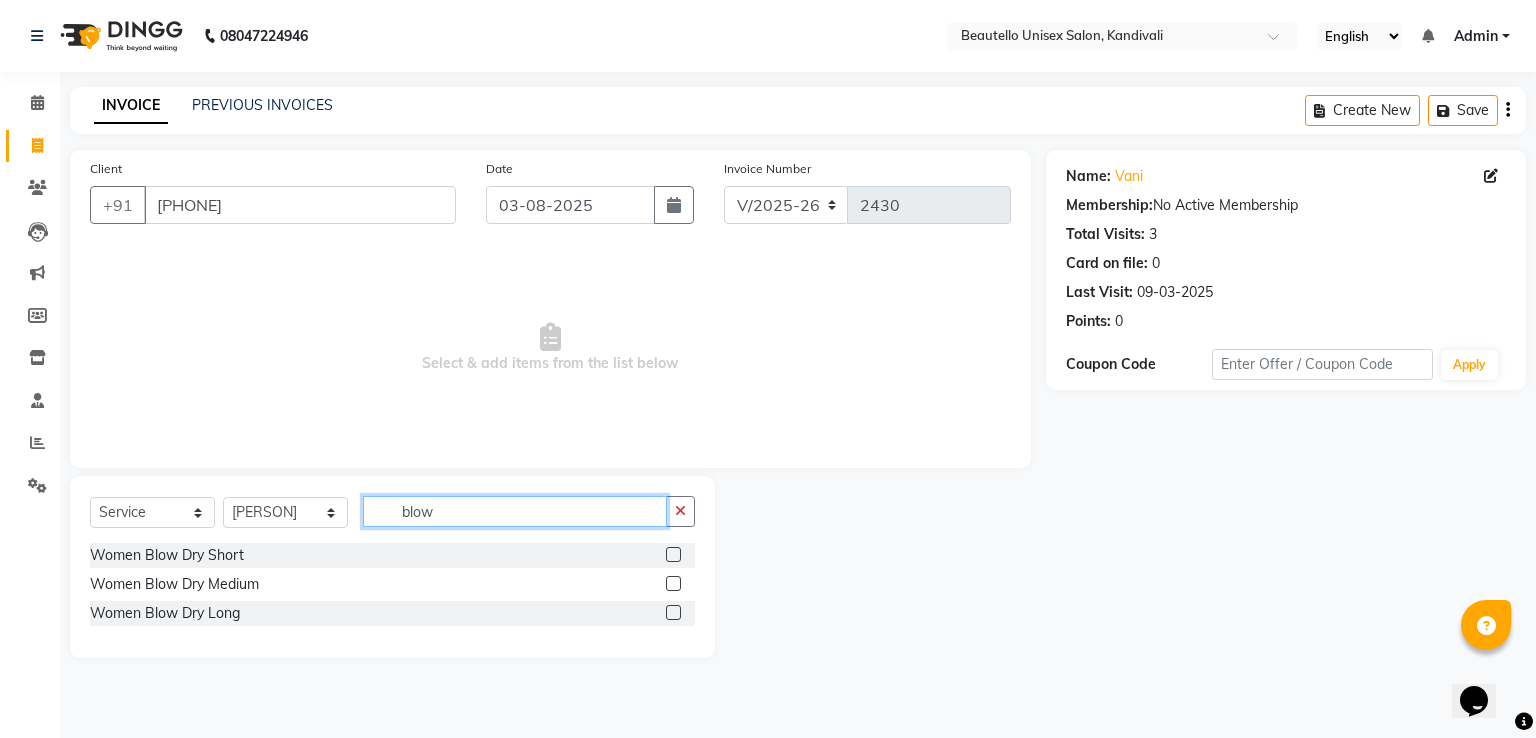 type on "blow" 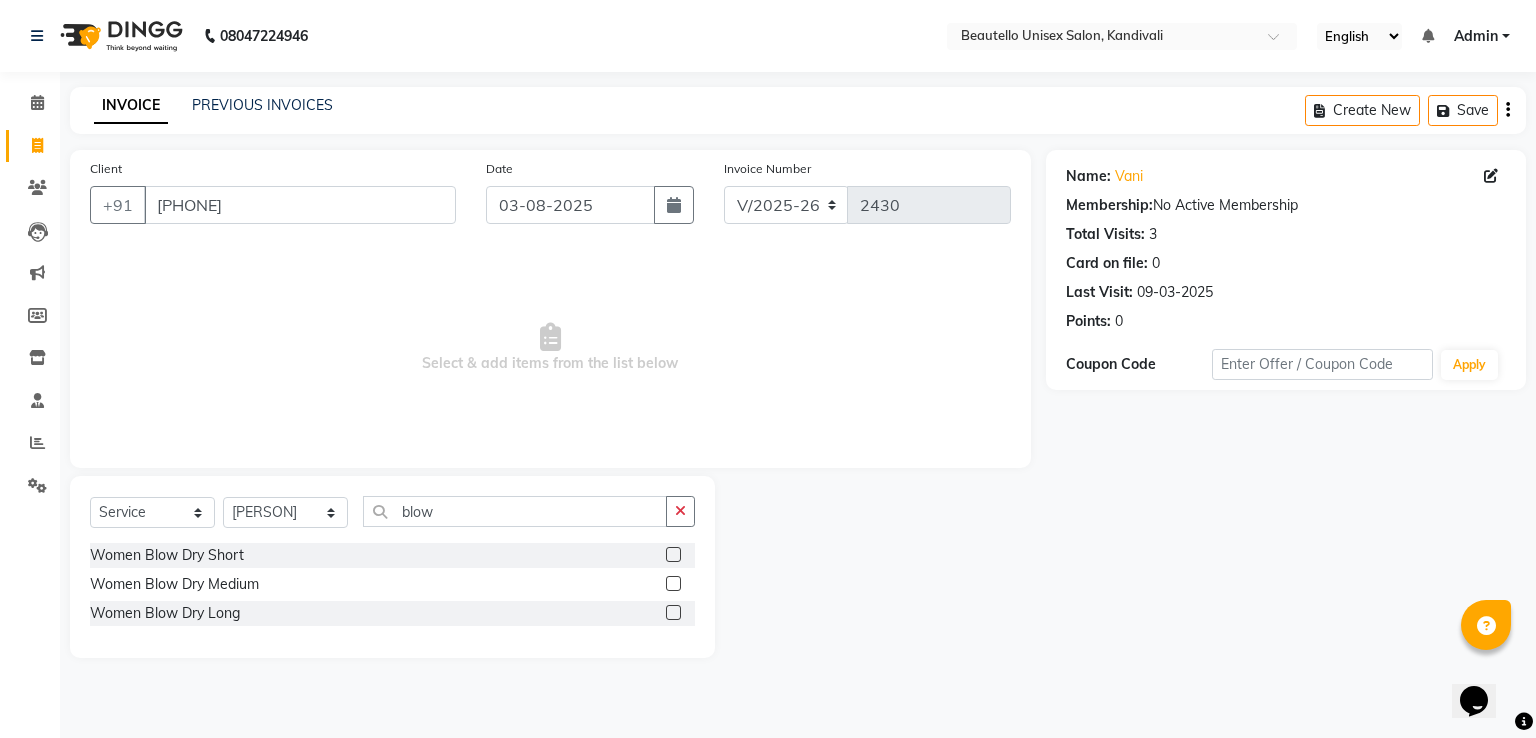 click 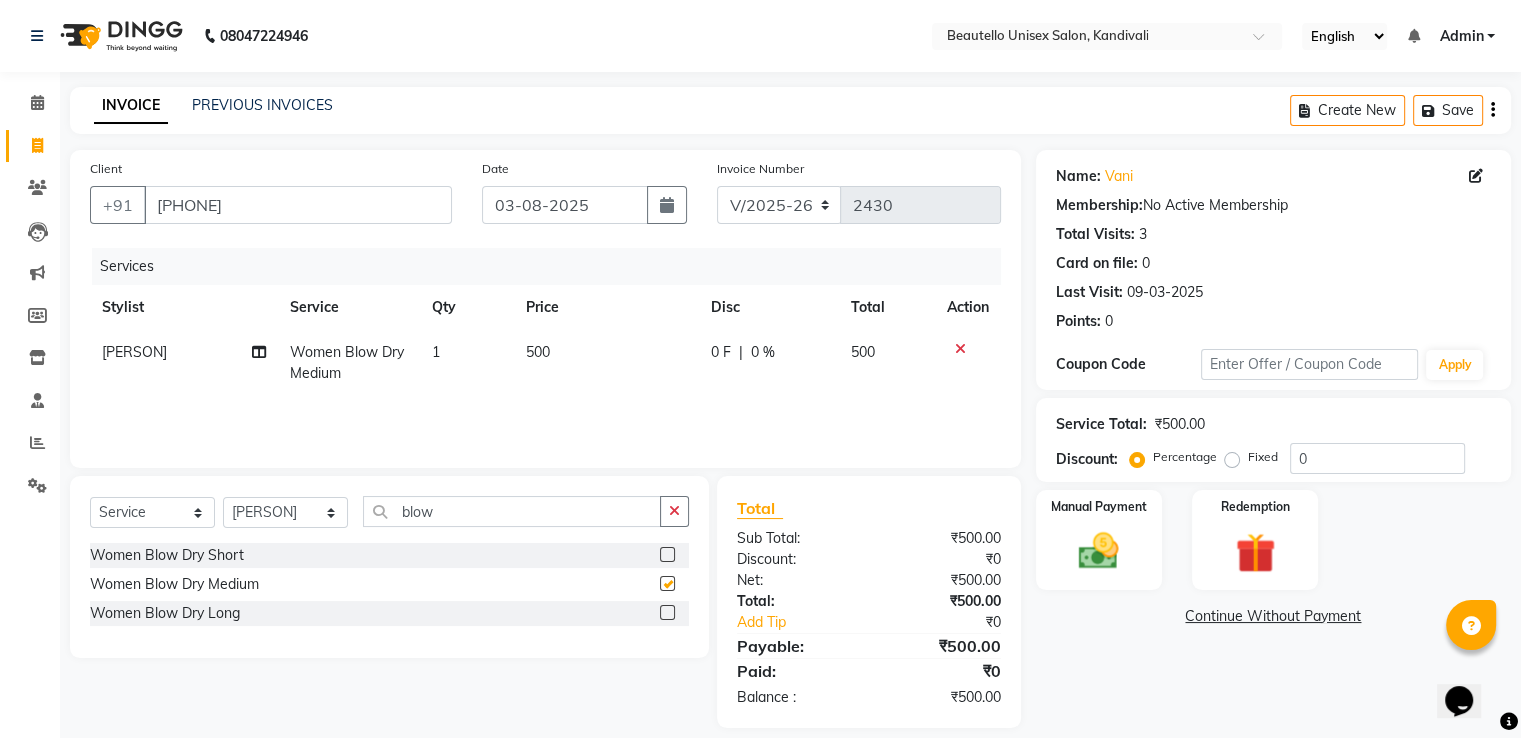 checkbox on "false" 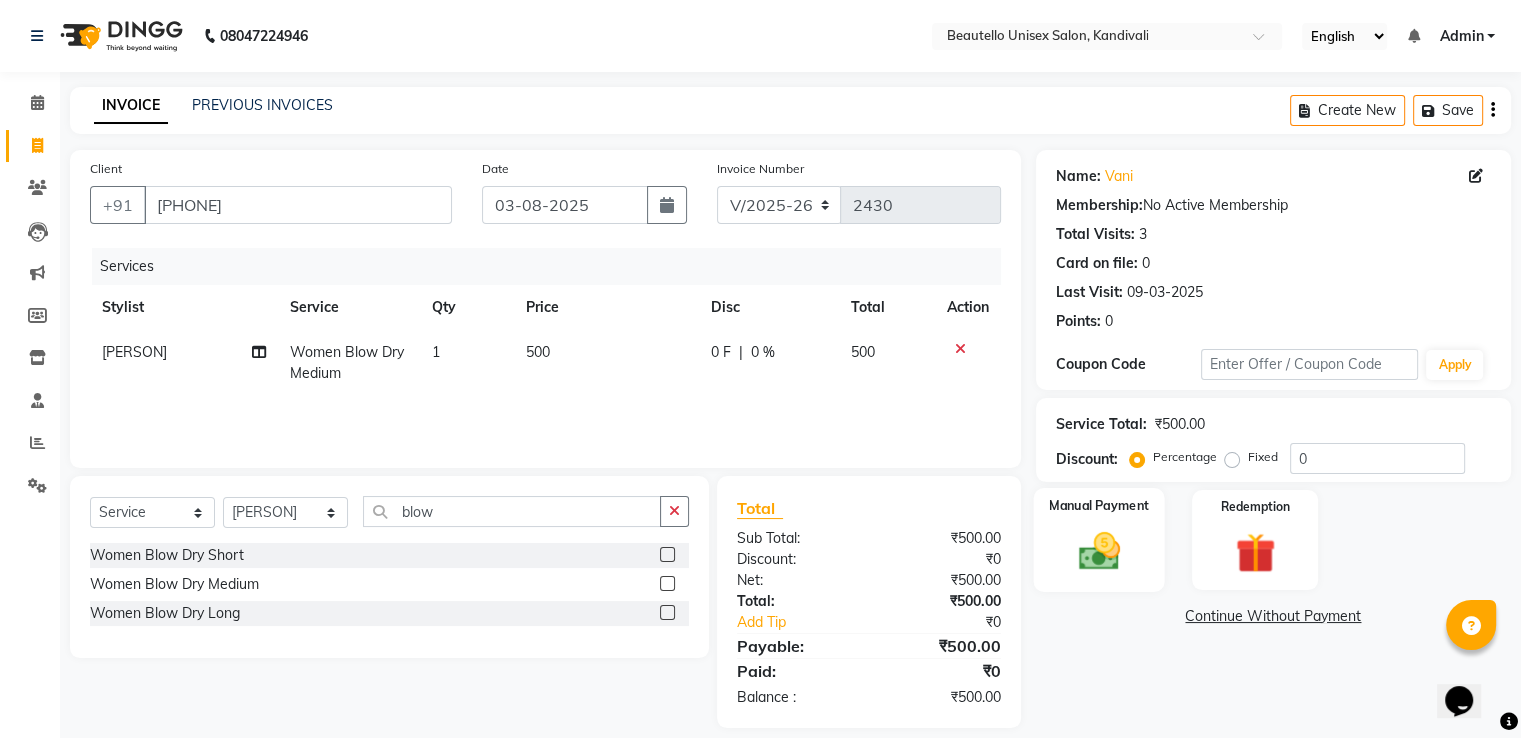 click on "Manual Payment" 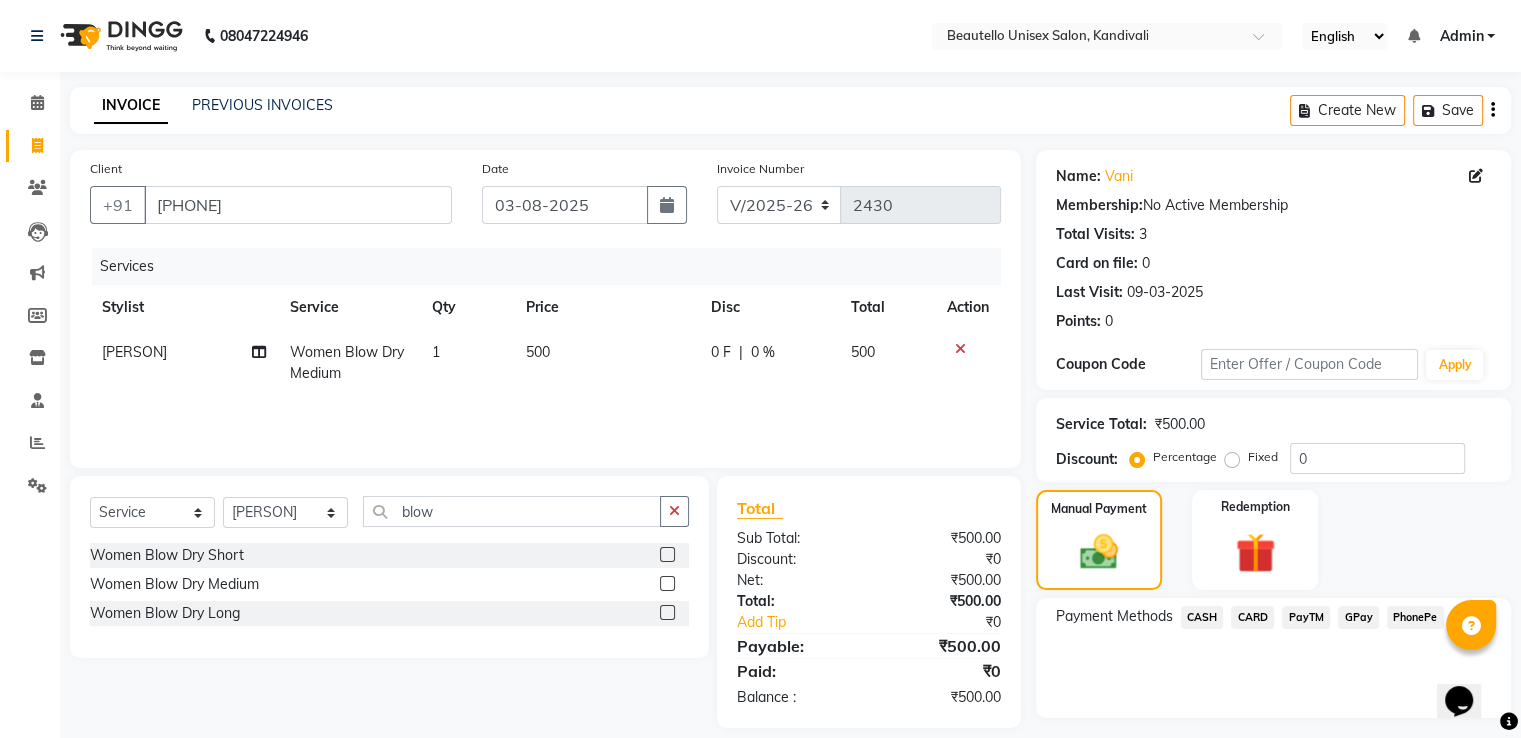 click on "PayTM" 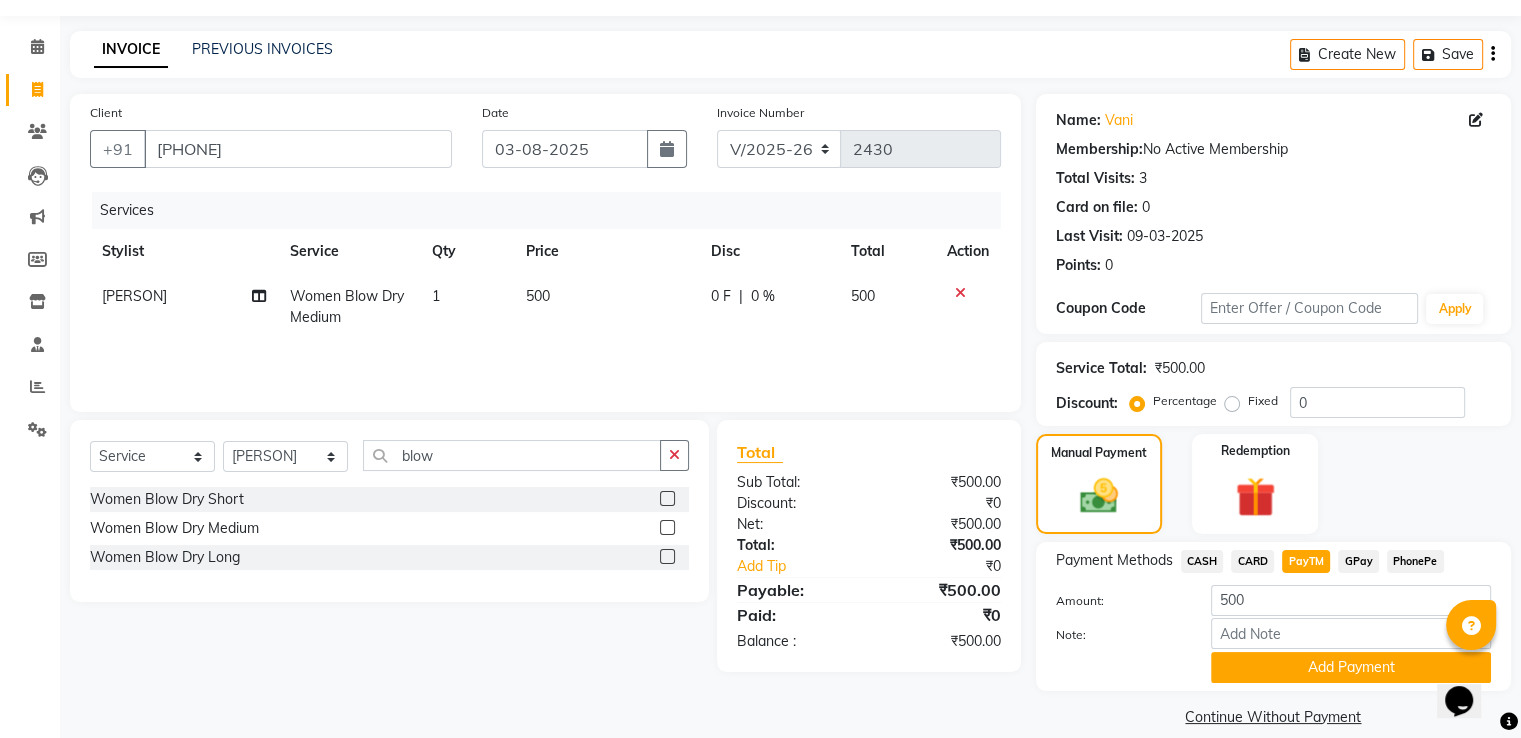 scroll, scrollTop: 81, scrollLeft: 0, axis: vertical 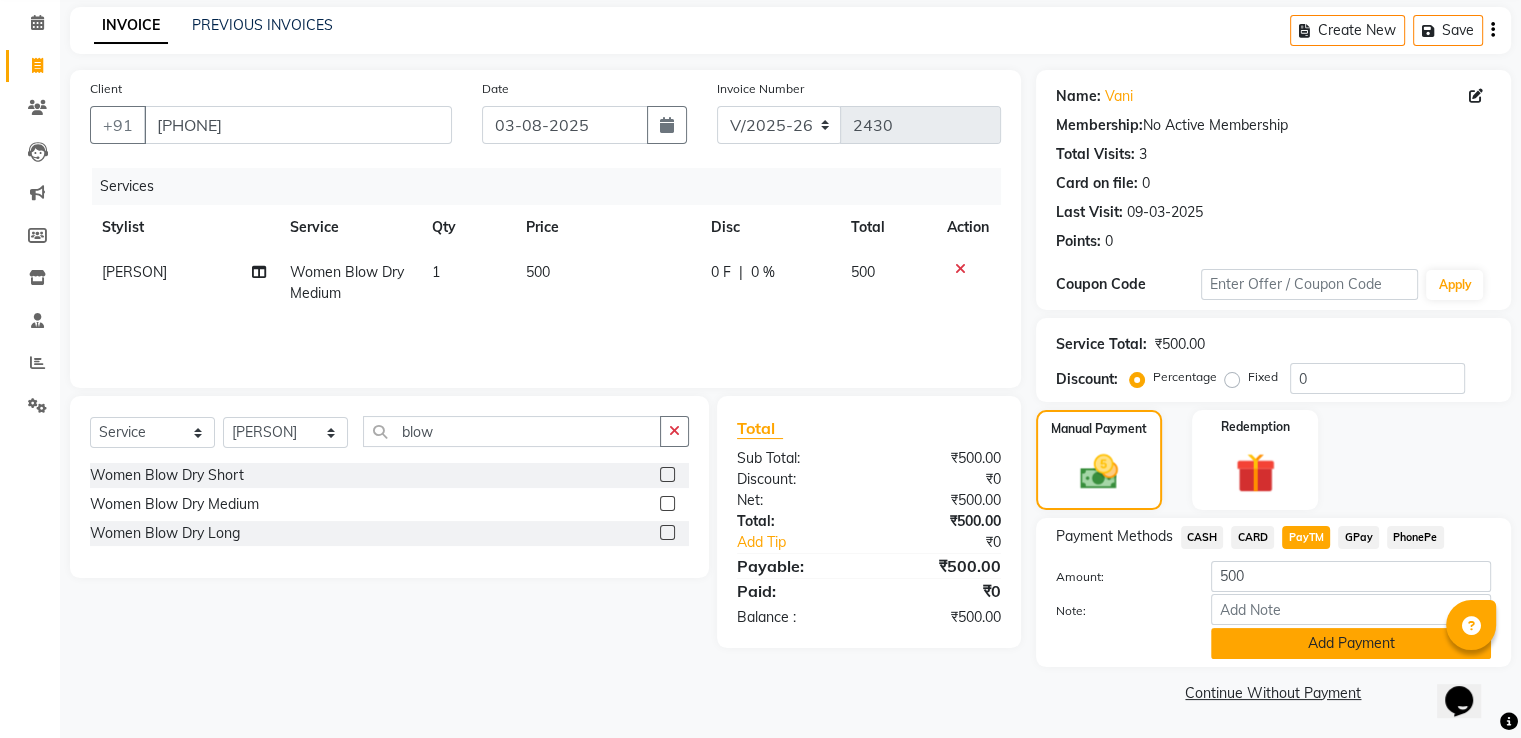 click on "Add Payment" 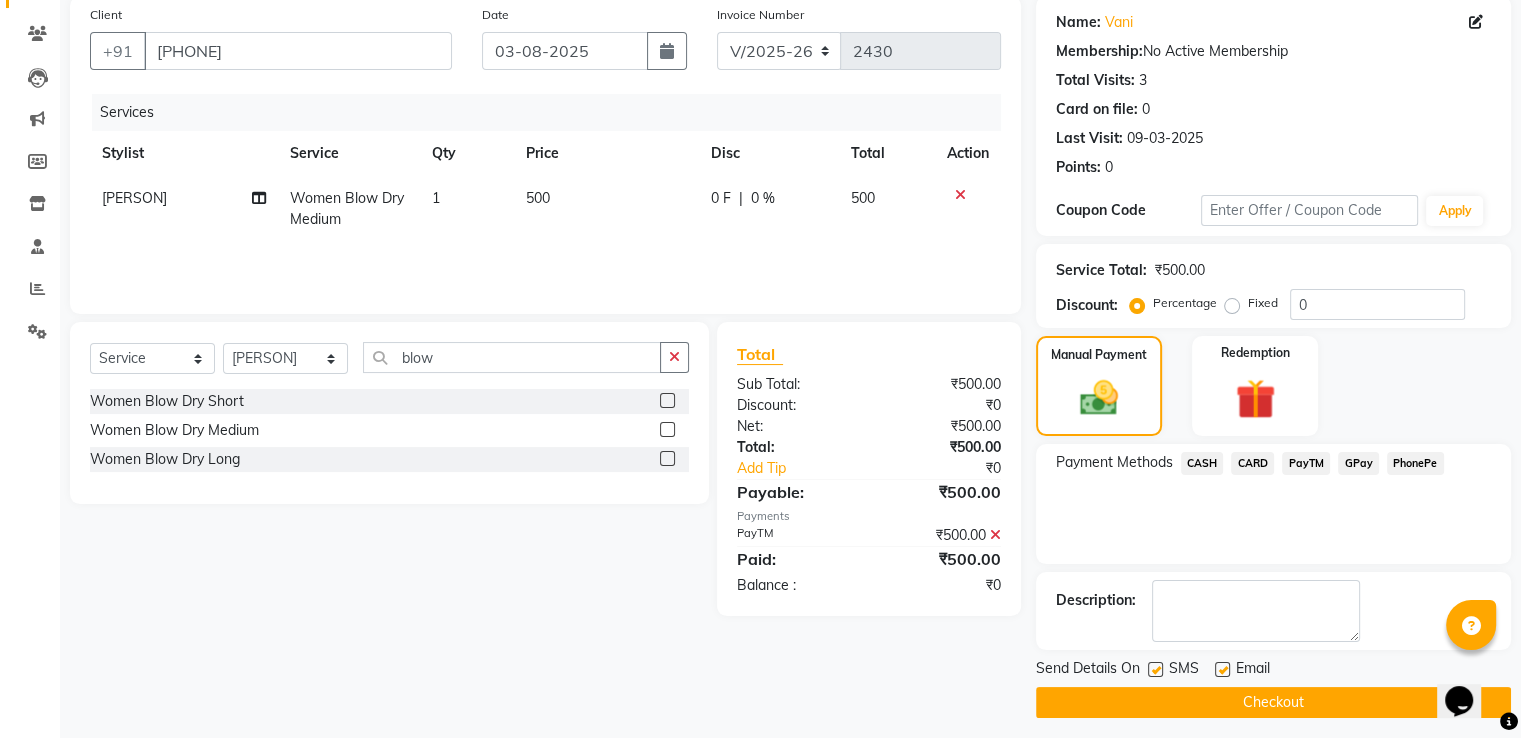 scroll, scrollTop: 161, scrollLeft: 0, axis: vertical 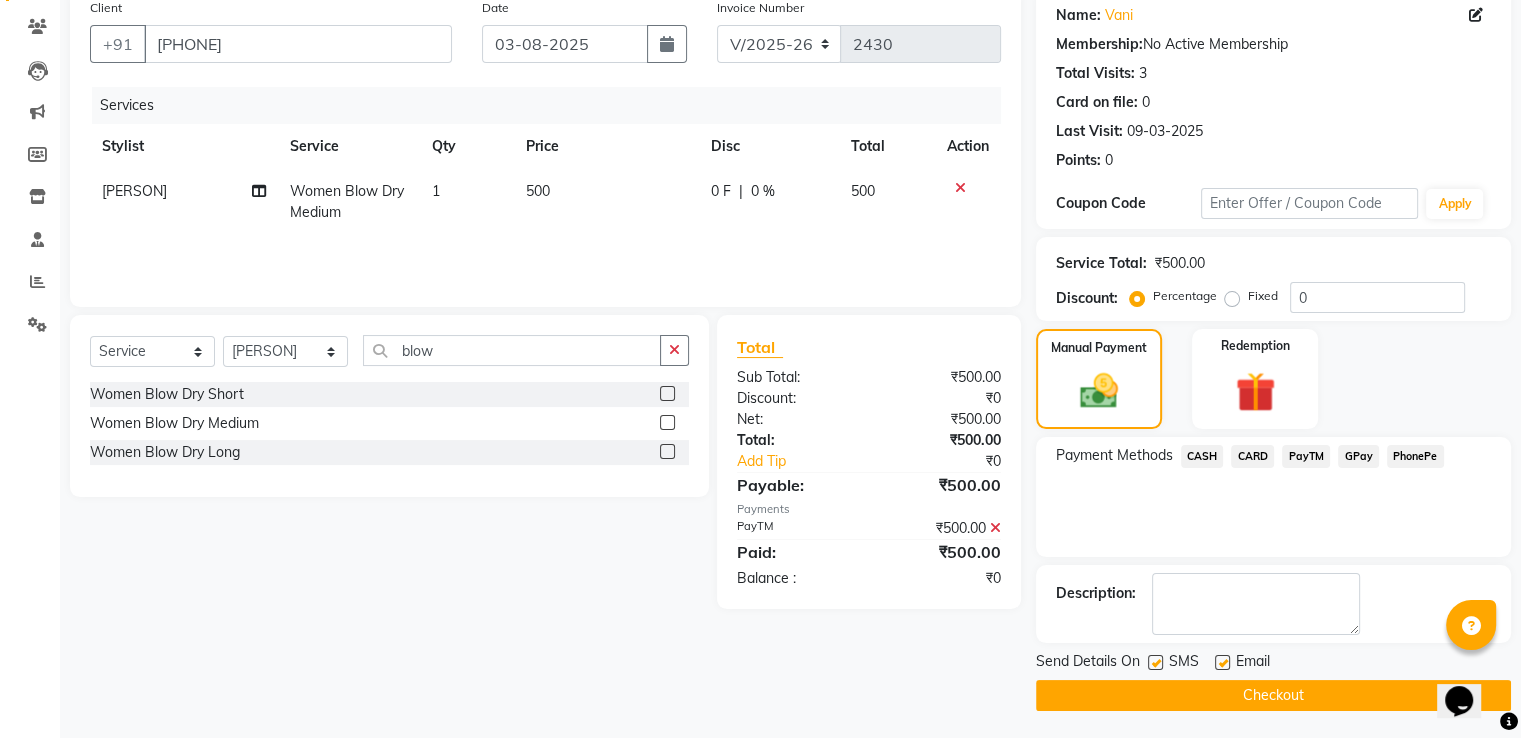 click 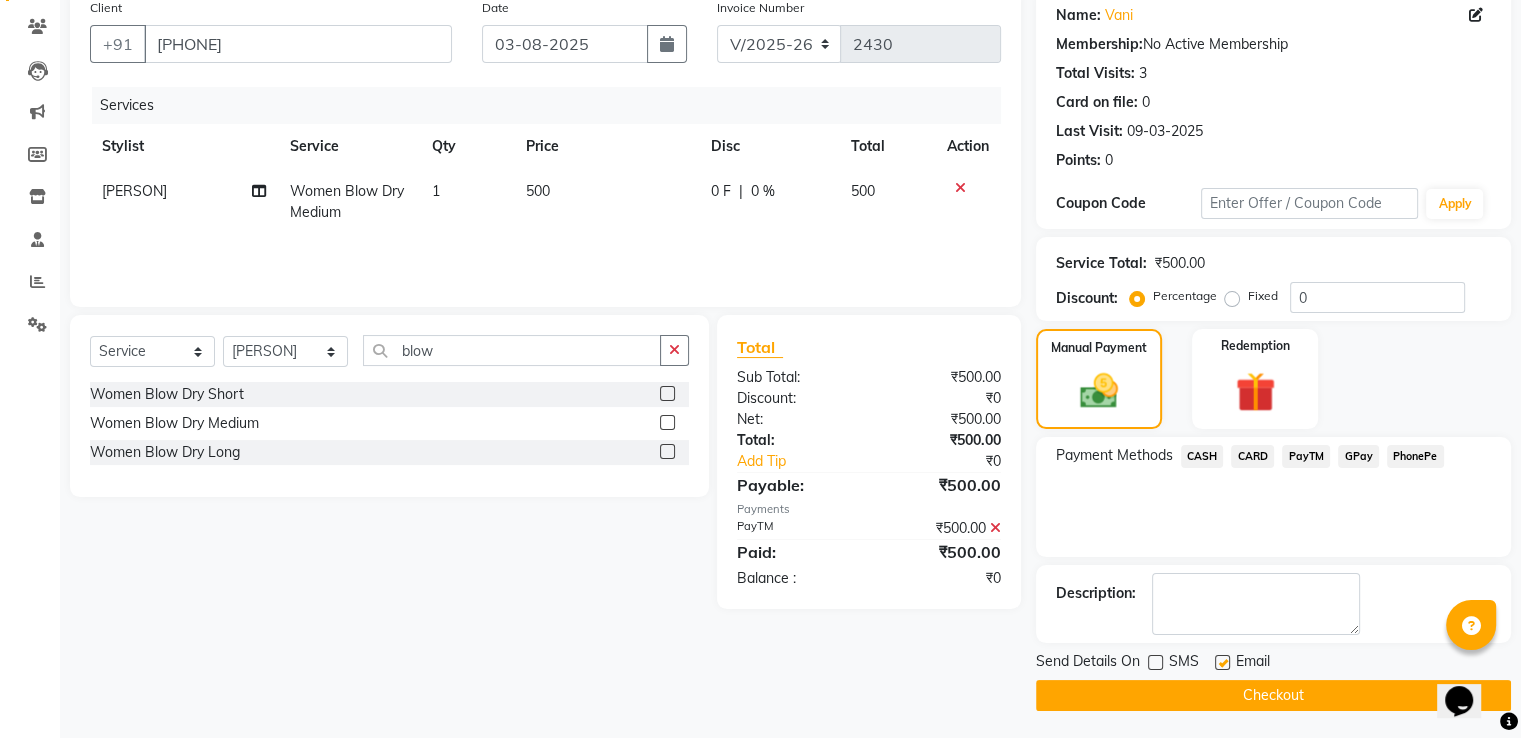 click on "Checkout" 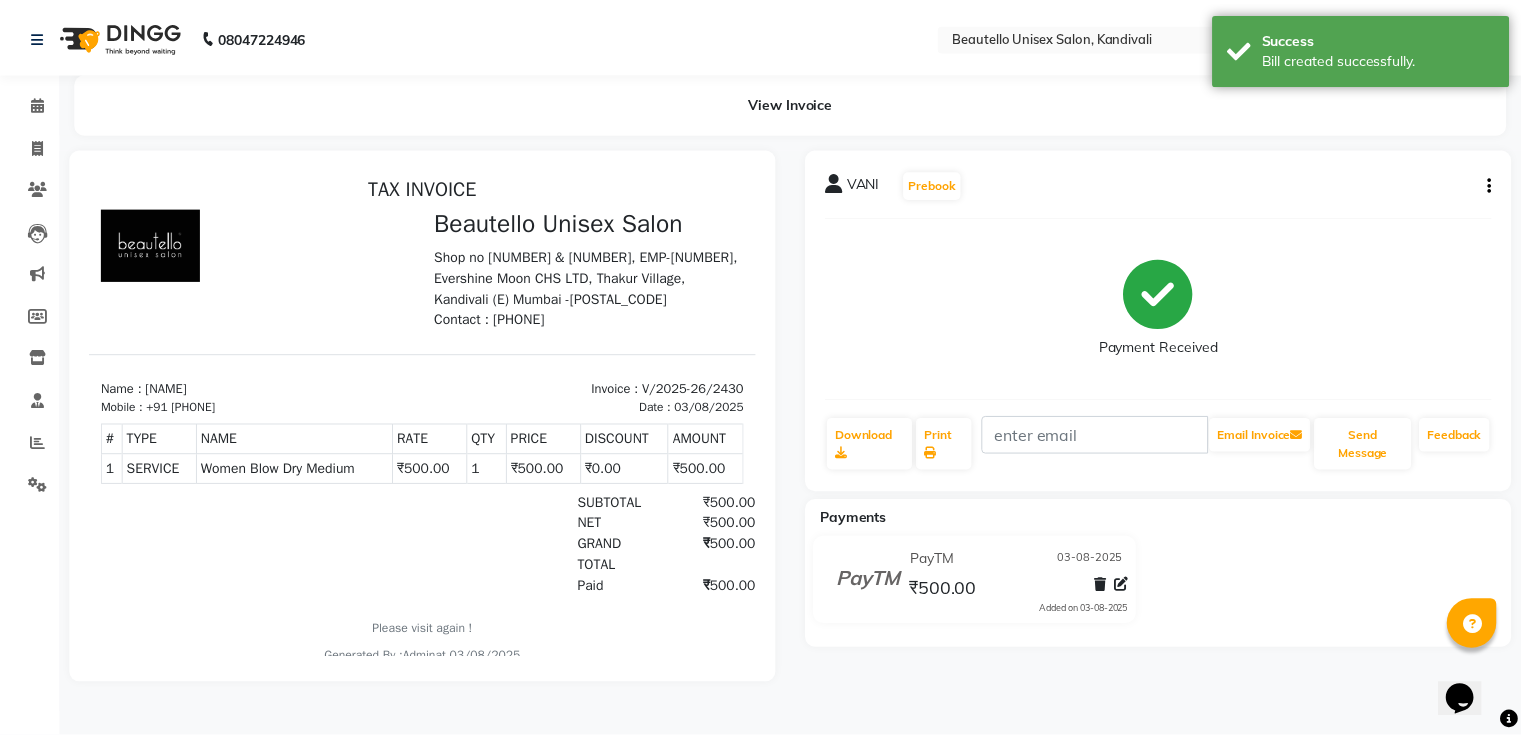 scroll, scrollTop: 0, scrollLeft: 0, axis: both 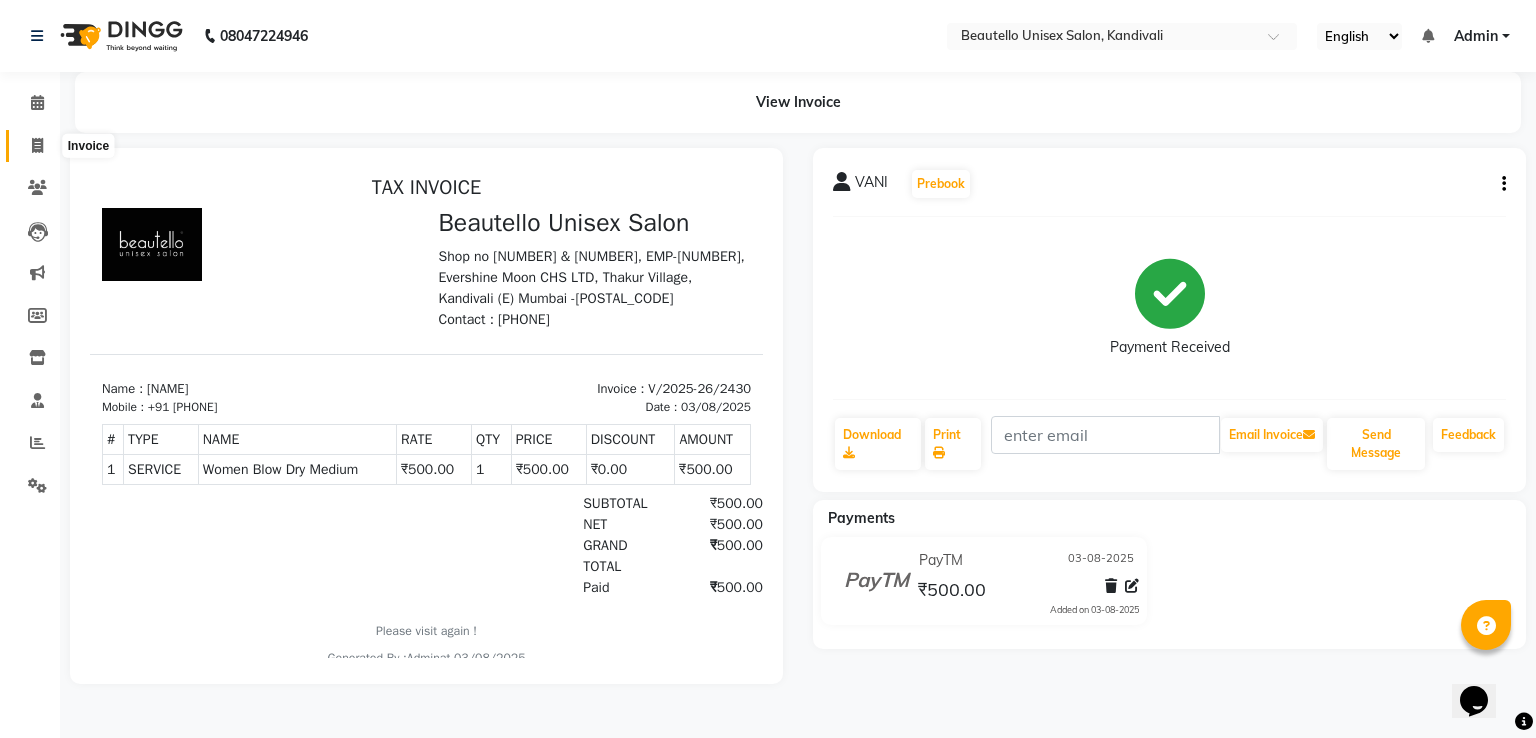 click 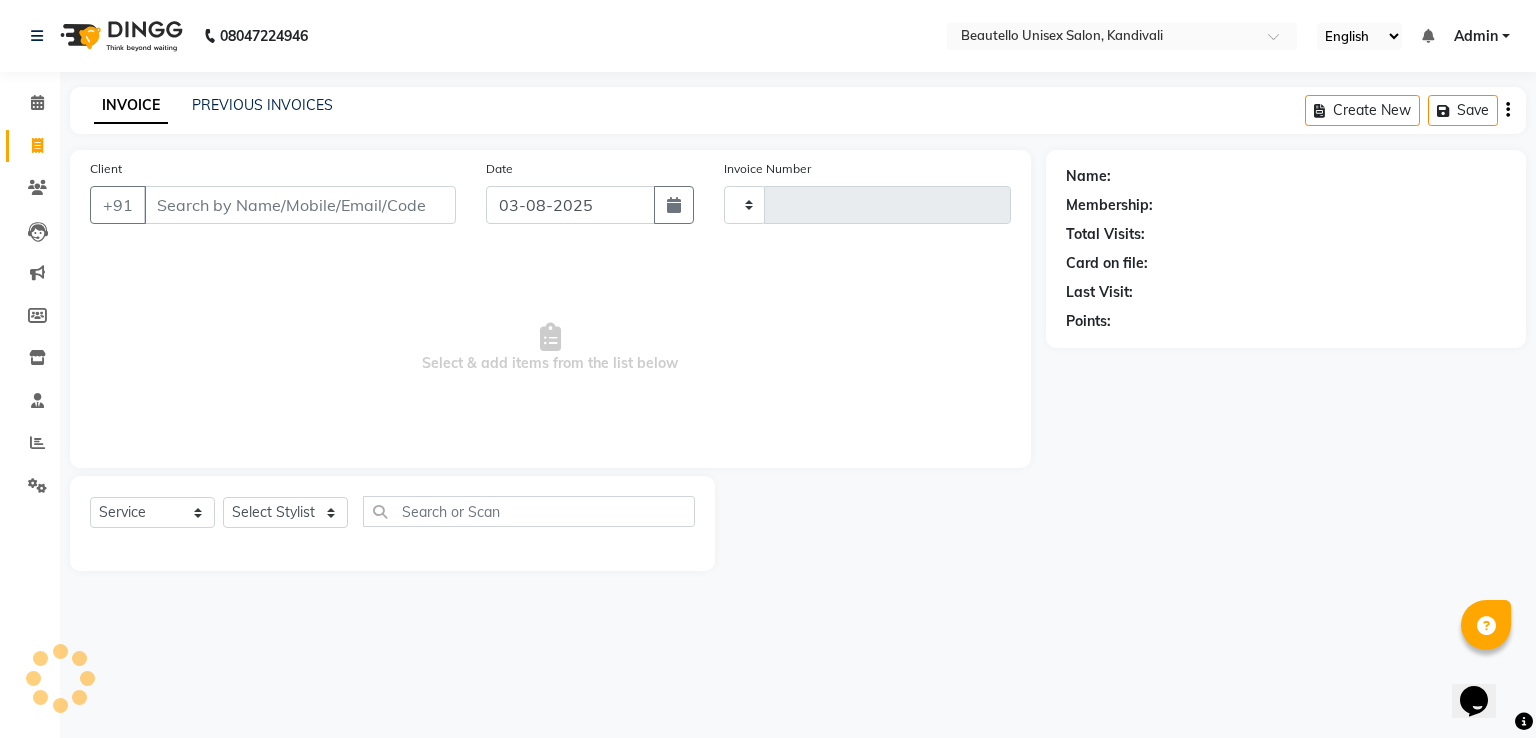 type on "2431" 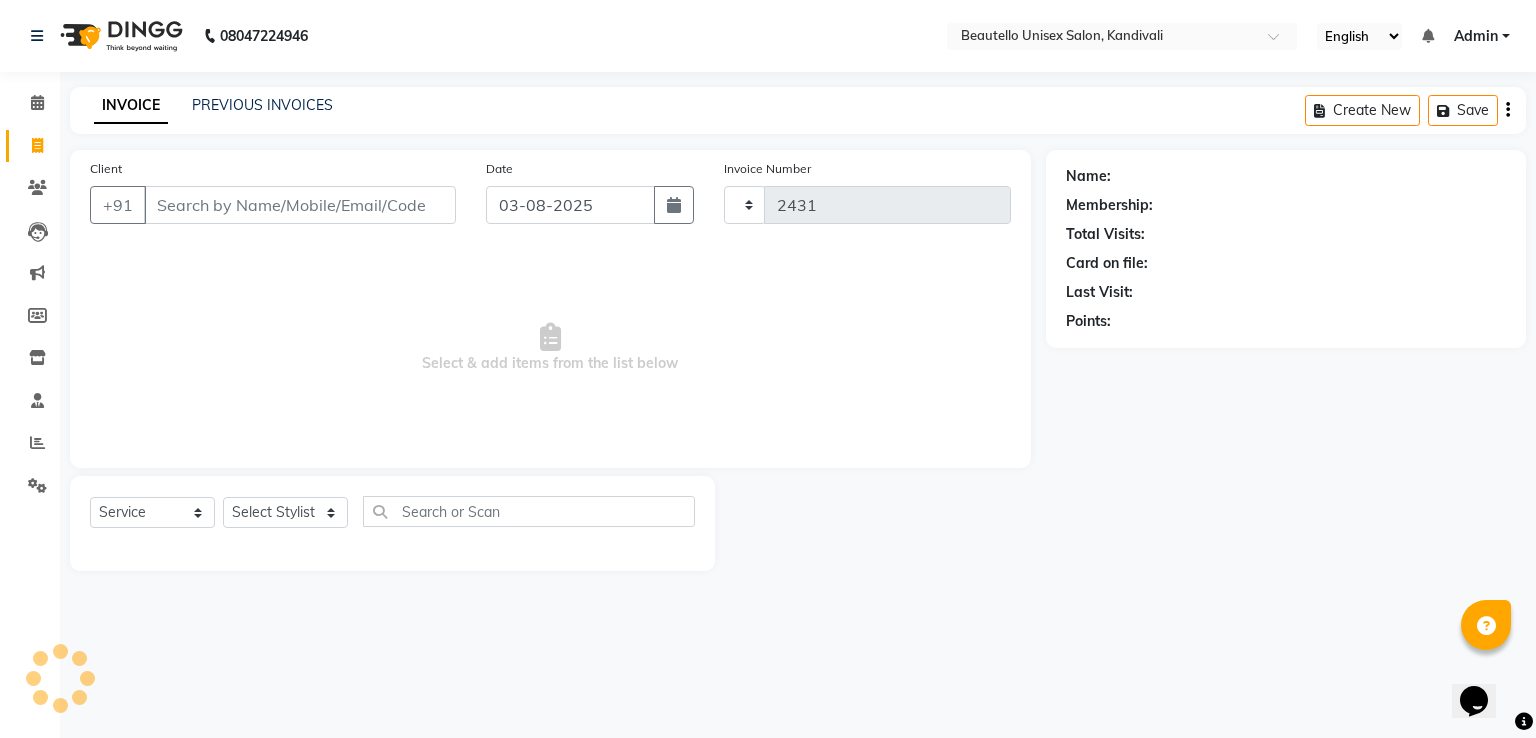 select on "5051" 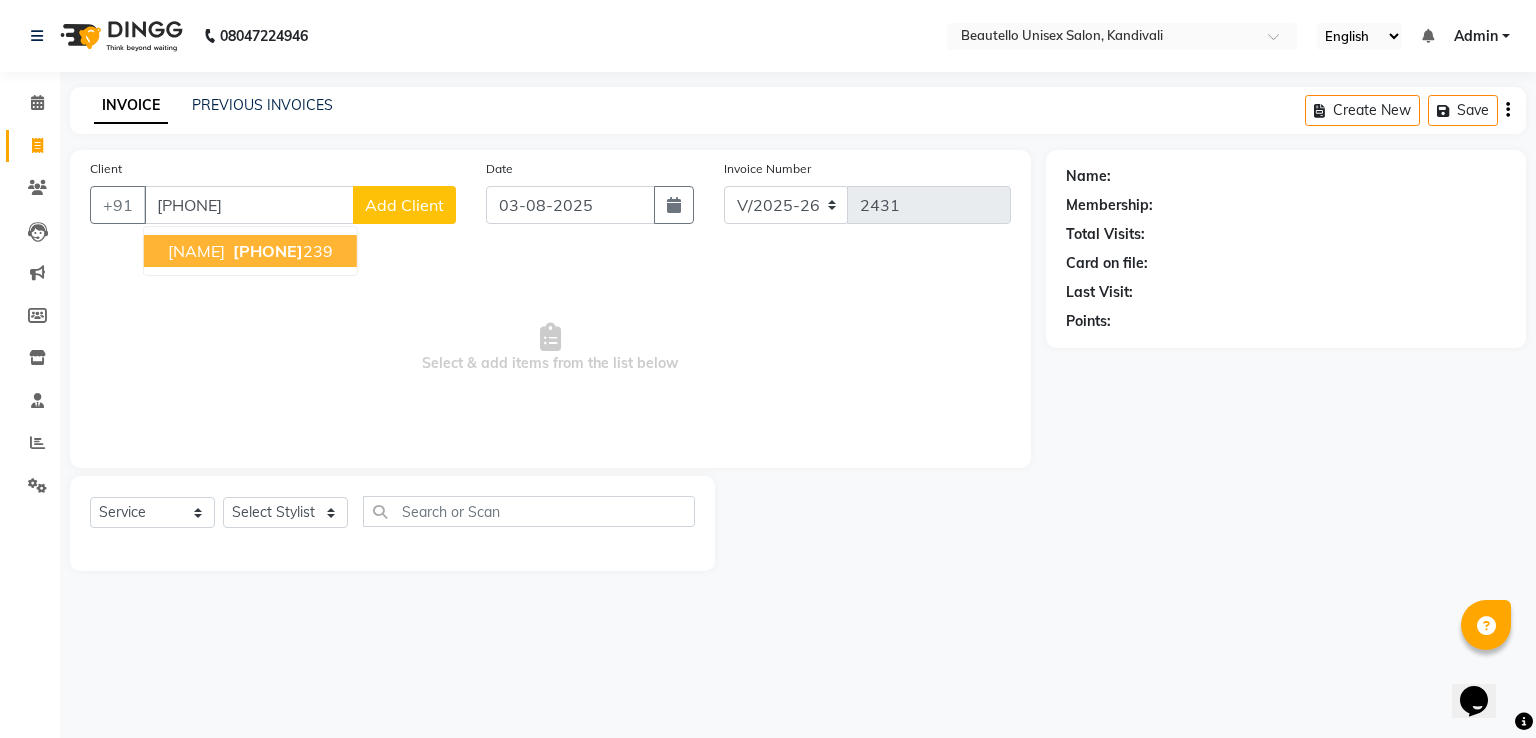 click on "[PHONE]" at bounding box center [268, 251] 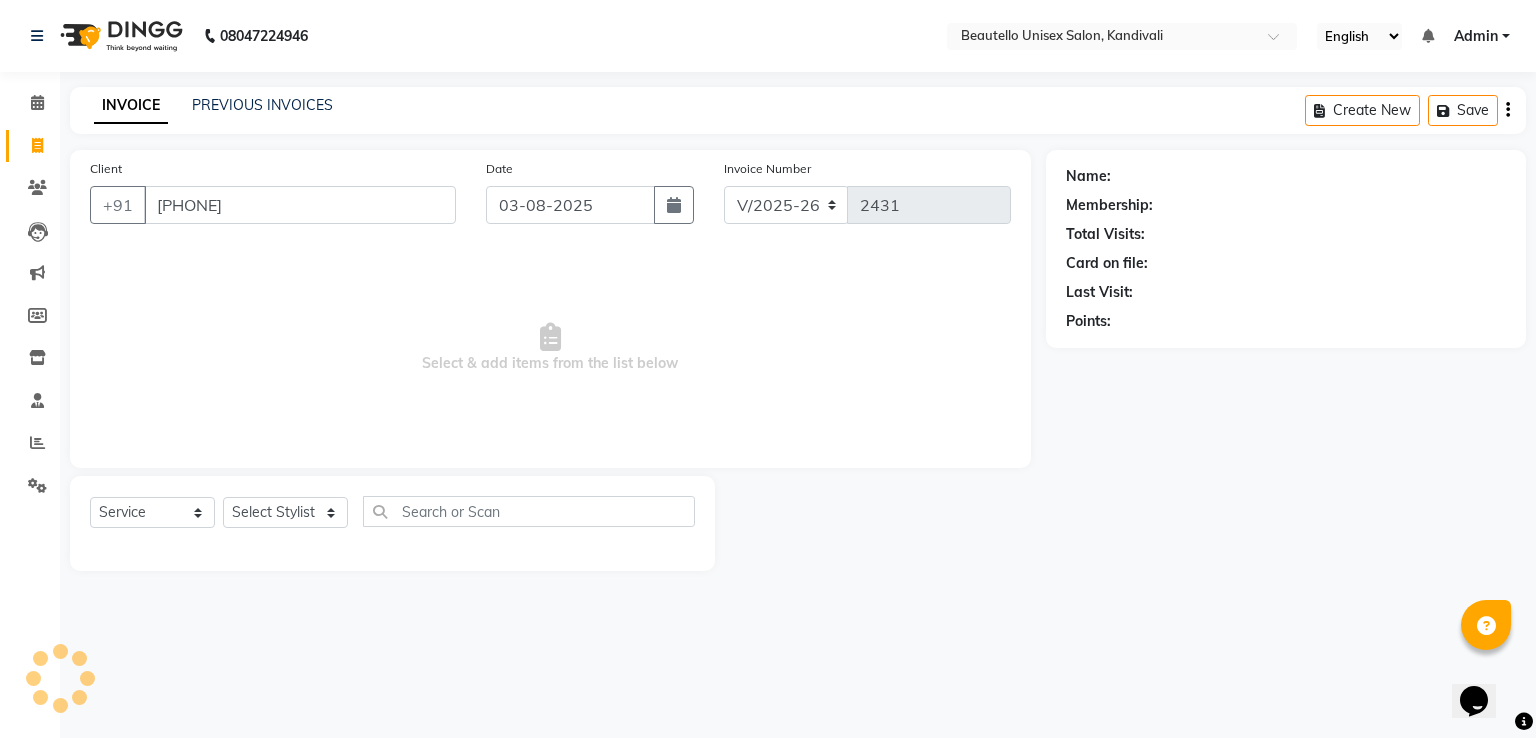 type on "[PHONE]" 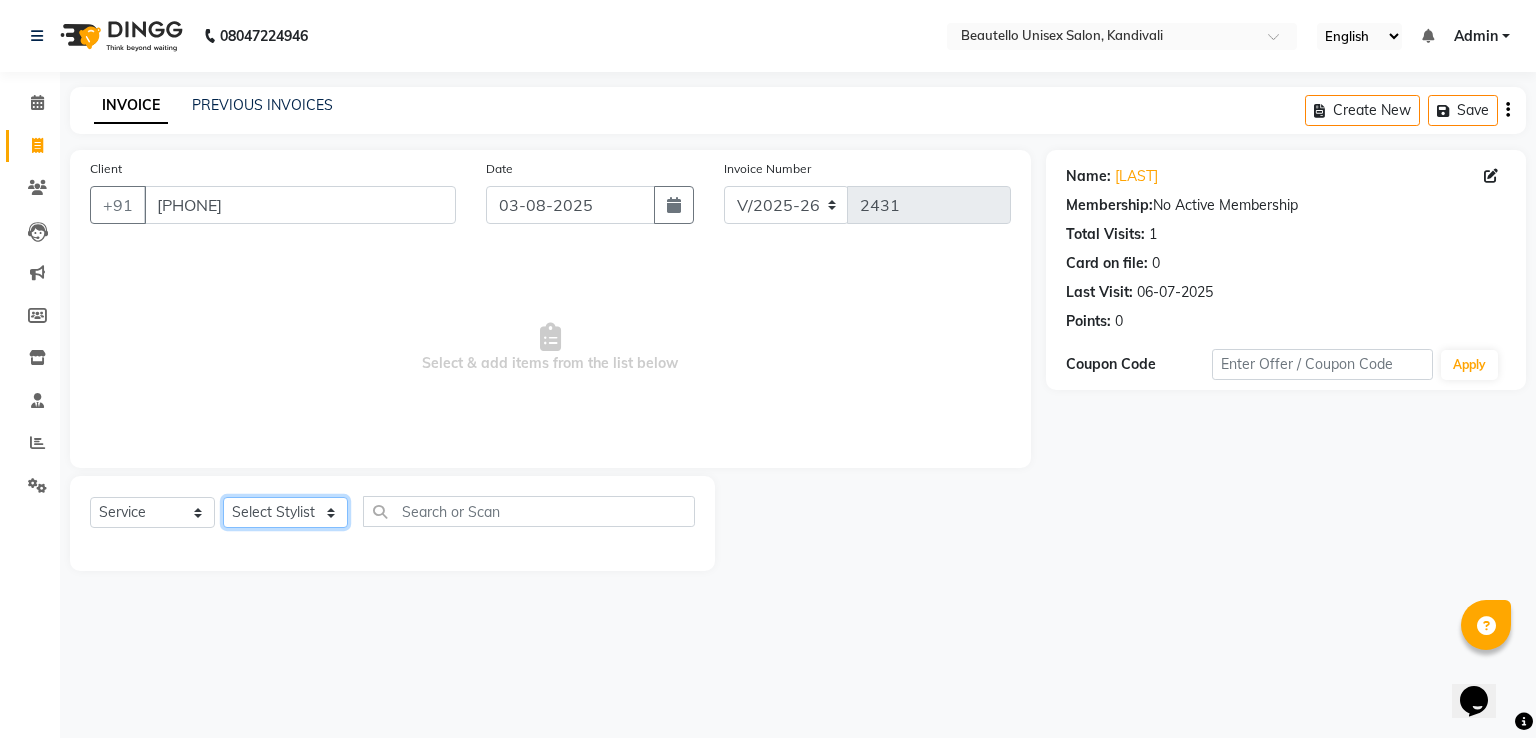 click on "Select Stylist  Akki  [PERSON]  Laxmi [PERSON]  Ruksana Sajid Sameer Suhail  Sukriti Mam Sweety" 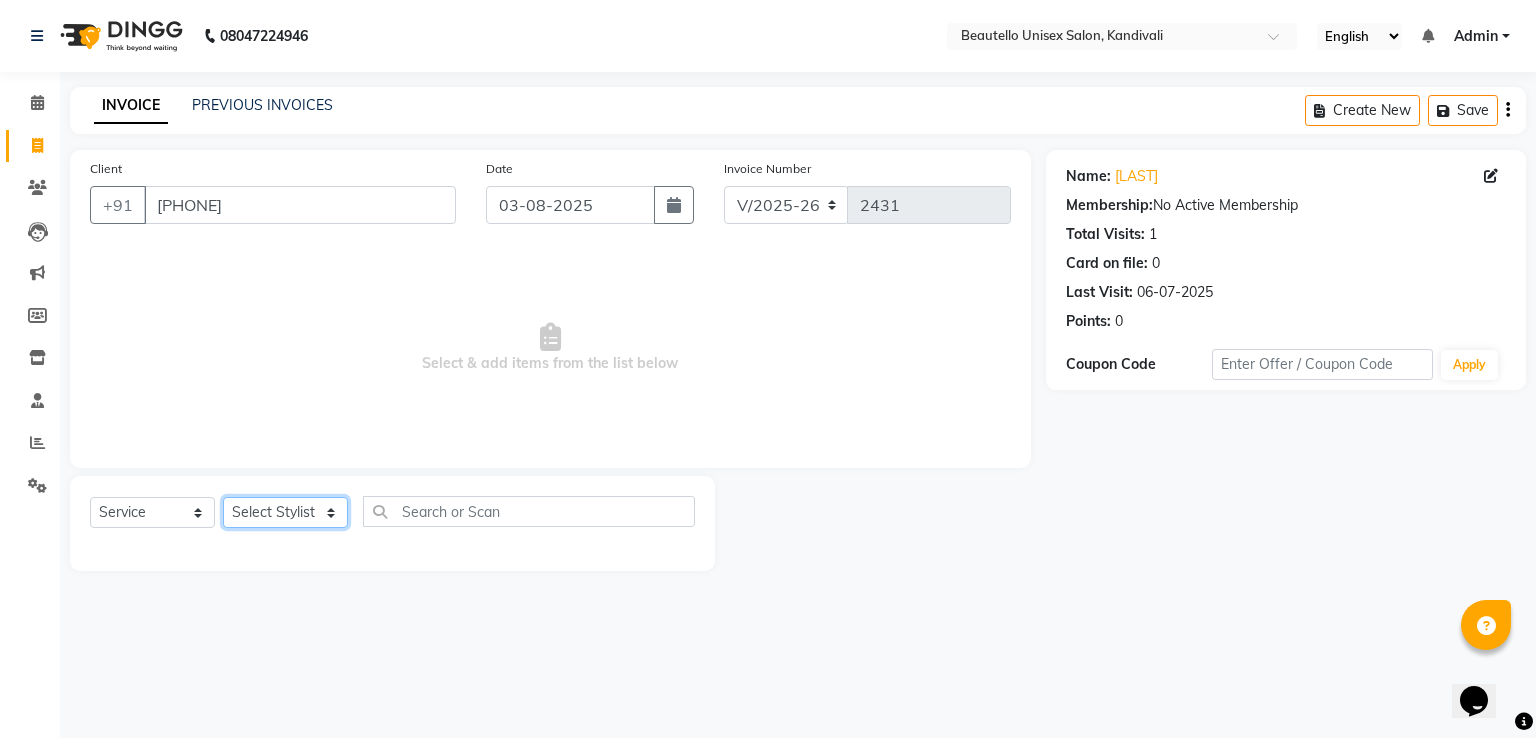select on "69024" 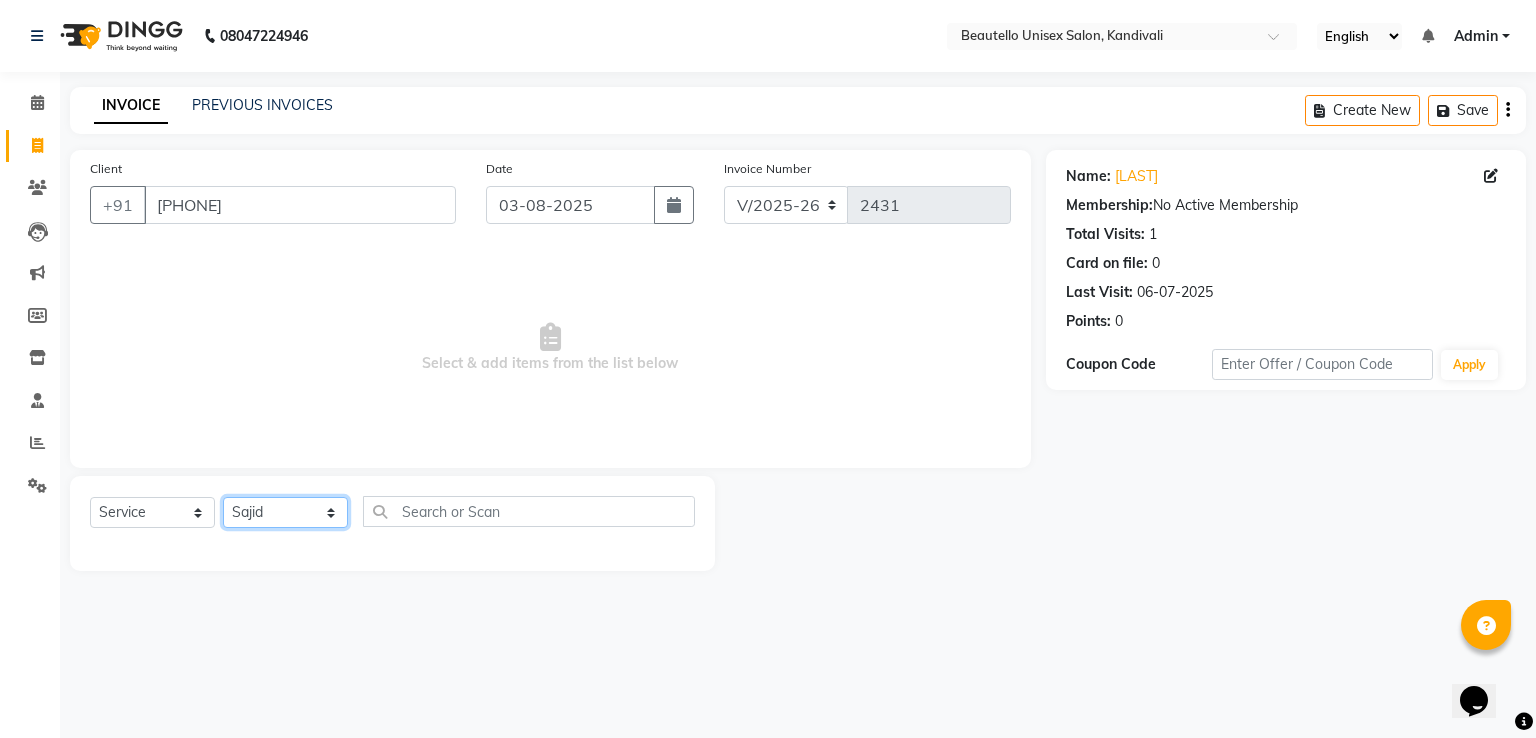 click on "Select Stylist  Akki  [PERSON]  Laxmi [PERSON]  Ruksana Sajid Sameer Suhail  Sukriti Mam Sweety" 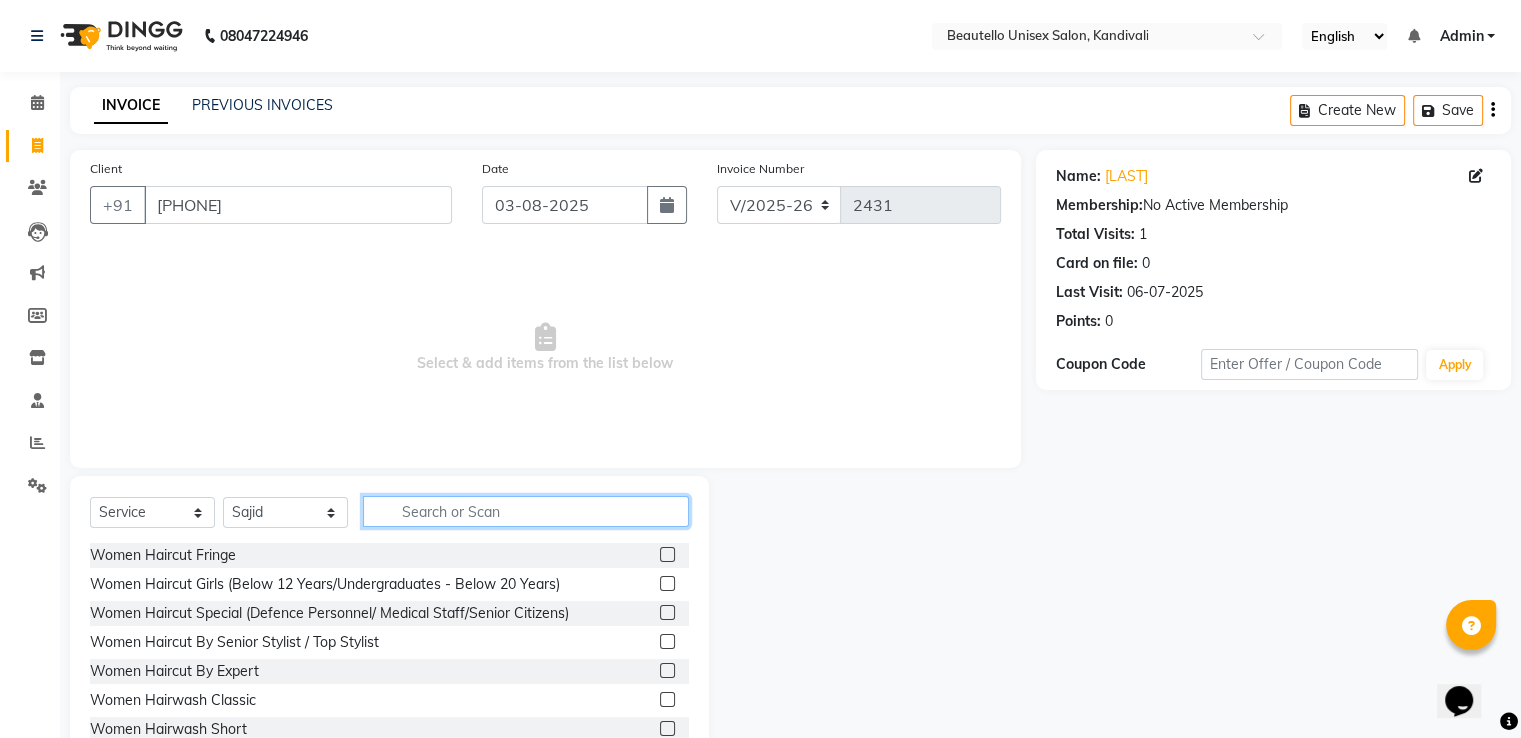 click 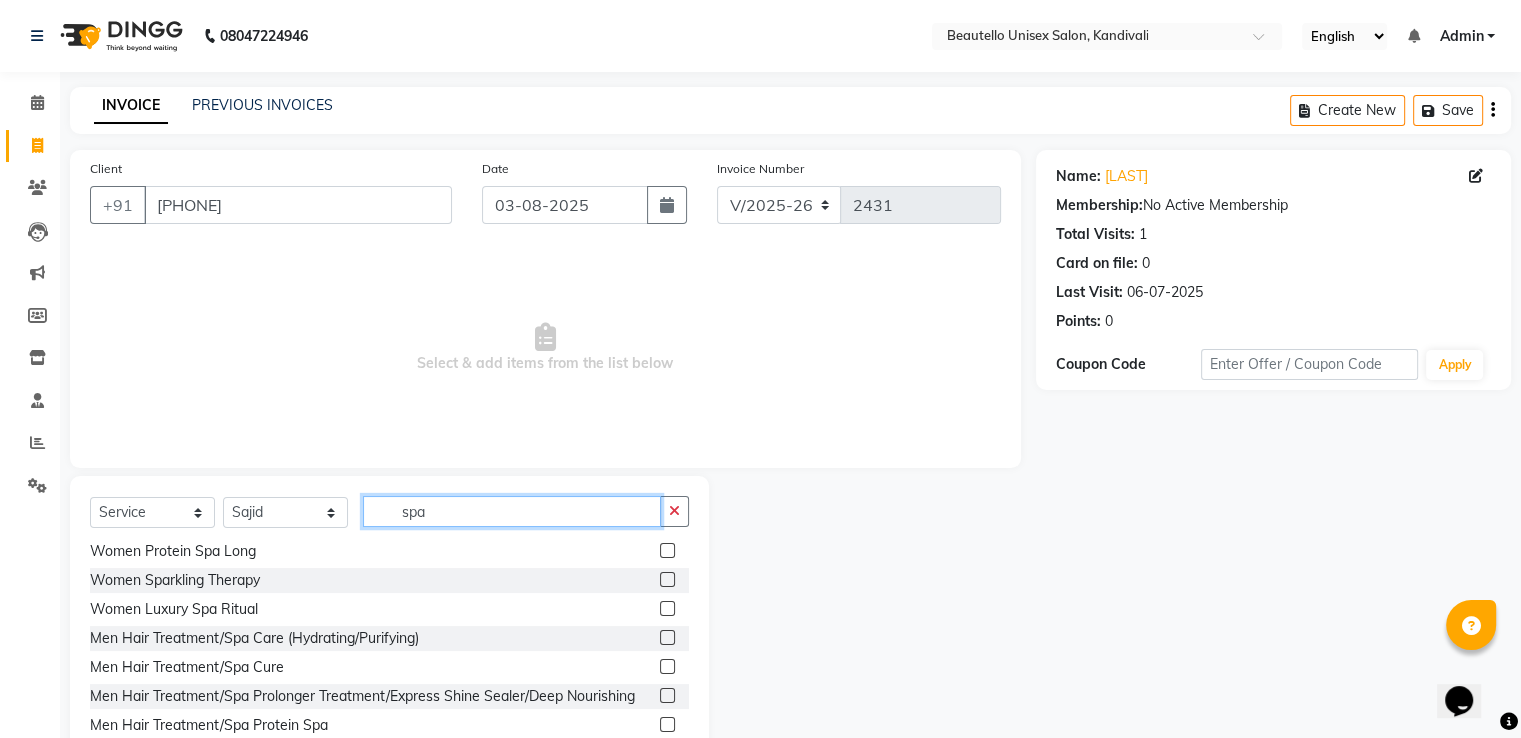 scroll, scrollTop: 92, scrollLeft: 0, axis: vertical 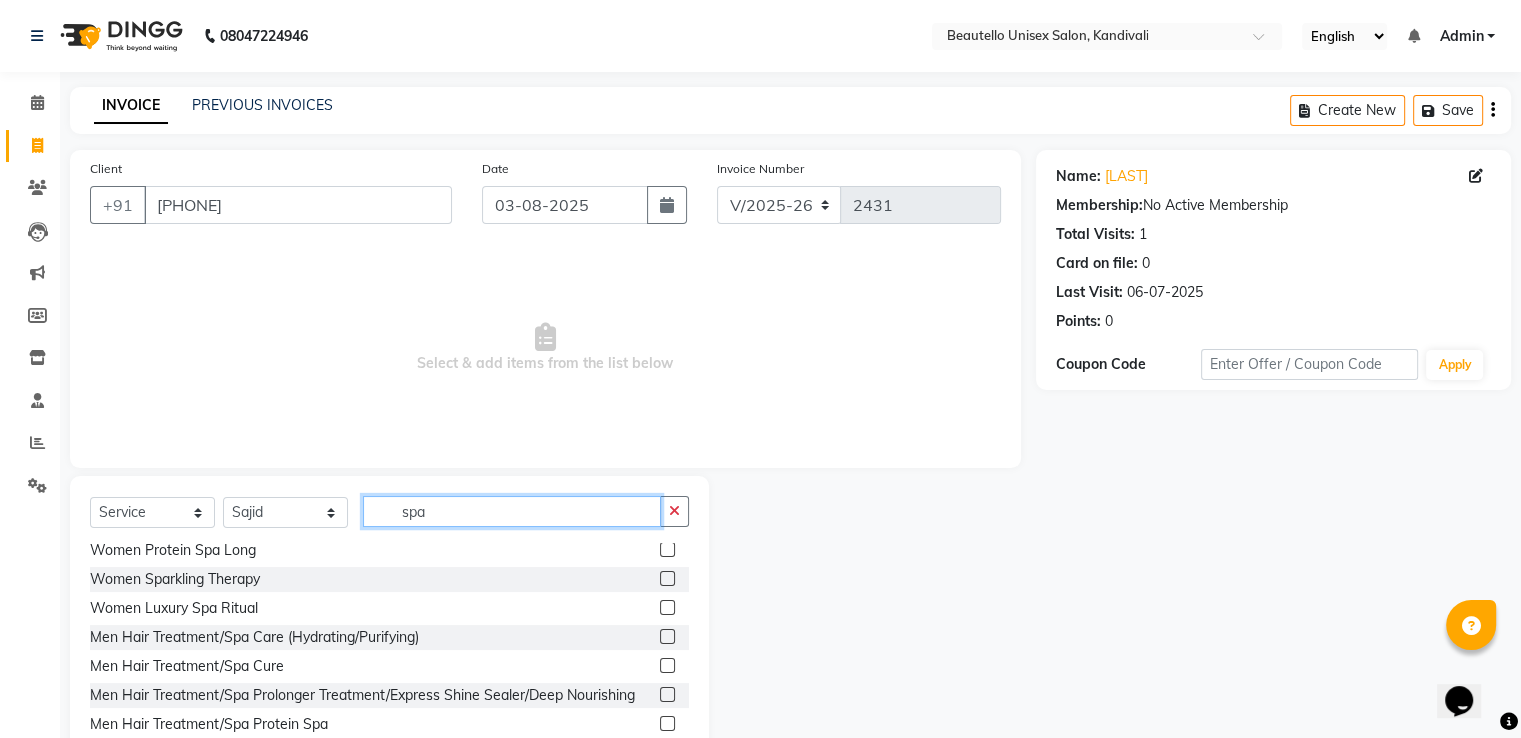 type on "spa" 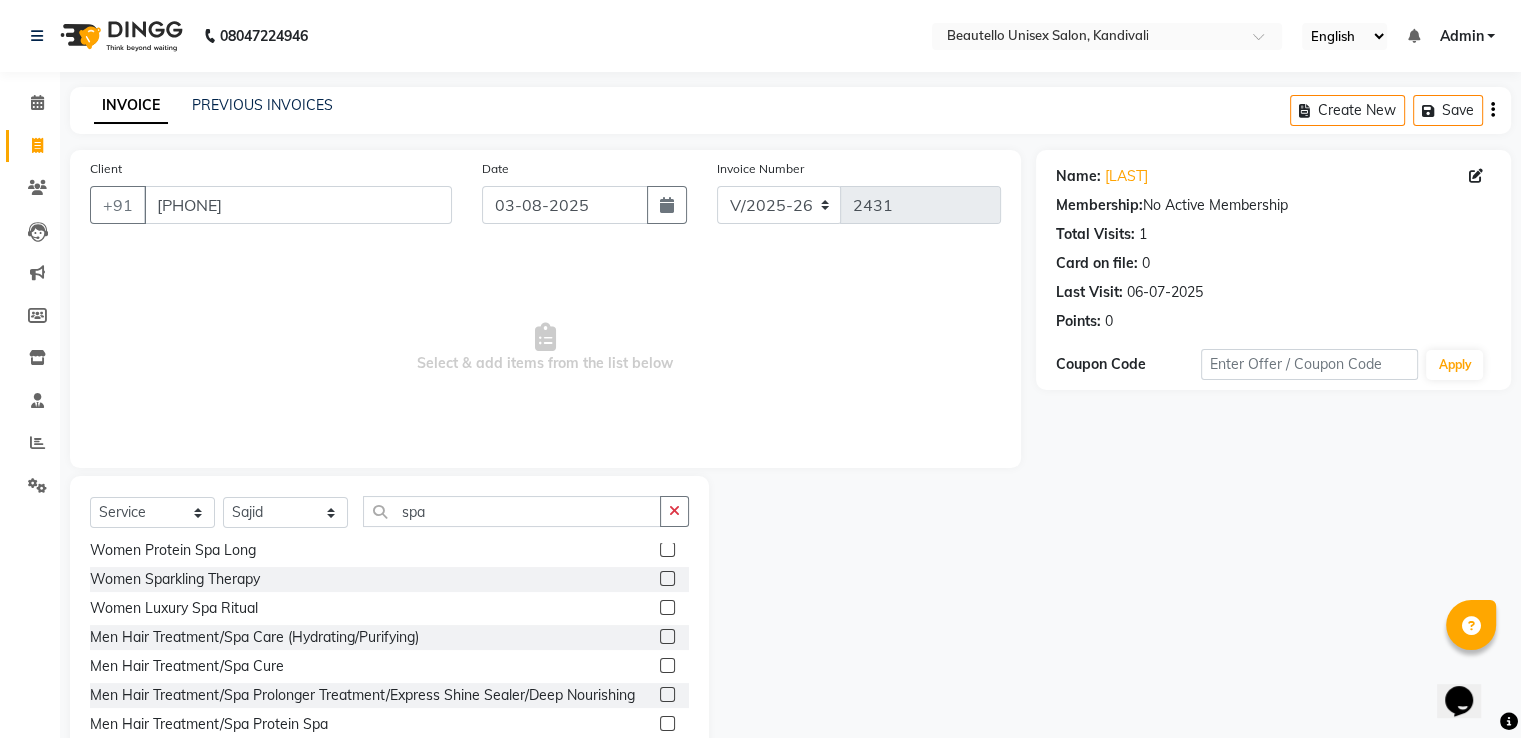 click 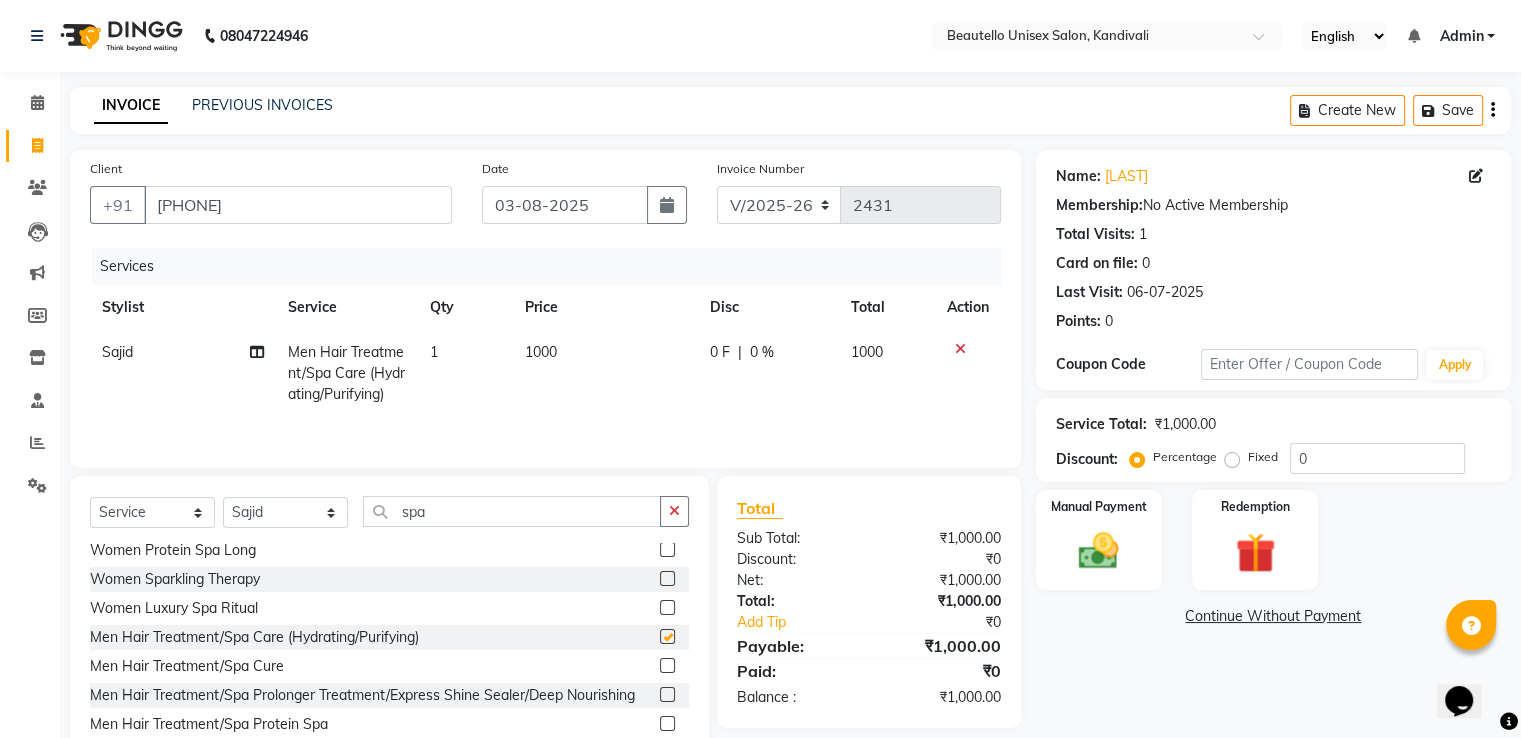 checkbox on "false" 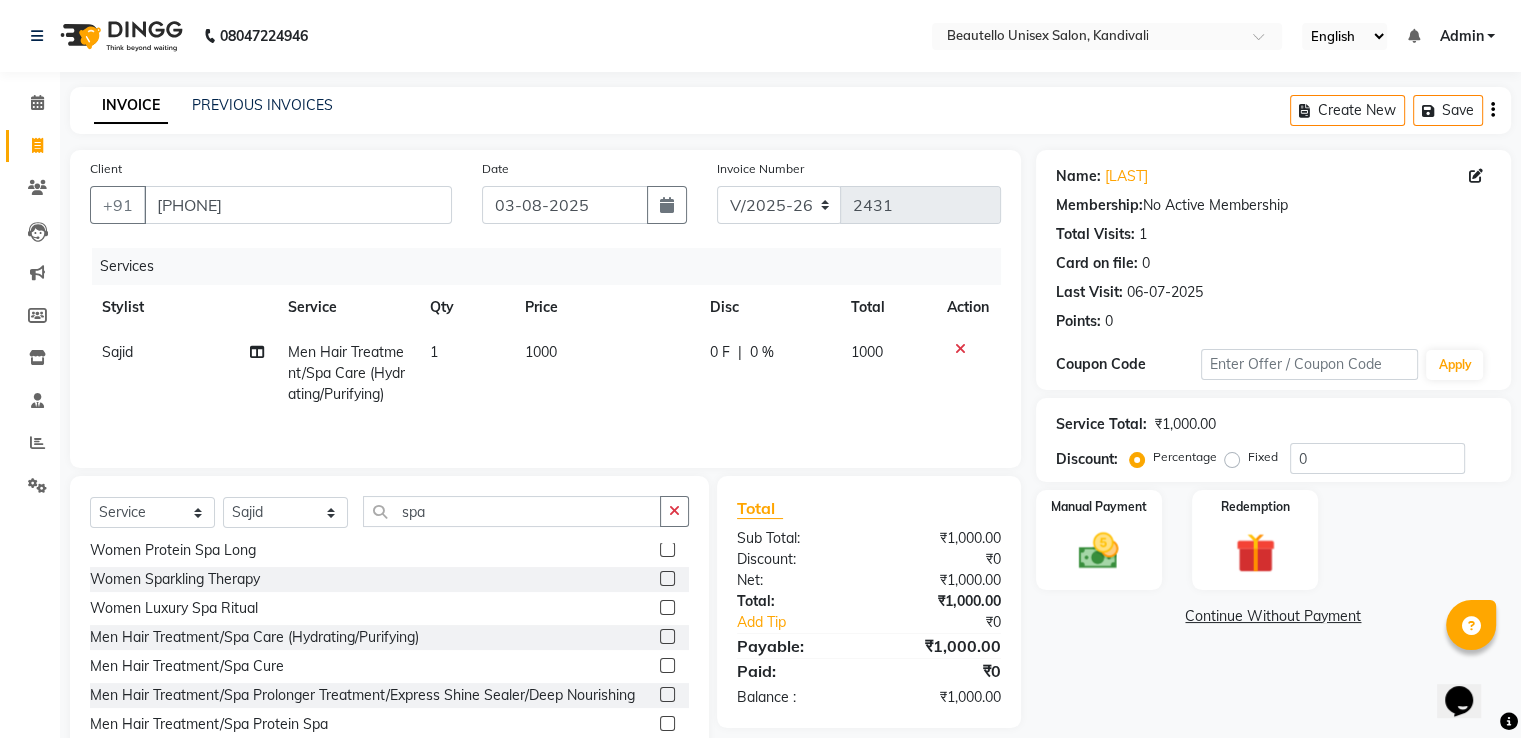 click on "1000" 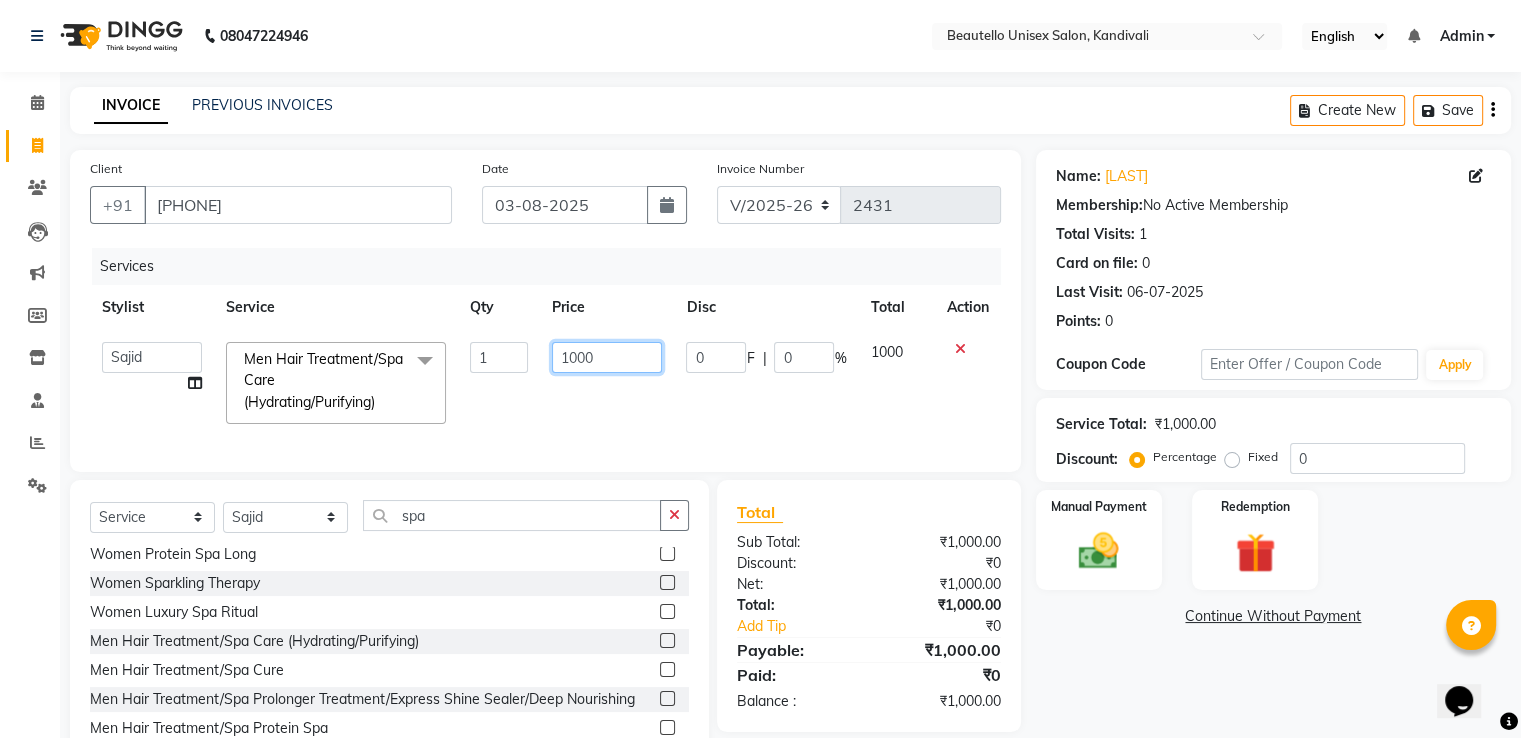 drag, startPoint x: 620, startPoint y: 361, endPoint x: 467, endPoint y: 325, distance: 157.17824 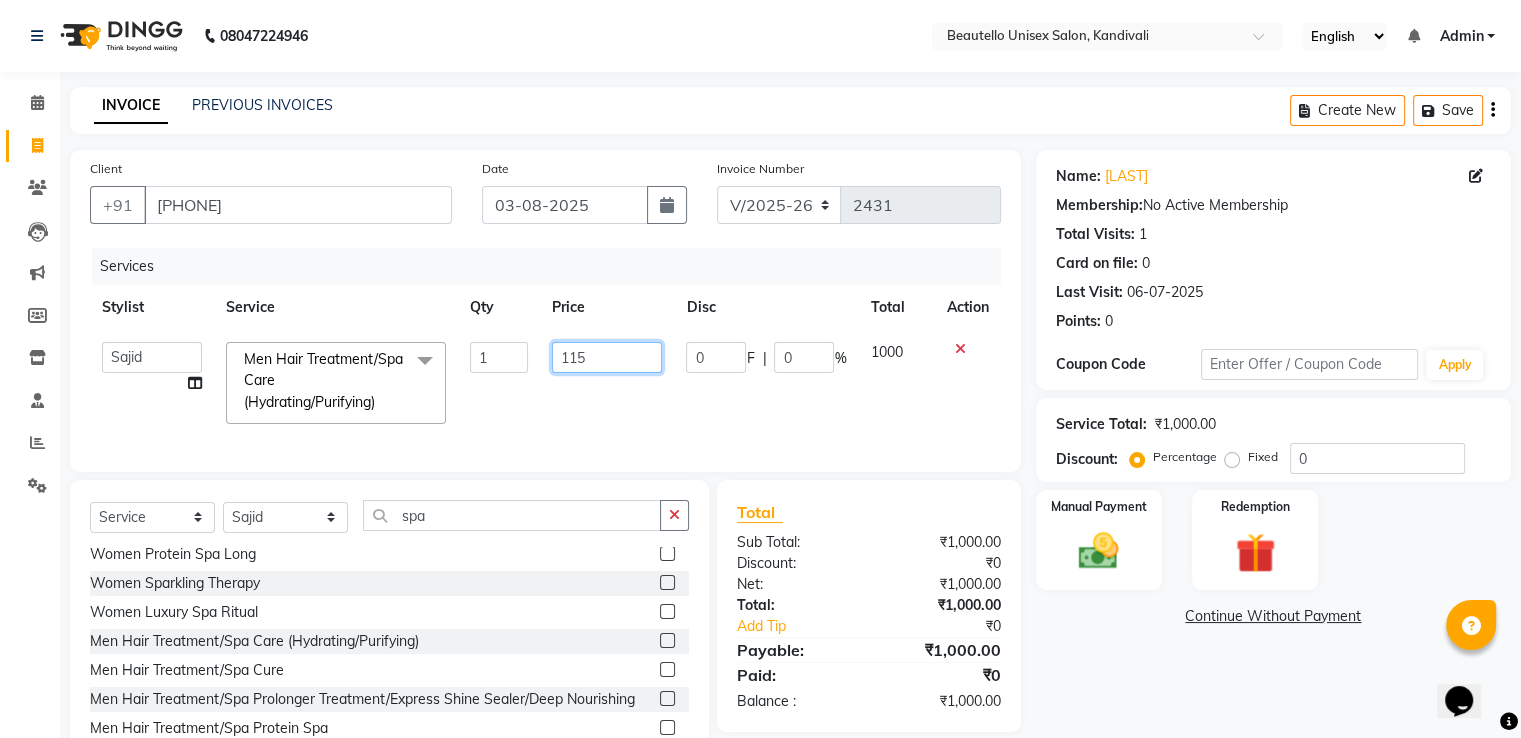 type on "1150" 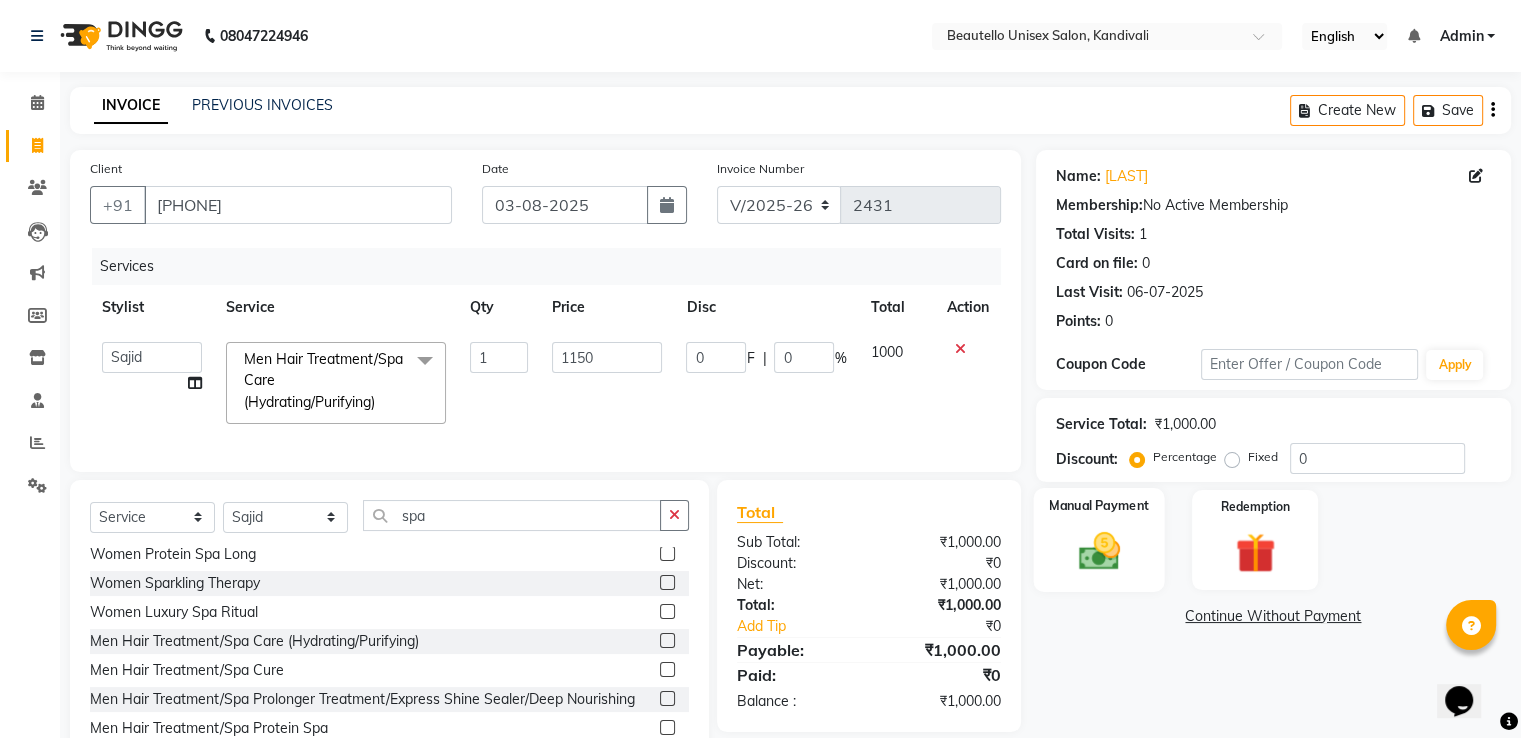 click 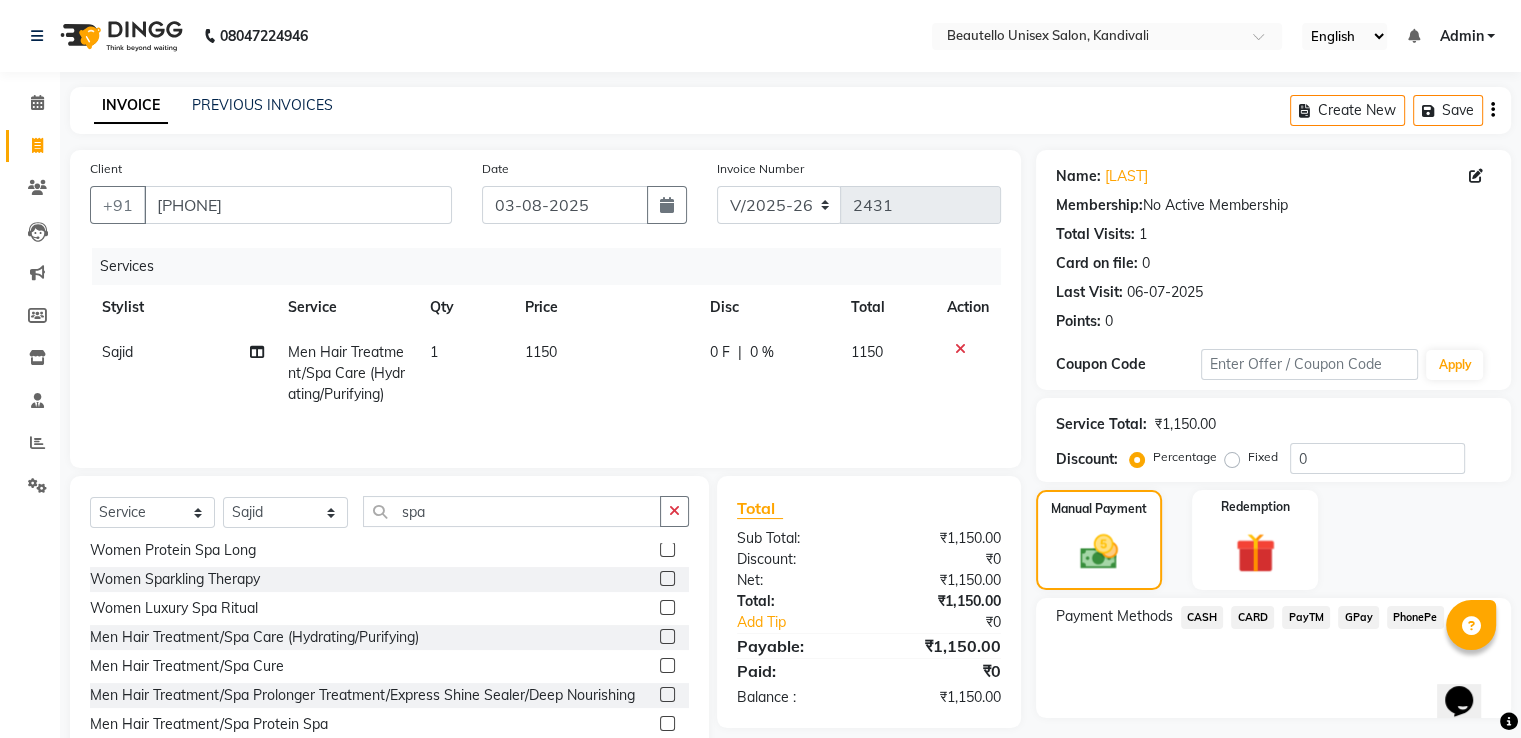 click on "PayTM" 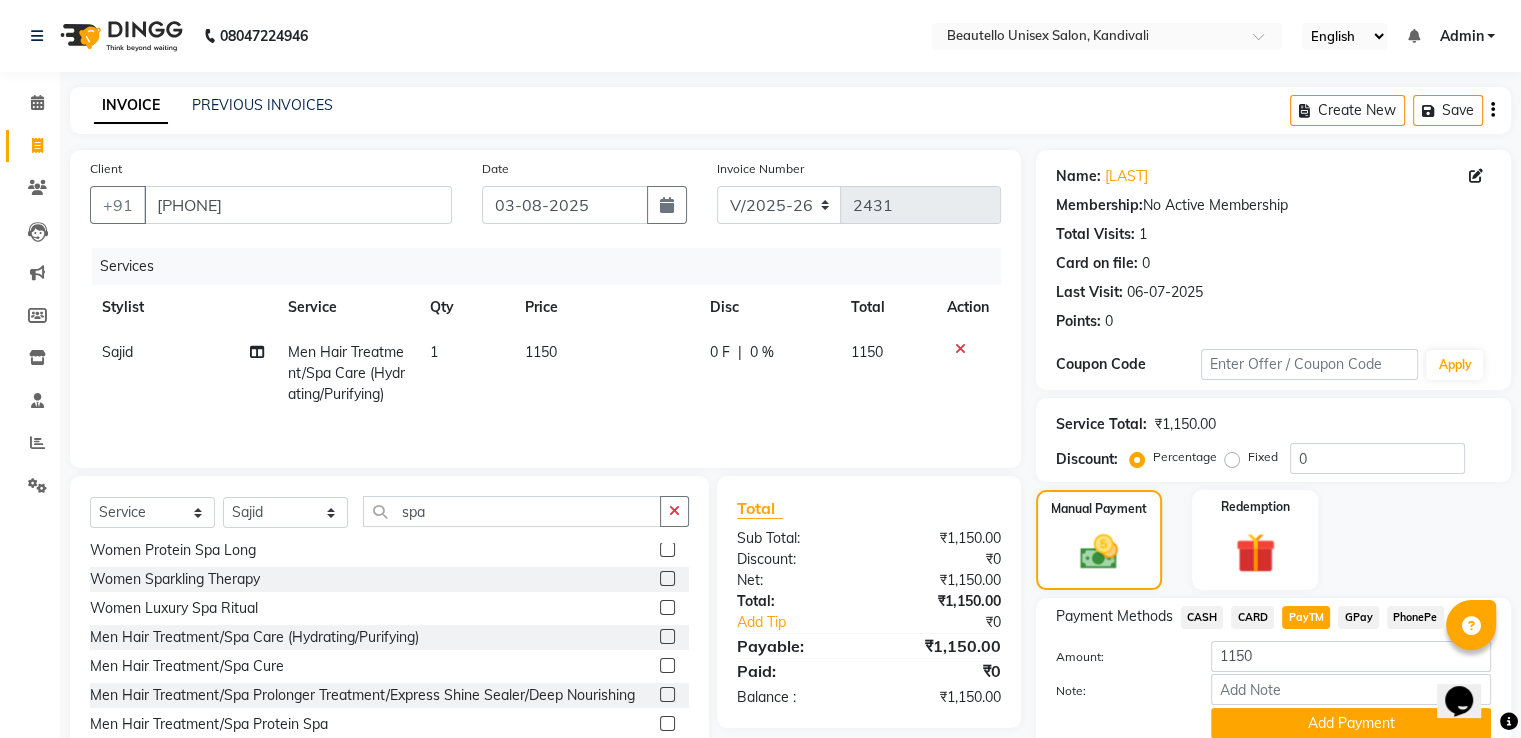 scroll, scrollTop: 81, scrollLeft: 0, axis: vertical 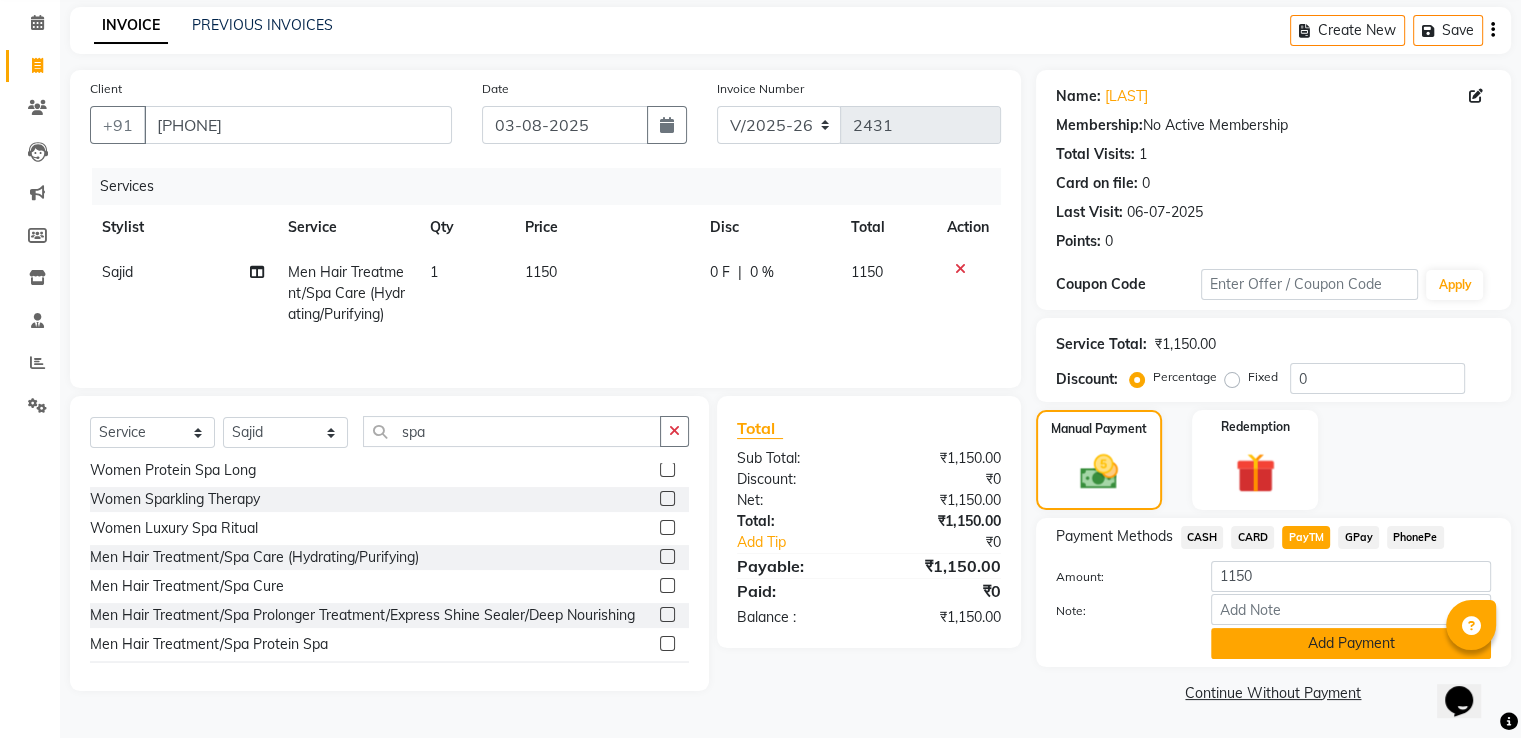 click on "Add Payment" 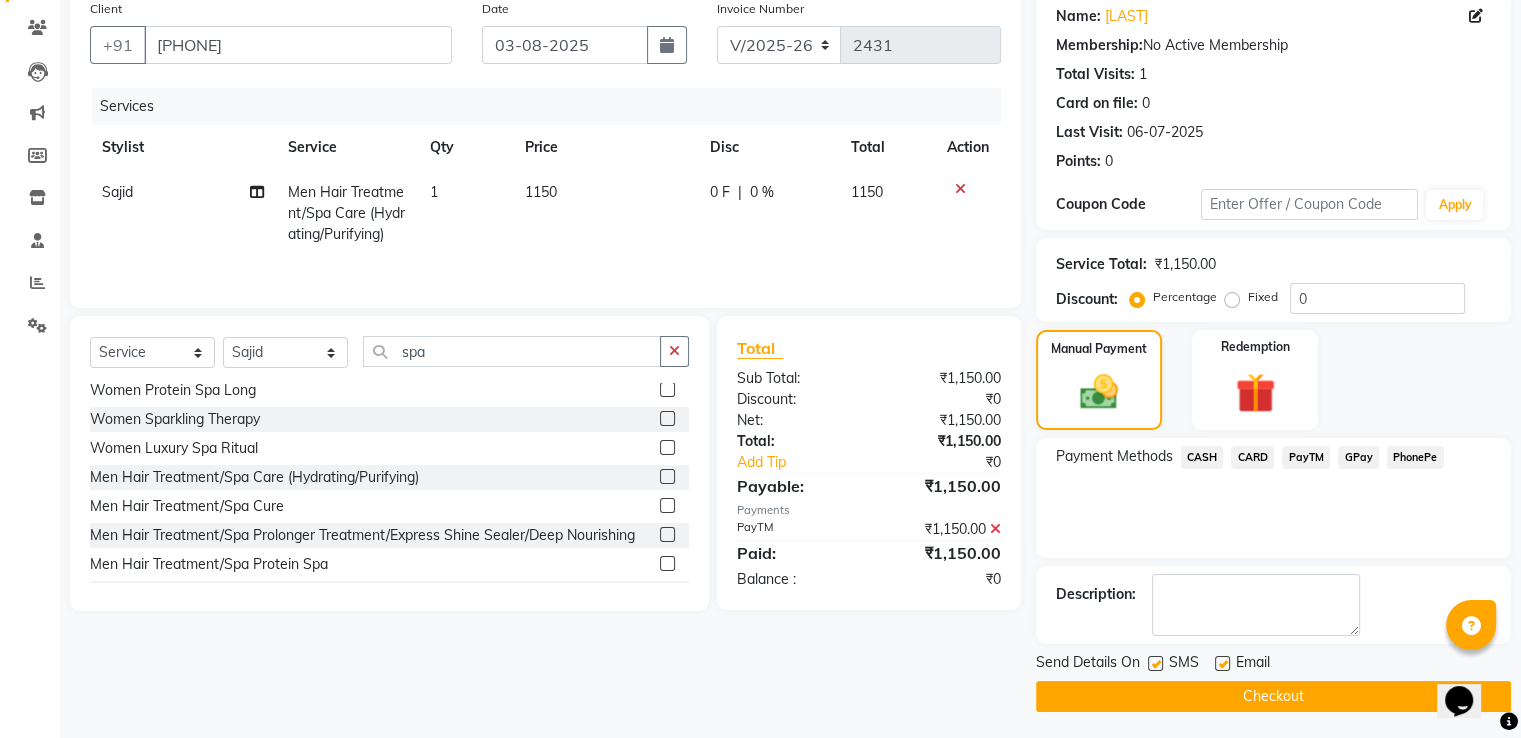 scroll, scrollTop: 163, scrollLeft: 0, axis: vertical 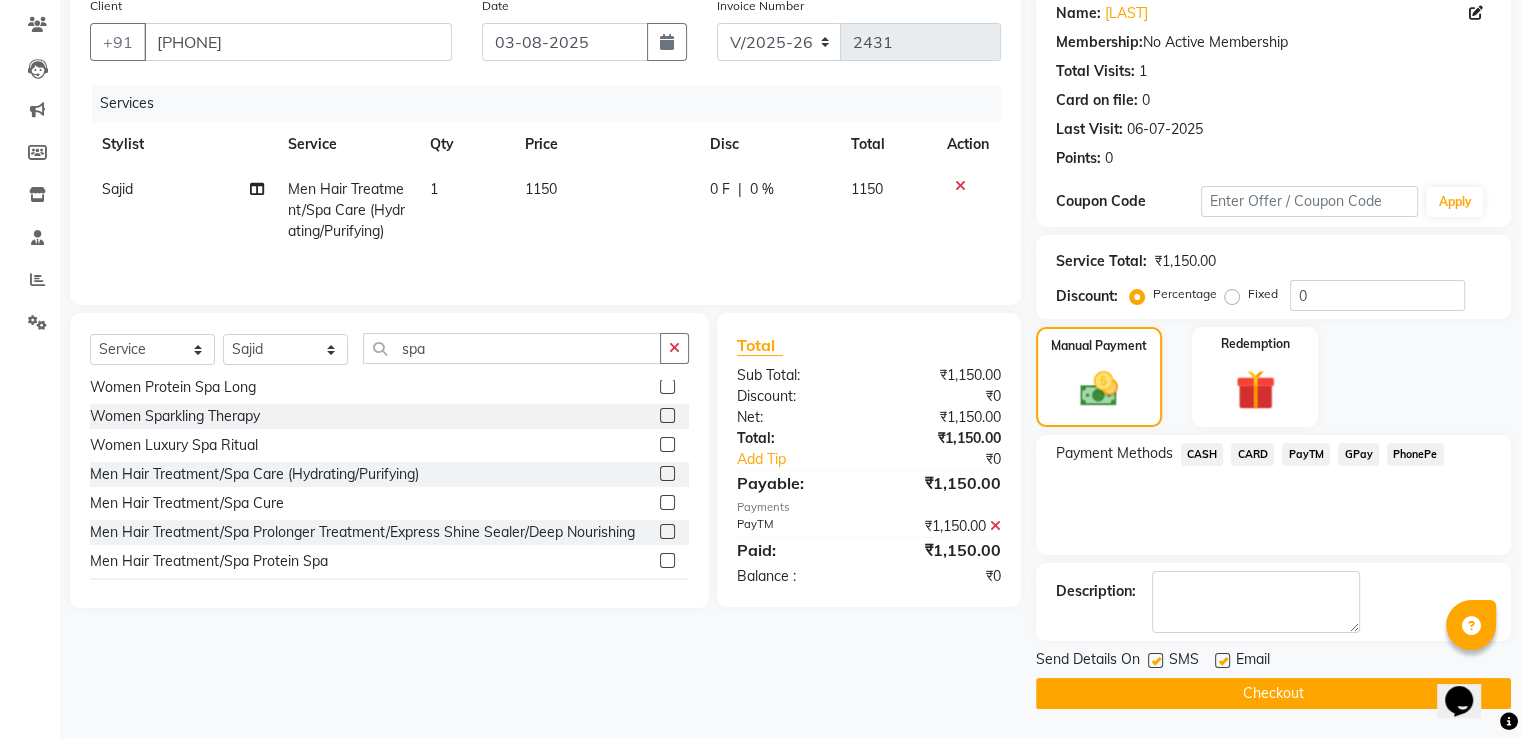 click 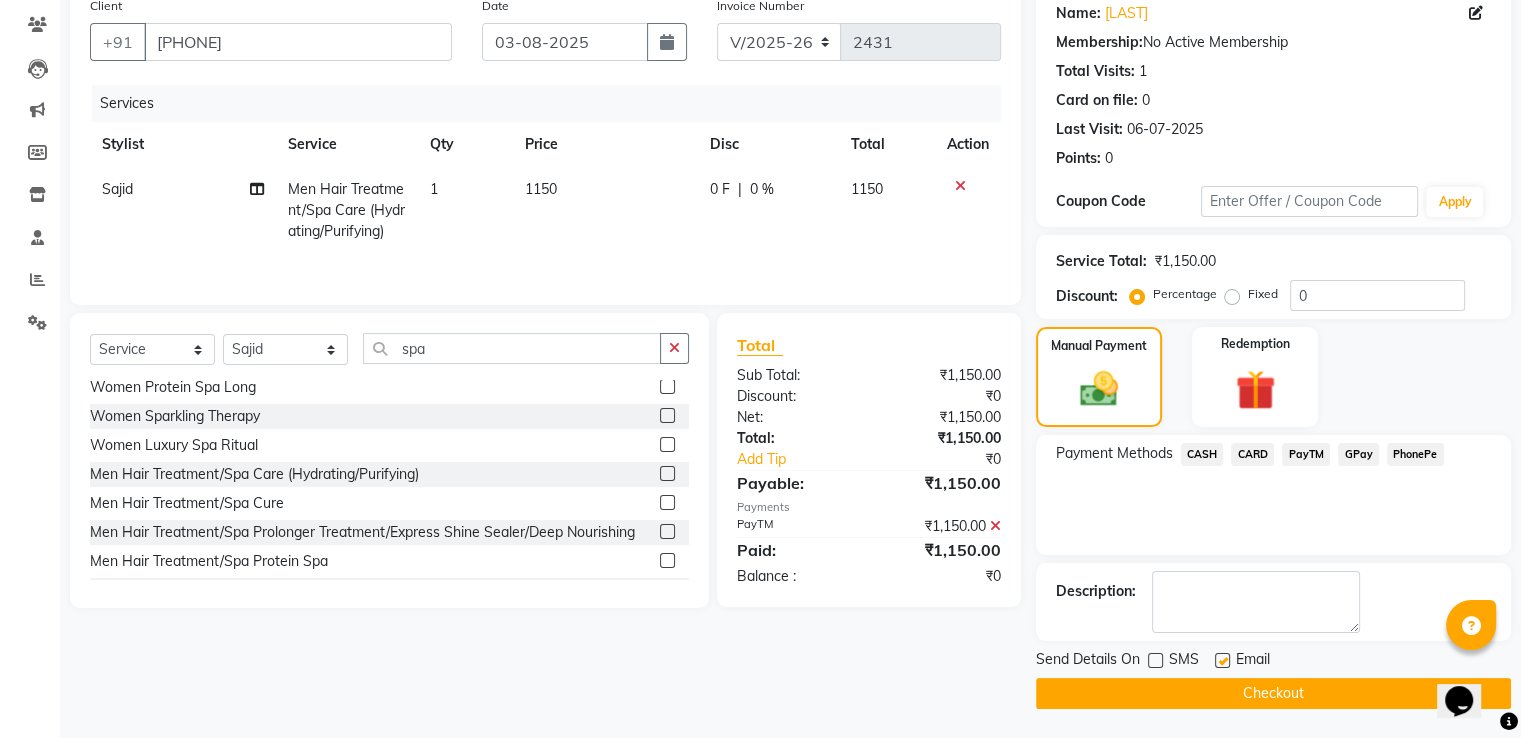 click on "Checkout" 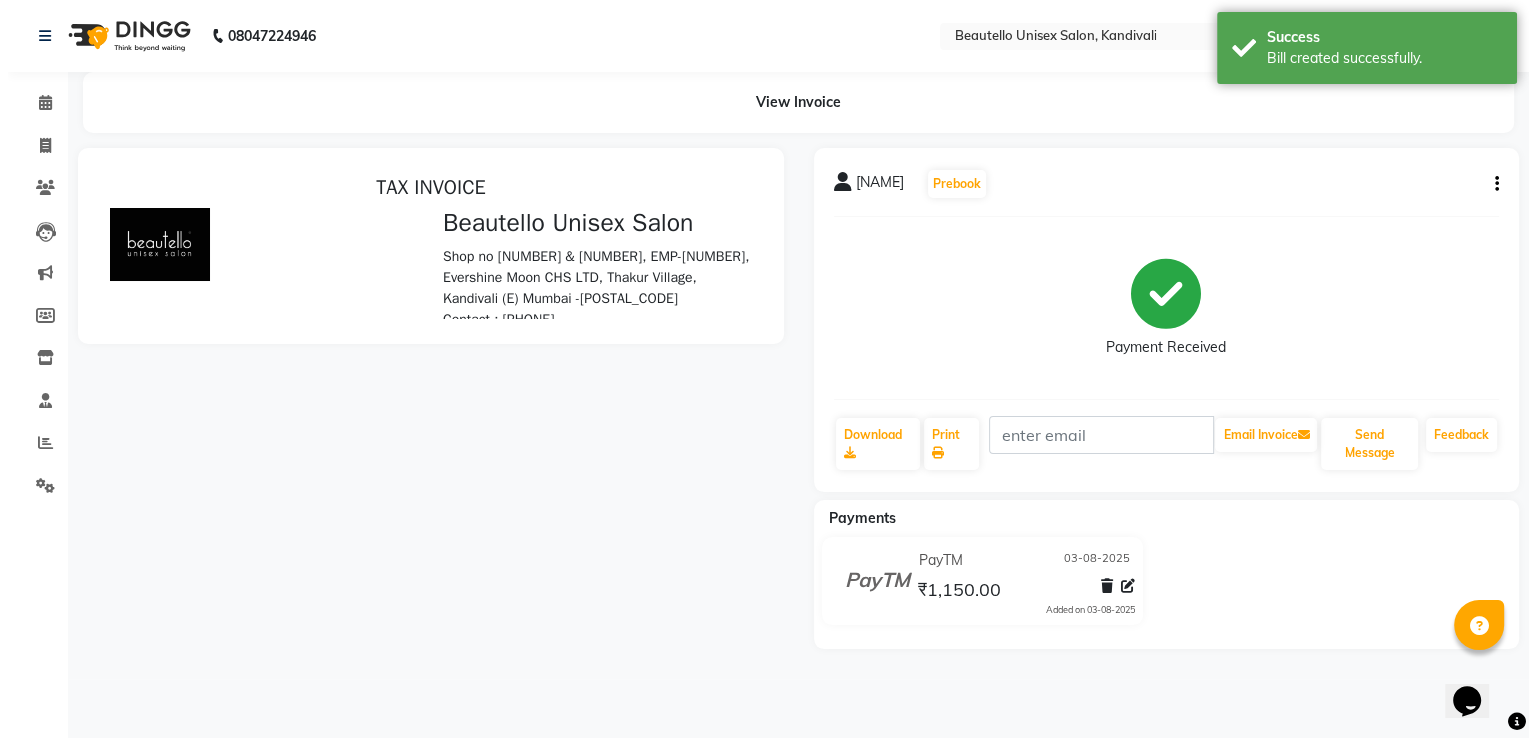 scroll, scrollTop: 0, scrollLeft: 0, axis: both 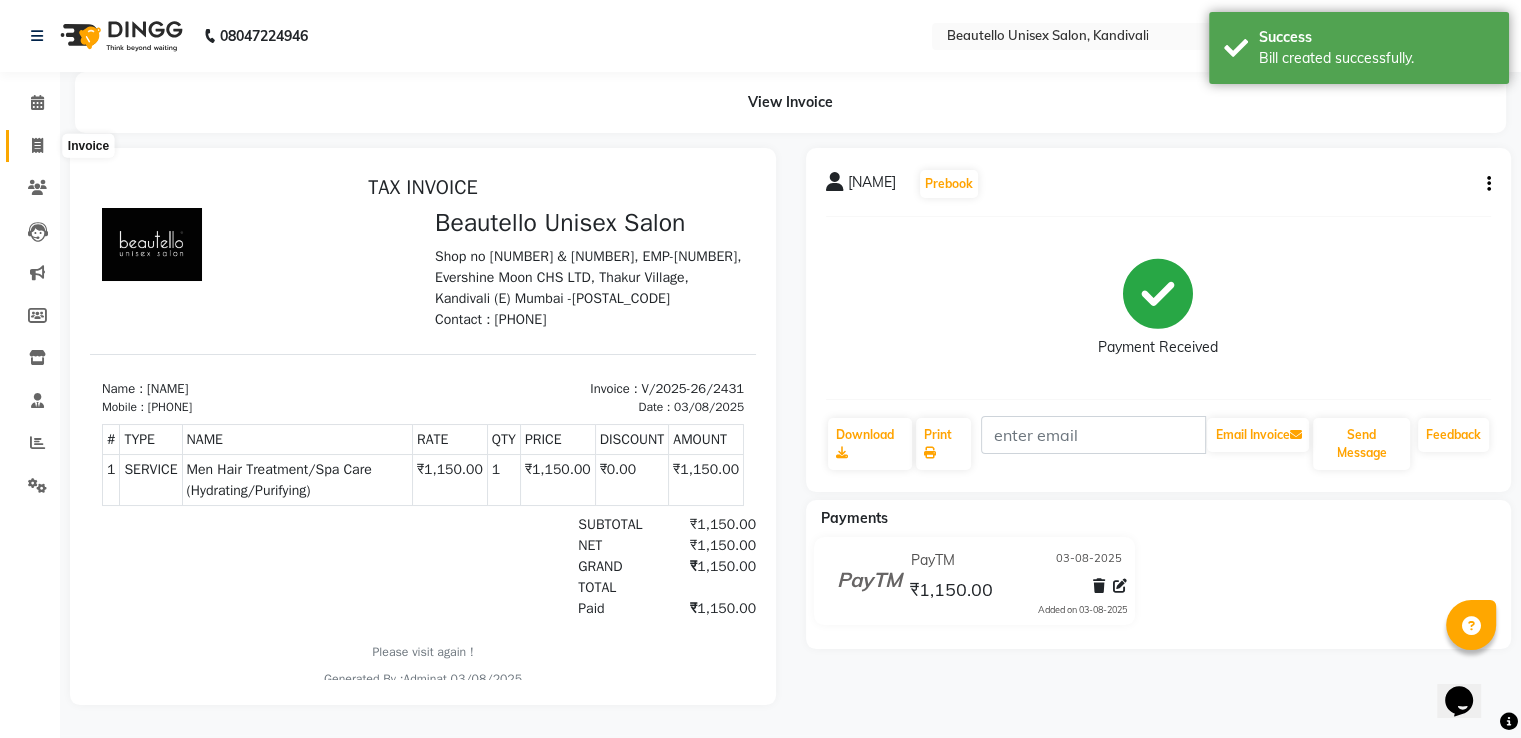 click 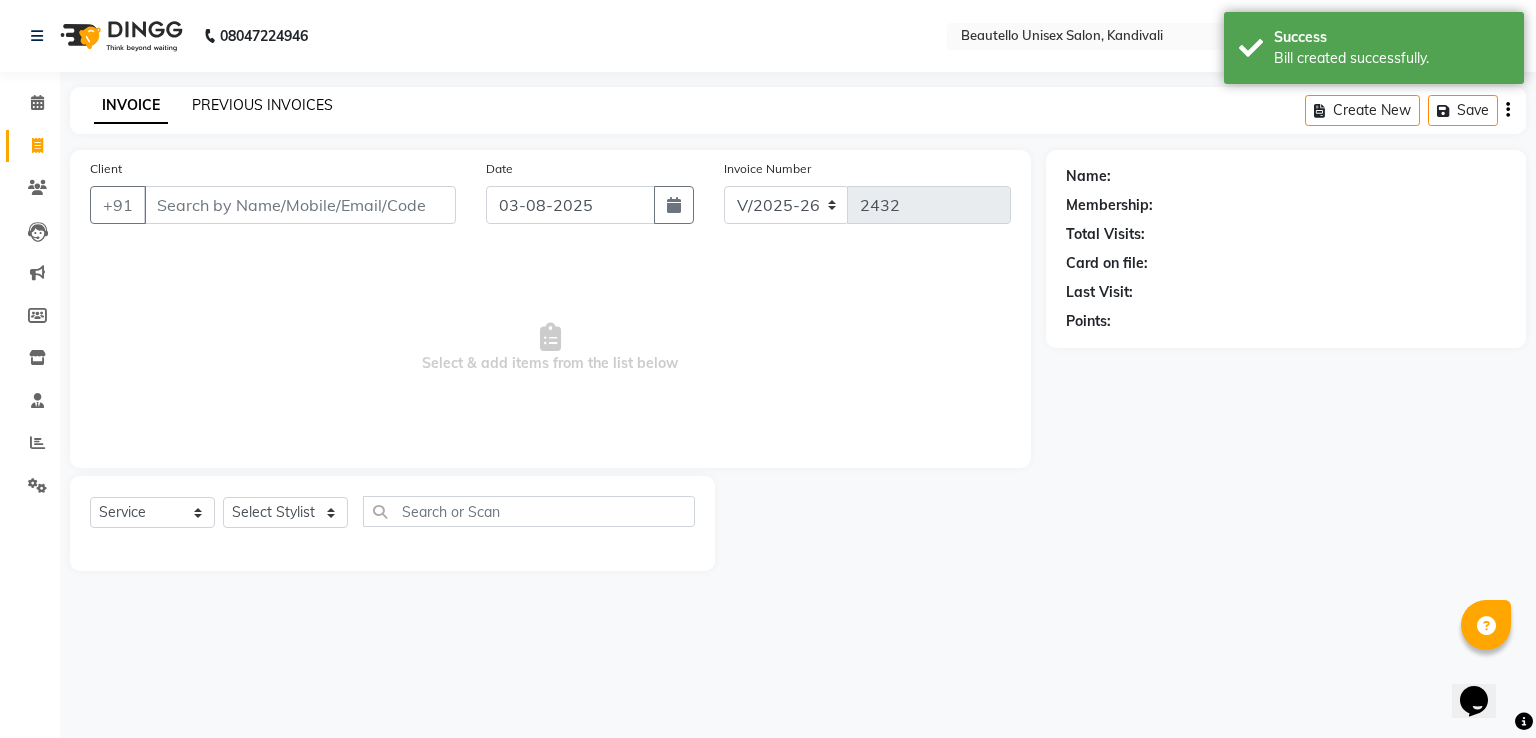 click on "PREVIOUS INVOICES" 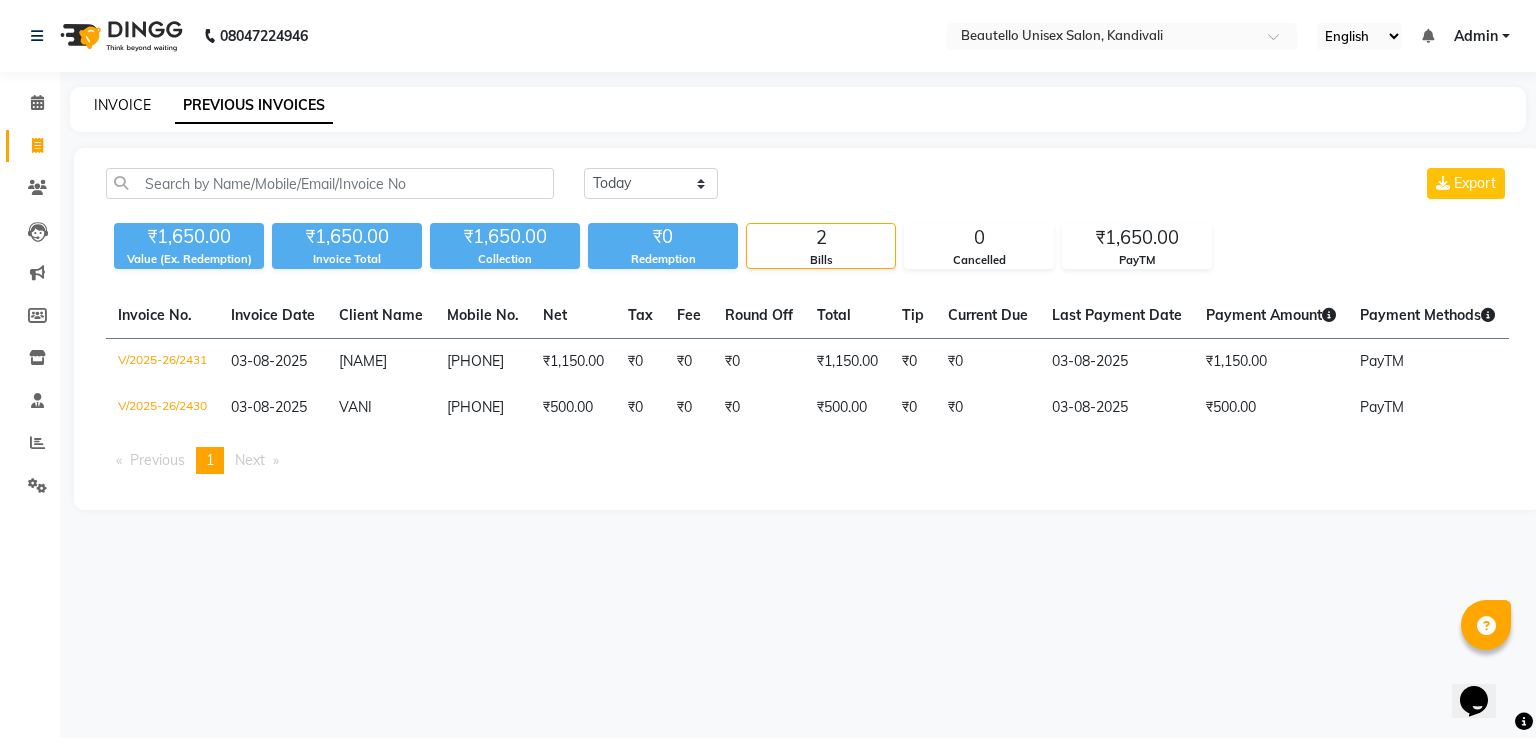 click on "INVOICE" 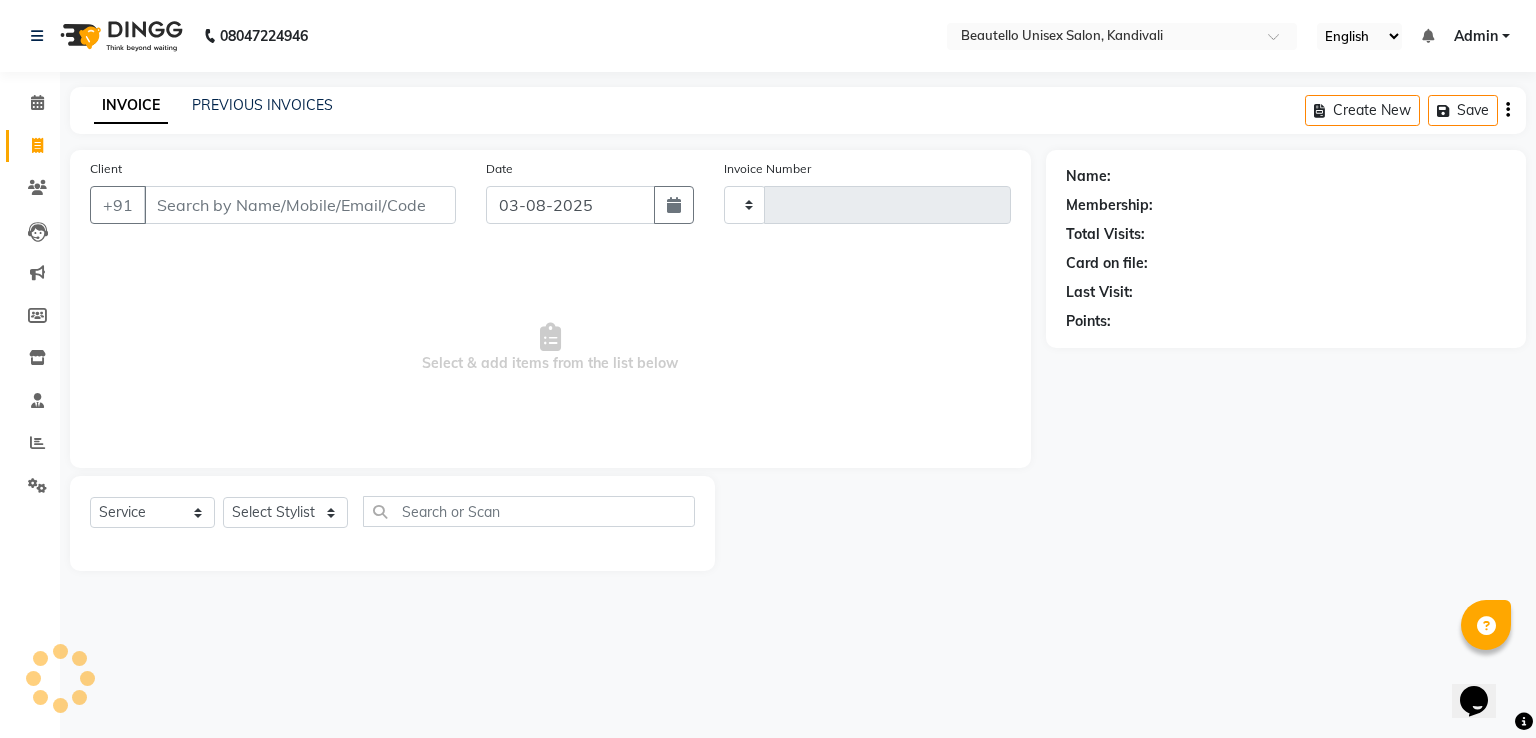 type on "2432" 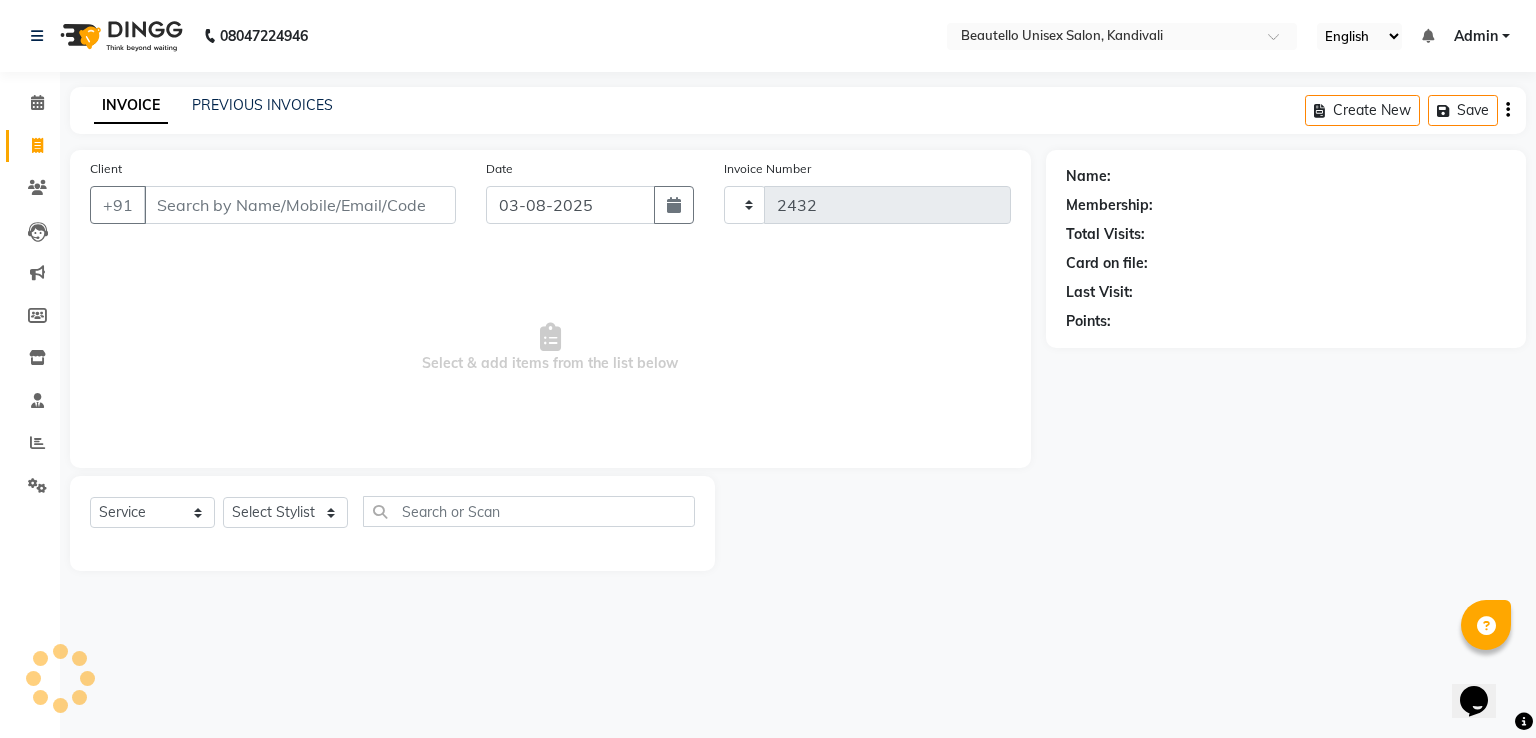 select on "5051" 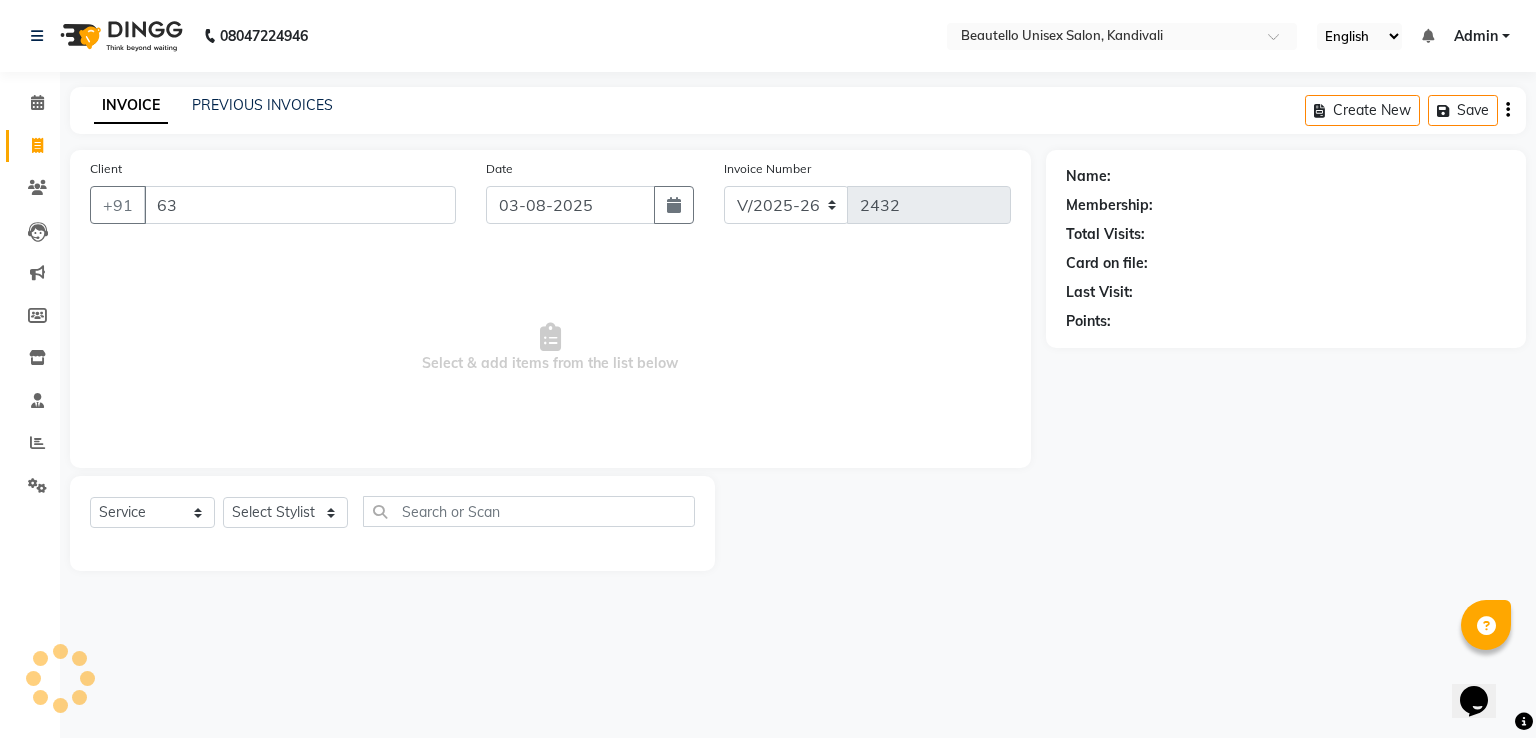 type on "6" 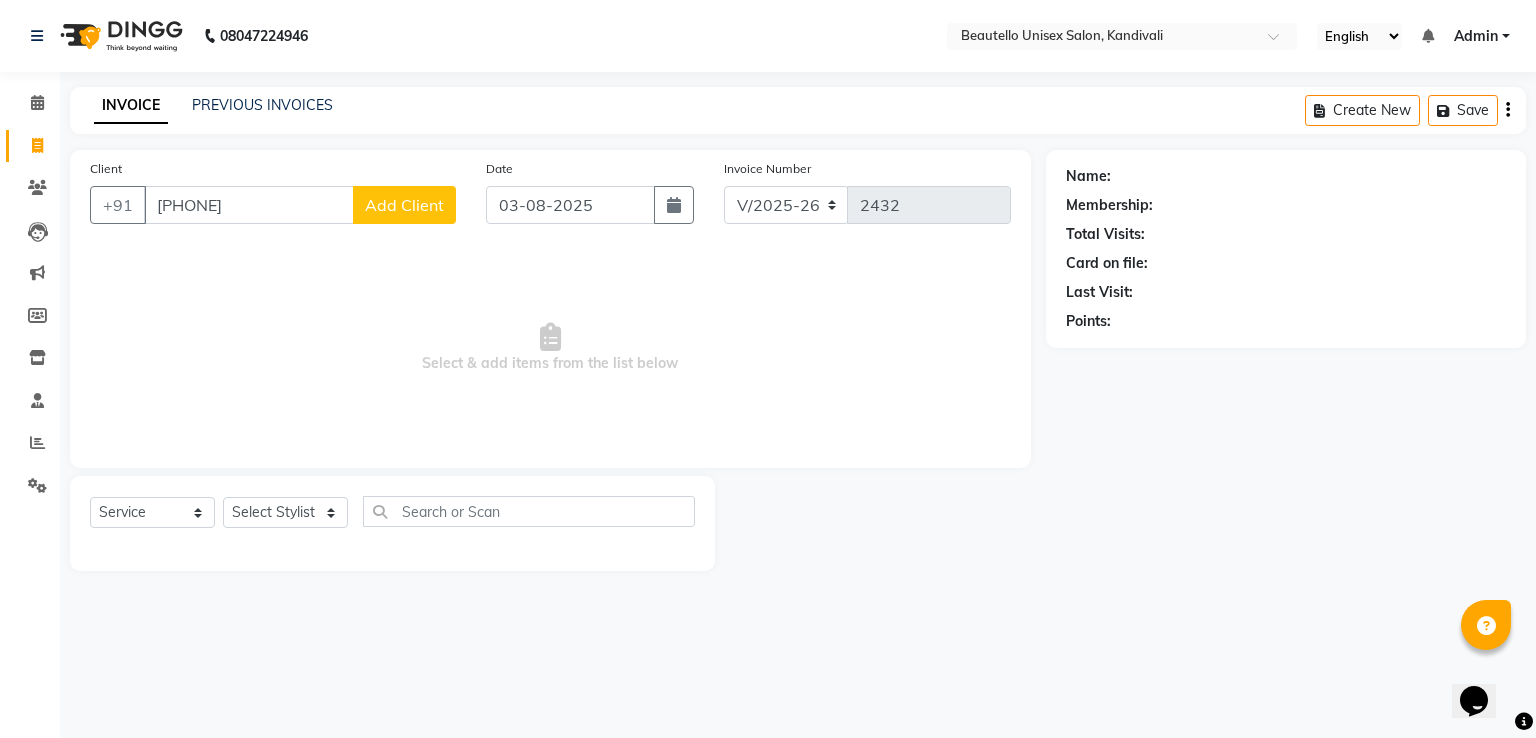 type on "[PHONE]" 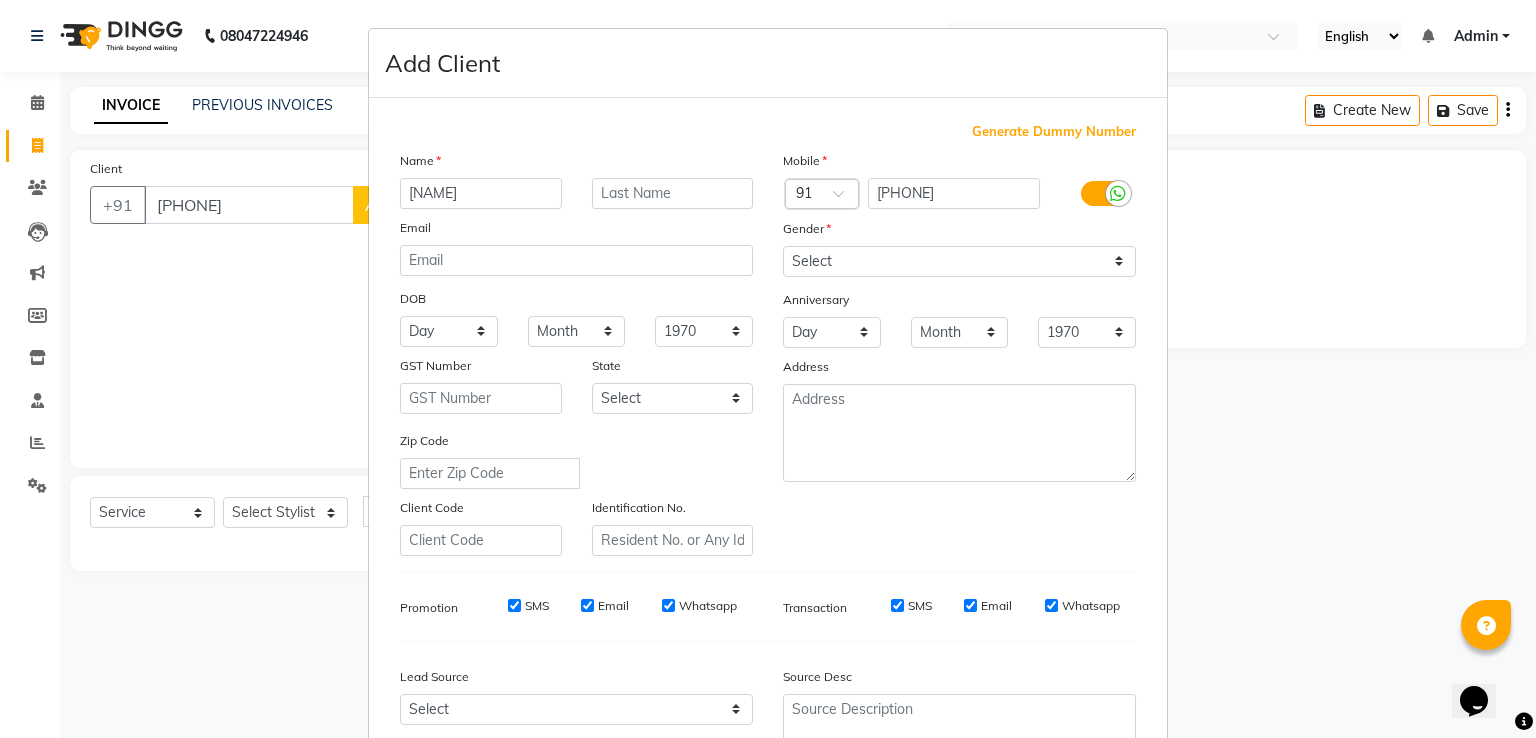 type on "[NAME]" 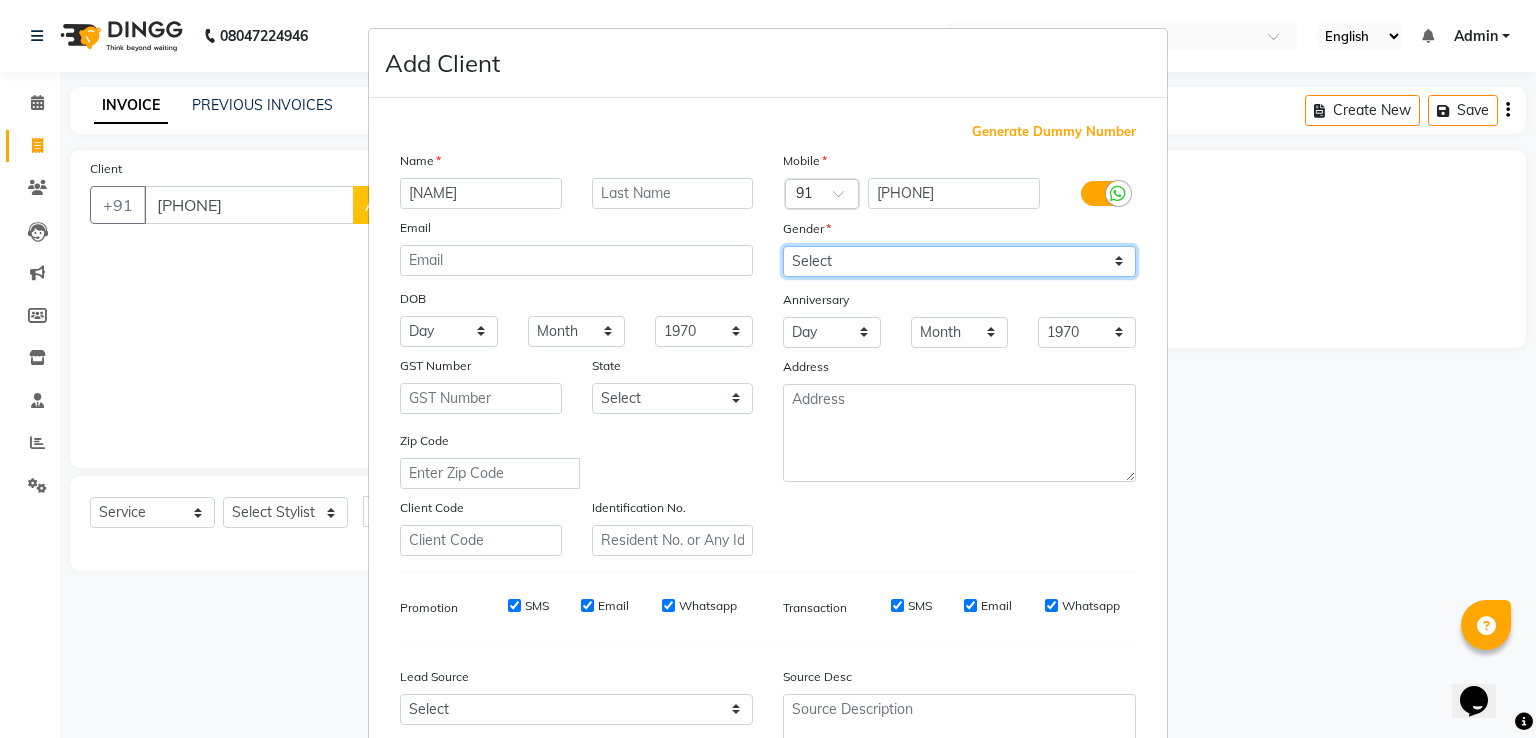 click on "Select Male Female Other Prefer Not To Say" at bounding box center (959, 261) 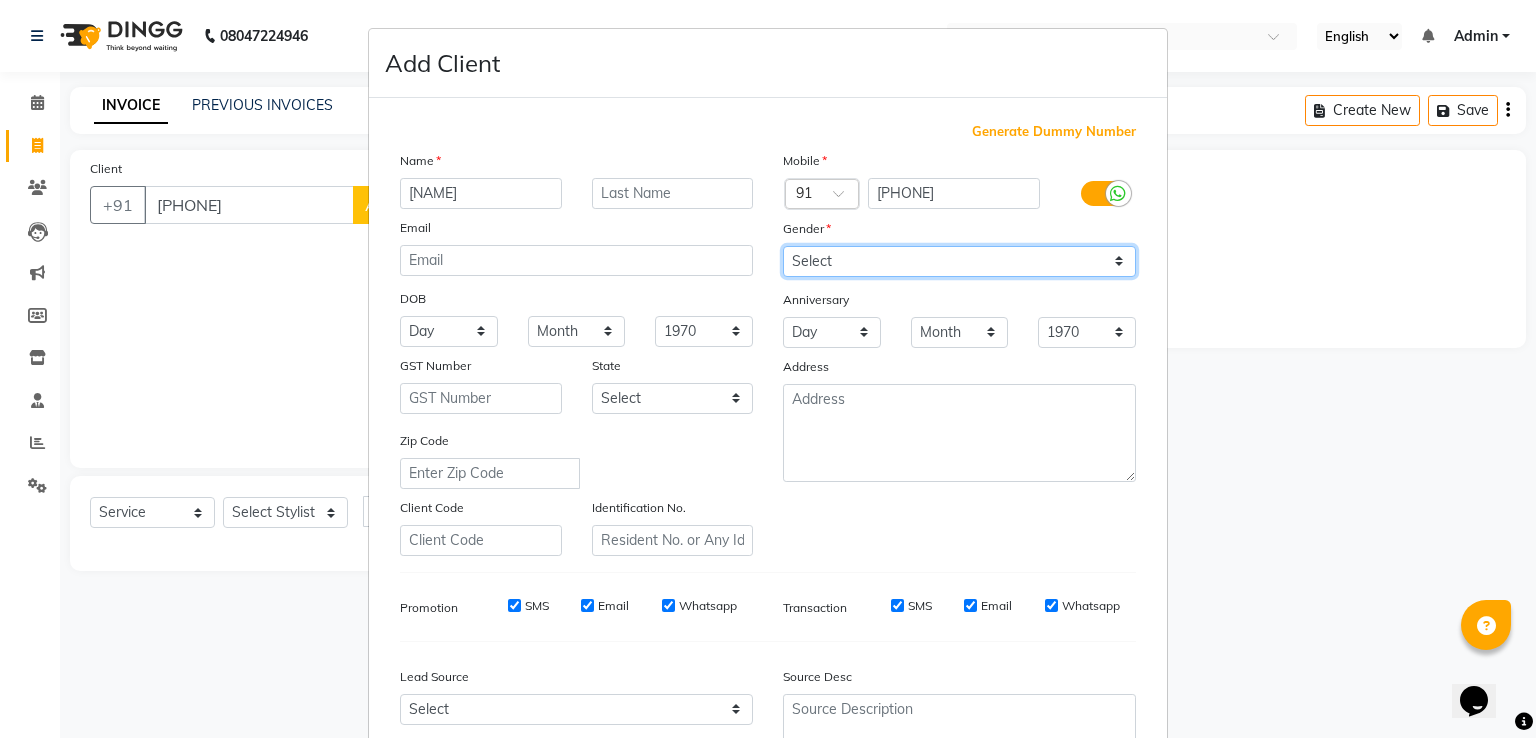 select on "male" 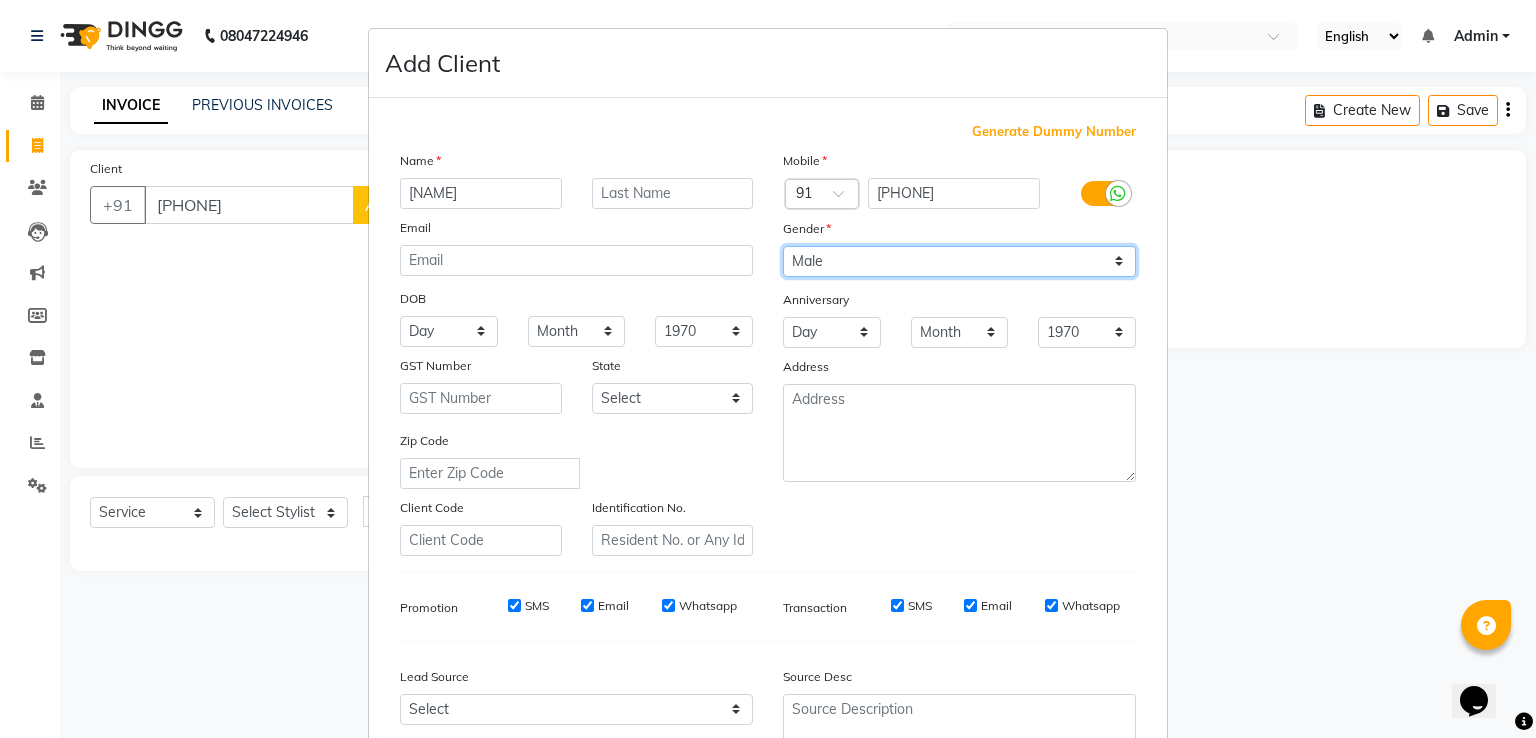 click on "Select Male Female Other Prefer Not To Say" at bounding box center [959, 261] 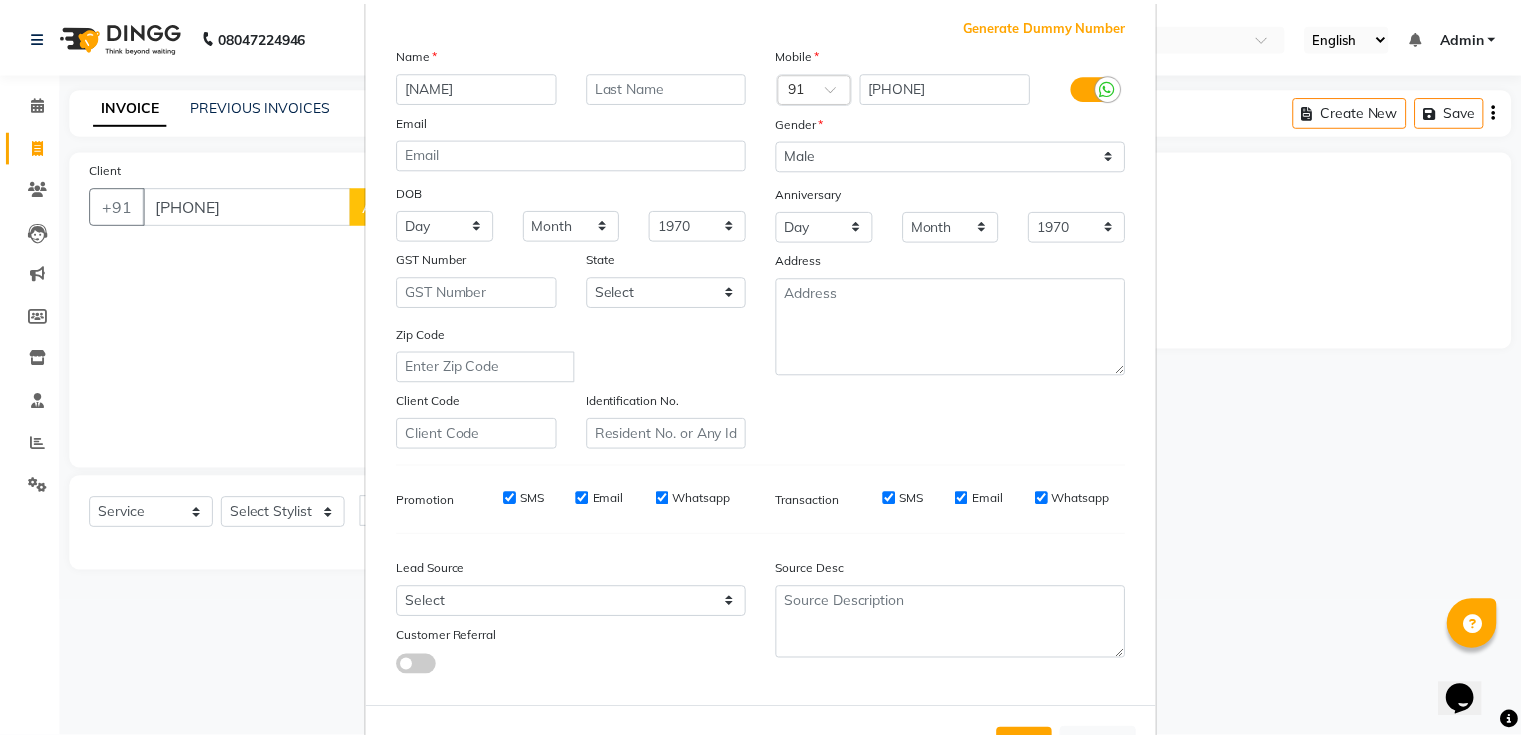 scroll, scrollTop: 156, scrollLeft: 0, axis: vertical 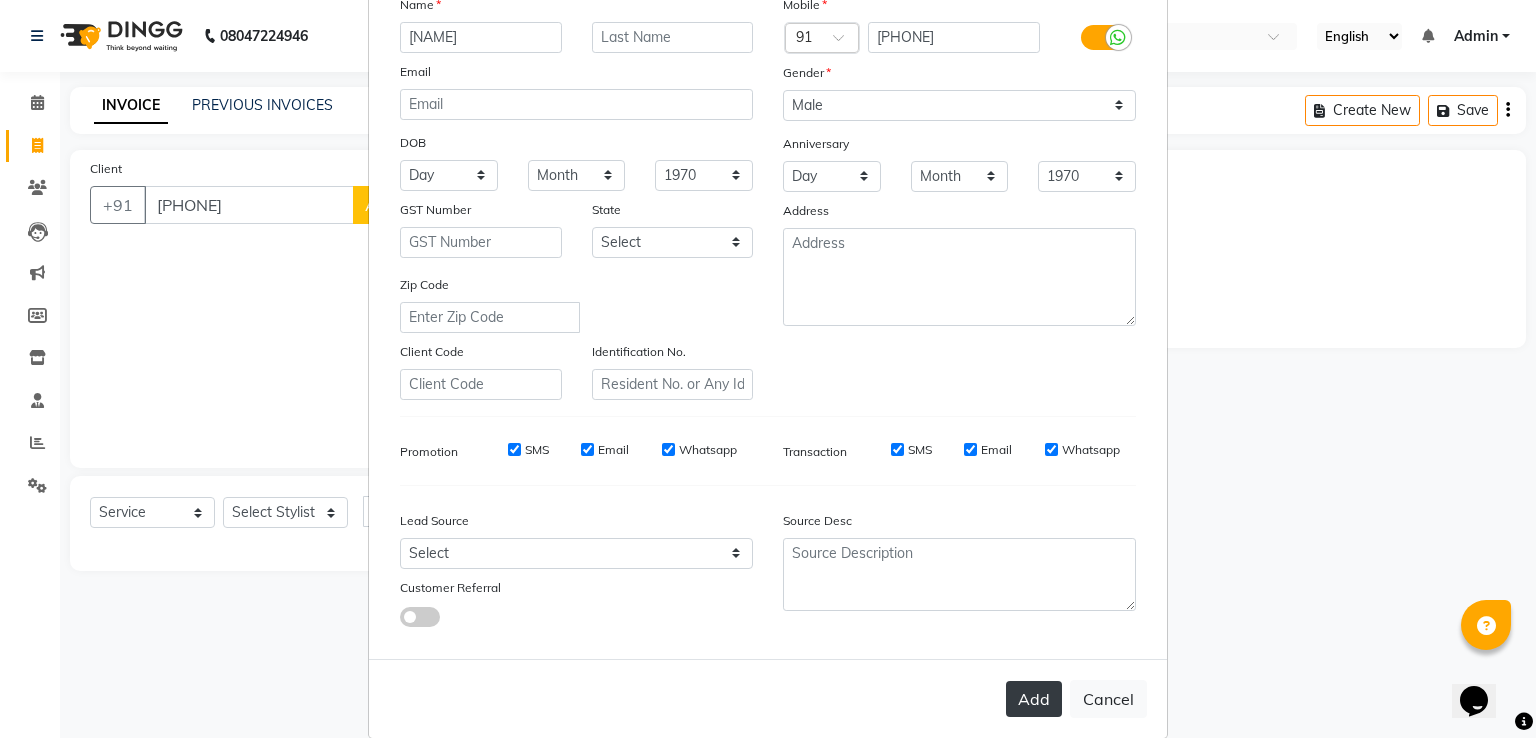 click on "Add" at bounding box center [1034, 699] 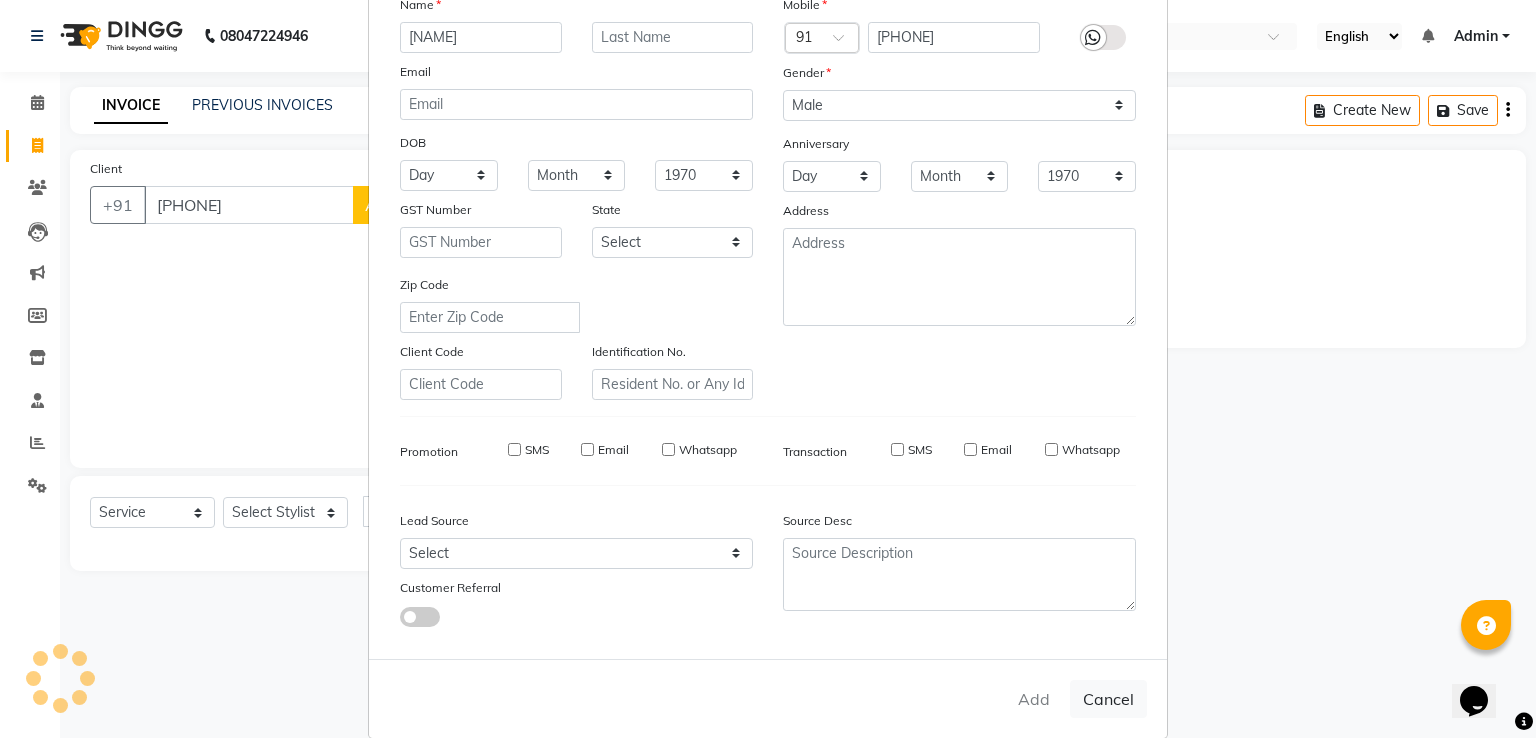type 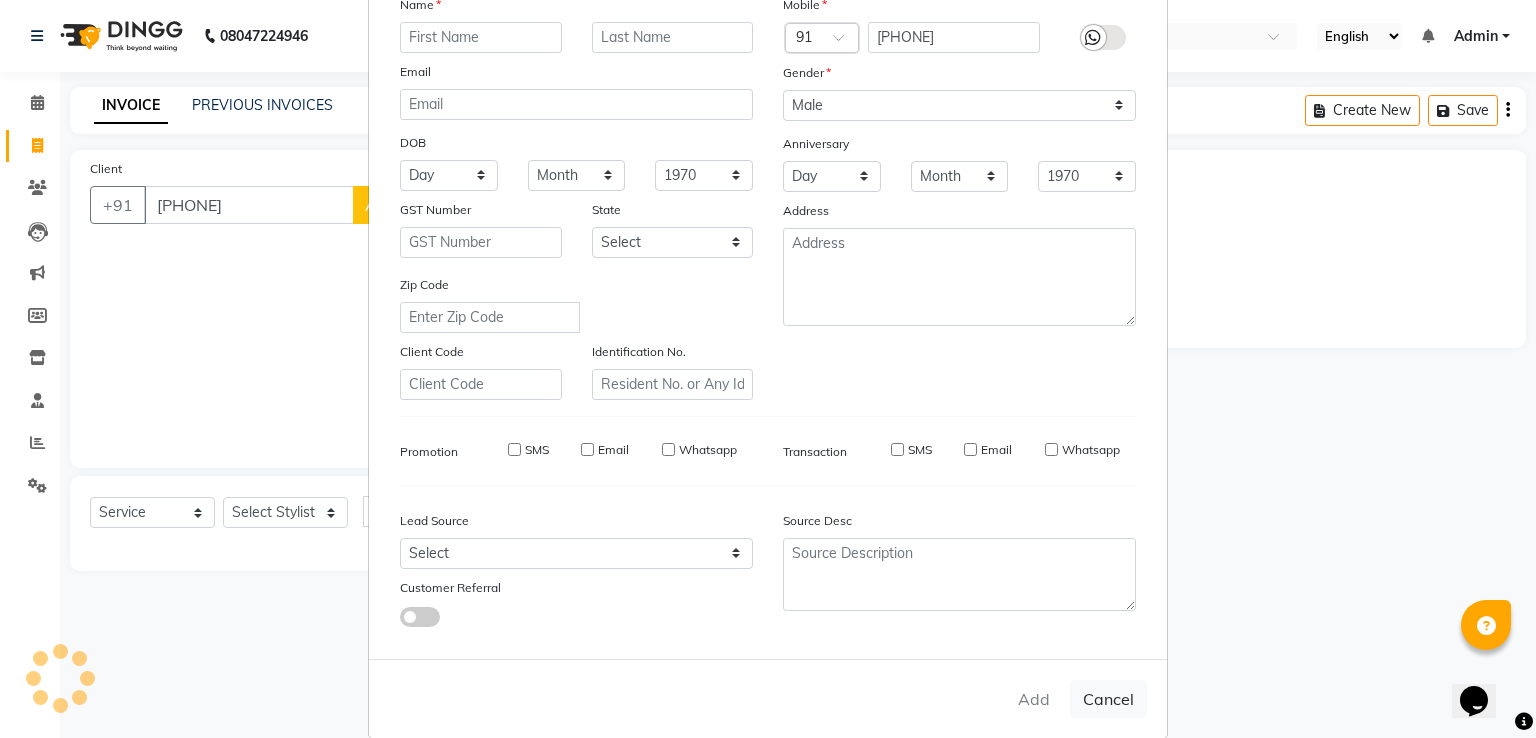 select 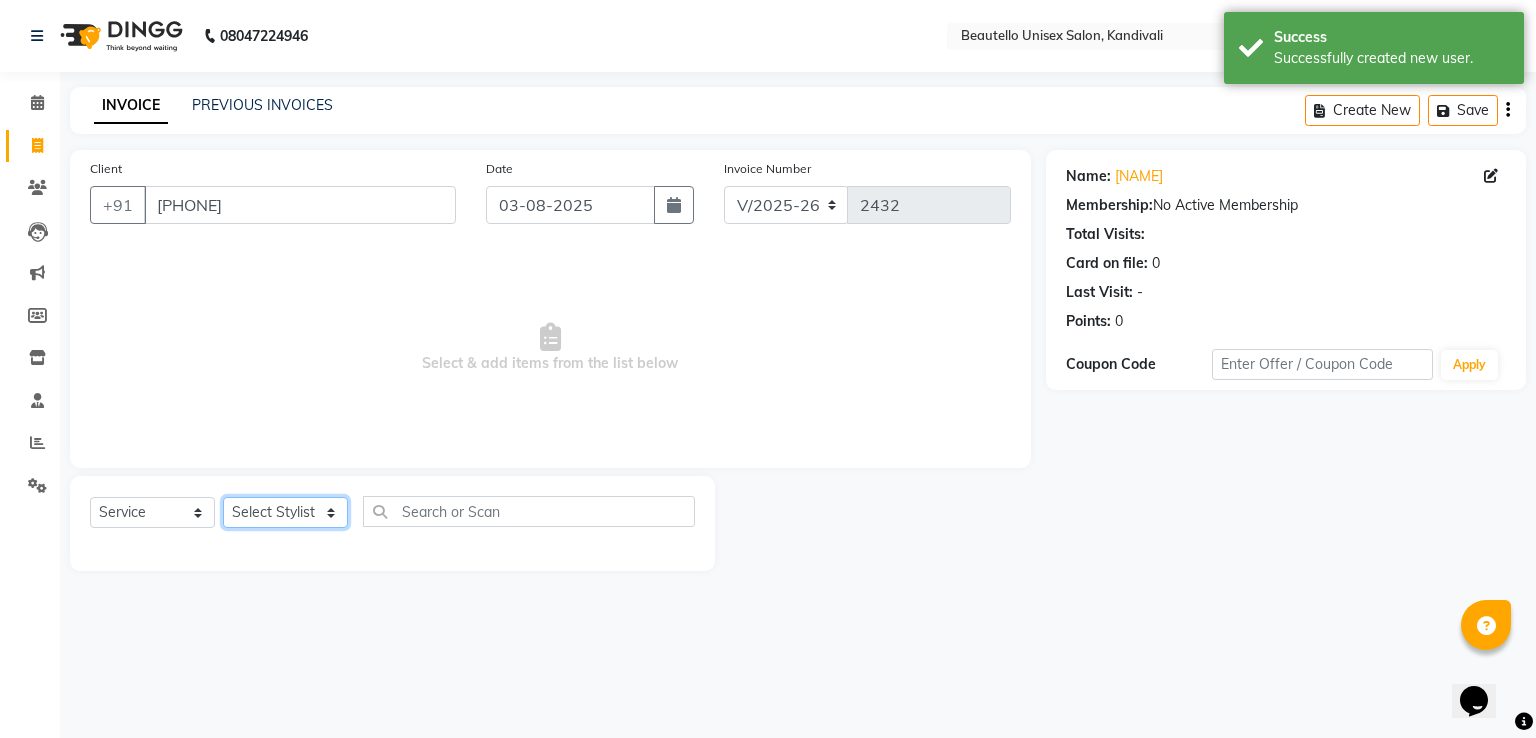 click on "Select Stylist  Akki  [PERSON]  Laxmi [PERSON]  Ruksana Sajid Sameer Suhail  Sukriti Mam Sweety" 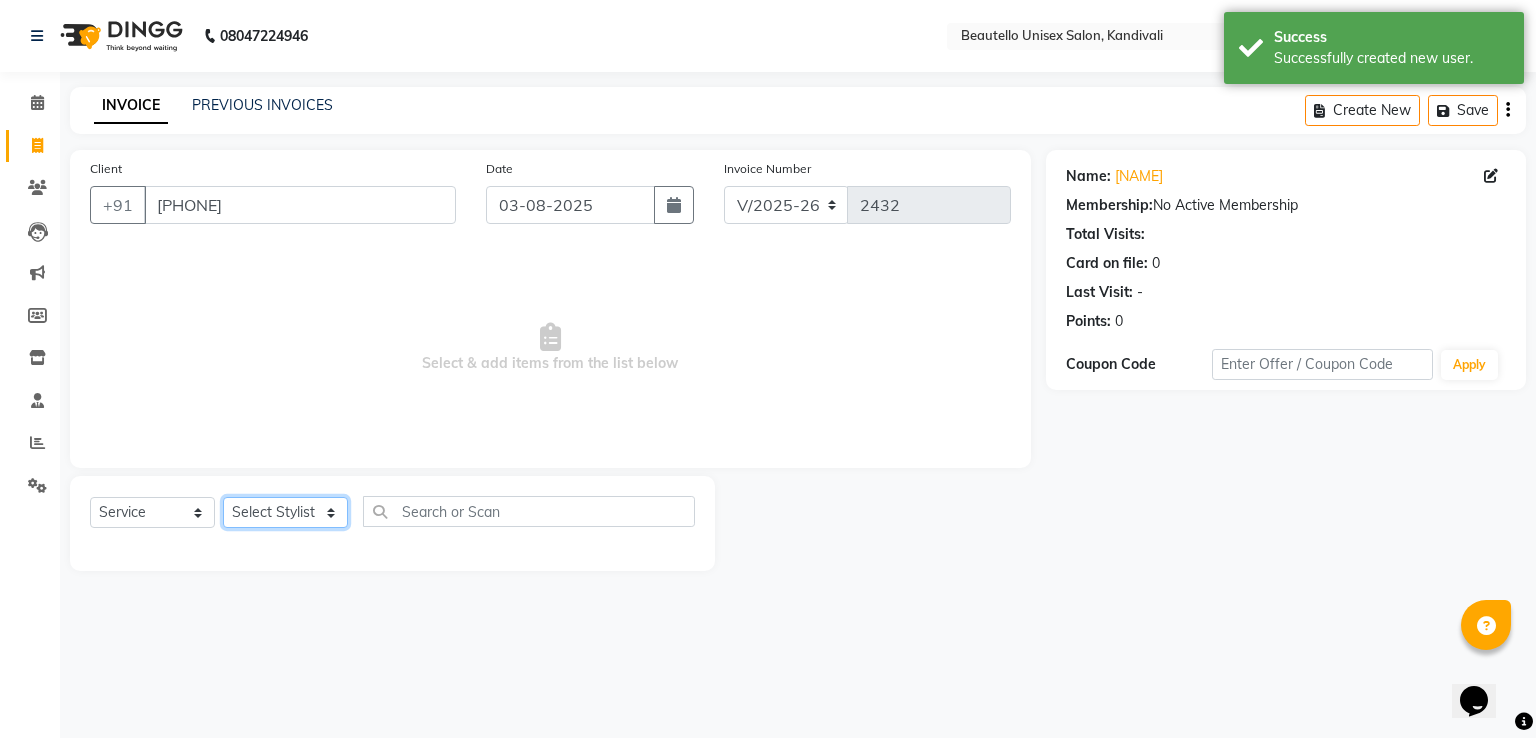 select on "31994" 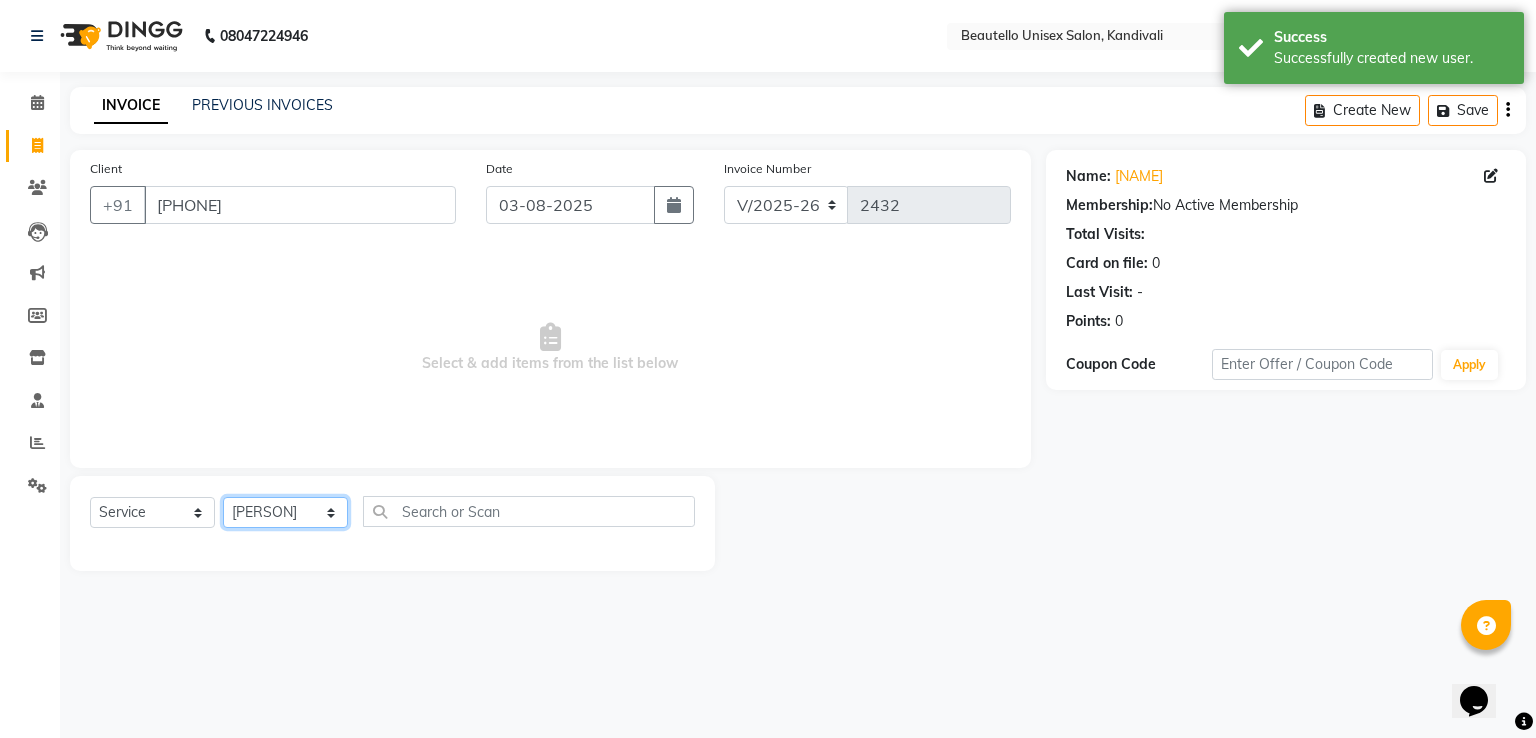 click on "Select Stylist  Akki  [PERSON]  Laxmi [PERSON]  Ruksana Sajid Sameer Suhail  Sukriti Mam Sweety" 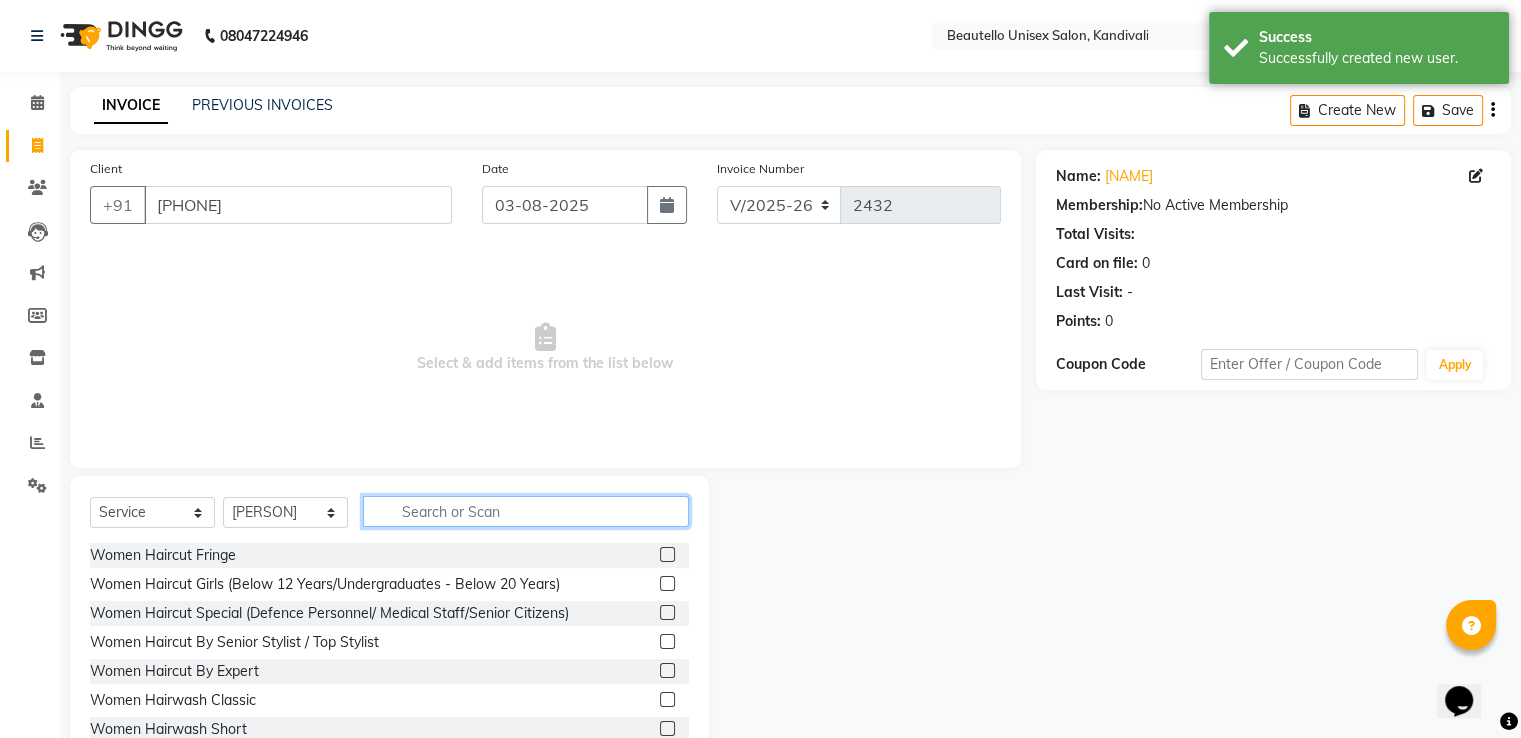 click 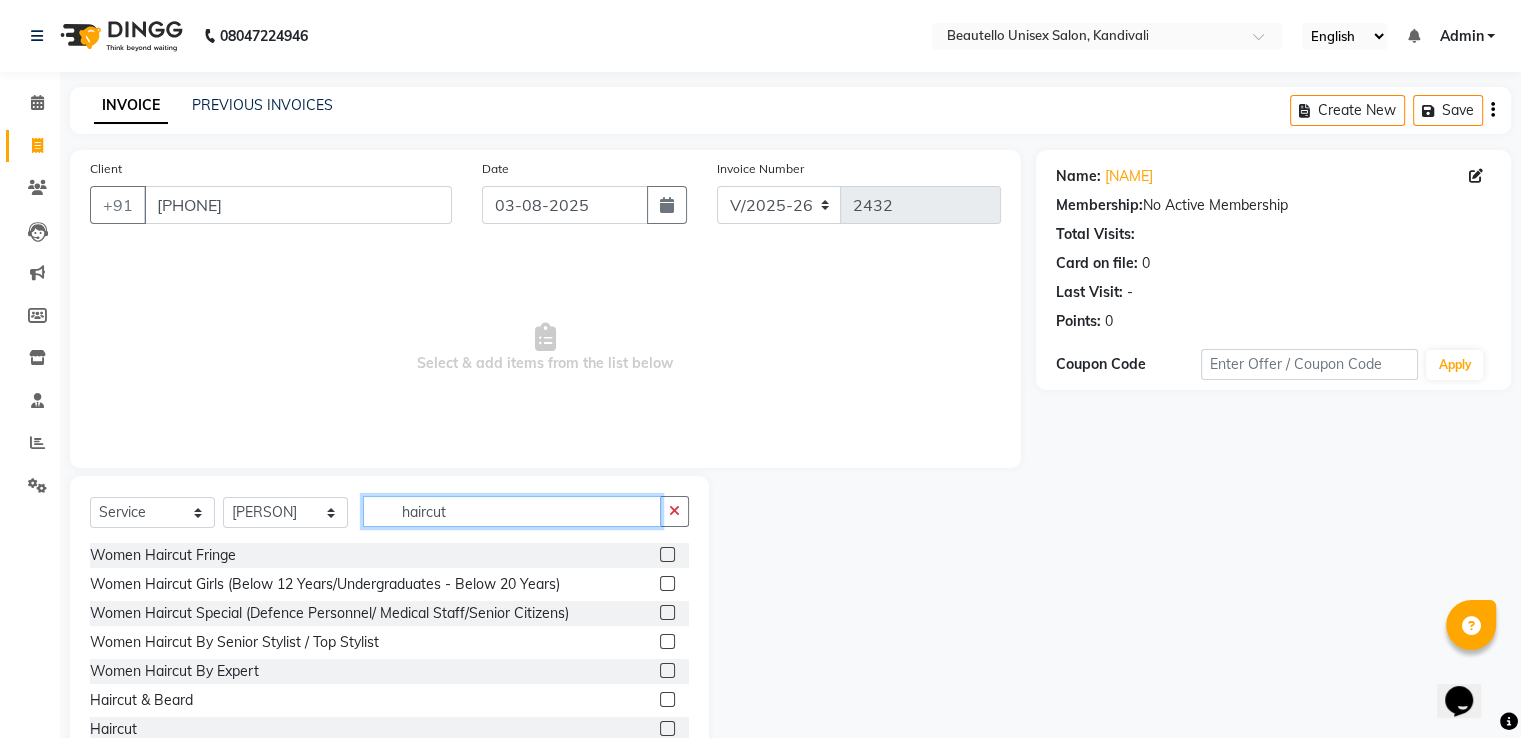 type on "haircut" 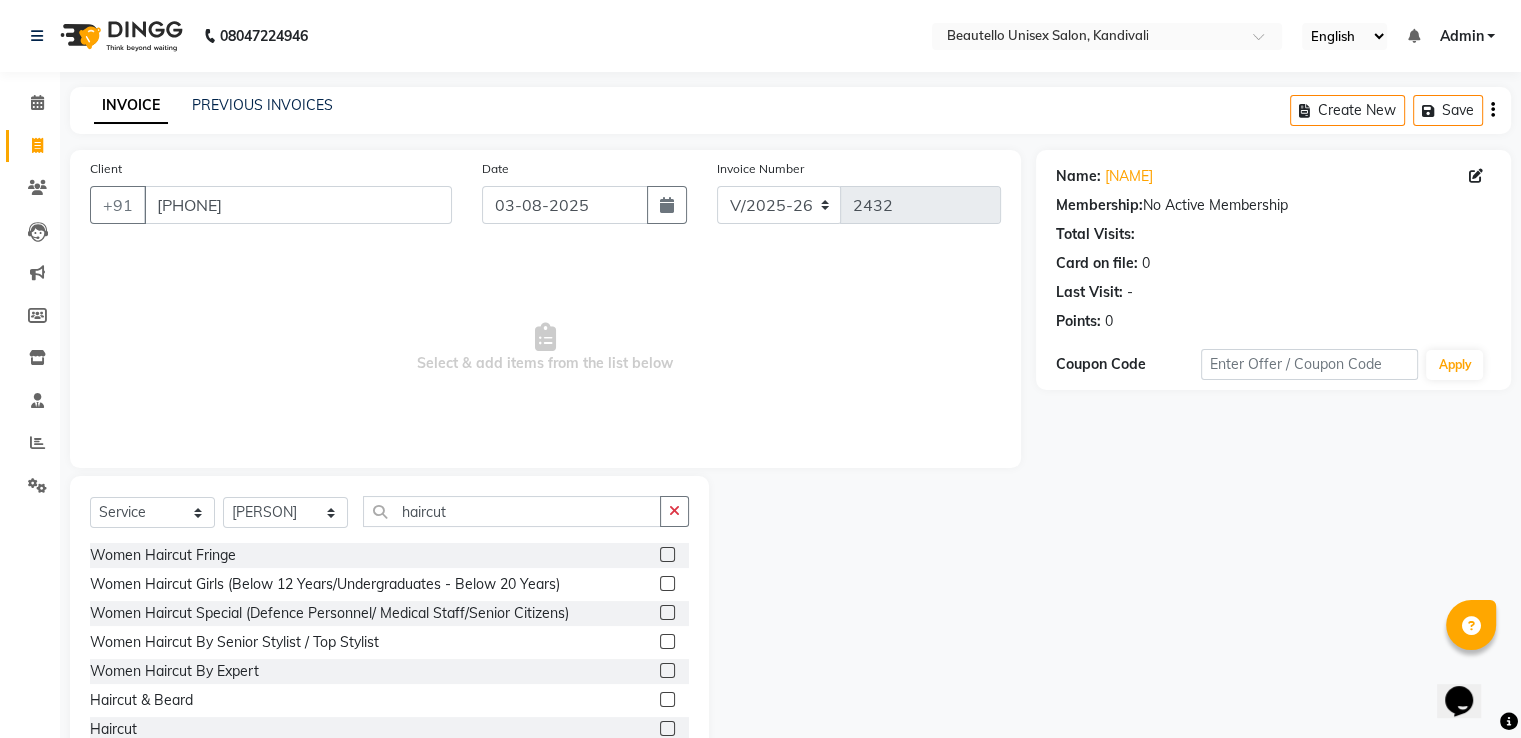 click 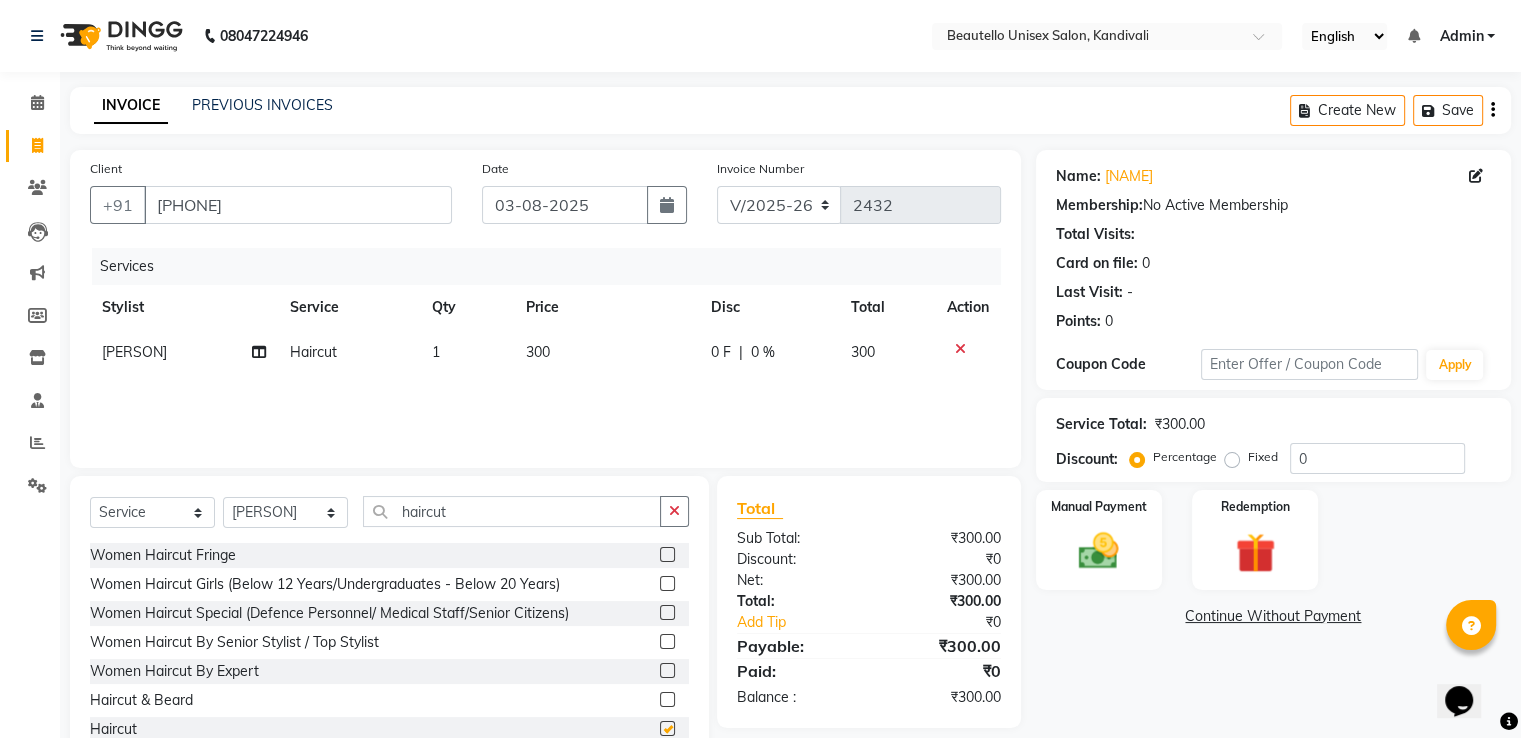 checkbox on "false" 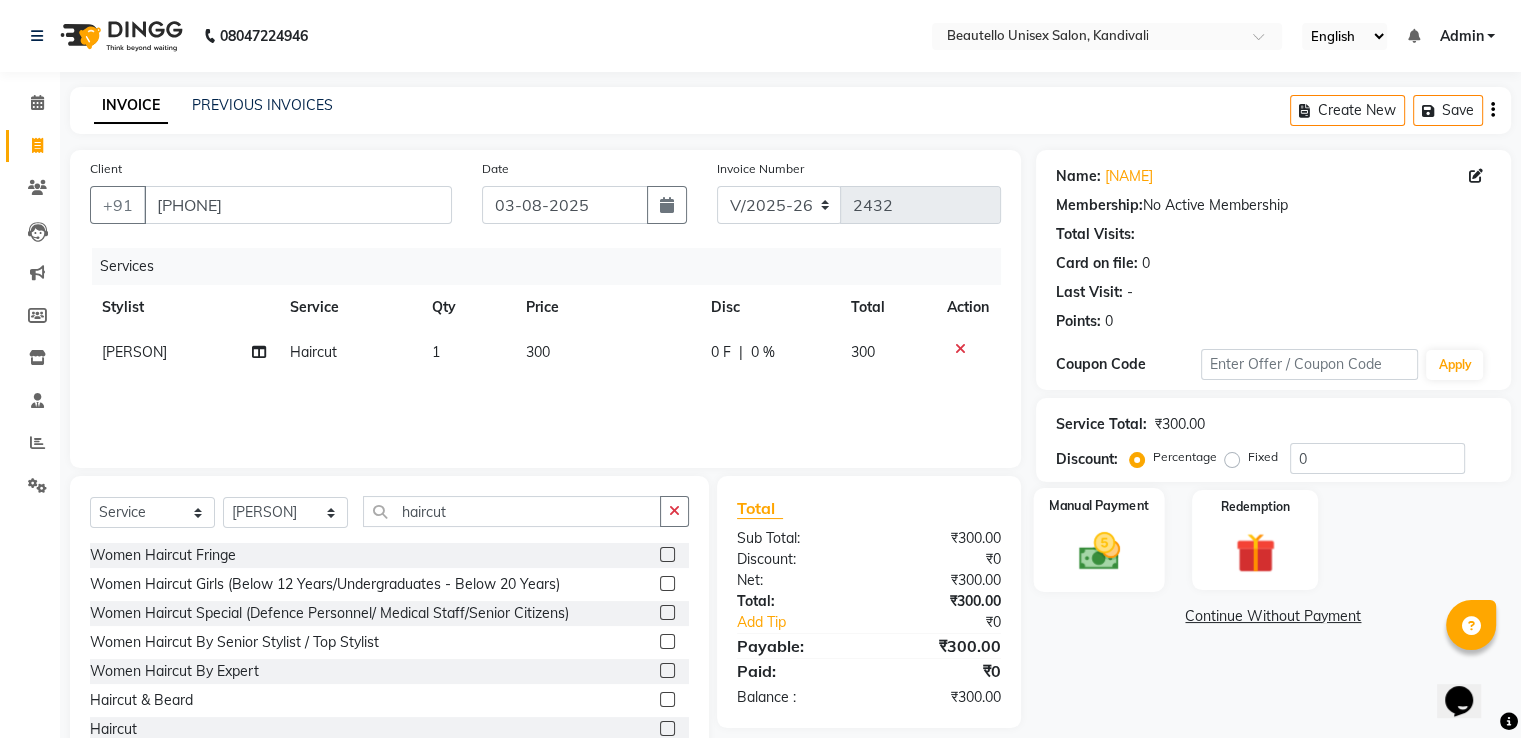 click on "Manual Payment" 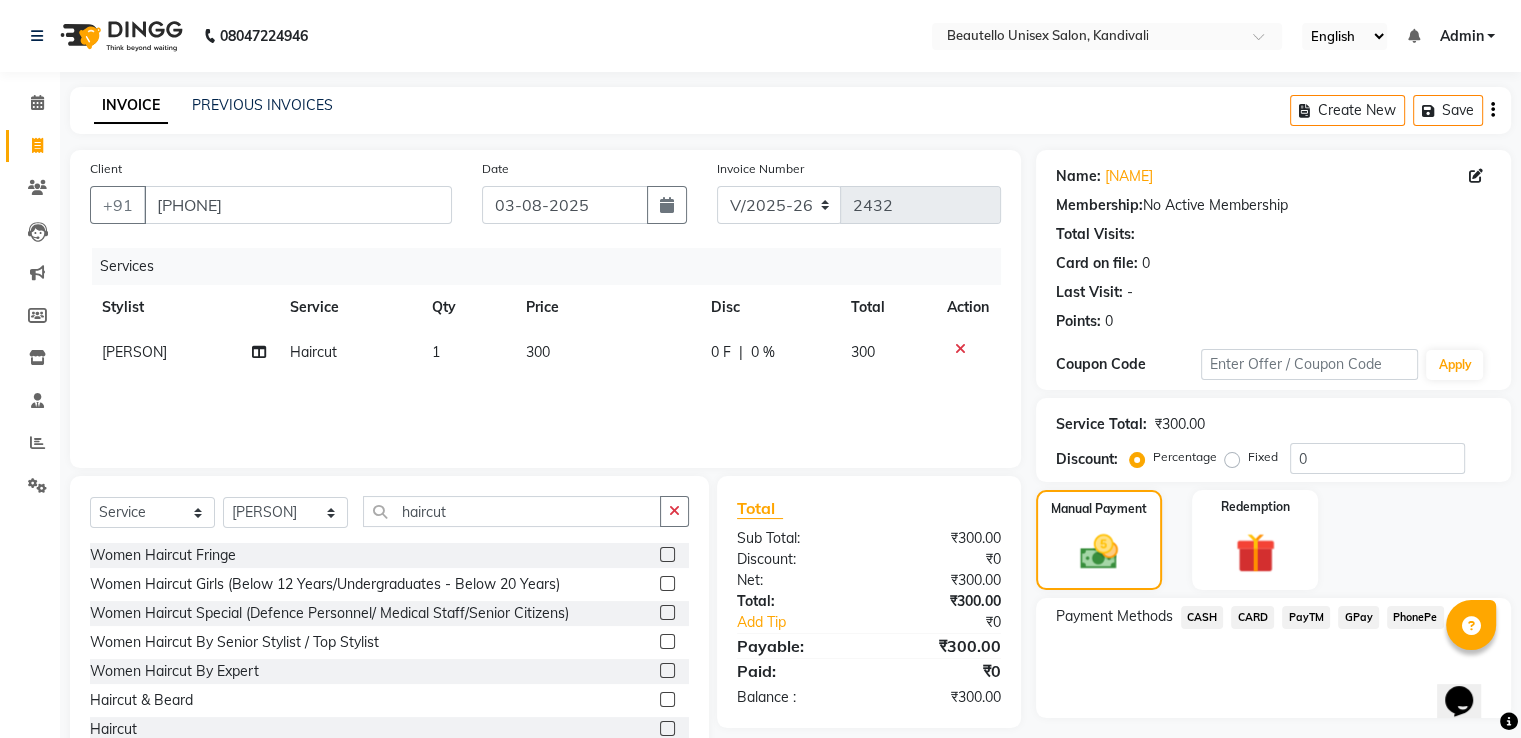 click on "PayTM" 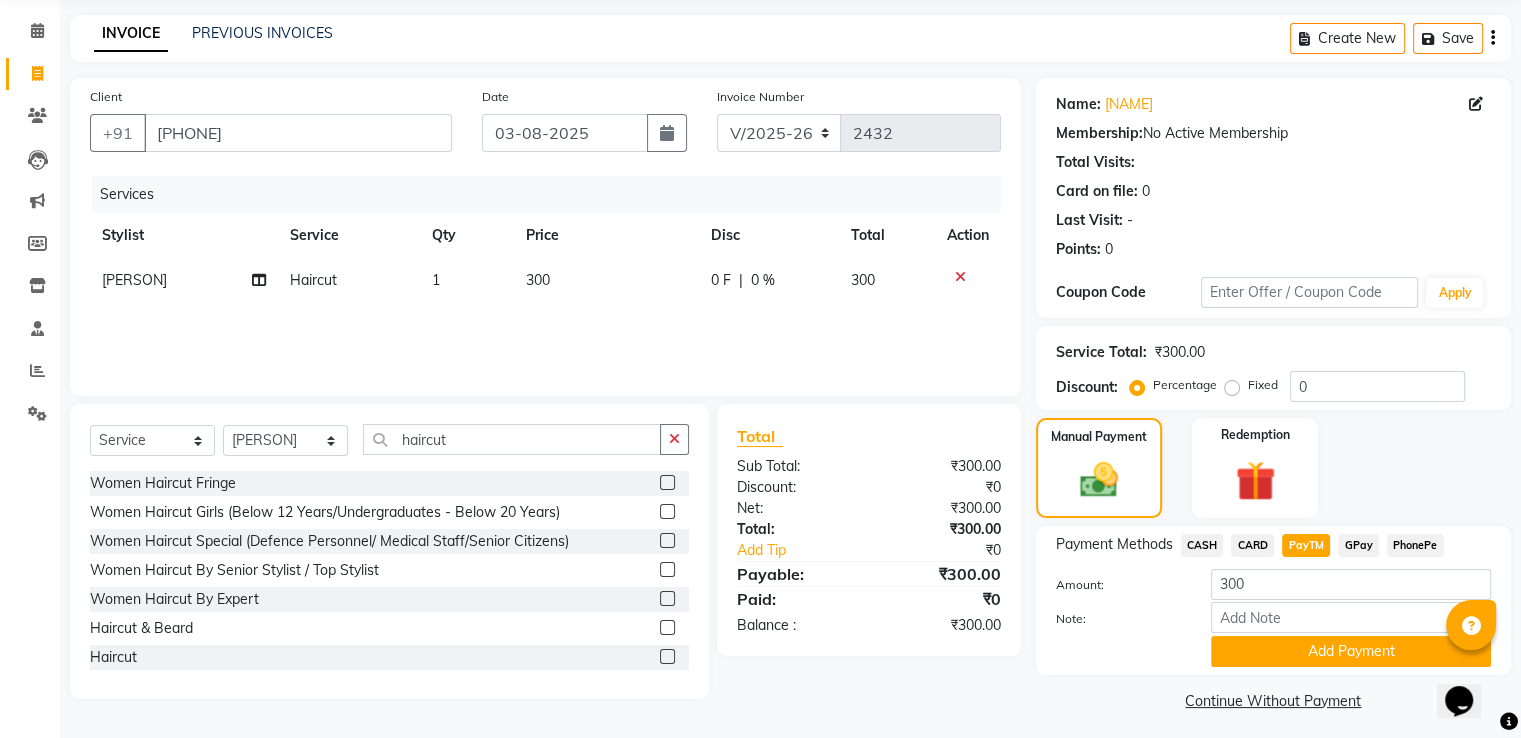 scroll, scrollTop: 81, scrollLeft: 0, axis: vertical 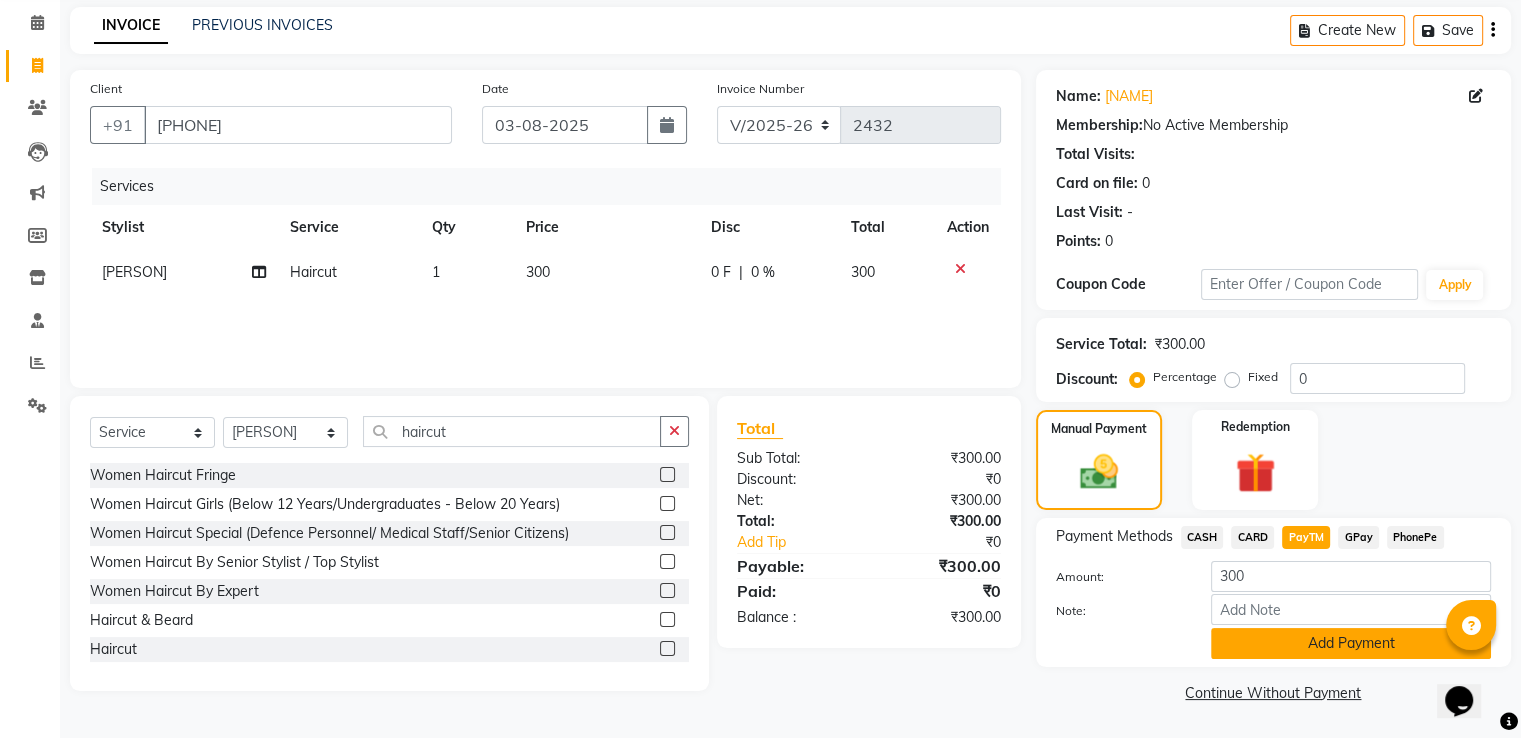click on "Add Payment" 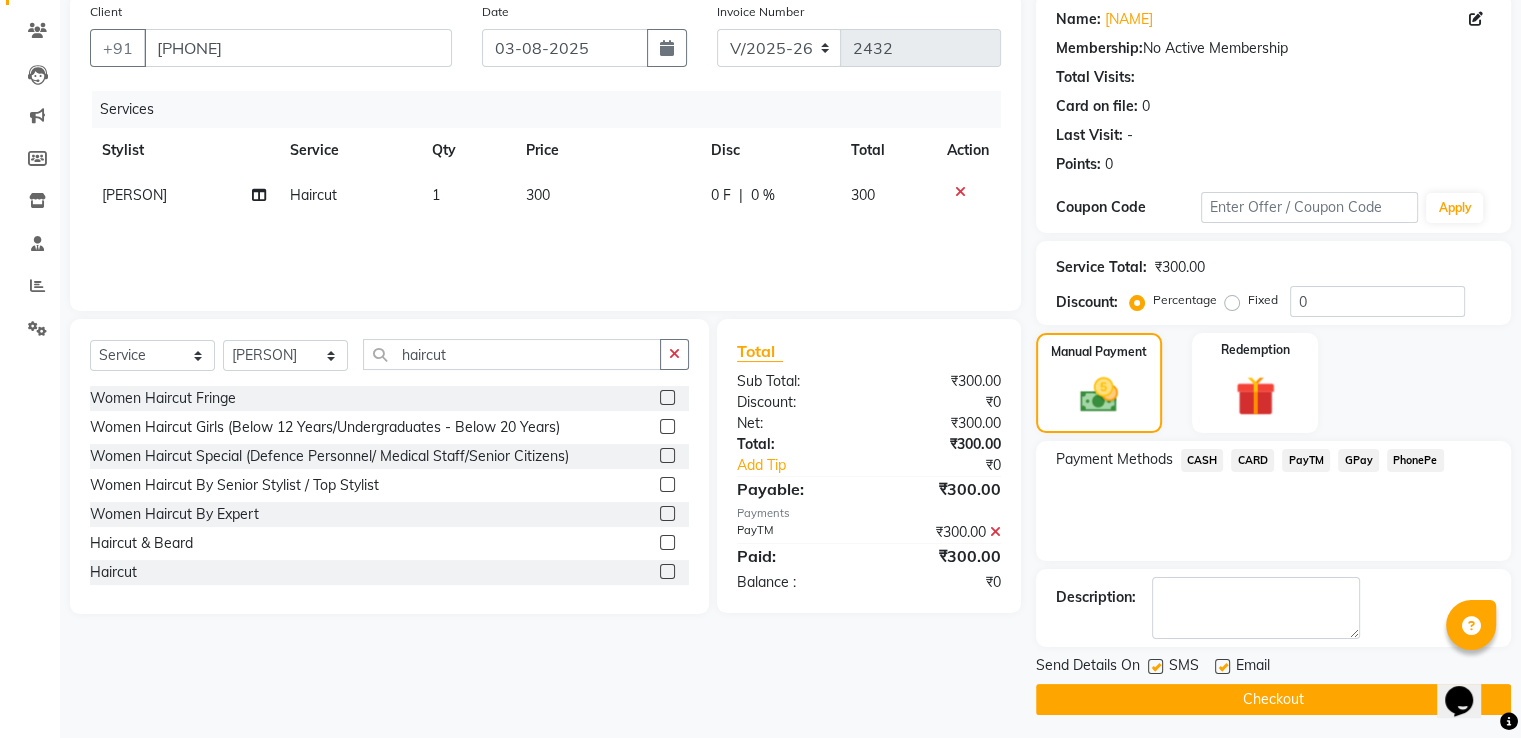 scroll, scrollTop: 160, scrollLeft: 0, axis: vertical 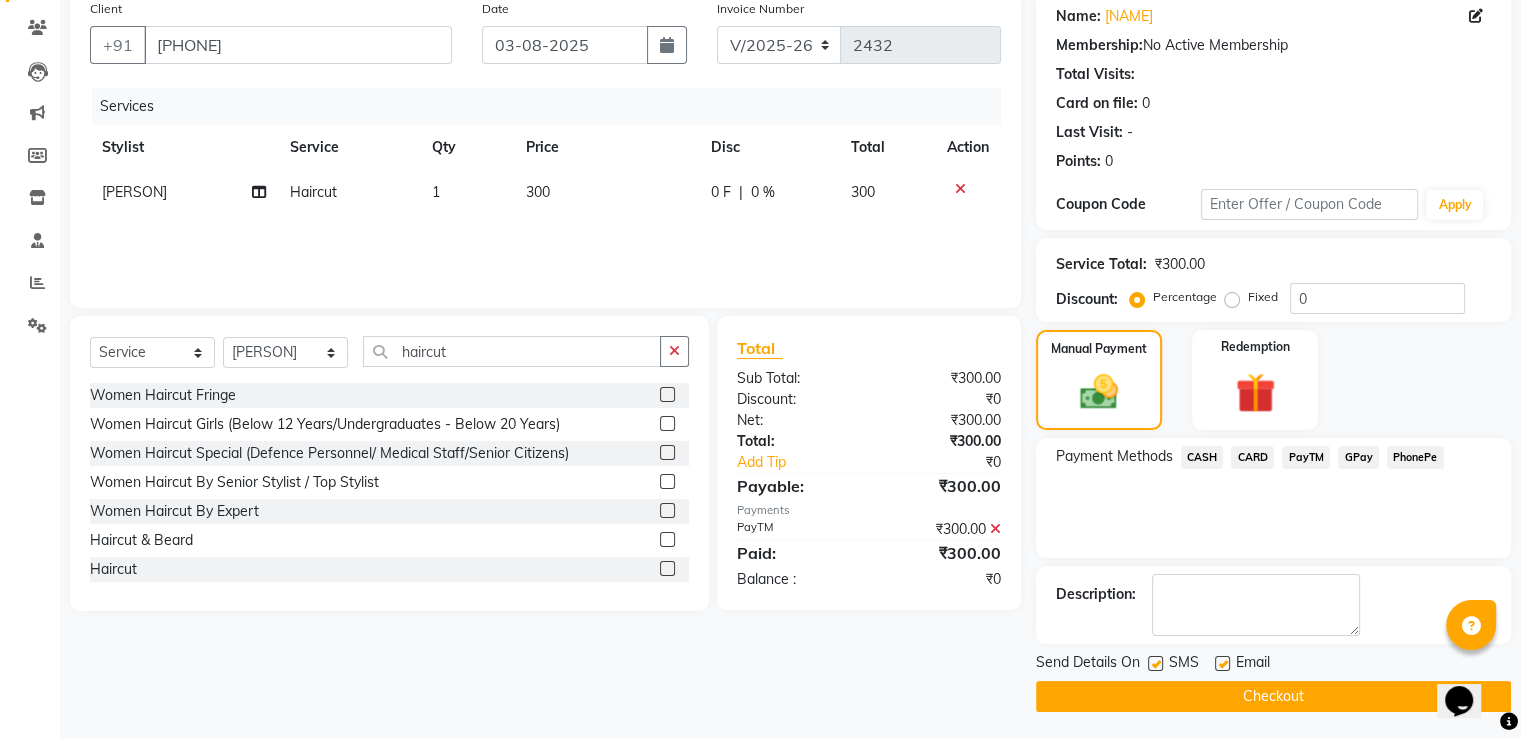 click 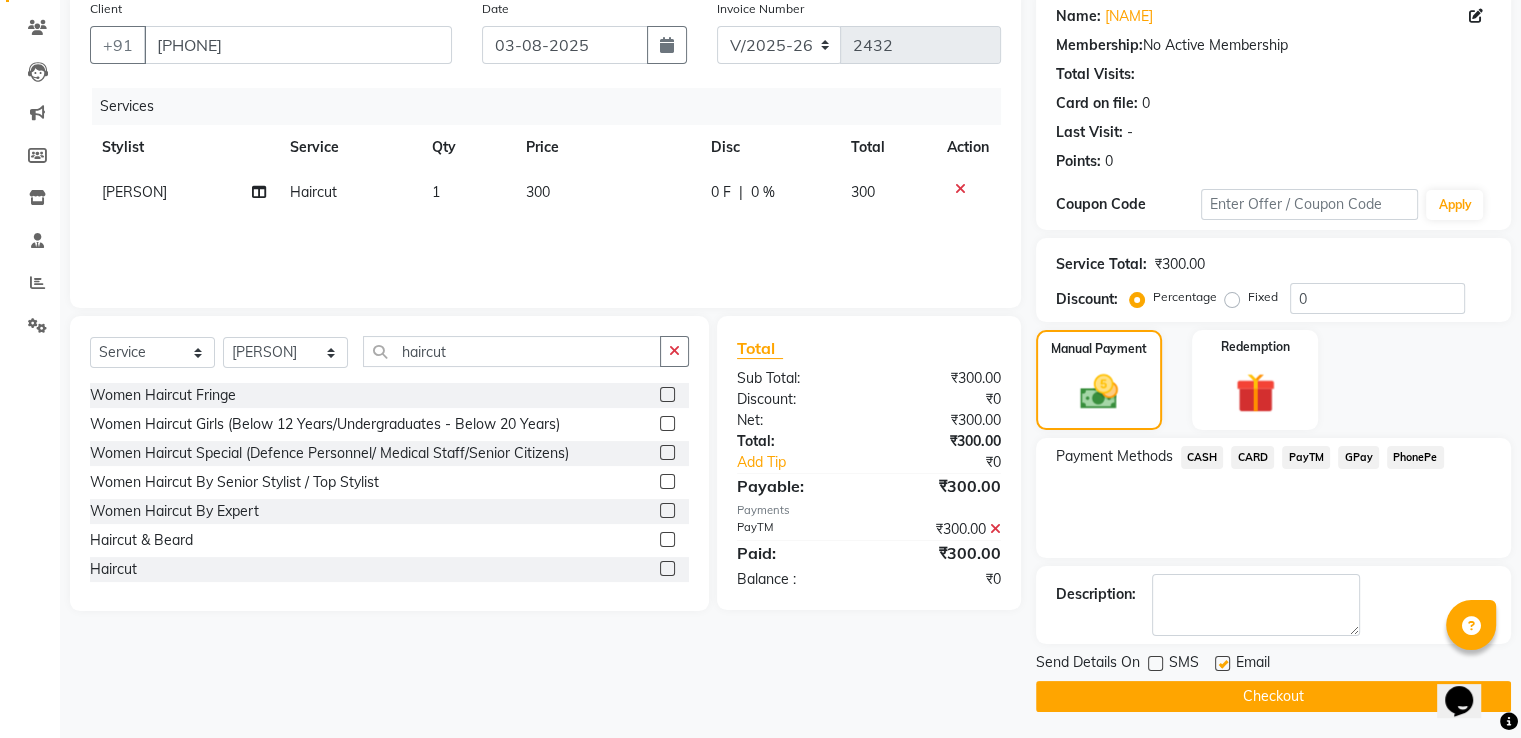 click on "Checkout" 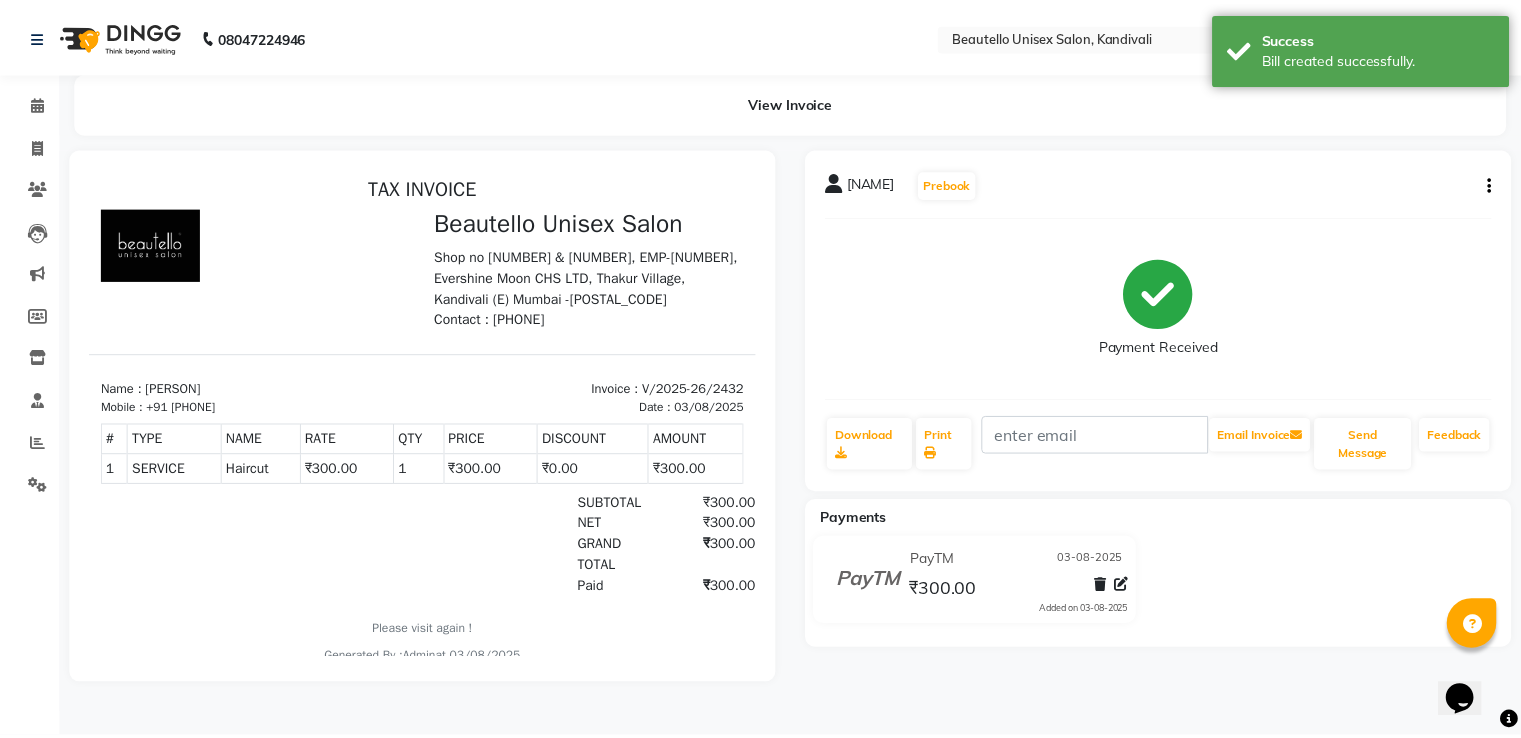 scroll, scrollTop: 0, scrollLeft: 0, axis: both 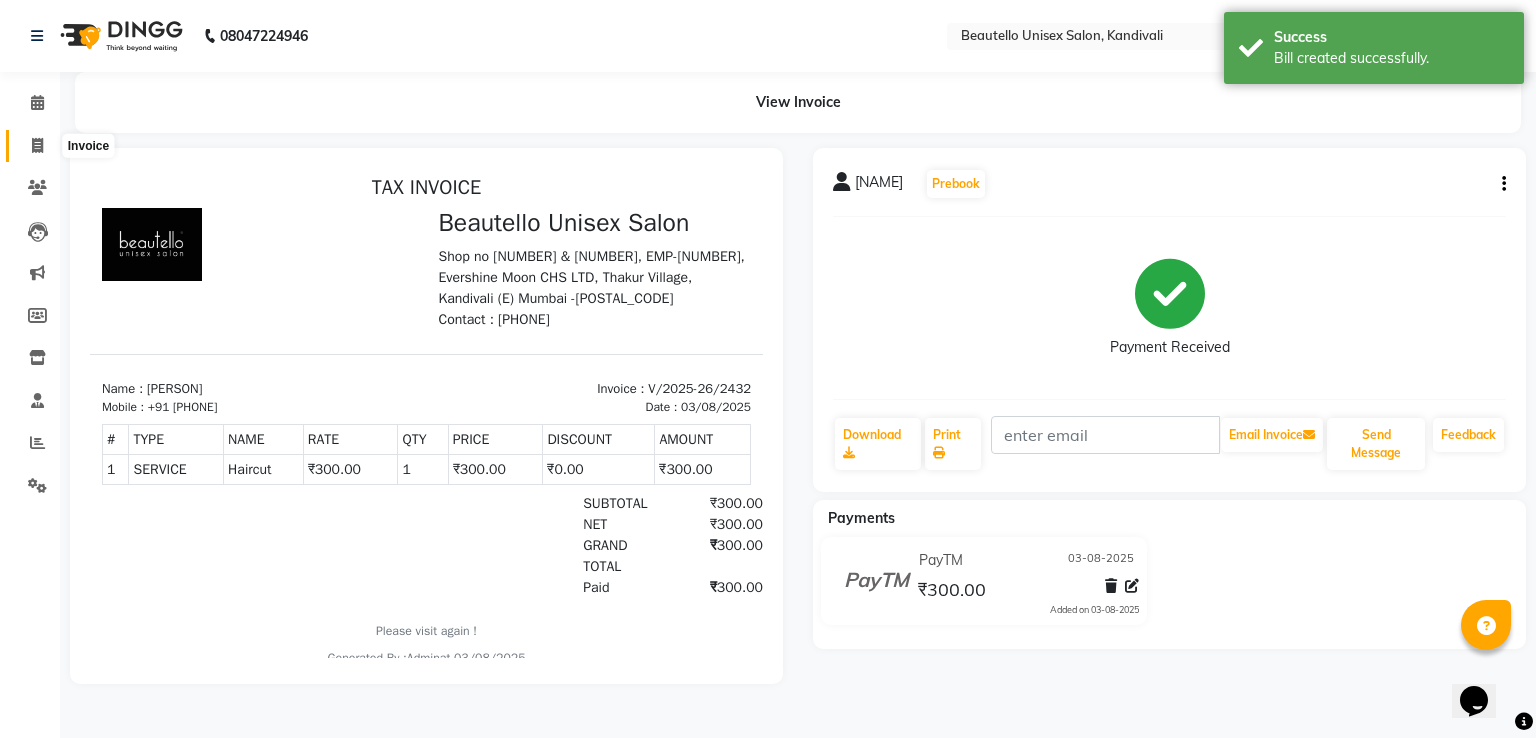 click 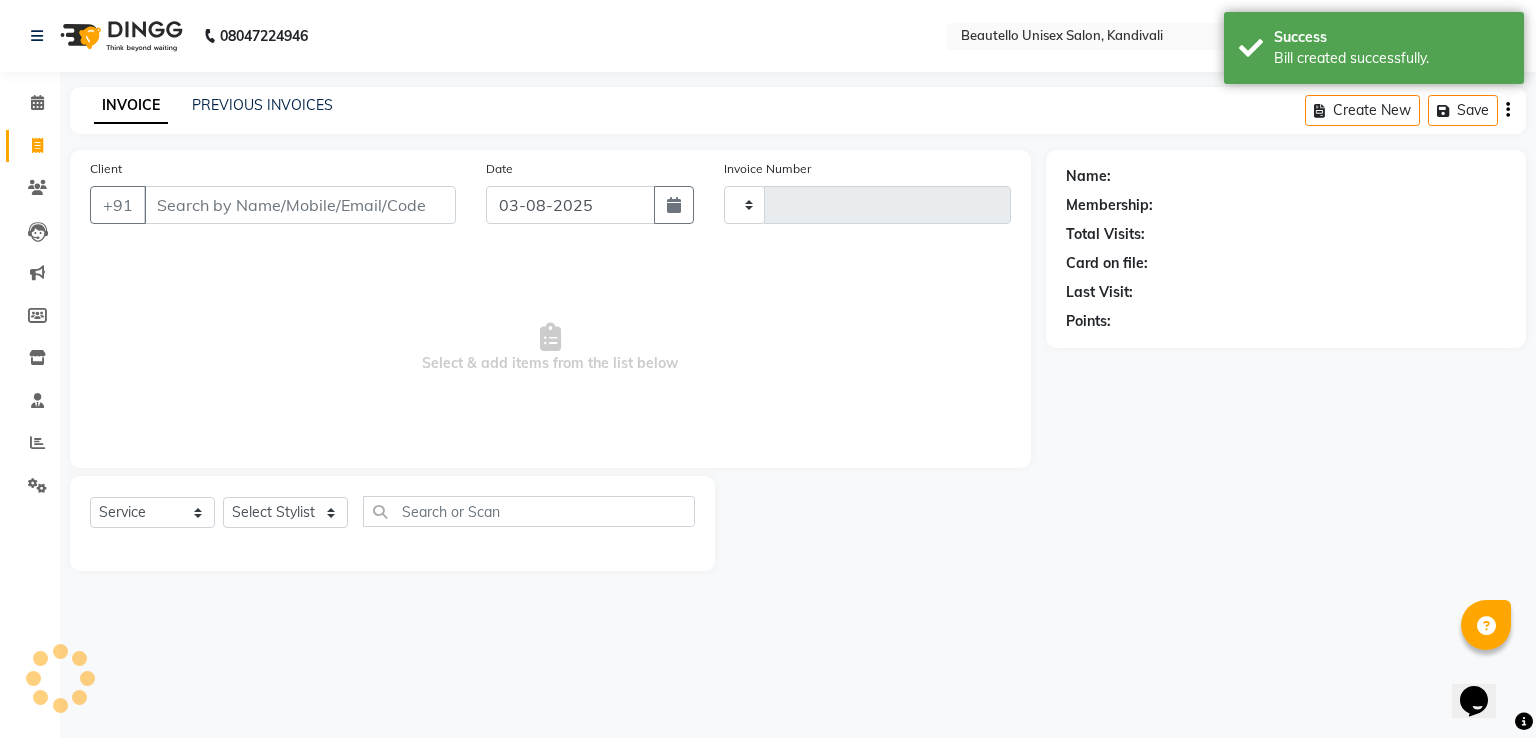 type on "2433" 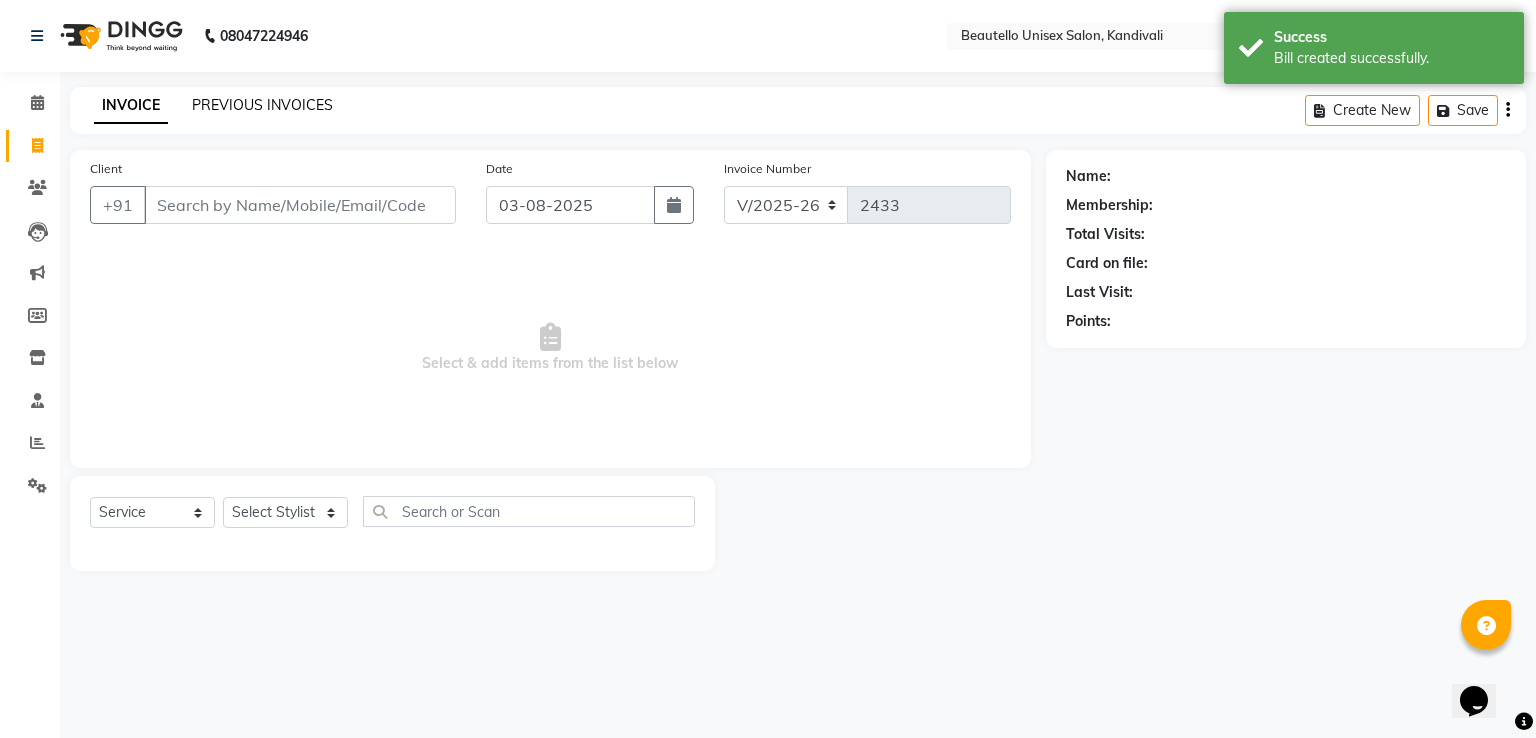 click on "PREVIOUS INVOICES" 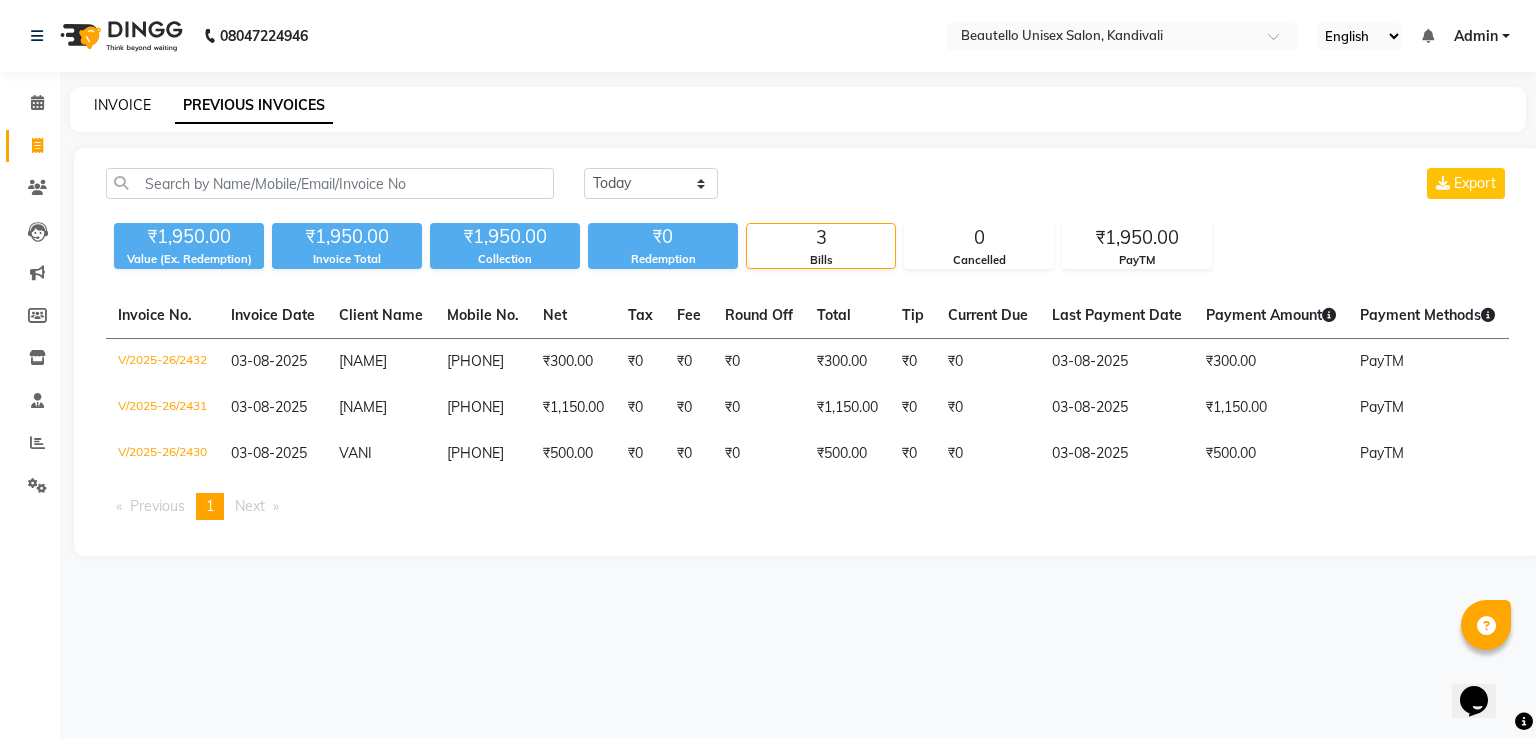 click on "INVOICE" 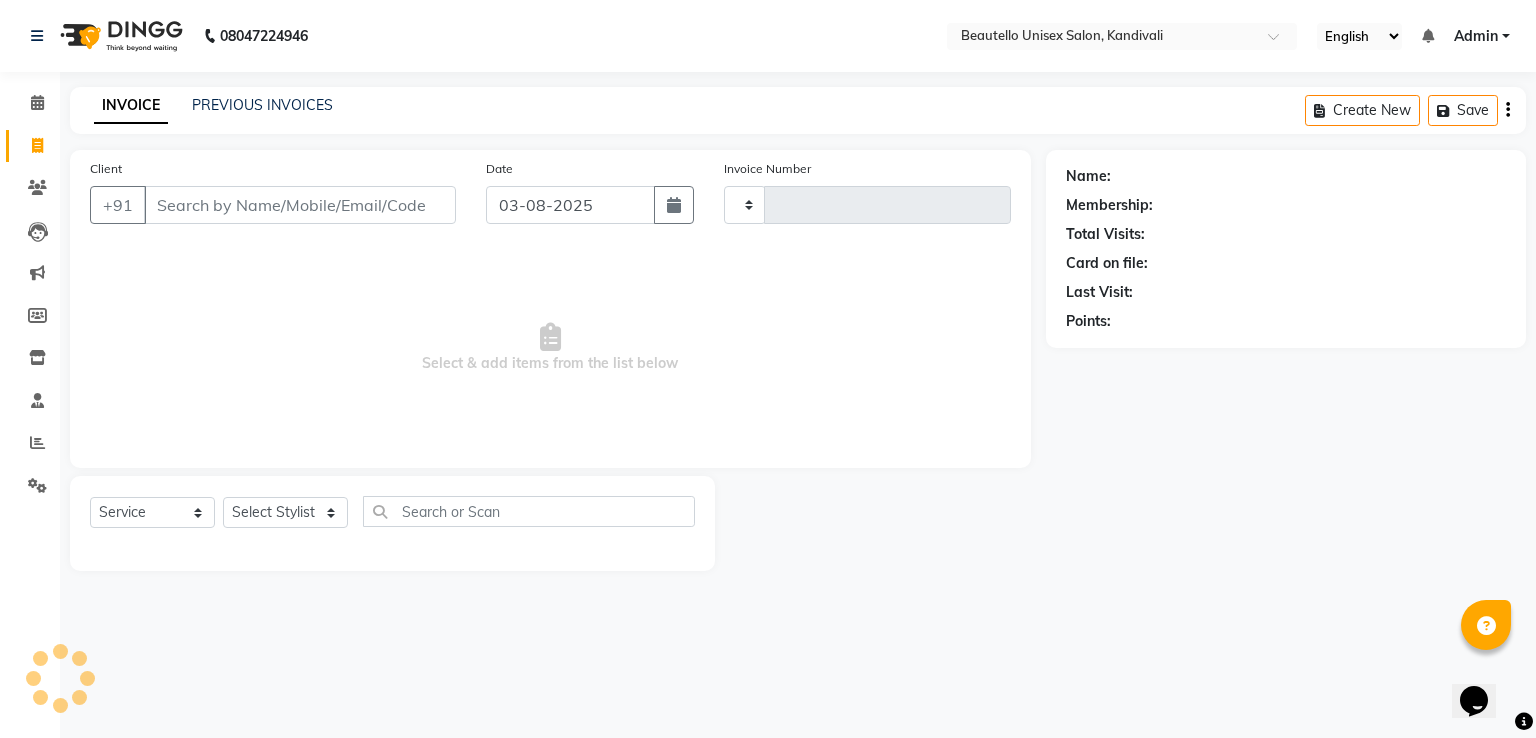 type on "2433" 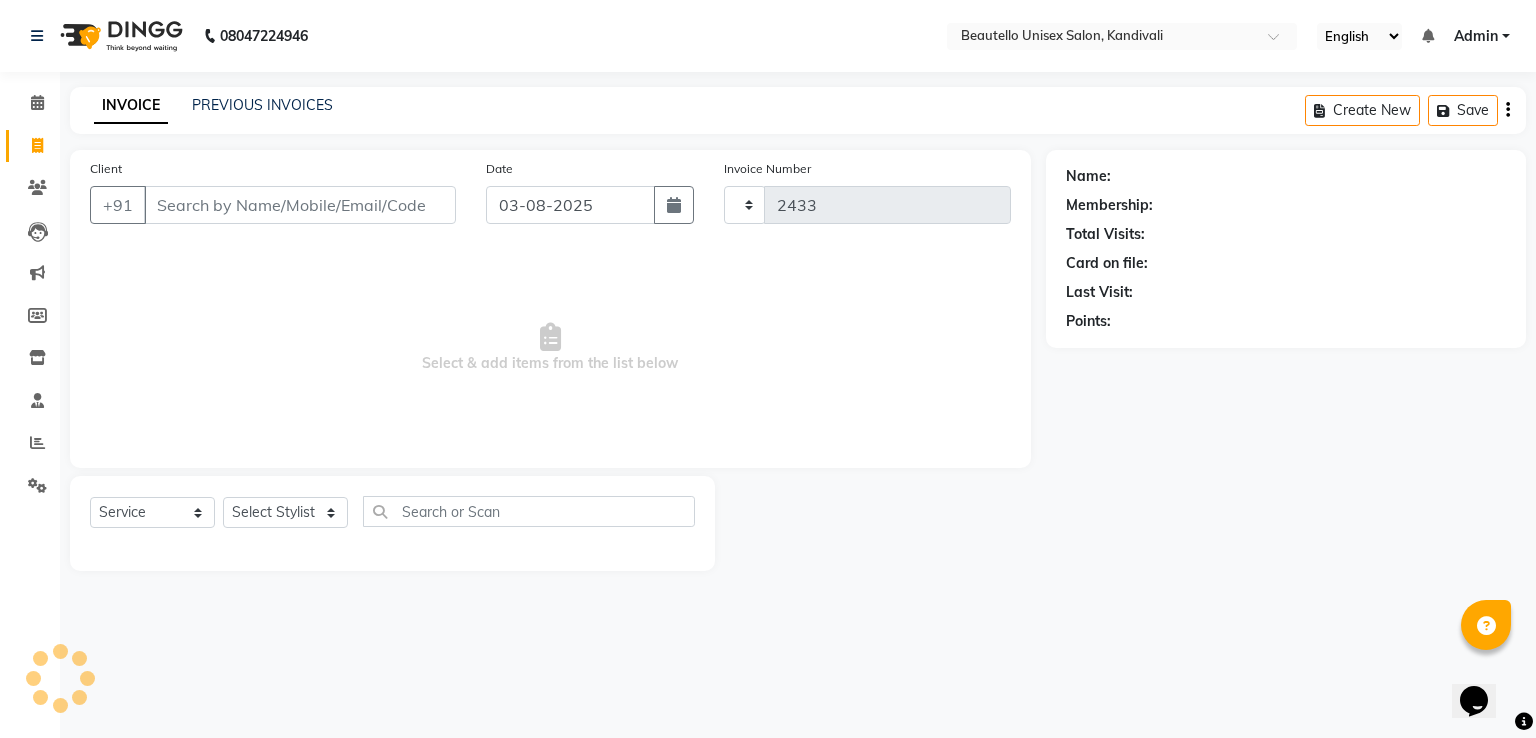 select on "5051" 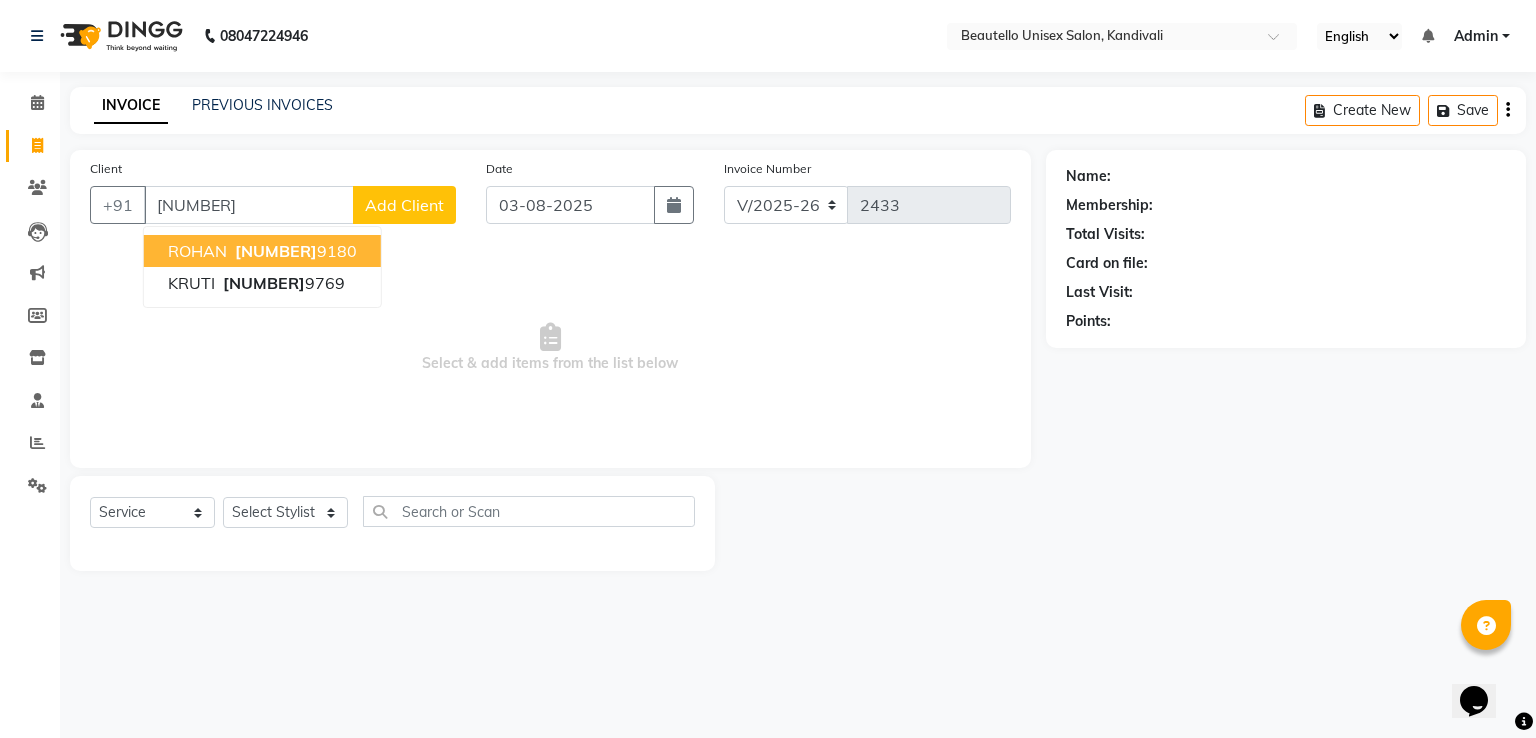 type on "[NUMBER]" 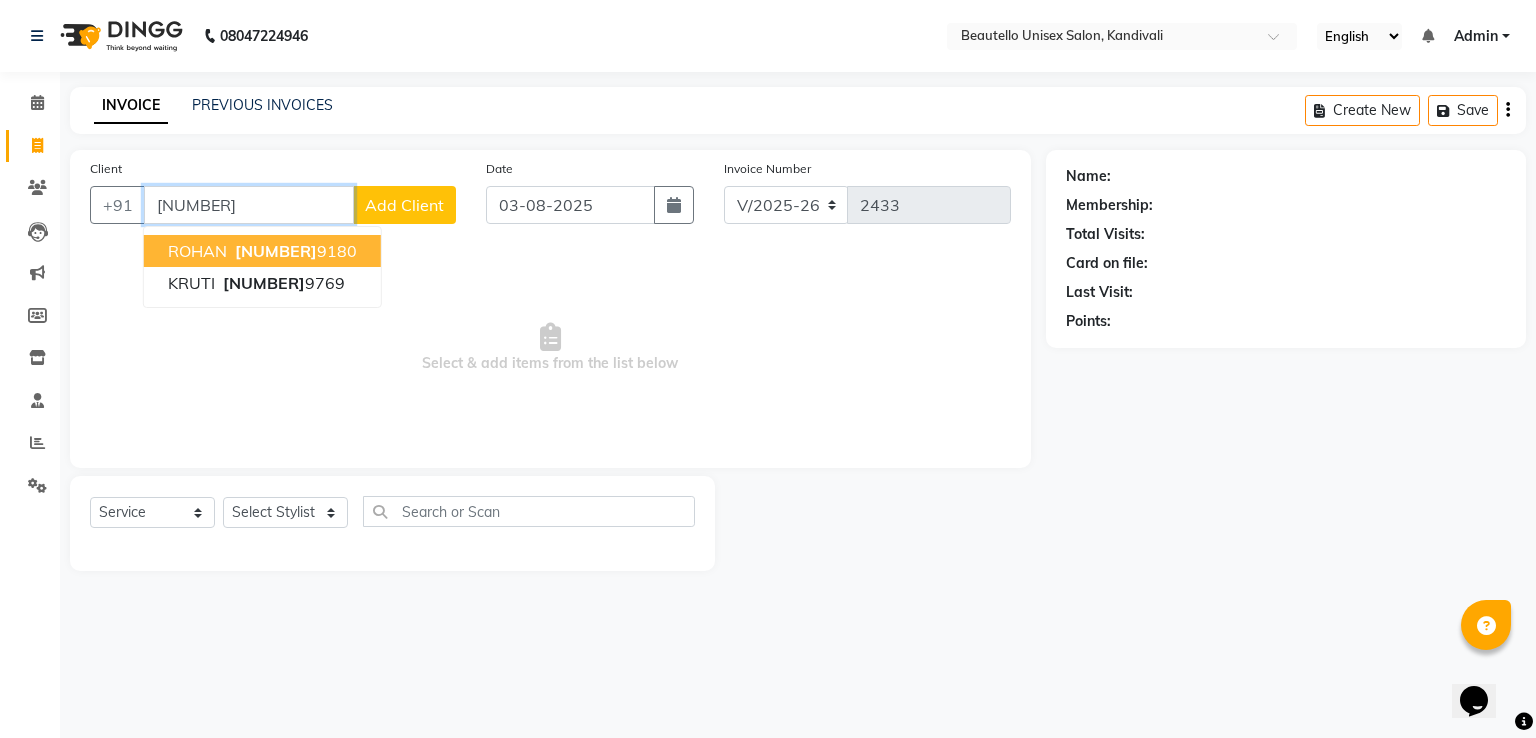 click on "[NUMBER]" at bounding box center (249, 205) 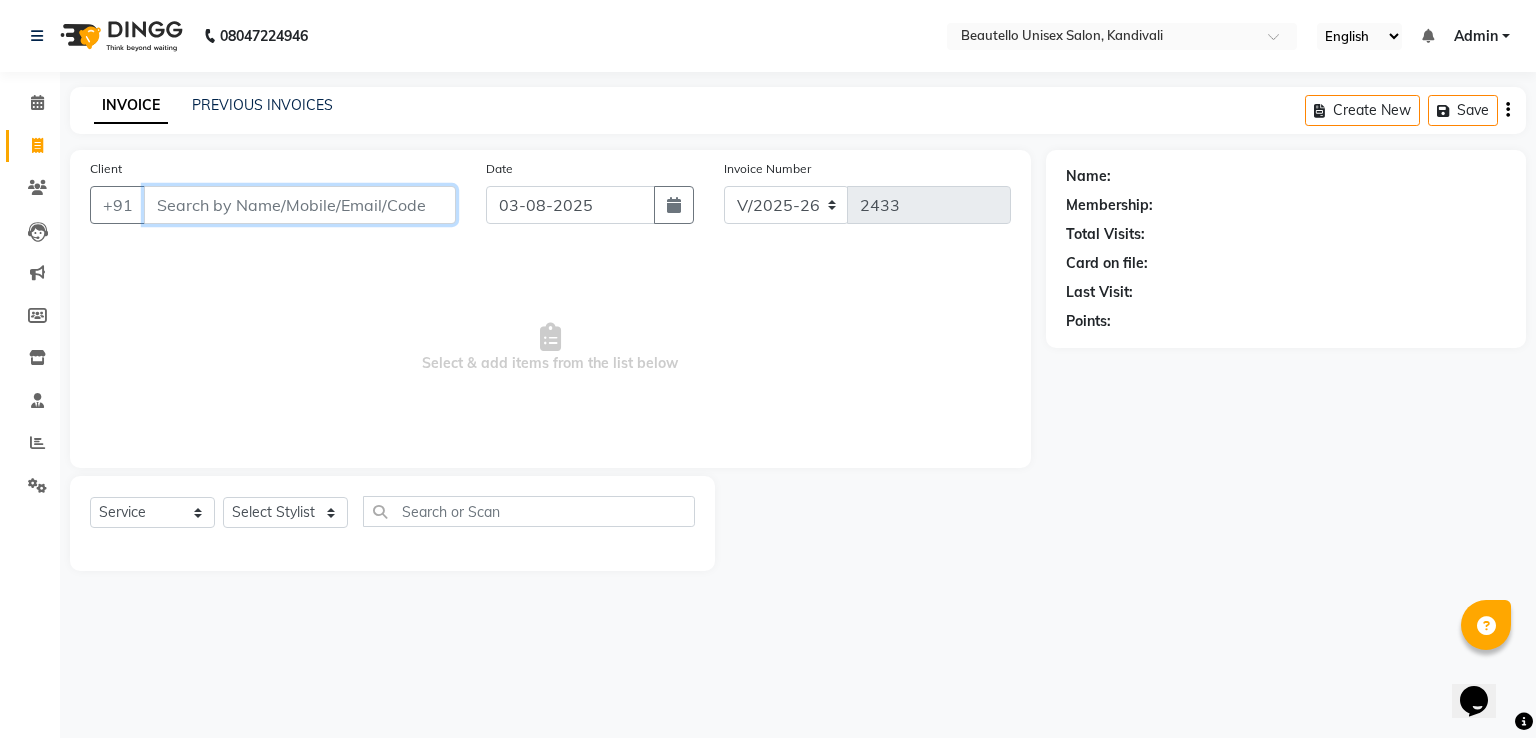 click on "Client" at bounding box center [300, 205] 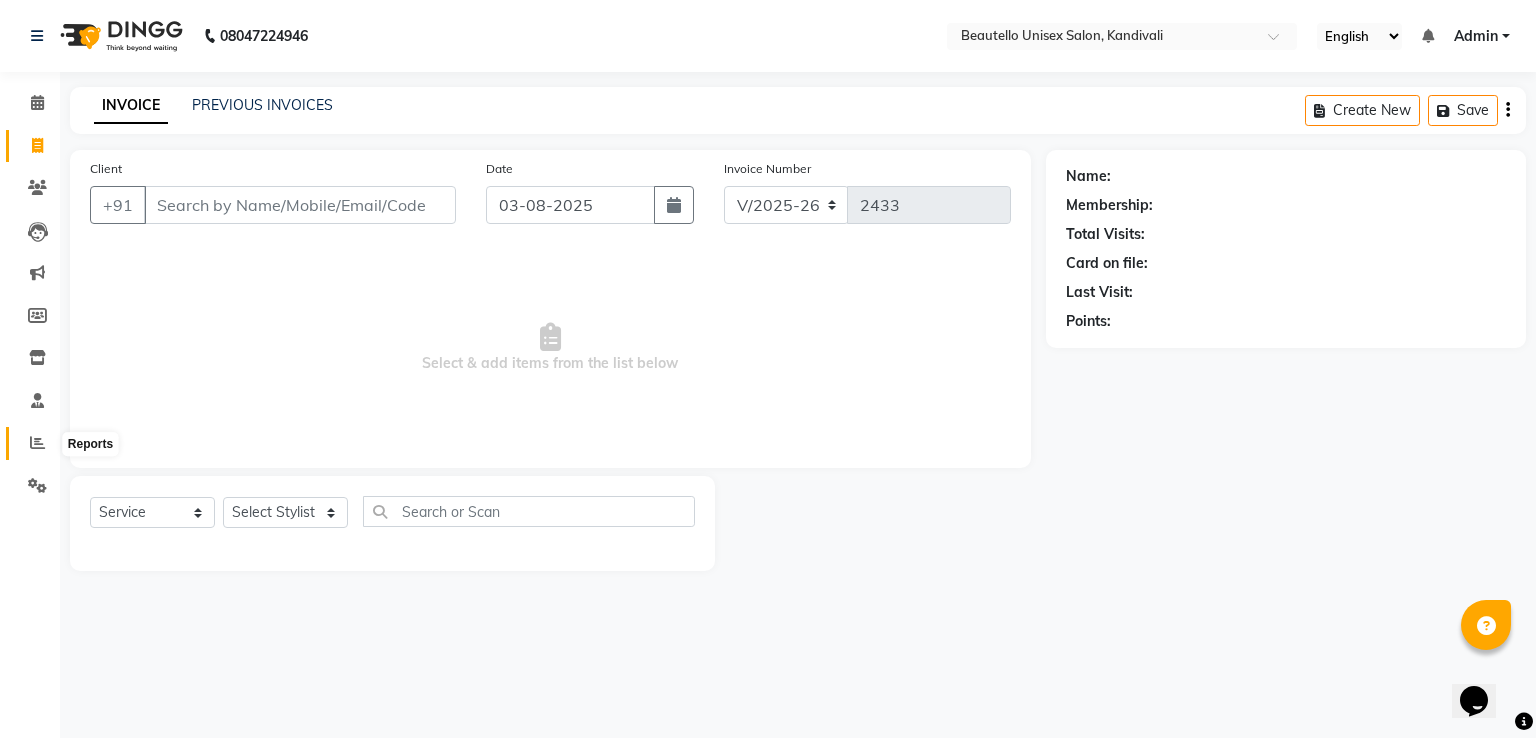 click 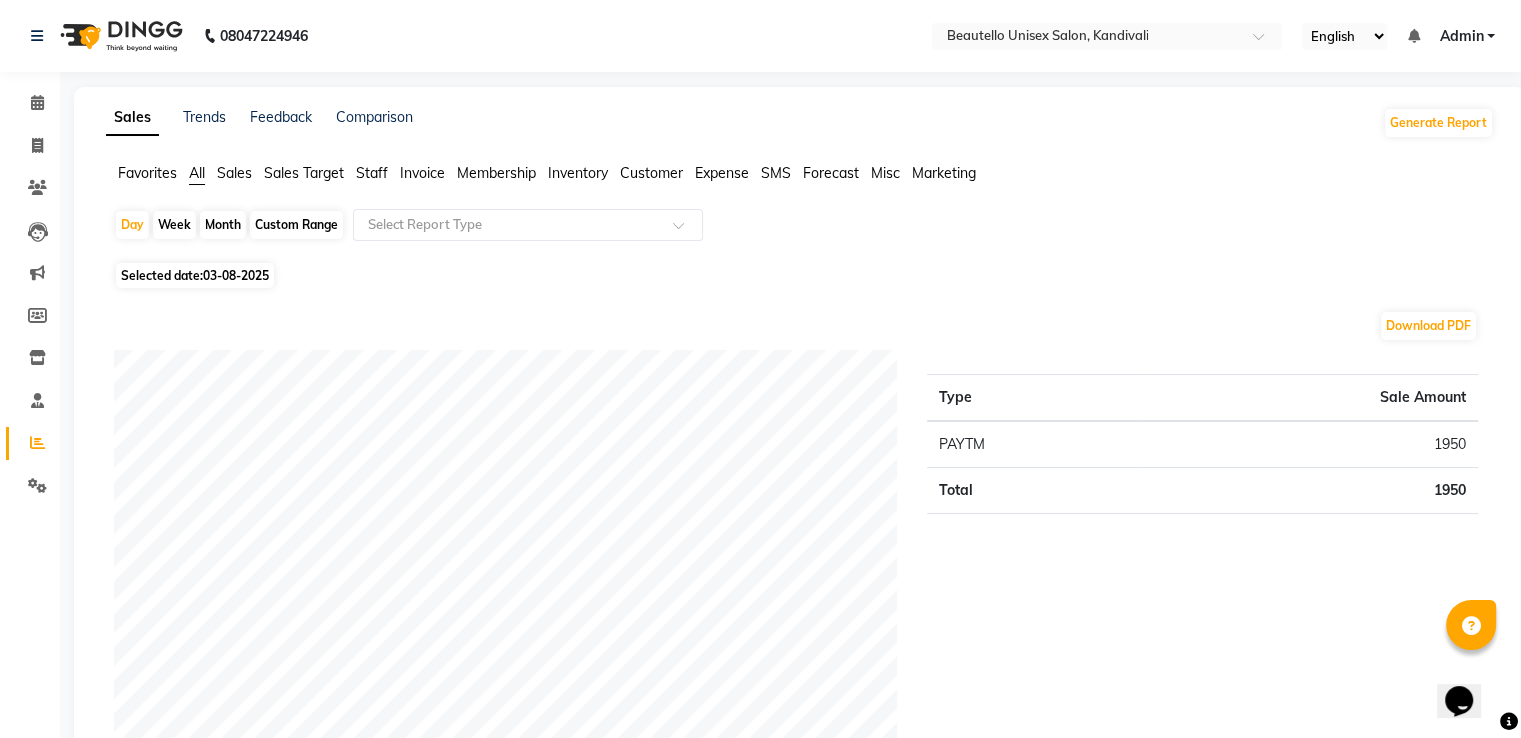 click on "Month" 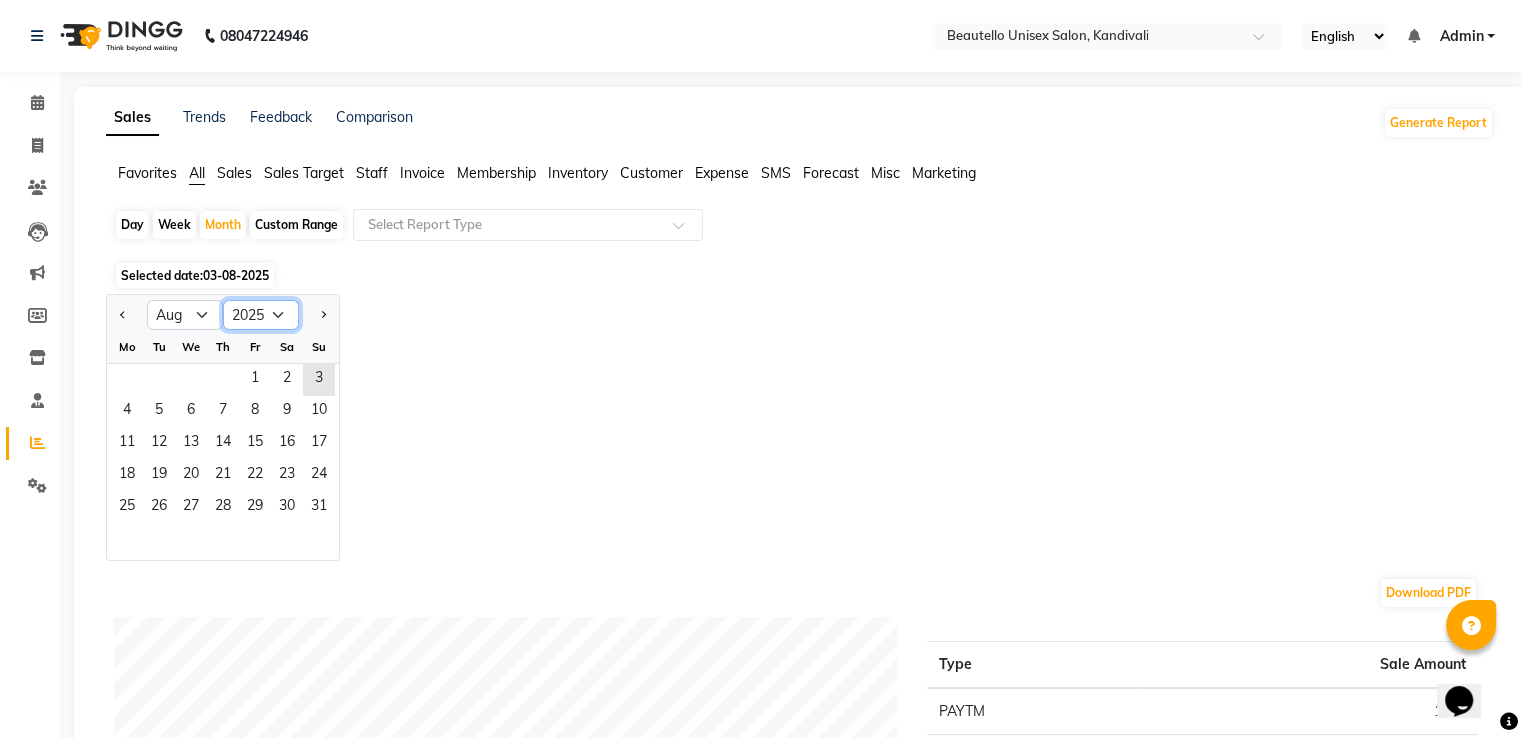click on "2015 2016 2017 2018 2019 2020 2021 2022 2023 2024 2025 2026 2027 2028 2029 2030 2031 2032 2033 2034 2035" 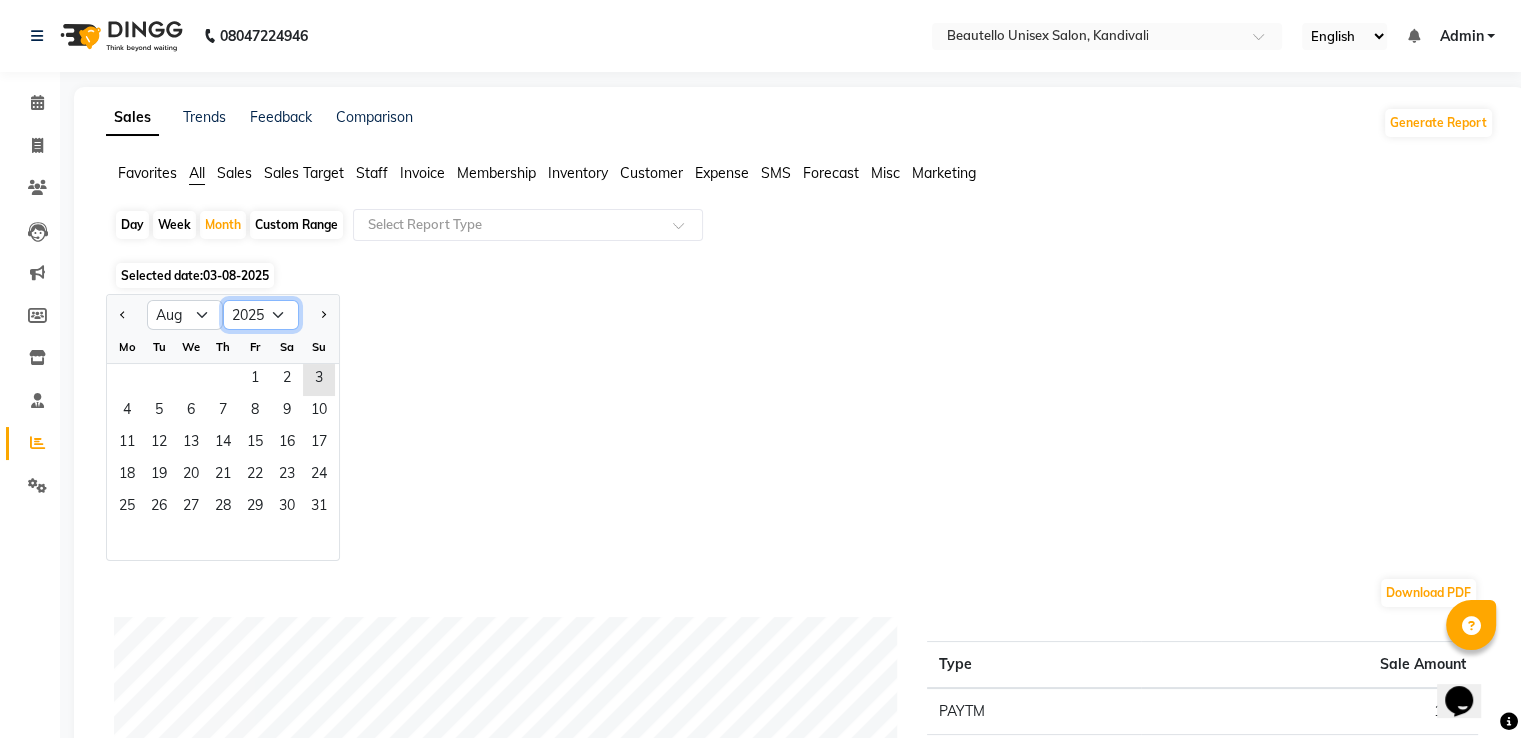 select on "2024" 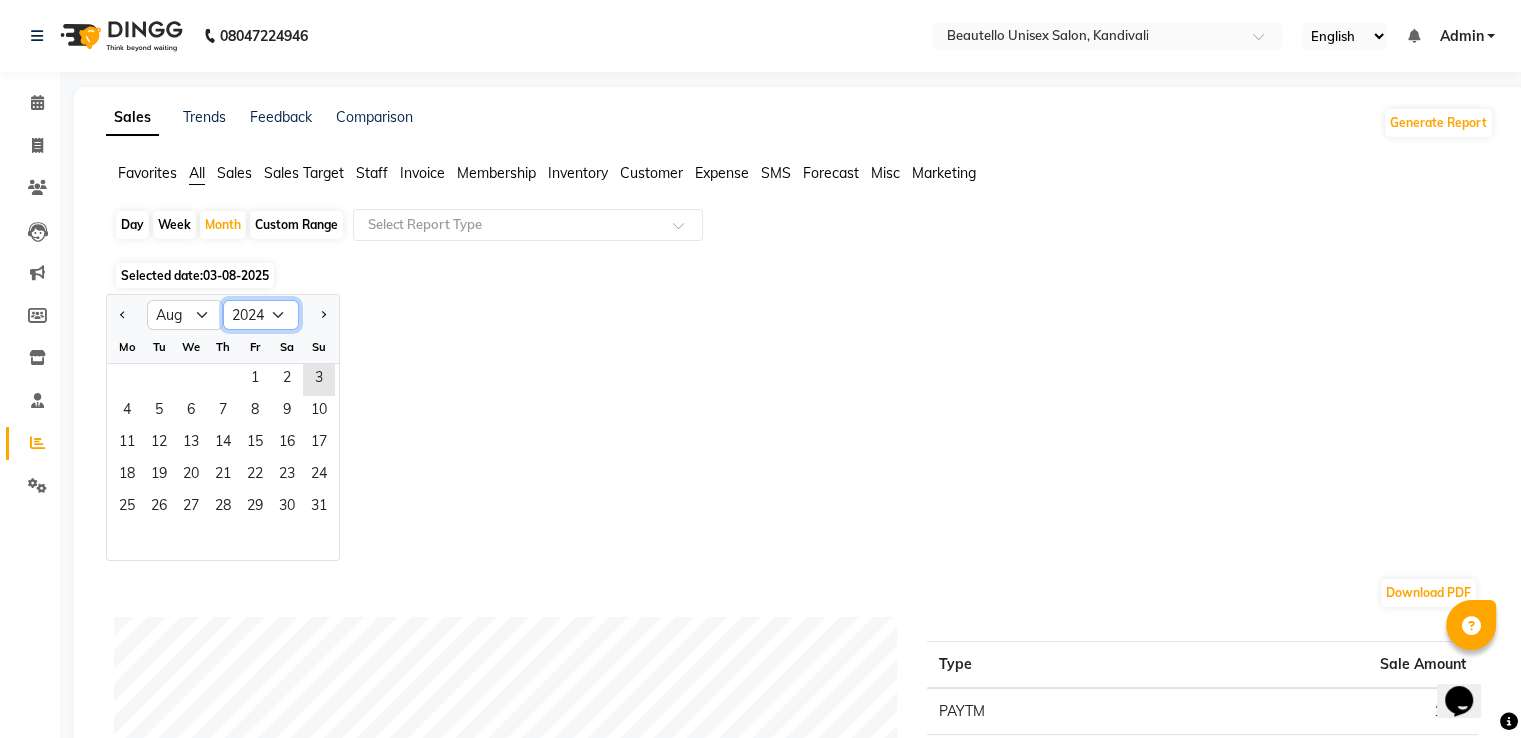 click on "2015 2016 2017 2018 2019 2020 2021 2022 2023 2024 2025 2026 2027 2028 2029 2030 2031 2032 2033 2034 2035" 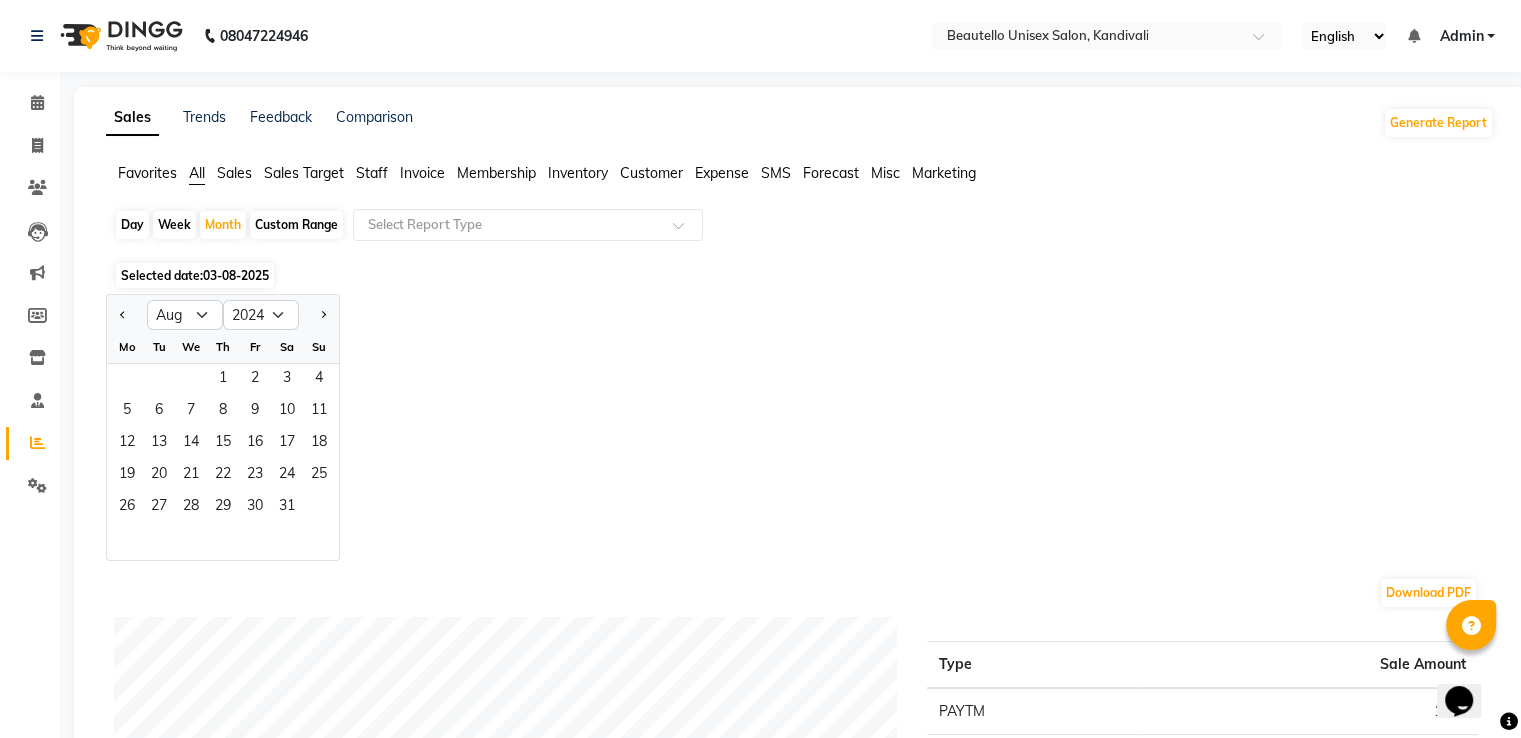 click on "Custom Range" 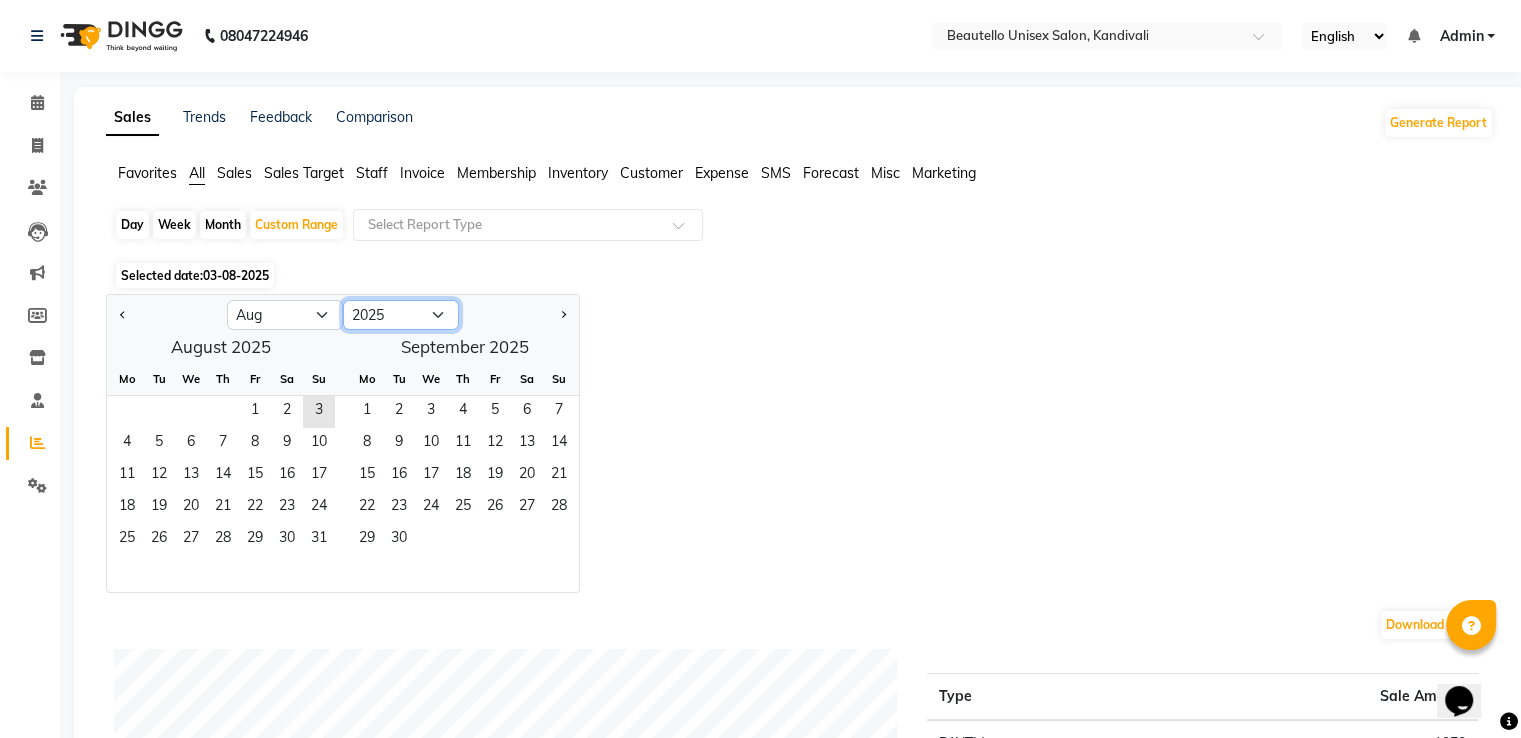 click on "2015 2016 2017 2018 2019 2020 2021 2022 2023 2024 2025 2026 2027 2028 2029 2030 2031 2032 2033 2034 2035" 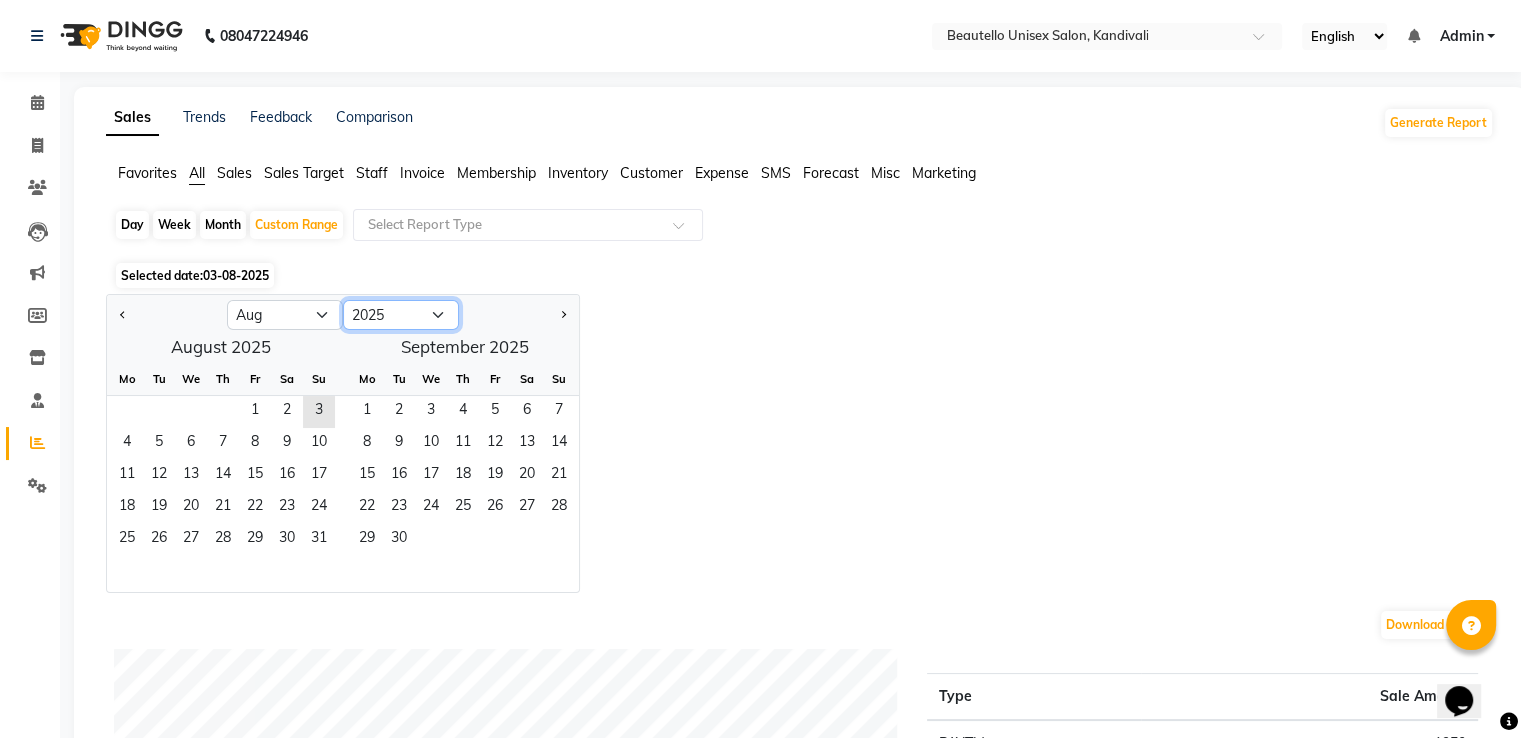 select on "2024" 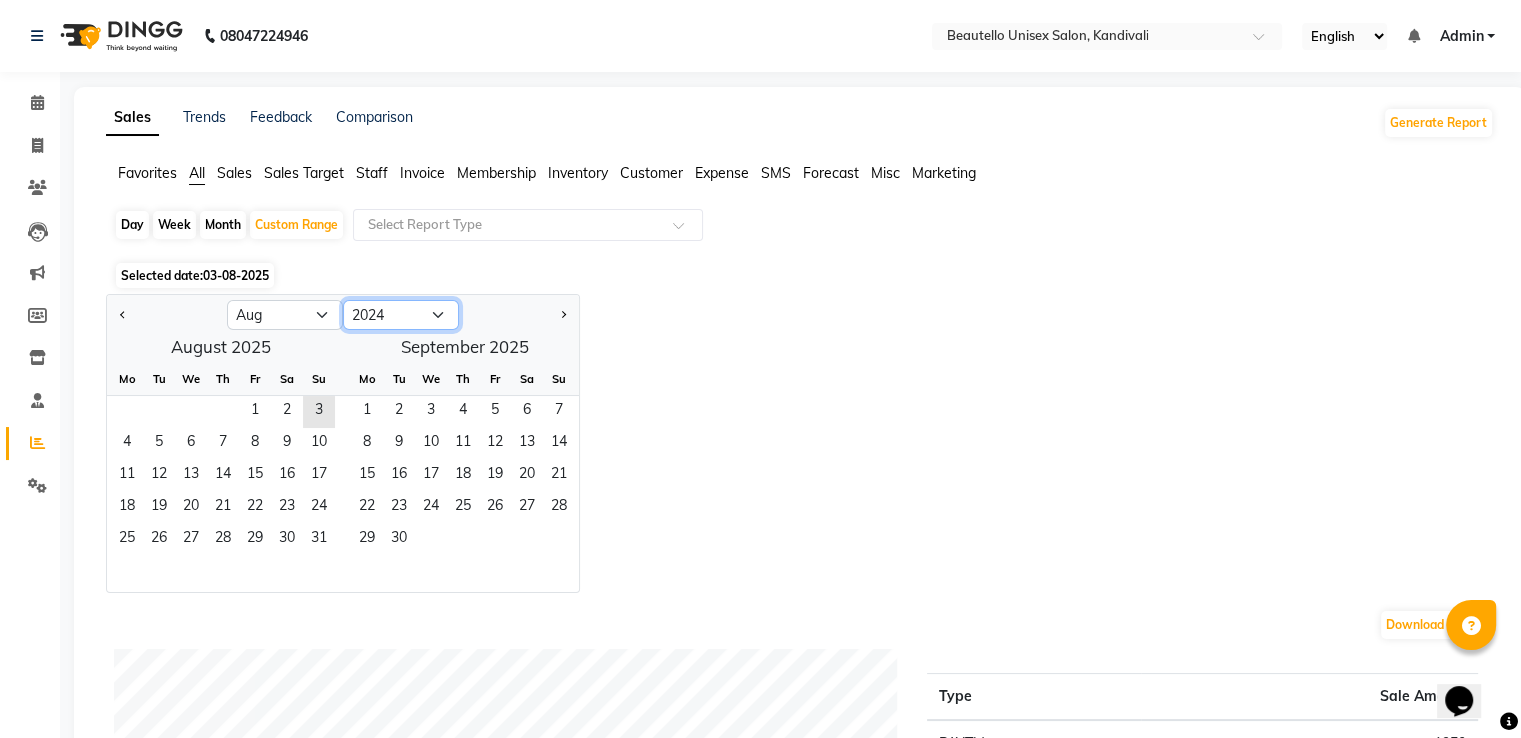 click on "2015 2016 2017 2018 2019 2020 2021 2022 2023 2024 2025 2026 2027 2028 2029 2030 2031 2032 2033 2034 2035" 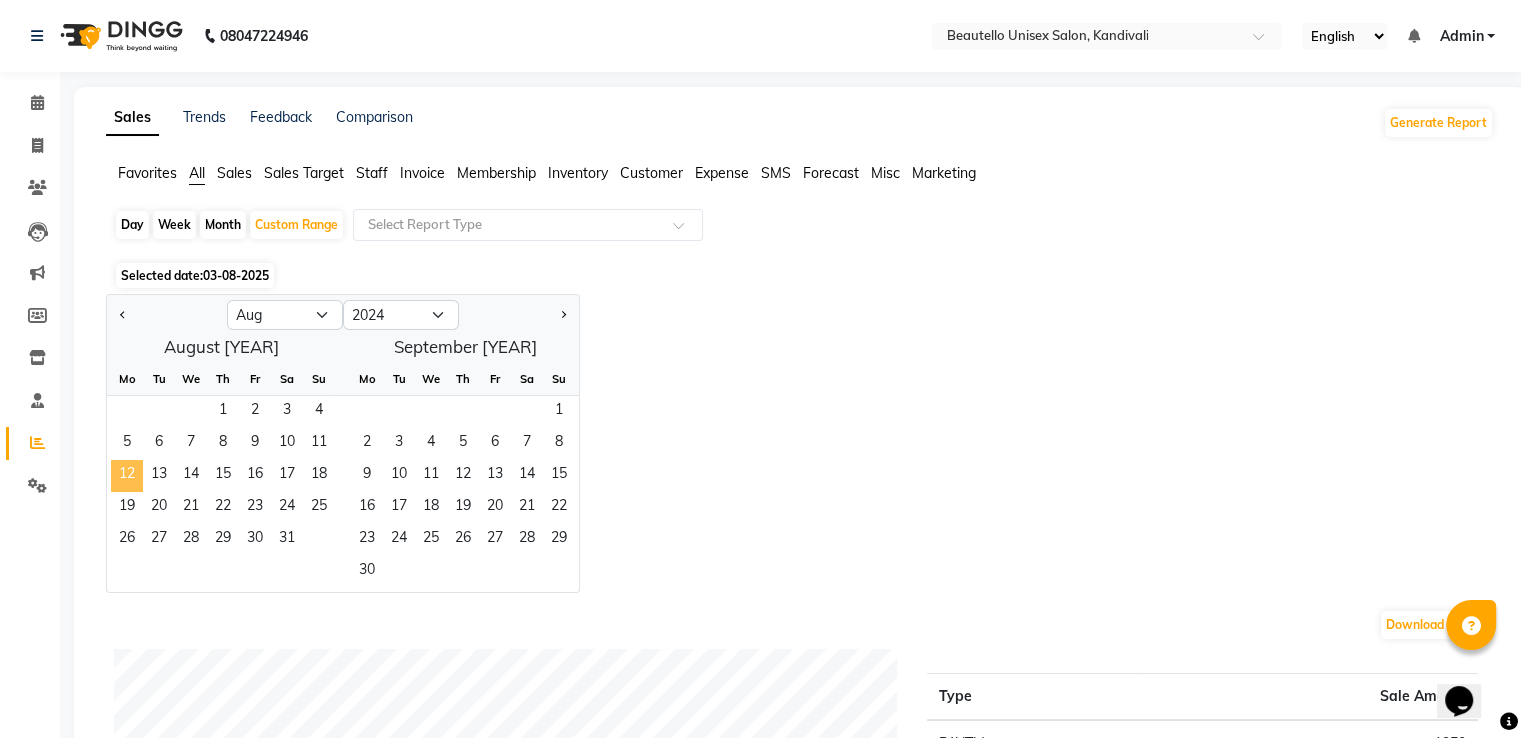 click on "12" 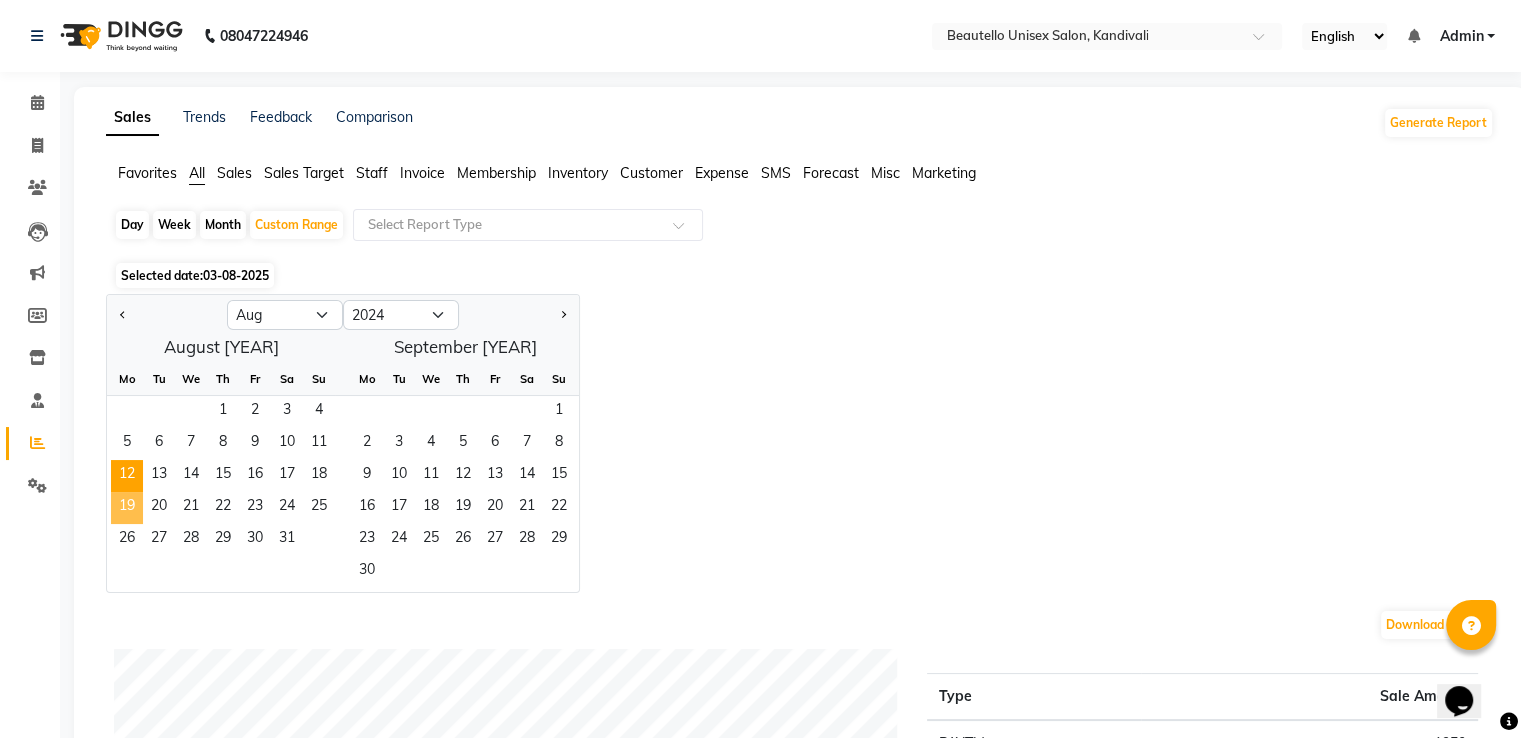 click on "19" 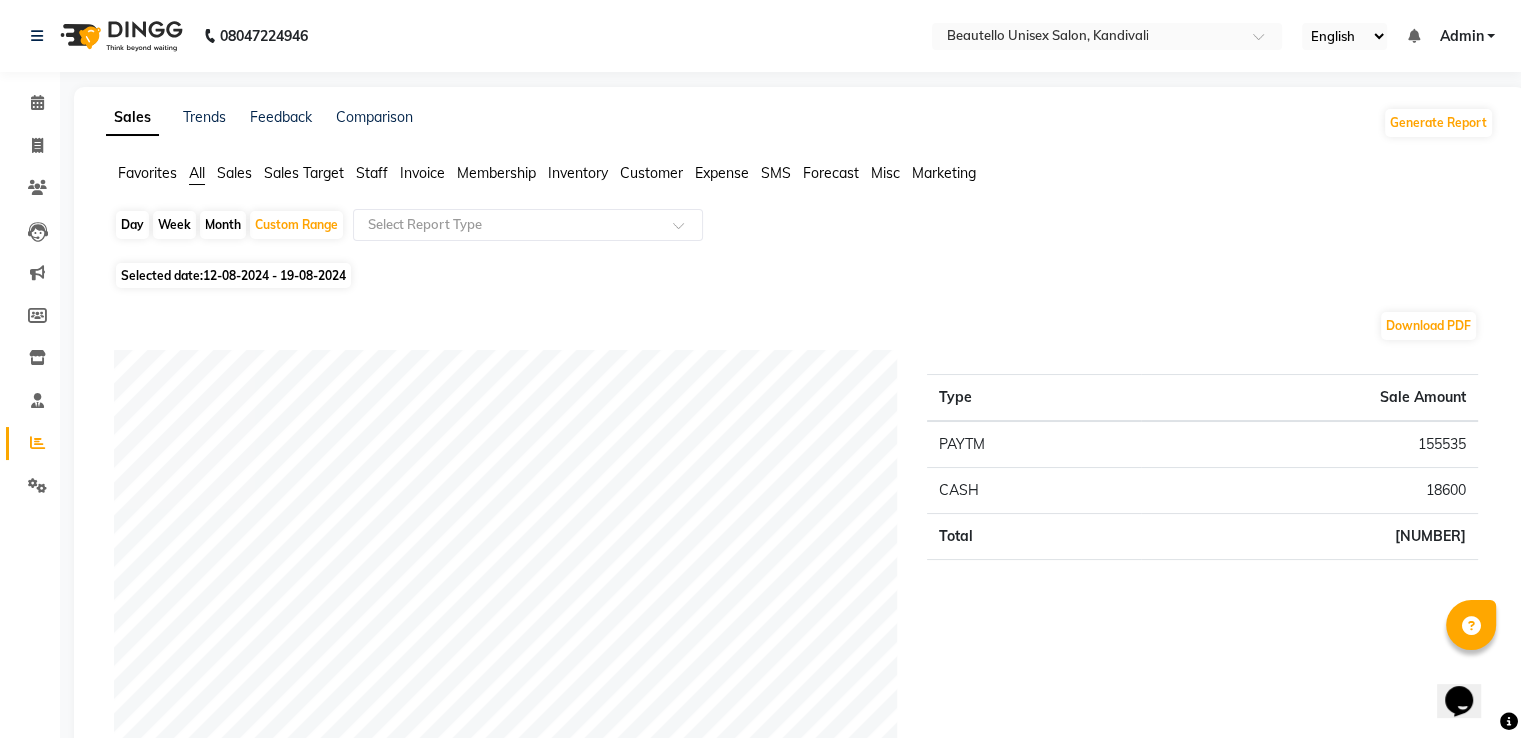 click on "Month" 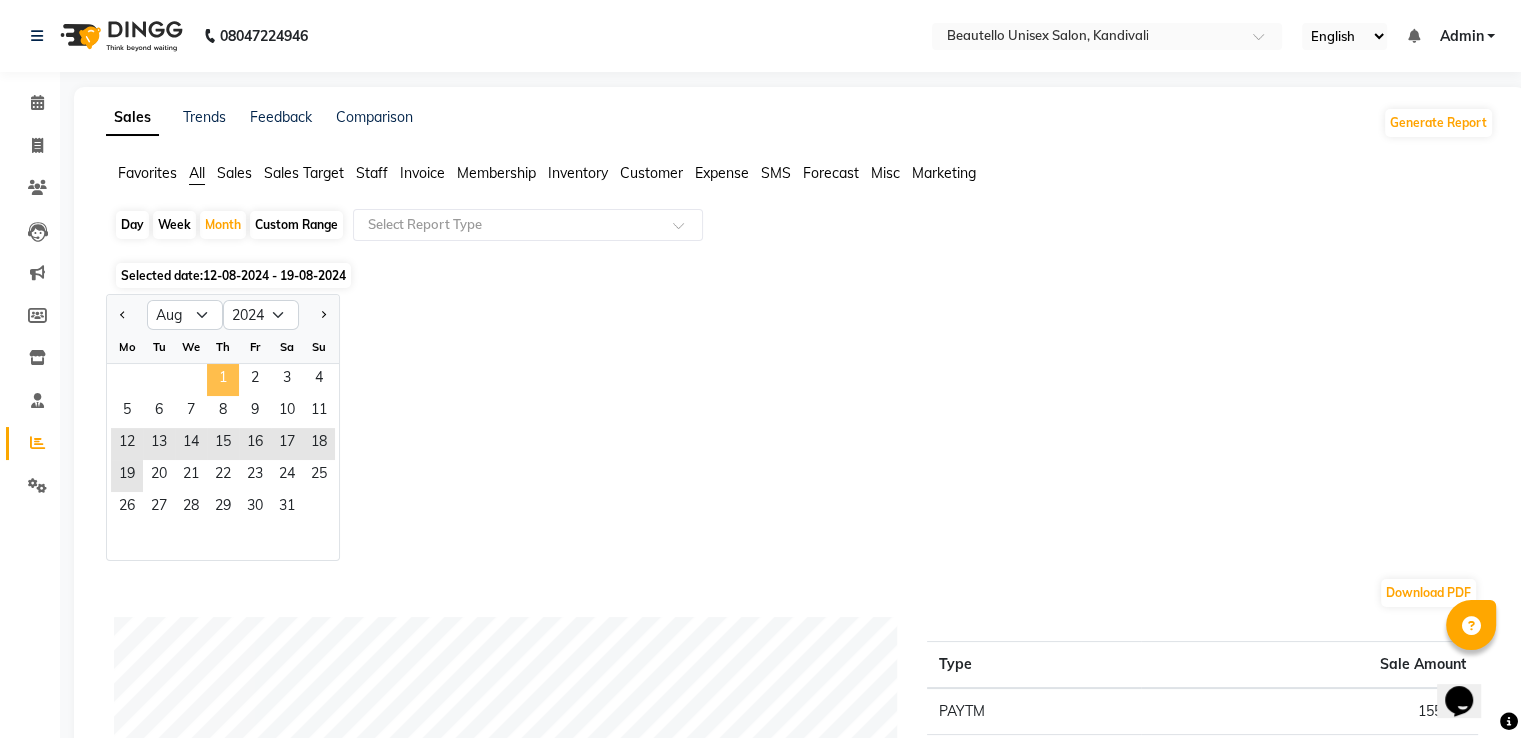click on "1" 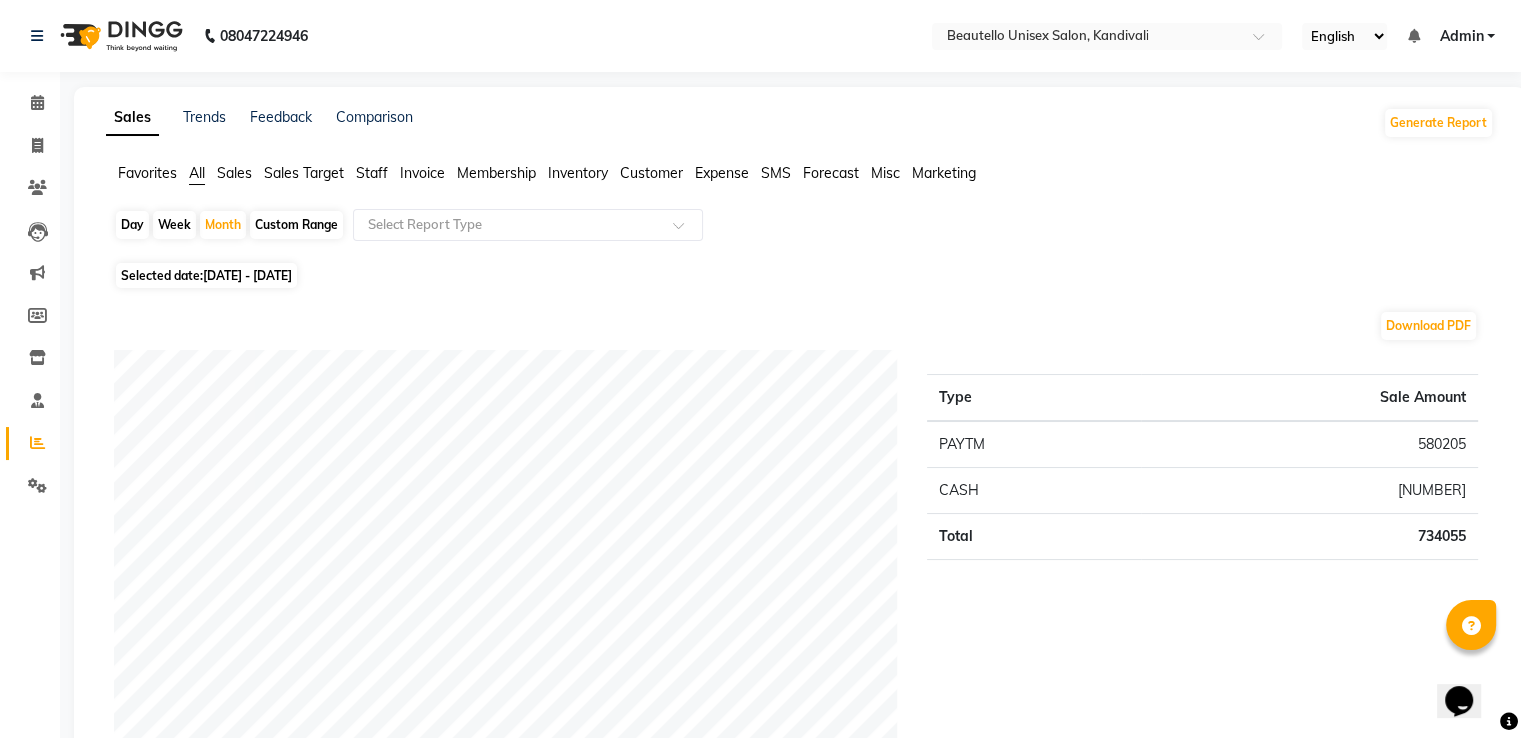 click on "[DATE] - [DATE]" 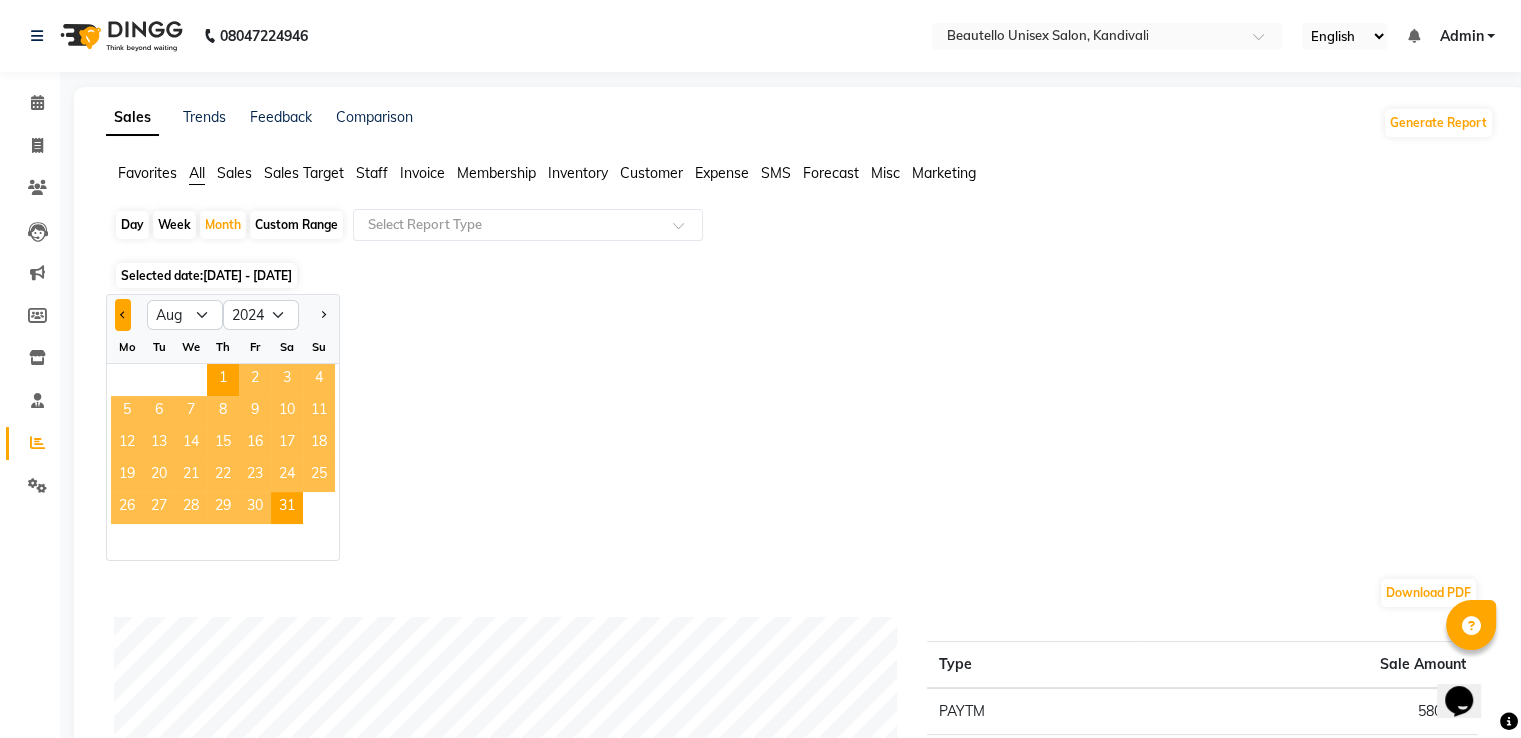 click 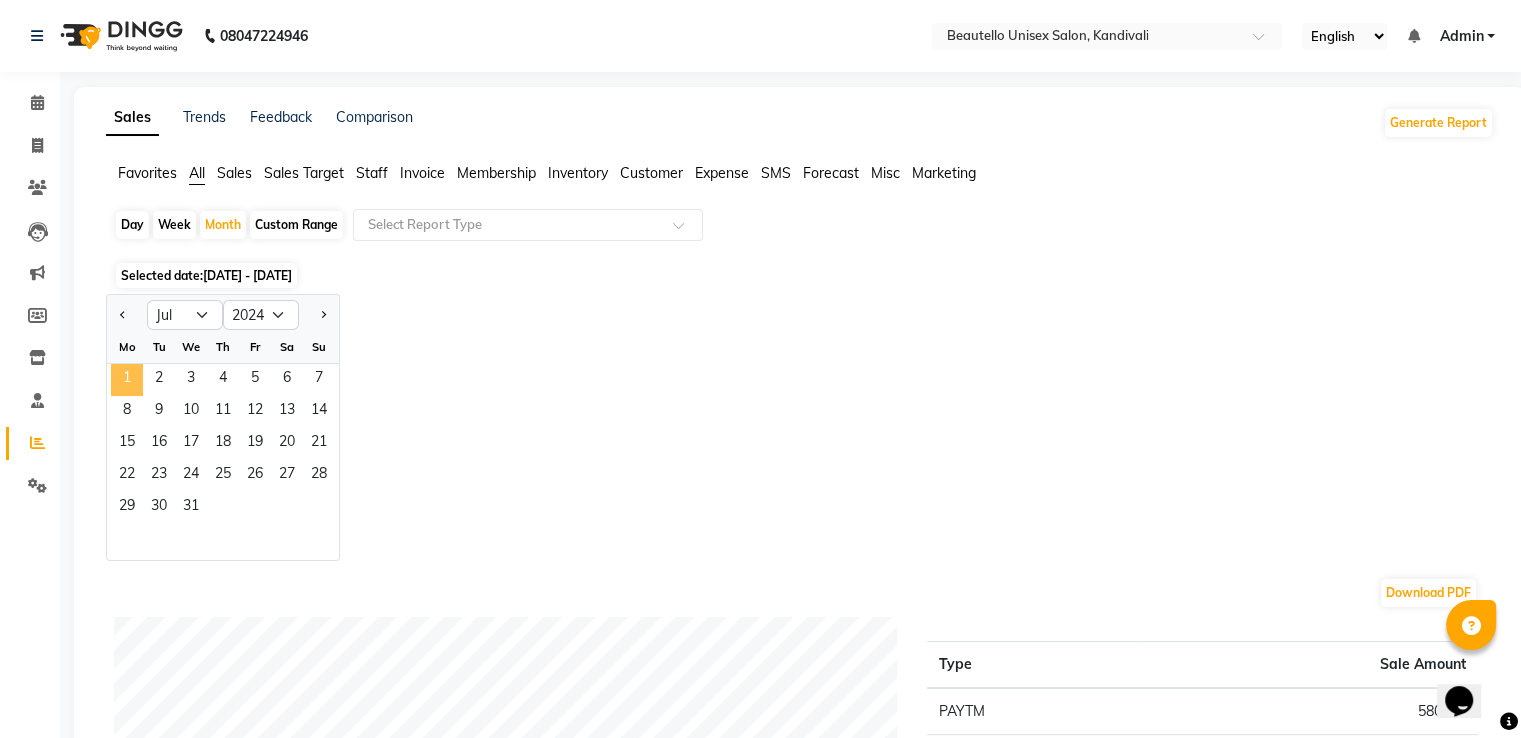 click on "1" 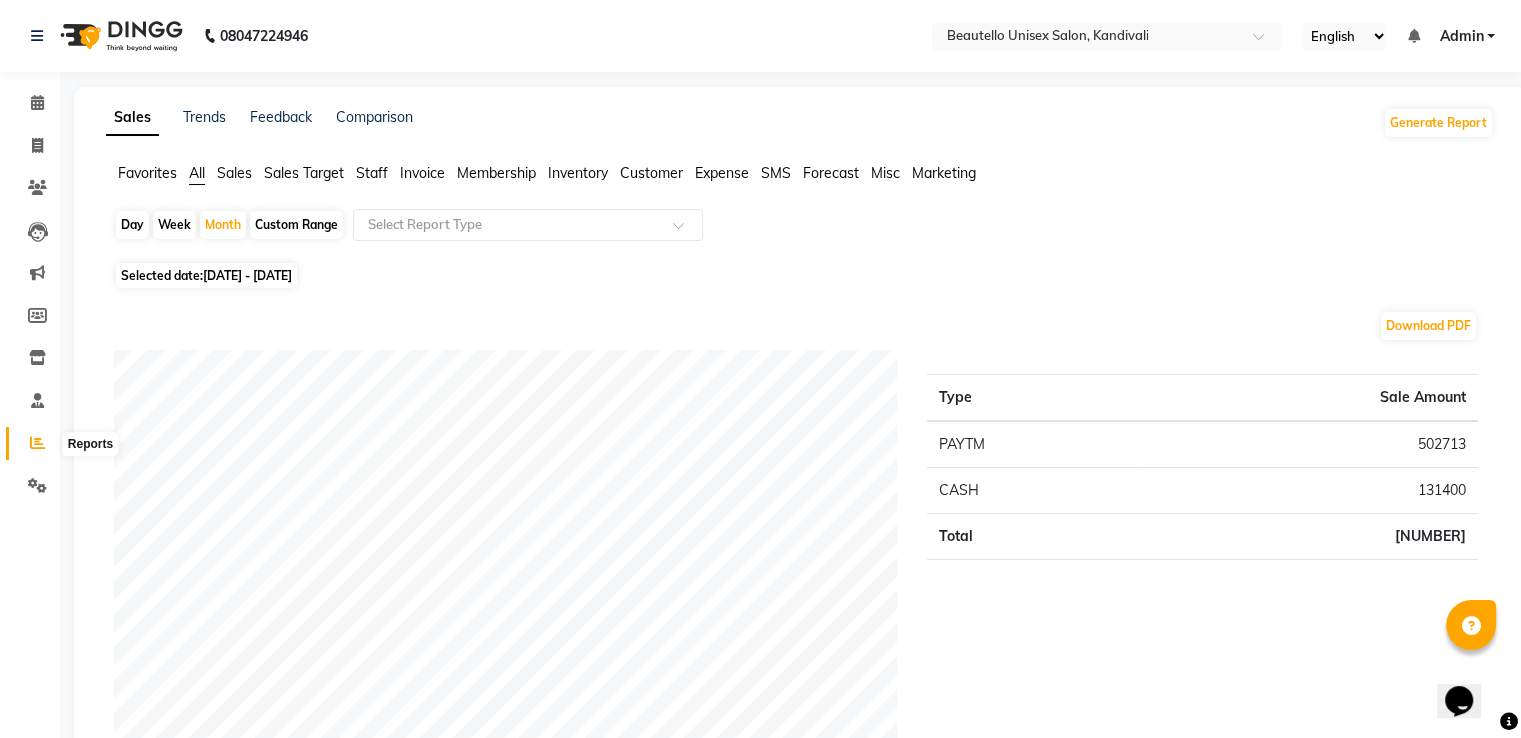 click 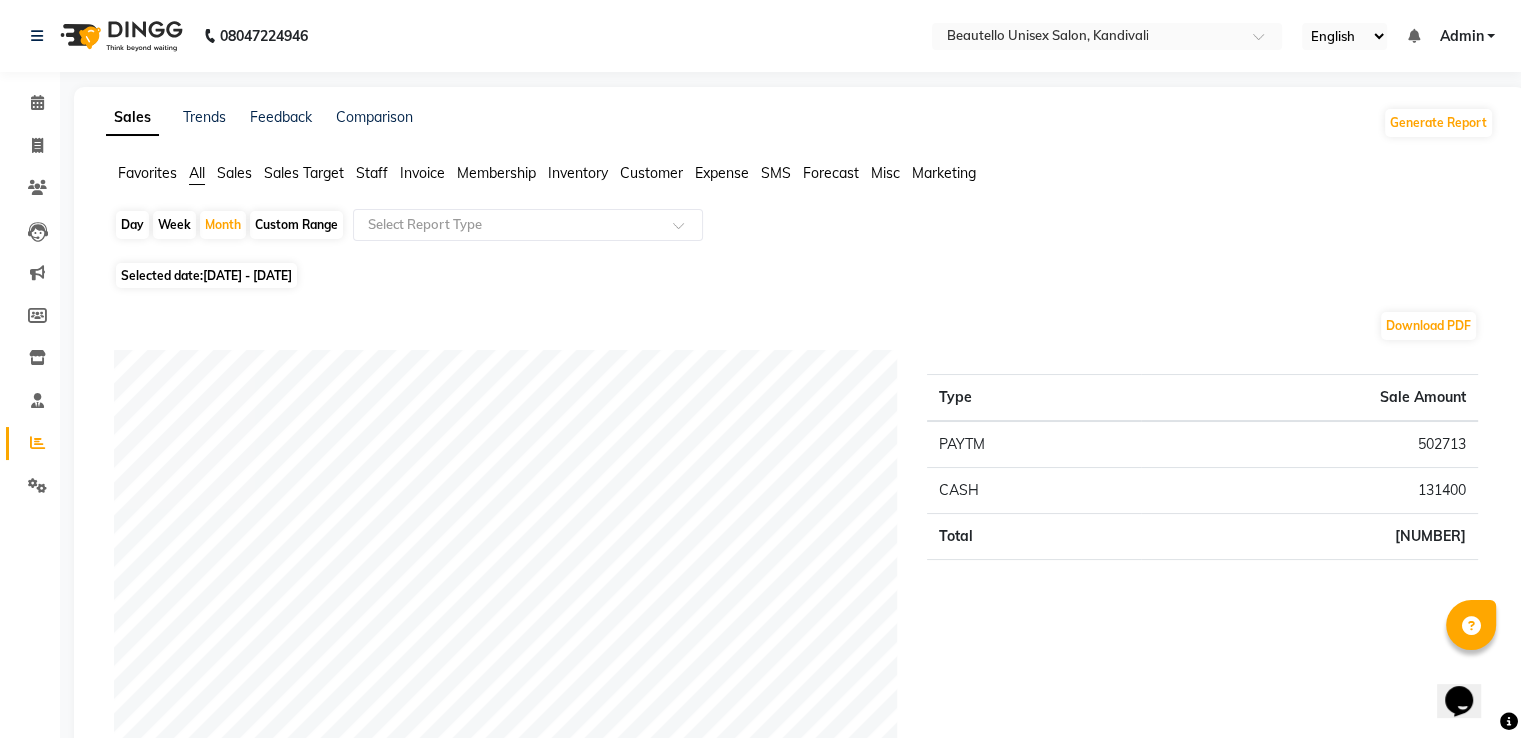 click on "[DATE] - [DATE]" 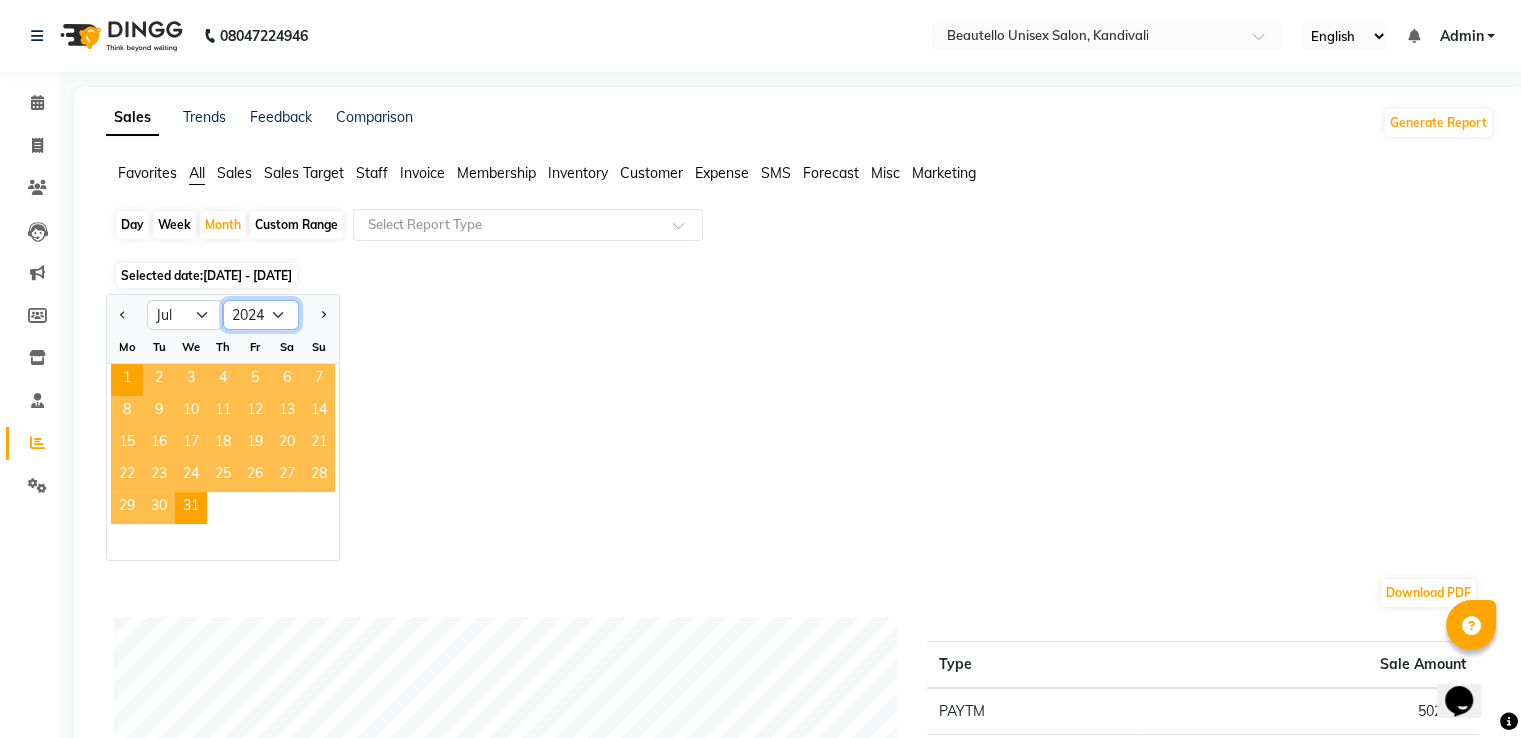 click on "2014 2015 2016 2017 2018 2019 2020 2021 2022 2023 2024 2025 2026 2027 2028 2029 2030 2031 2032 2033 2034" 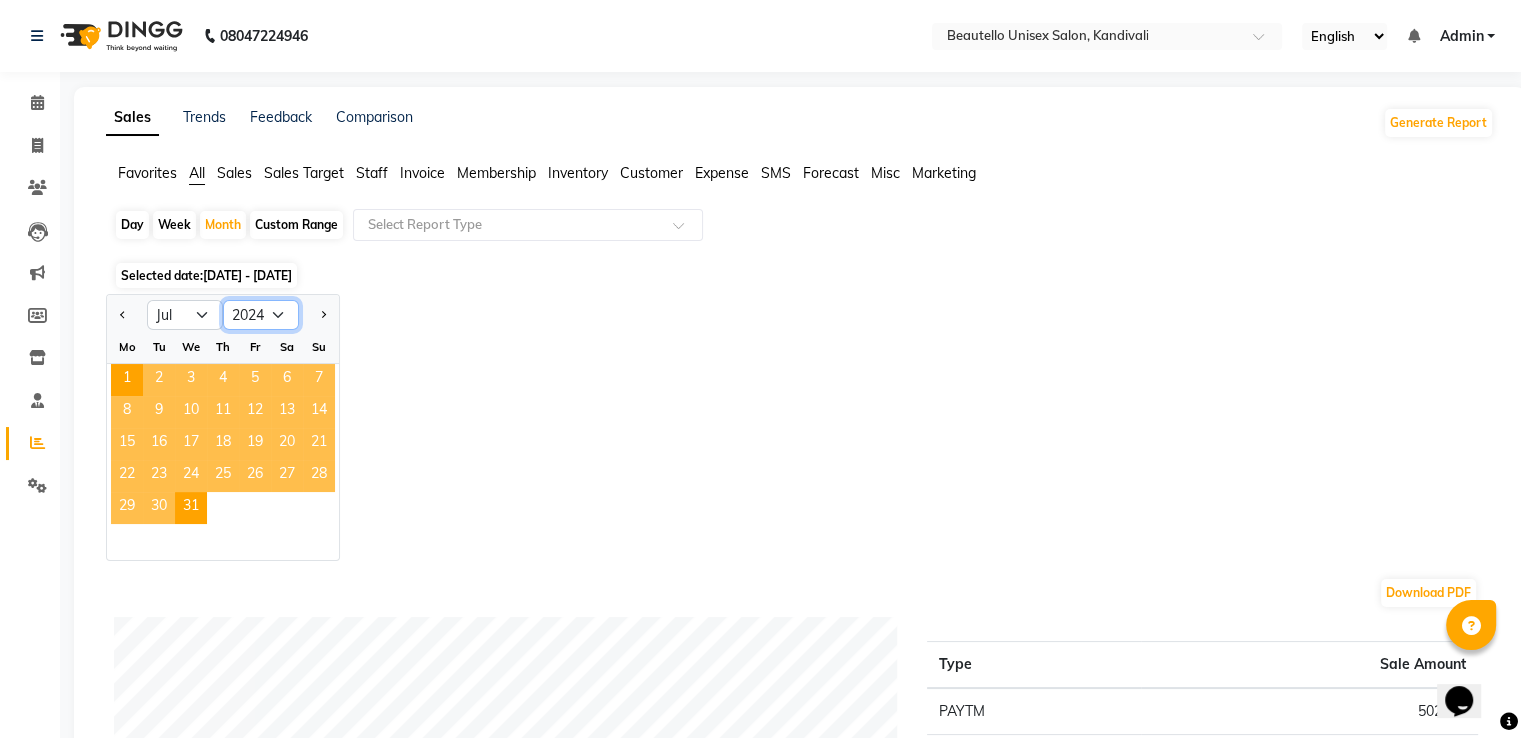 select on "2025" 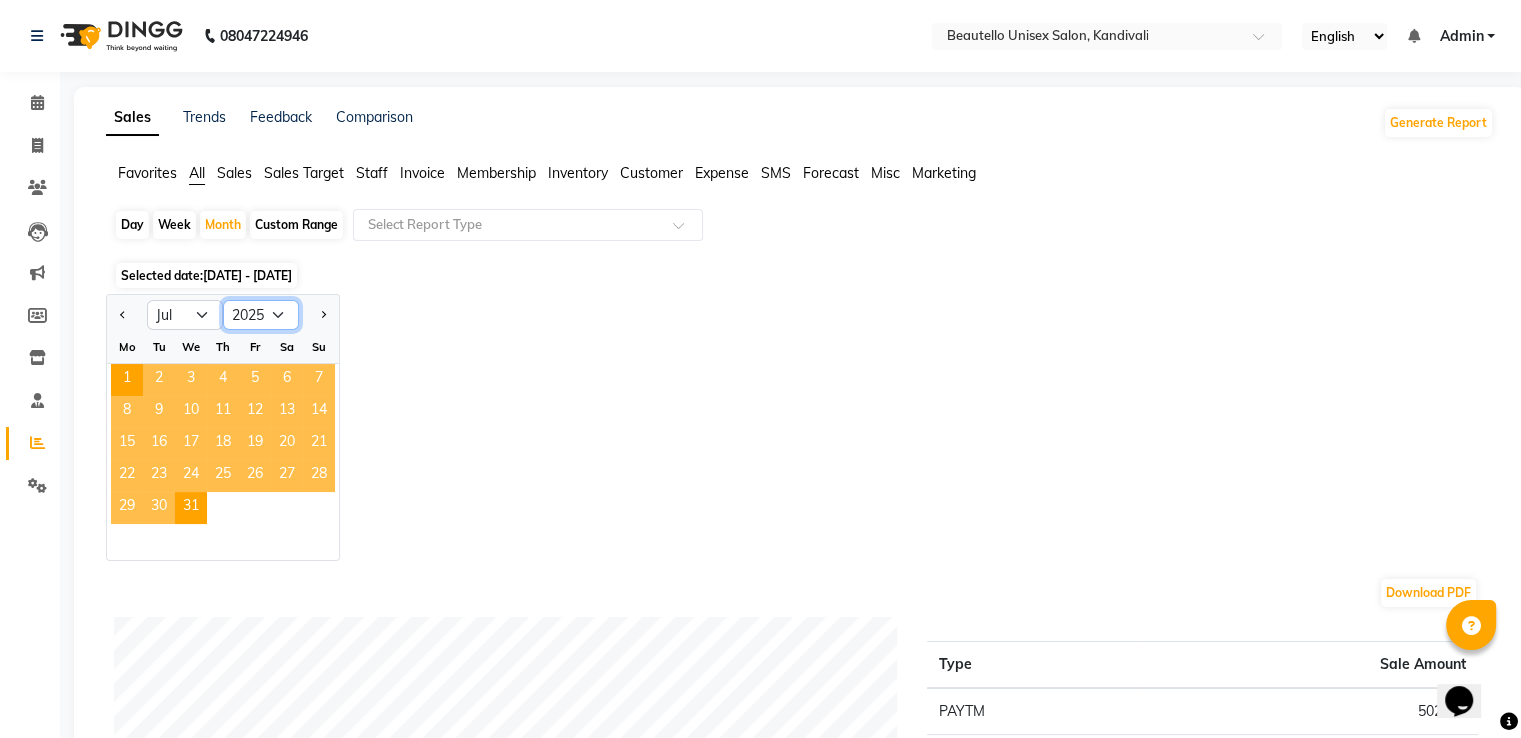 click on "2014 2015 2016 2017 2018 2019 2020 2021 2022 2023 2024 2025 2026 2027 2028 2029 2030 2031 2032 2033 2034" 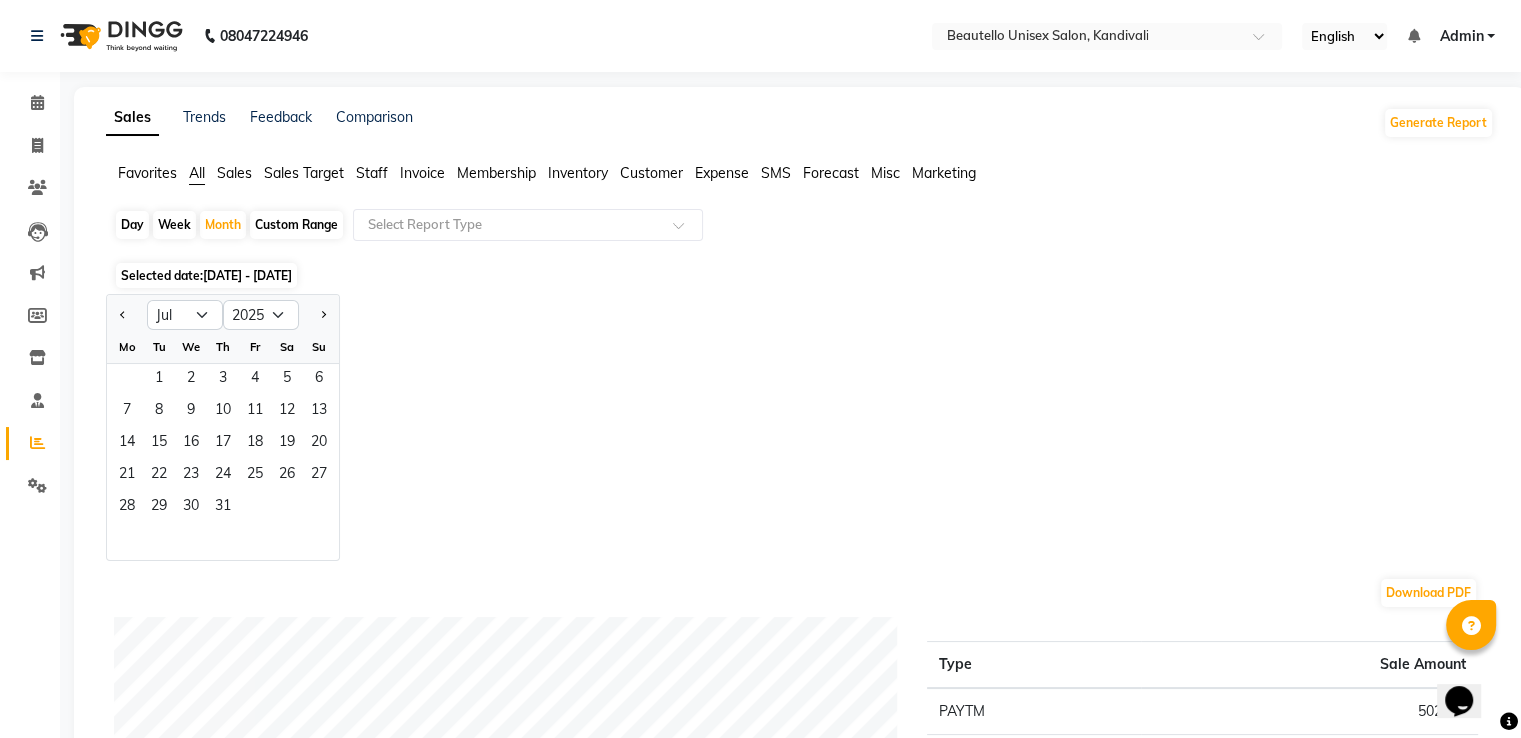 drag, startPoint x: 324, startPoint y: 313, endPoint x: 251, endPoint y: 313, distance: 73 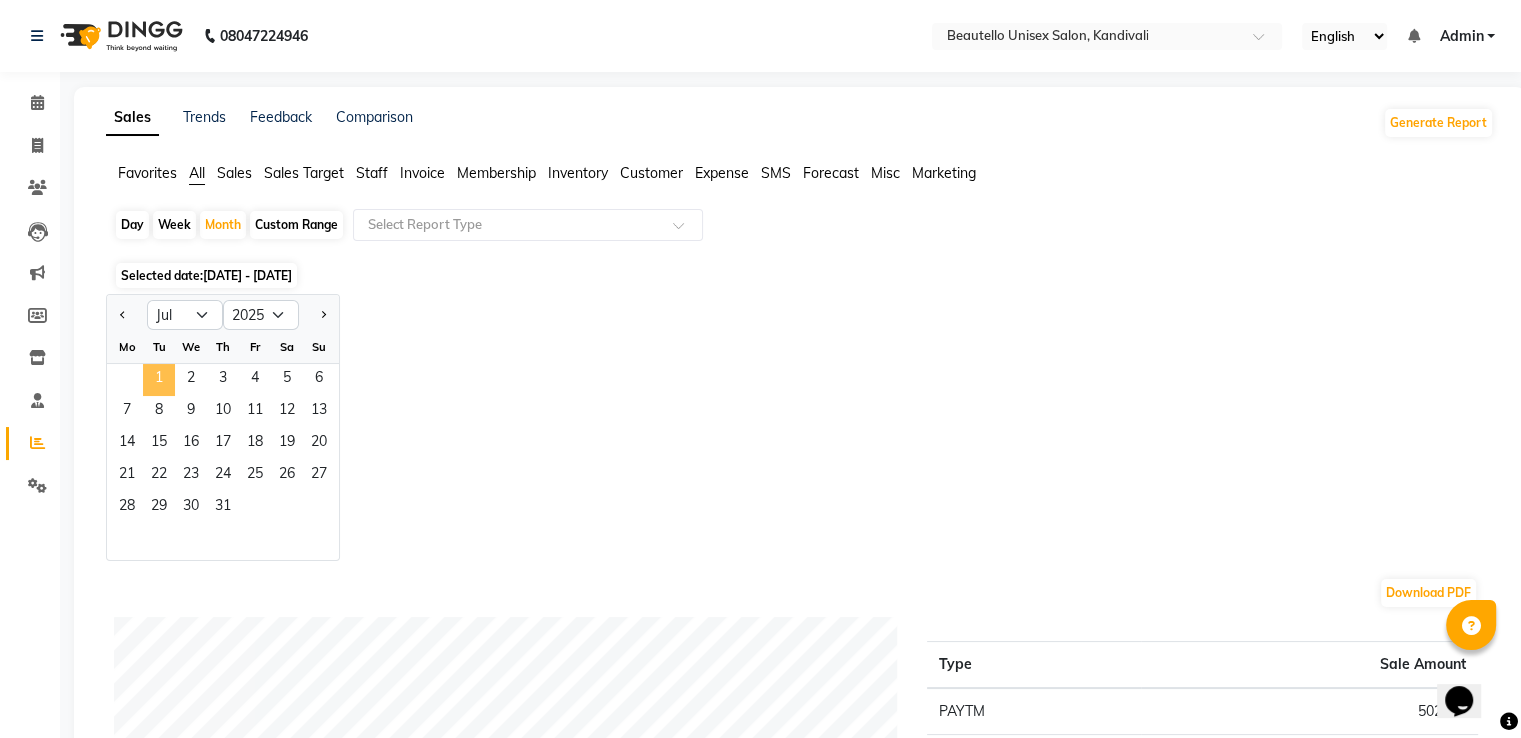 click on "1" 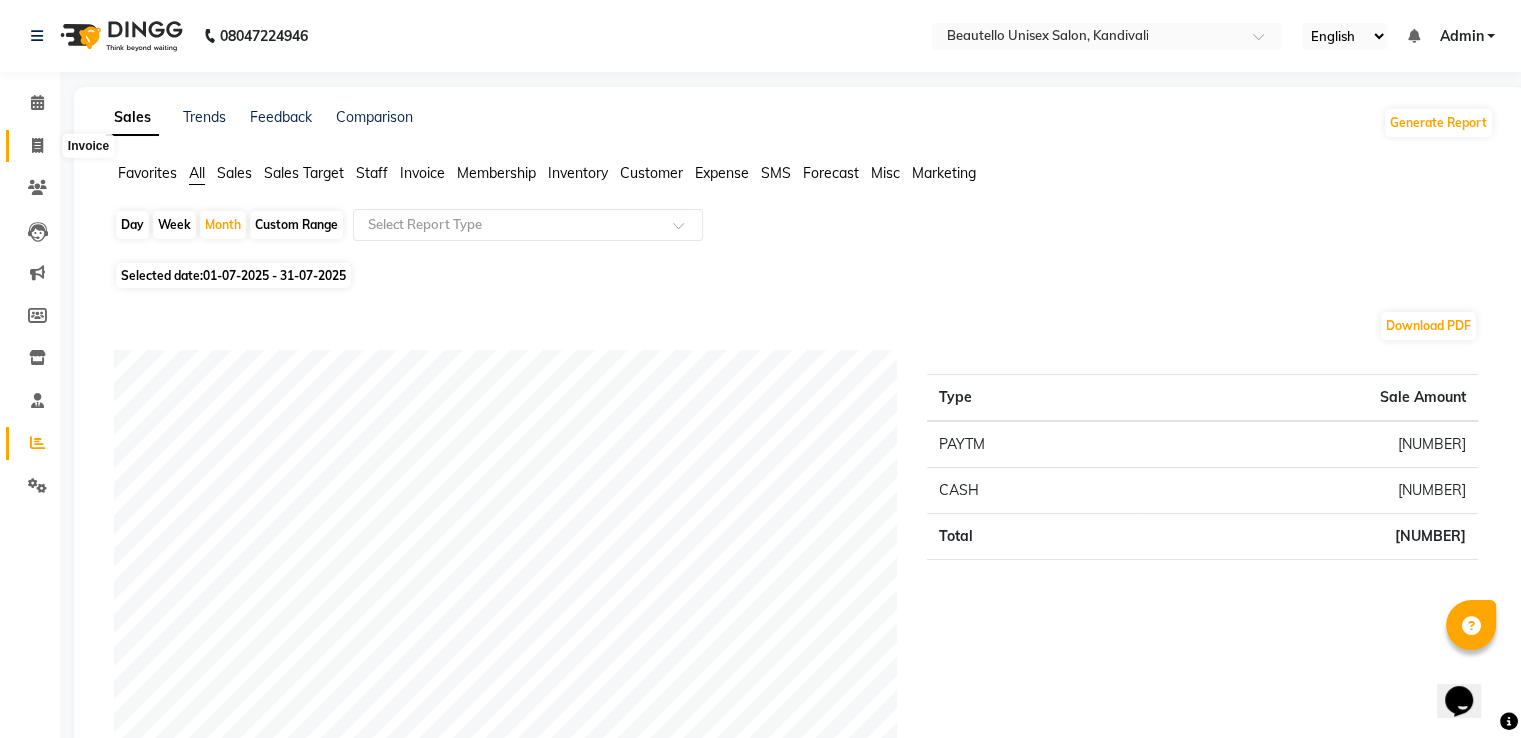 click 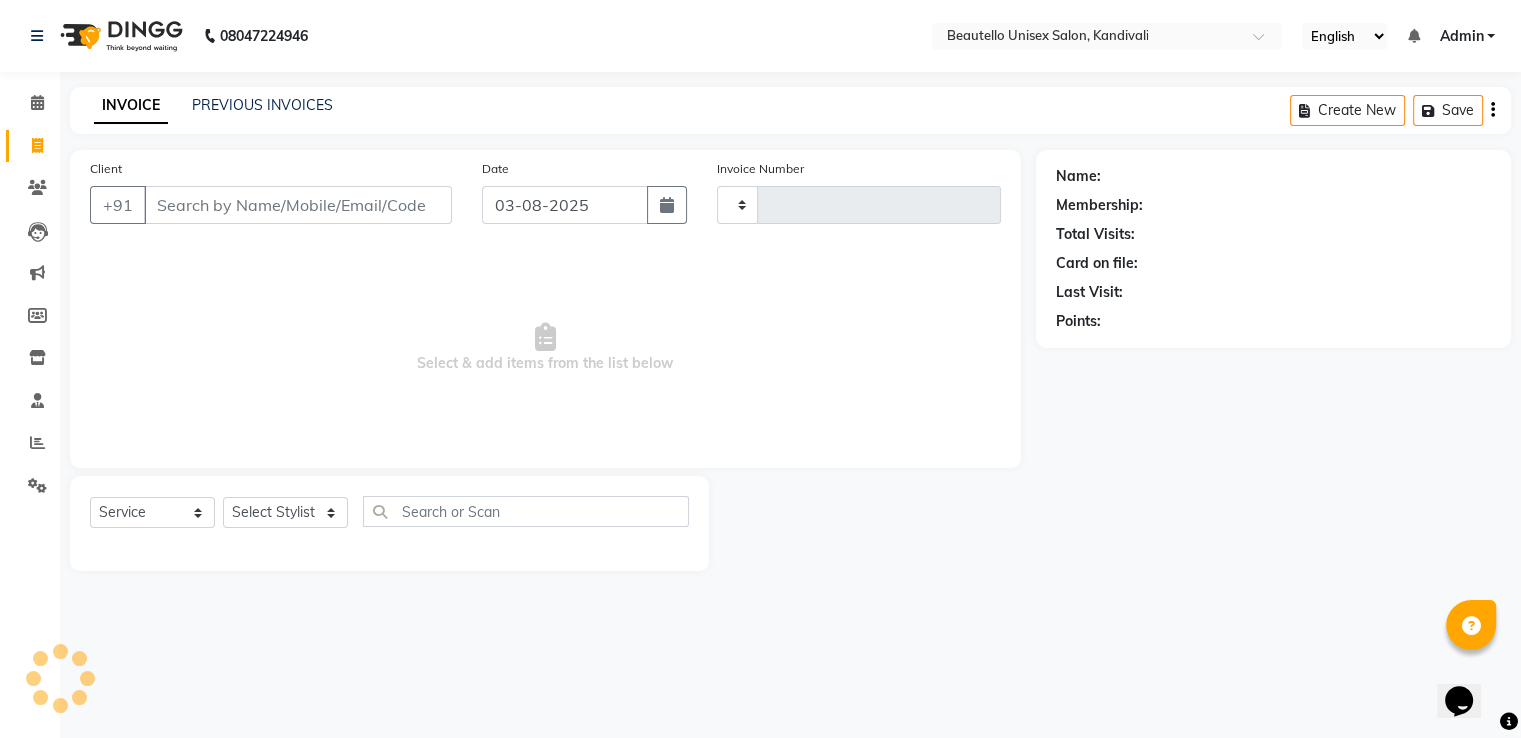 type on "2433" 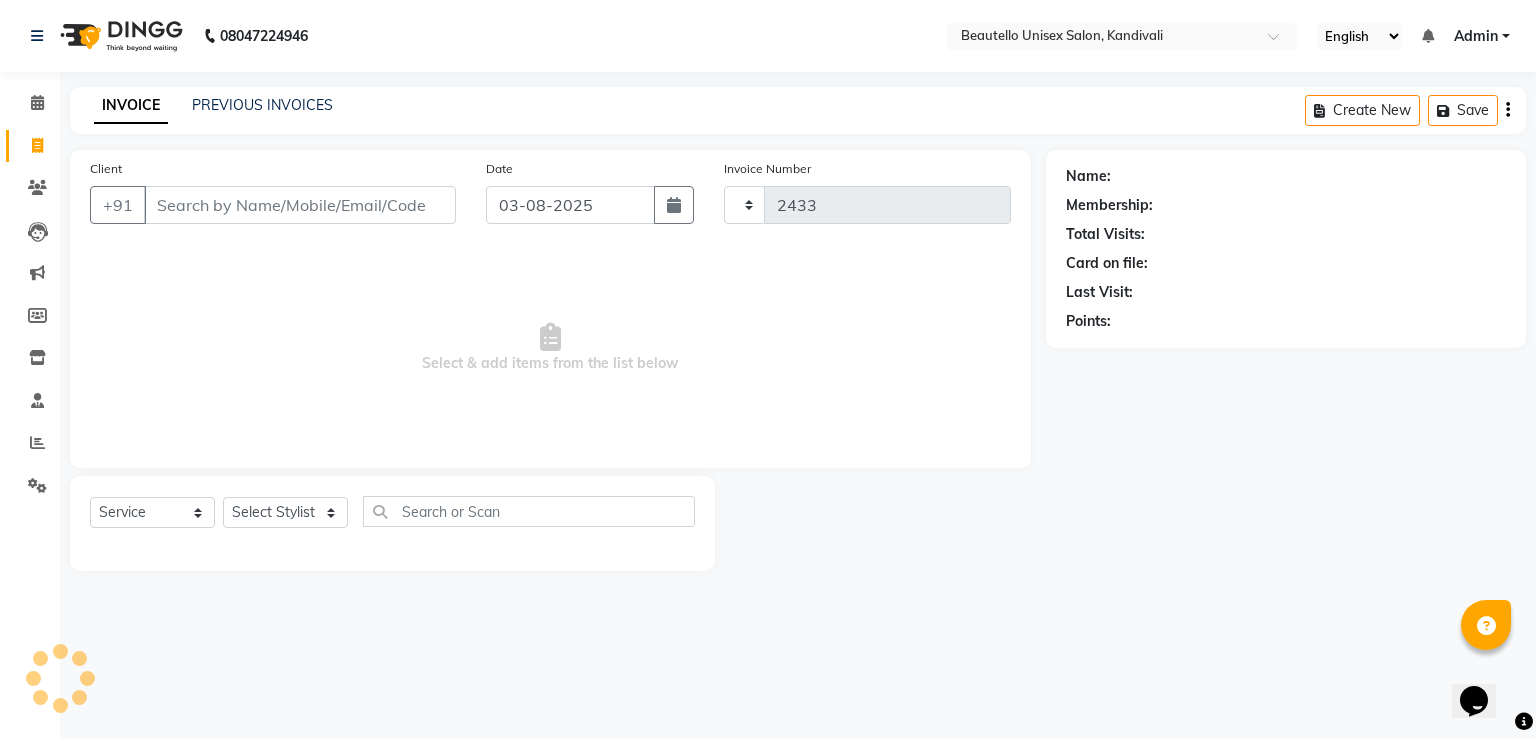 select on "5051" 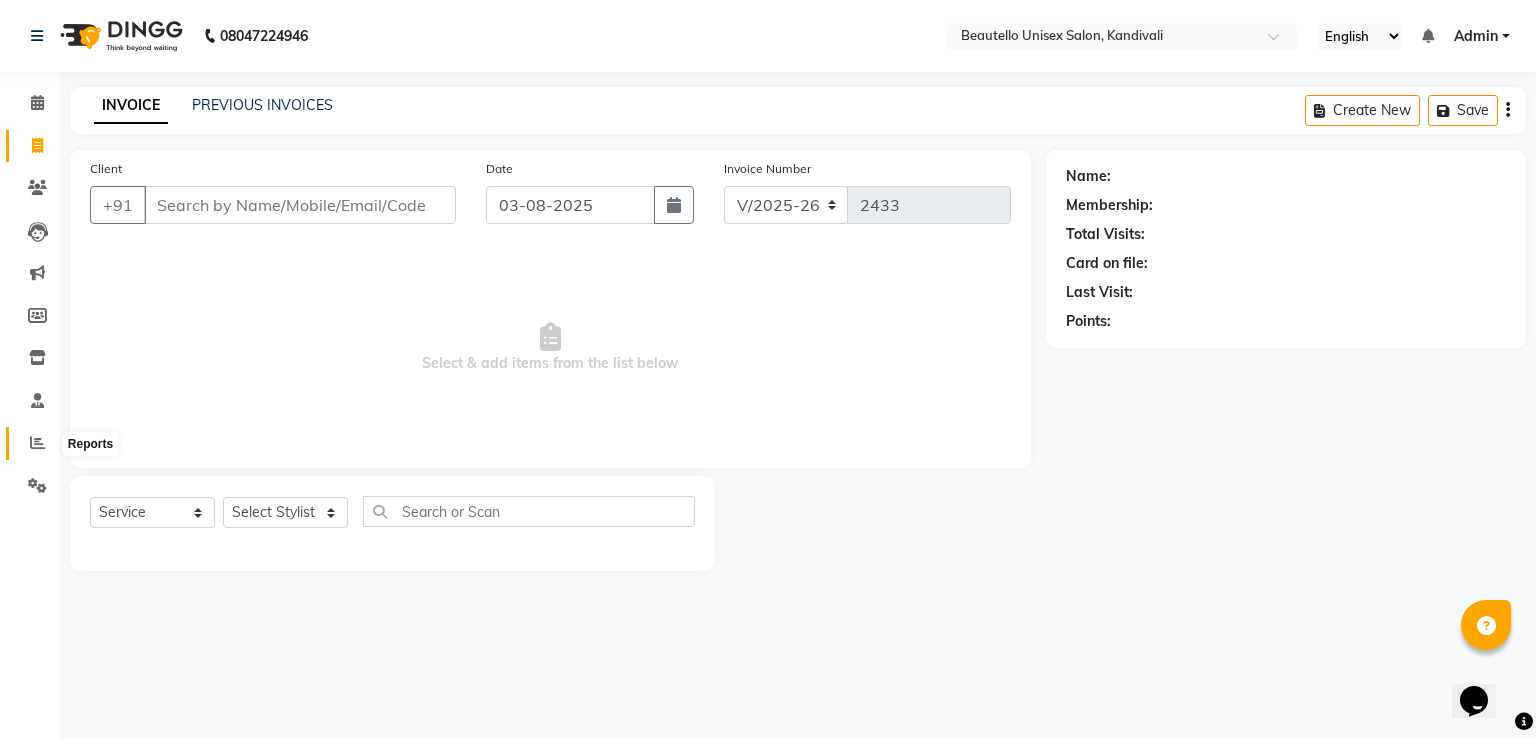 click 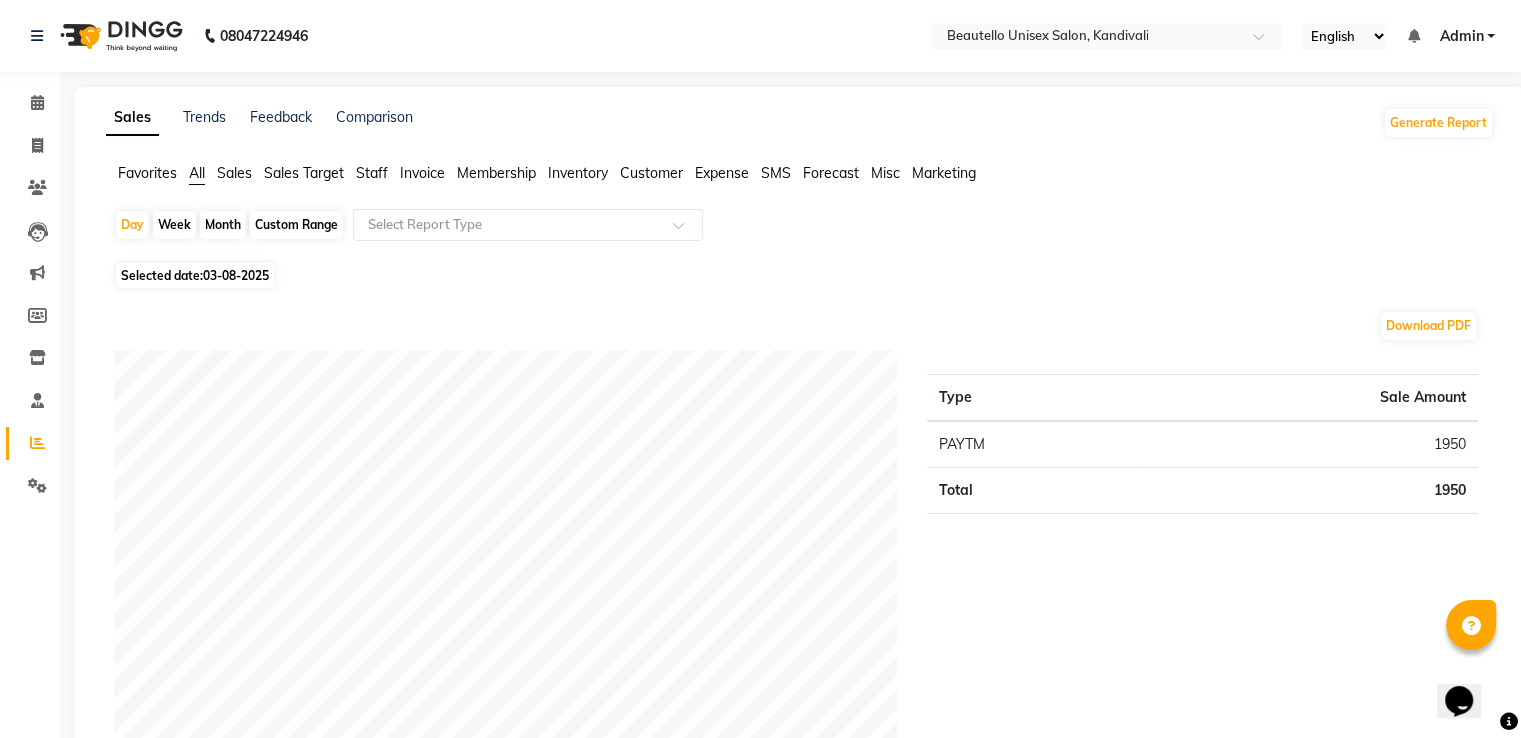click on "03-08-2025" 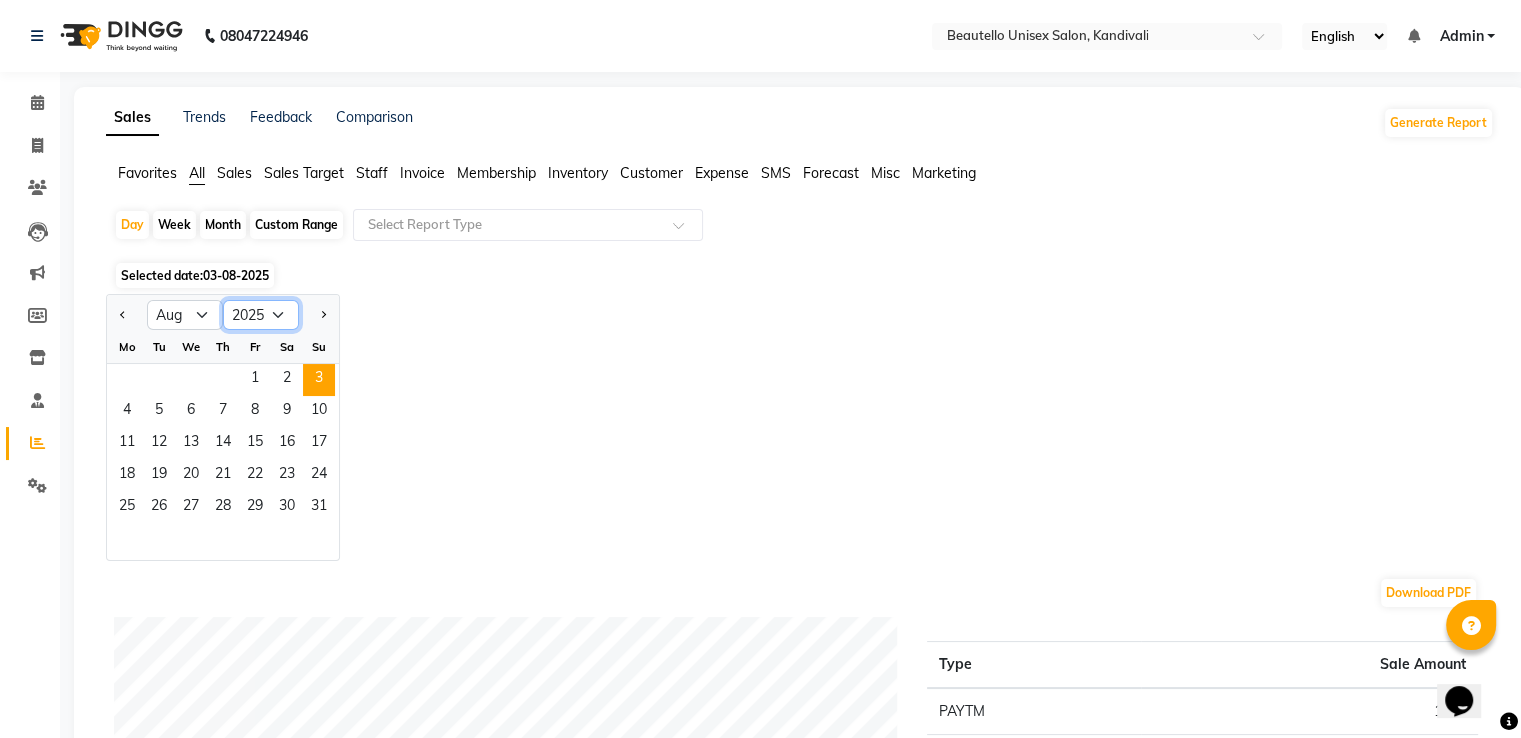 click on "2015 2016 2017 2018 2019 2020 2021 2022 2023 2024 2025 2026 2027 2028 2029 2030 2031 2032 2033 2034 2035" 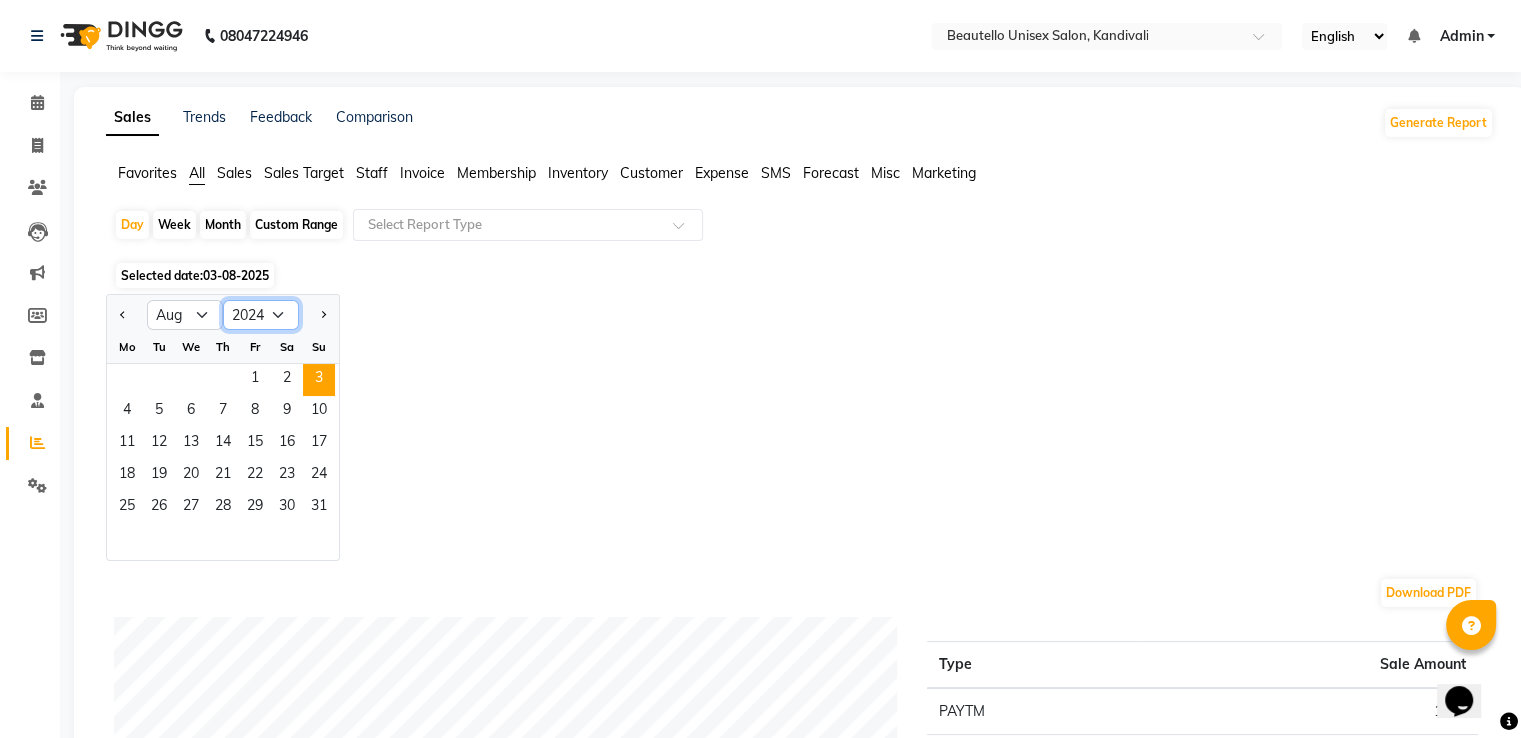 click on "2015 2016 2017 2018 2019 2020 2021 2022 2023 2024 2025 2026 2027 2028 2029 2030 2031 2032 2033 2034 2035" 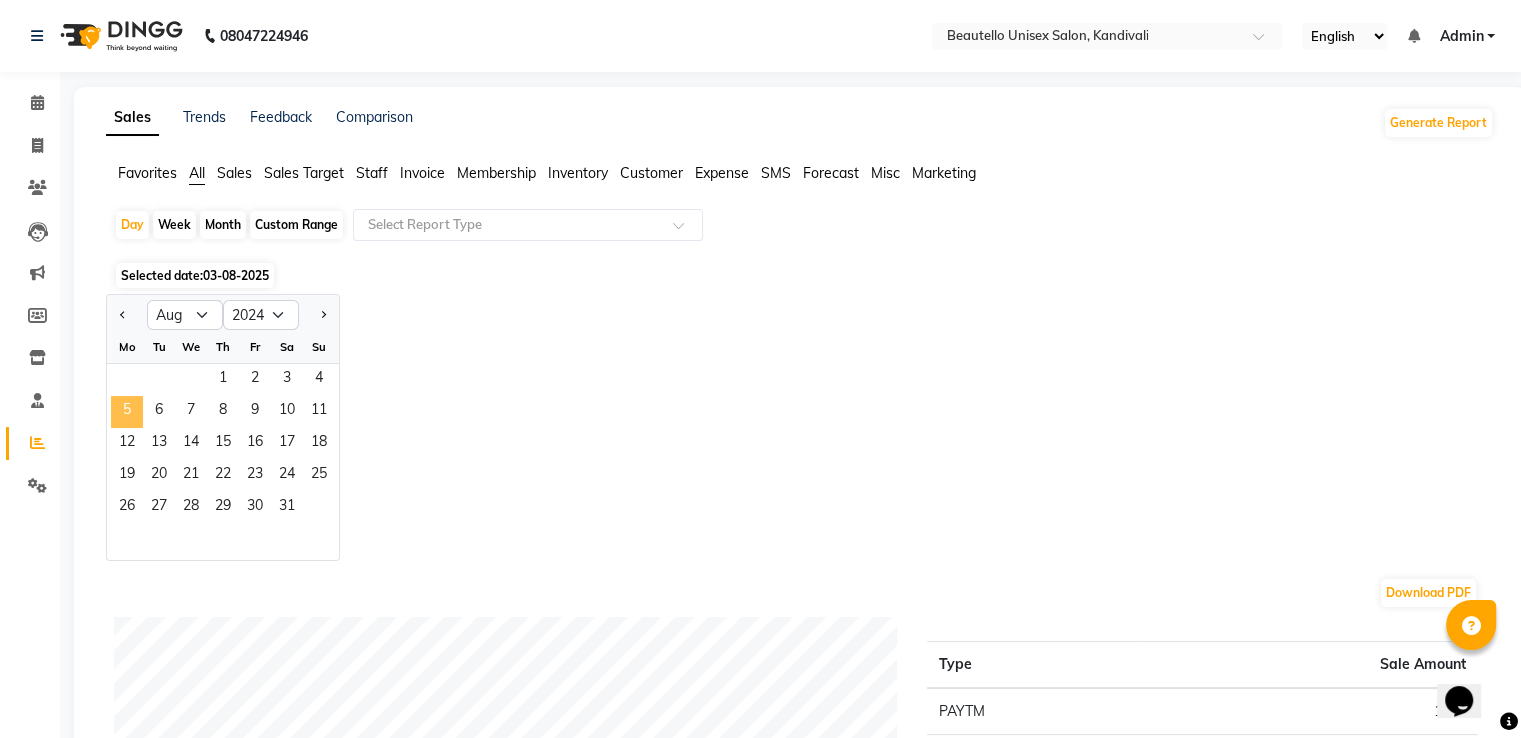 click on "5" 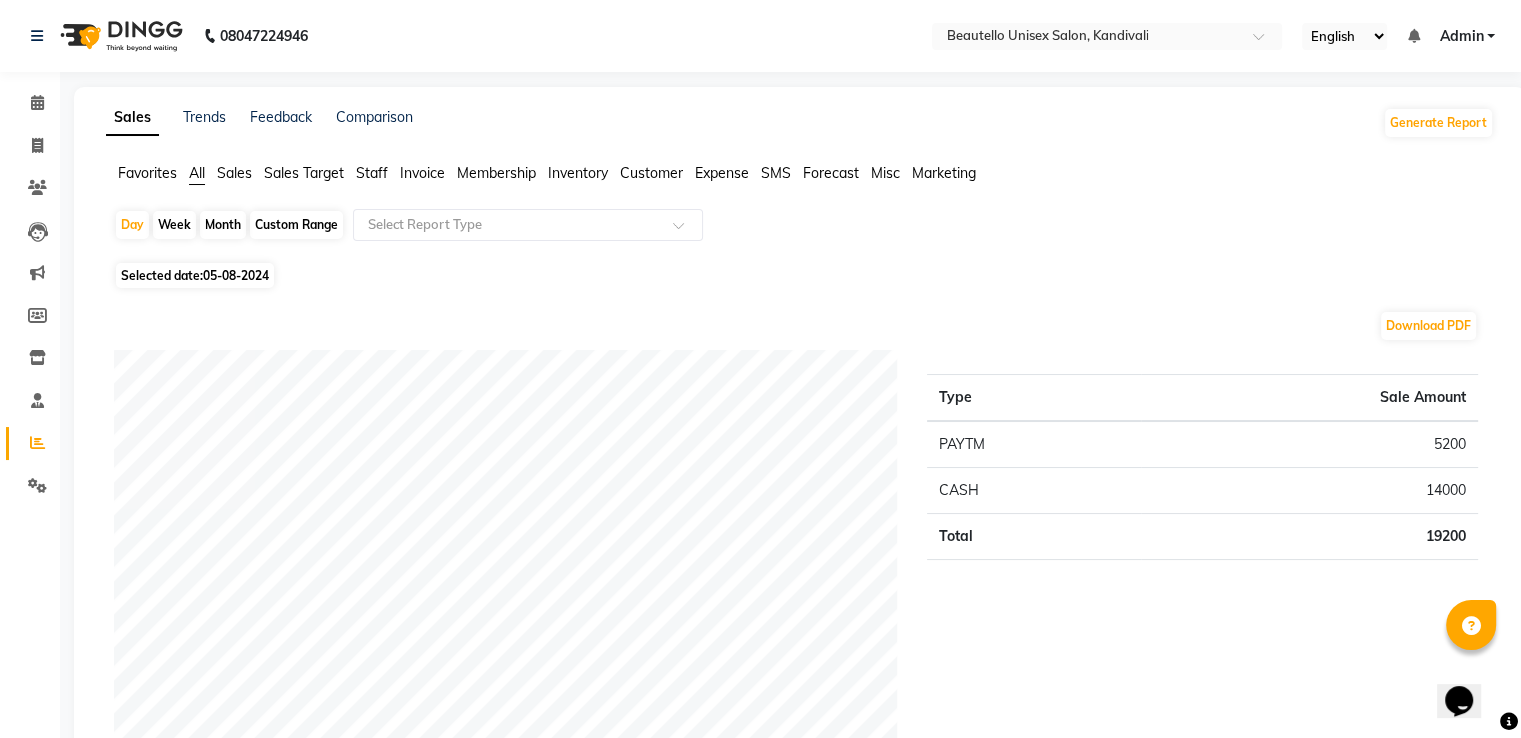 click on "Selected date:  [DATE]" 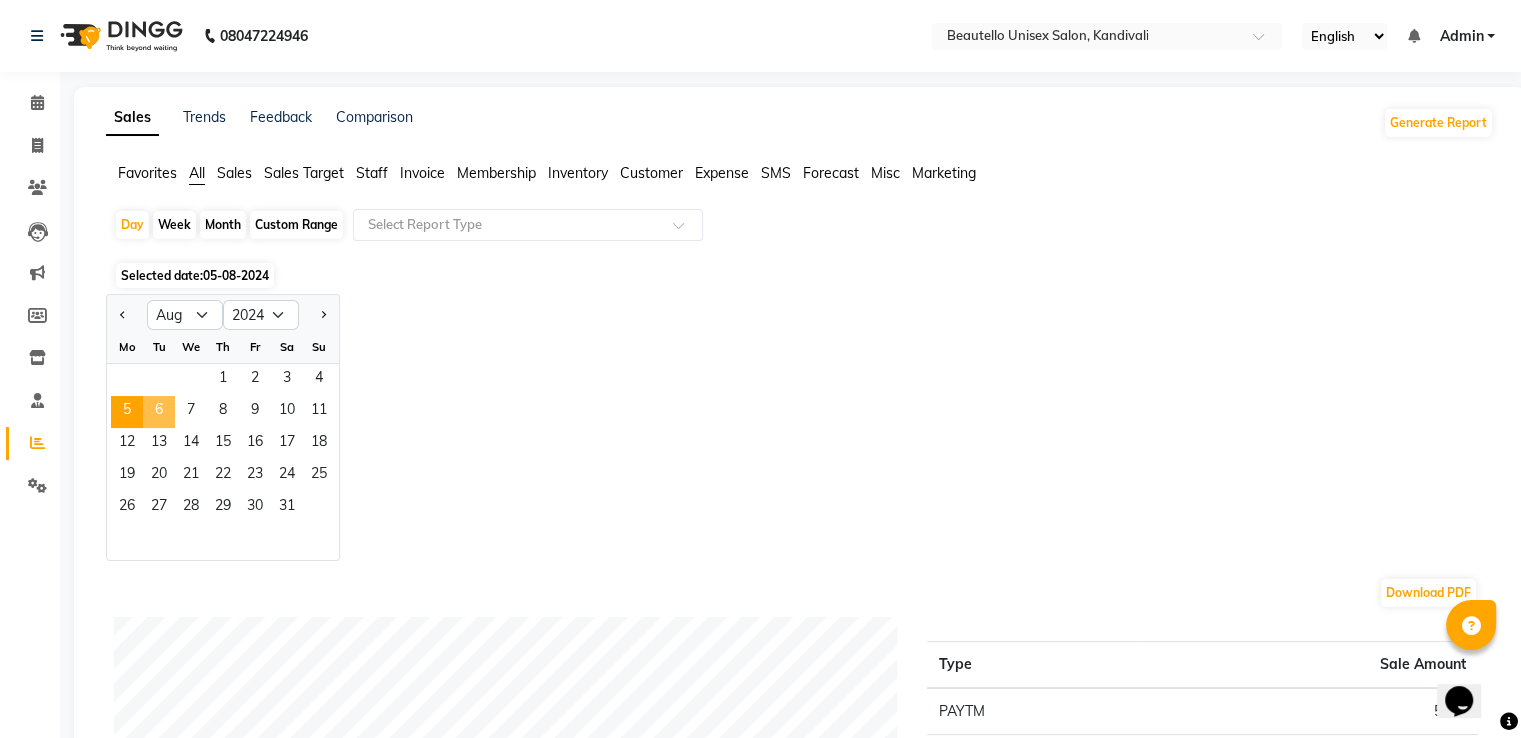 click on "6" 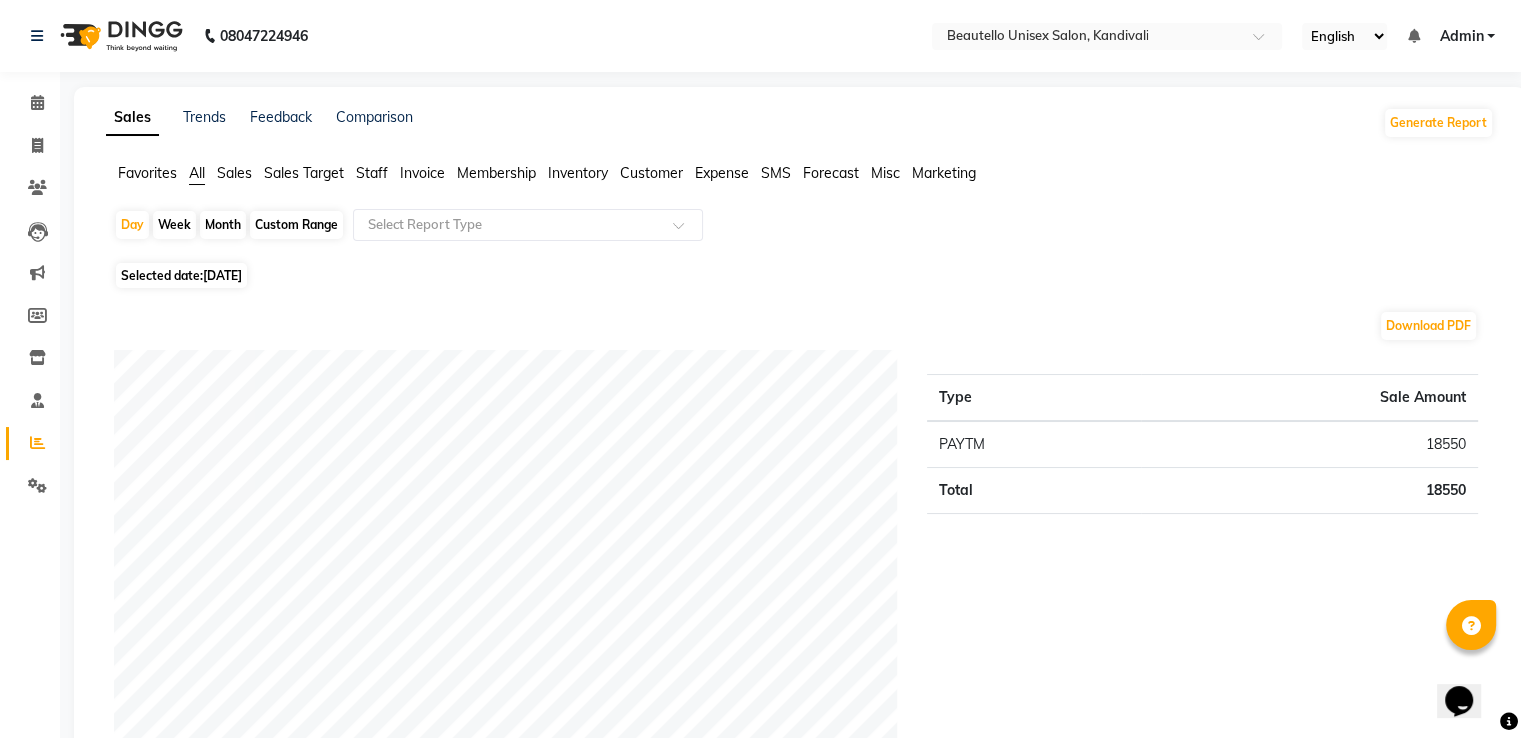 click on "[DATE]" 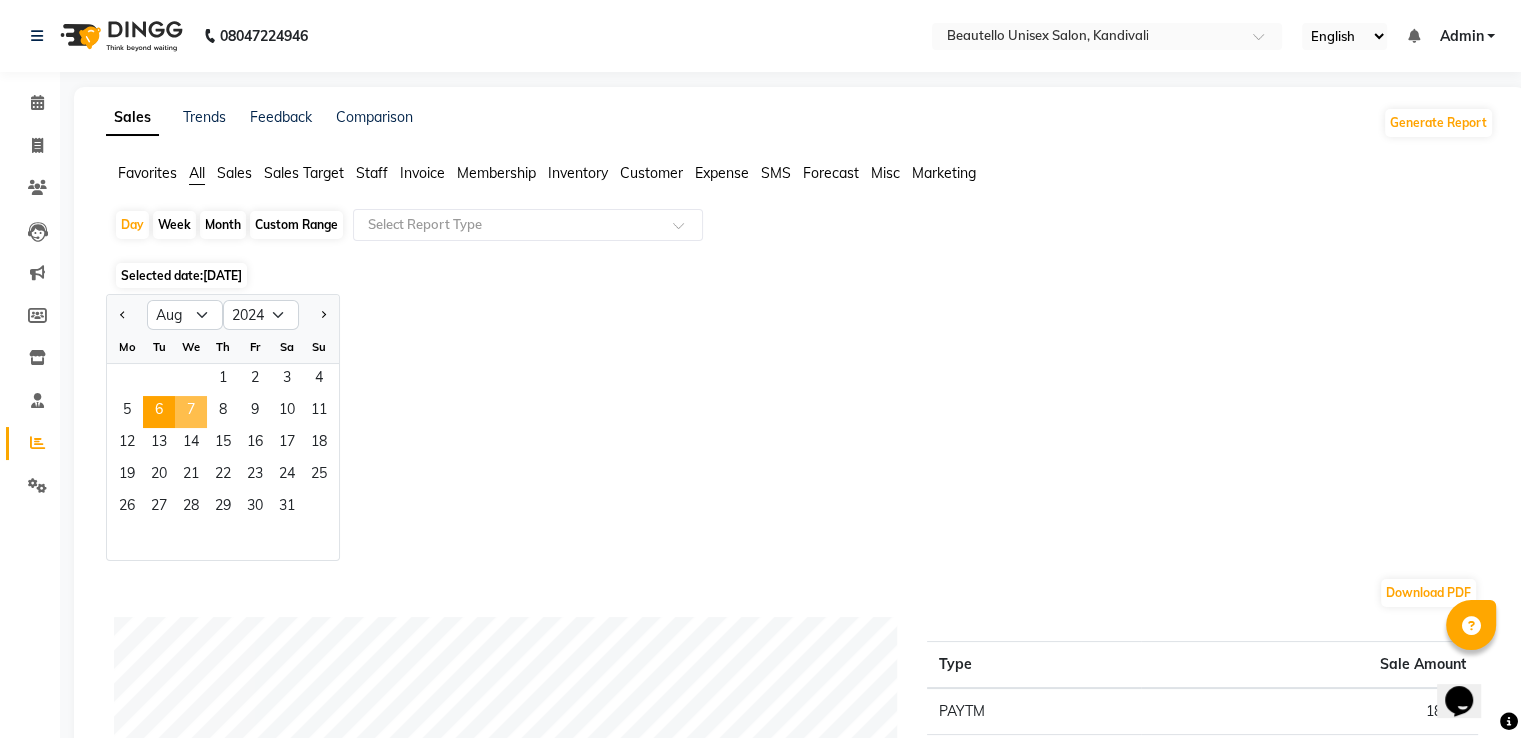 click on "7" 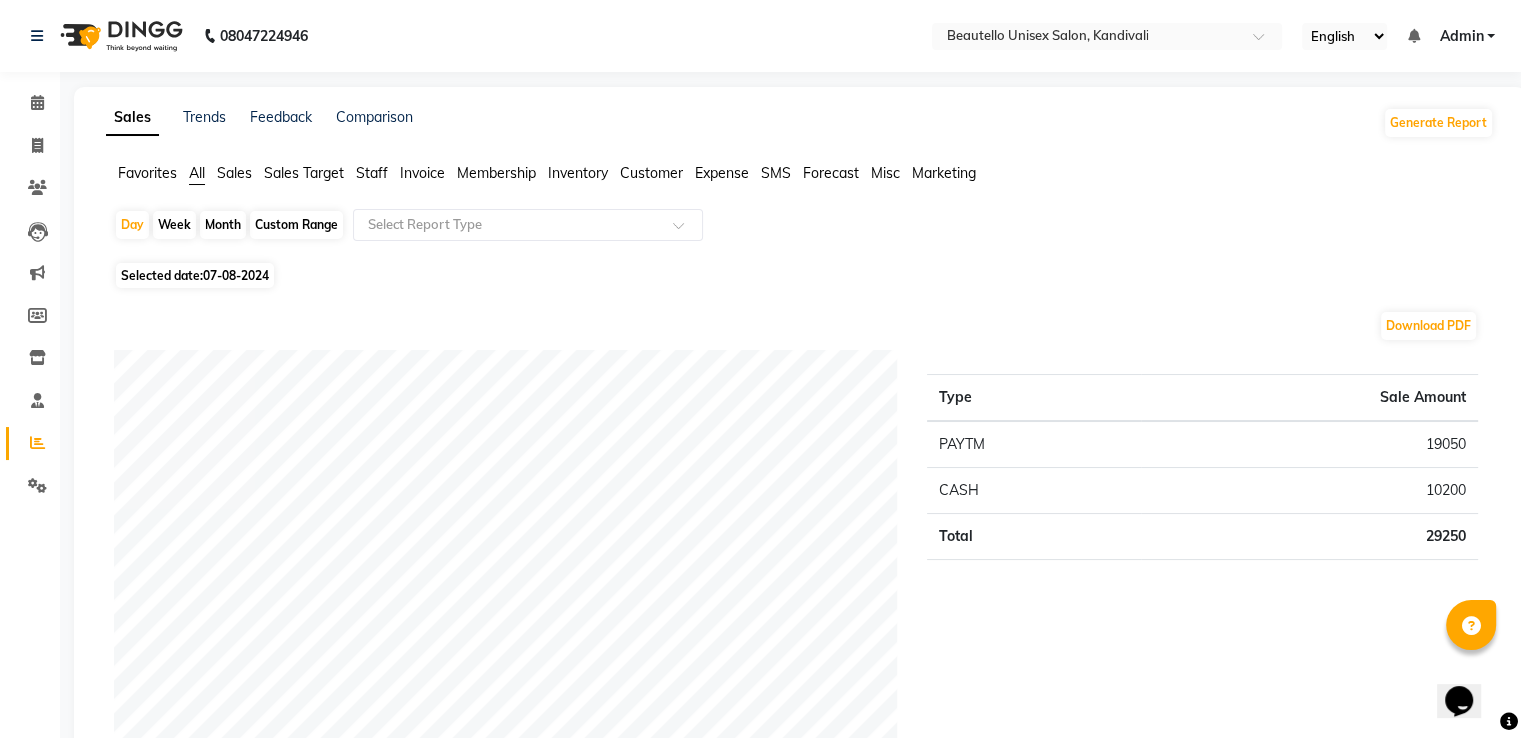 click on "07-08-2024" 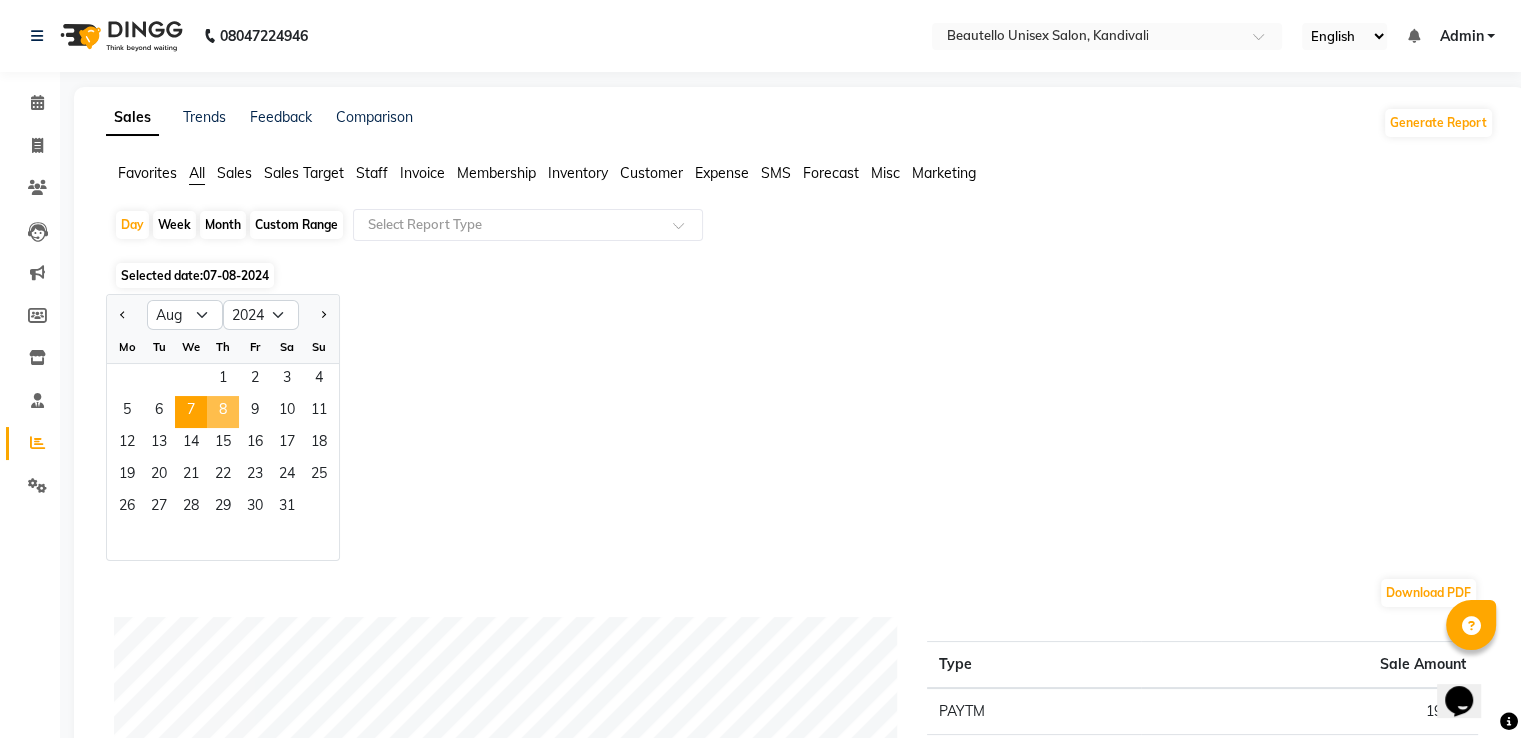 click on "8" 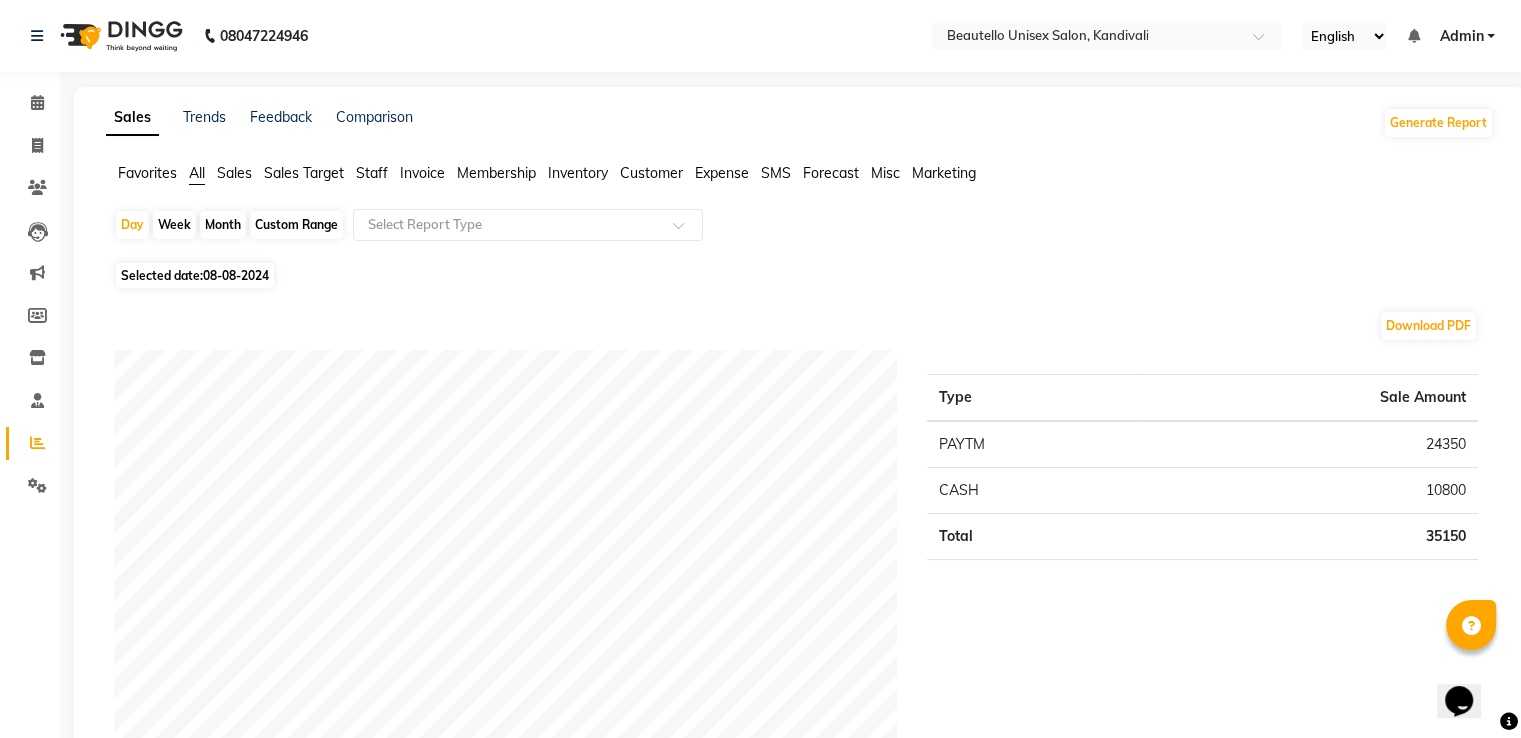 click on "Day   Week   Month   Custom Range  Select Report Type Selected date:  08-08-2024  Download PDF Payment mode Type Sale Amount PAYTM 24350 CASH 10800 Total 35150 Staff summary Type Sale Amount [PERSON]  12200 [PERSON] 12100 [PERSON] 6000 [PERSON] 4500 [PERSON] 350 Total 35150 Sales summary Type Sale Amount Memberships 0 Vouchers 0 Gift card 0 Products 0 Packages 0 Tips 0 Prepaid 0 Services 35150 Fee 0 Total 35150 Expense by type Type Sale Amount Other 2300 Total 2300 Service by category Type Sale Amount Hair Cut 29500 Advance Facial 3500 Face Clean-Up 1000 Hai Cut (Women) 800 Head Massage 350 Total 35150 Service sales Type Sale Amount PACKAGE 16500 NANO BOND HAIR TREATMENT 10000 Advance Facial - O3+ 3500 Face Clean-Up - Deep Cleaning 1000 HAIRCUT & BEARD 1000 Hair Cut - Boy (Belory 10 Yrs.) 900 Hai Cut (Women) - Women Hair Cut 800 Hair Cut - Men Hair Cut 700 Hair Cut - Beard Shape & Trim 400 Head Massage - Women 350 Total 35150 ★ Mark as Favorite  Choose how you'd like to save "" report to favorites" 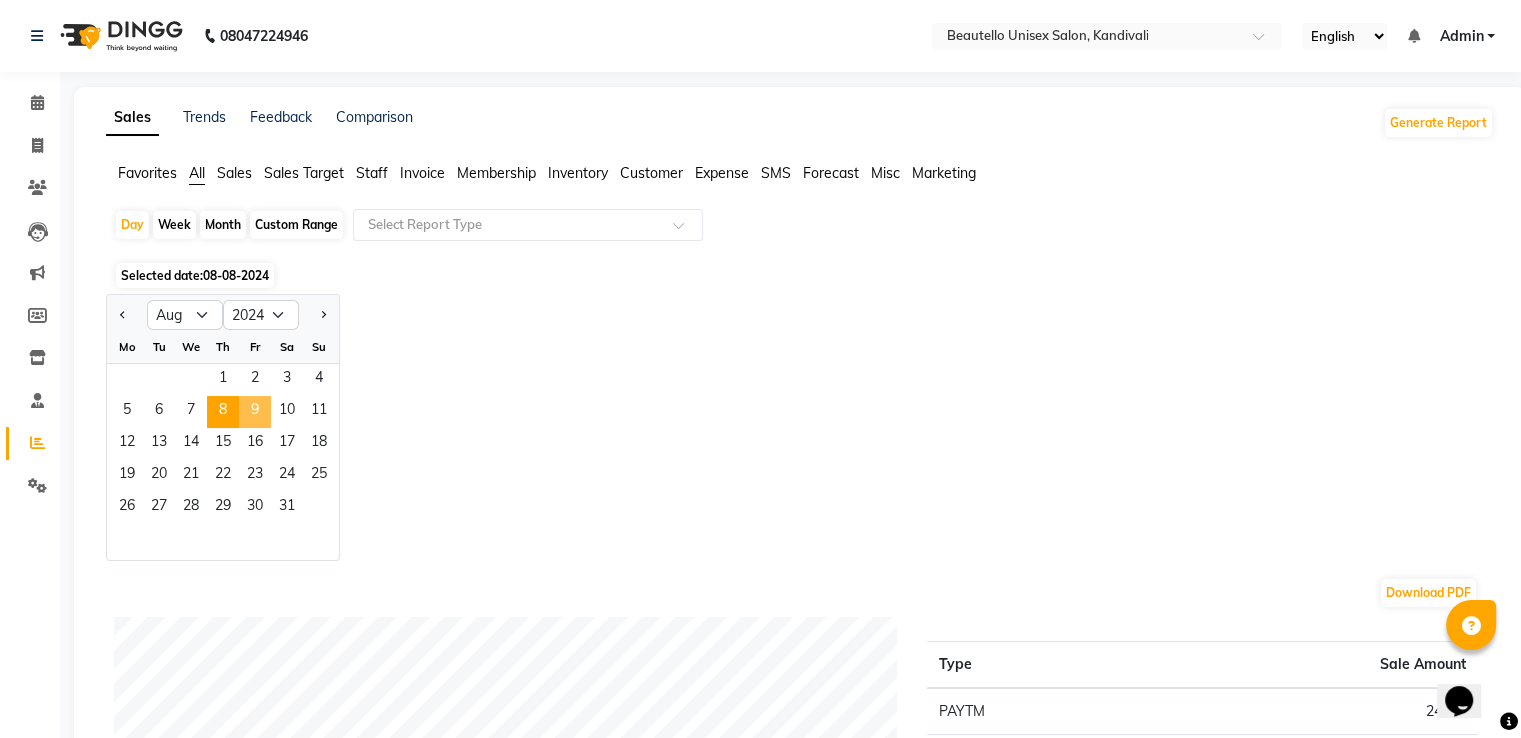 click on "9" 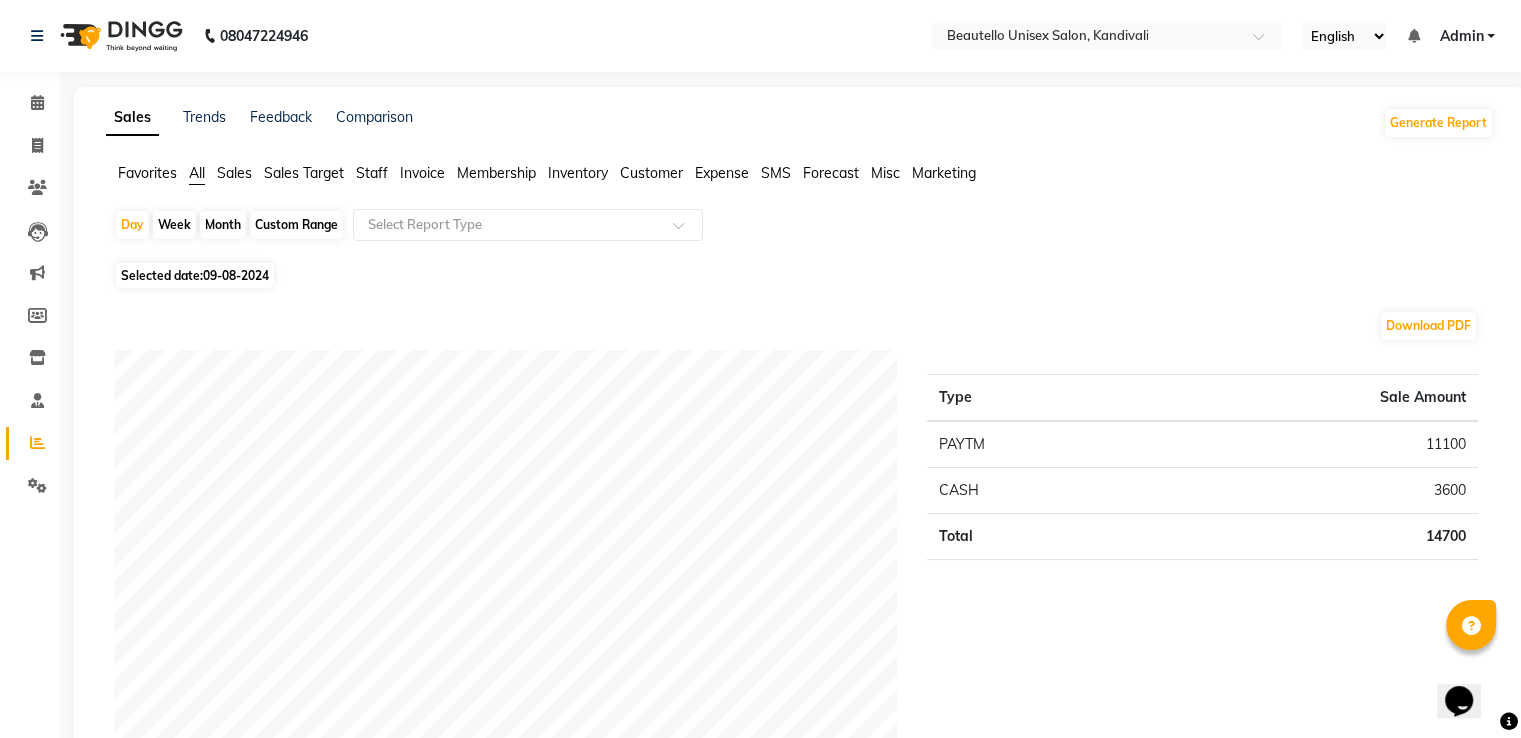 click on "09-08-2024" 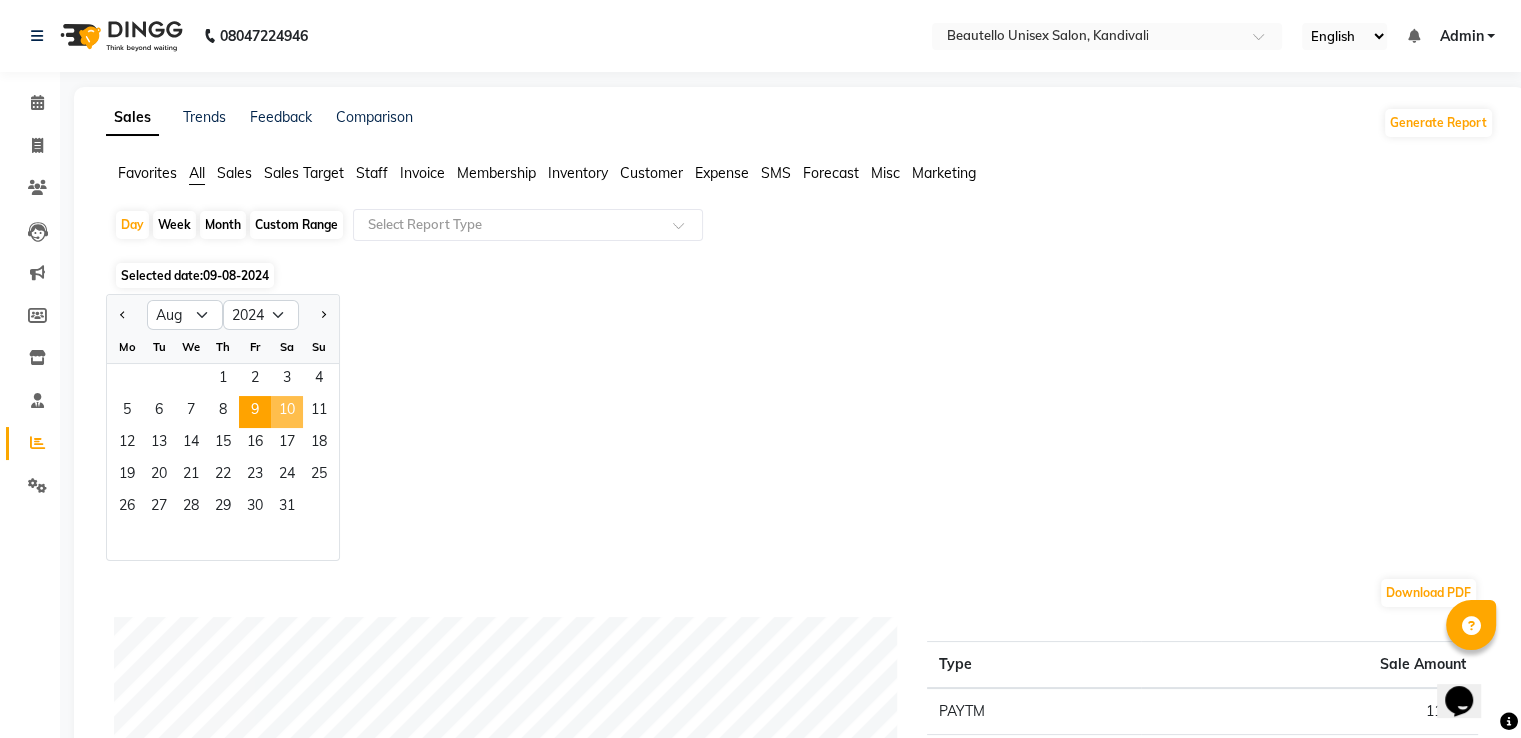 click on "10" 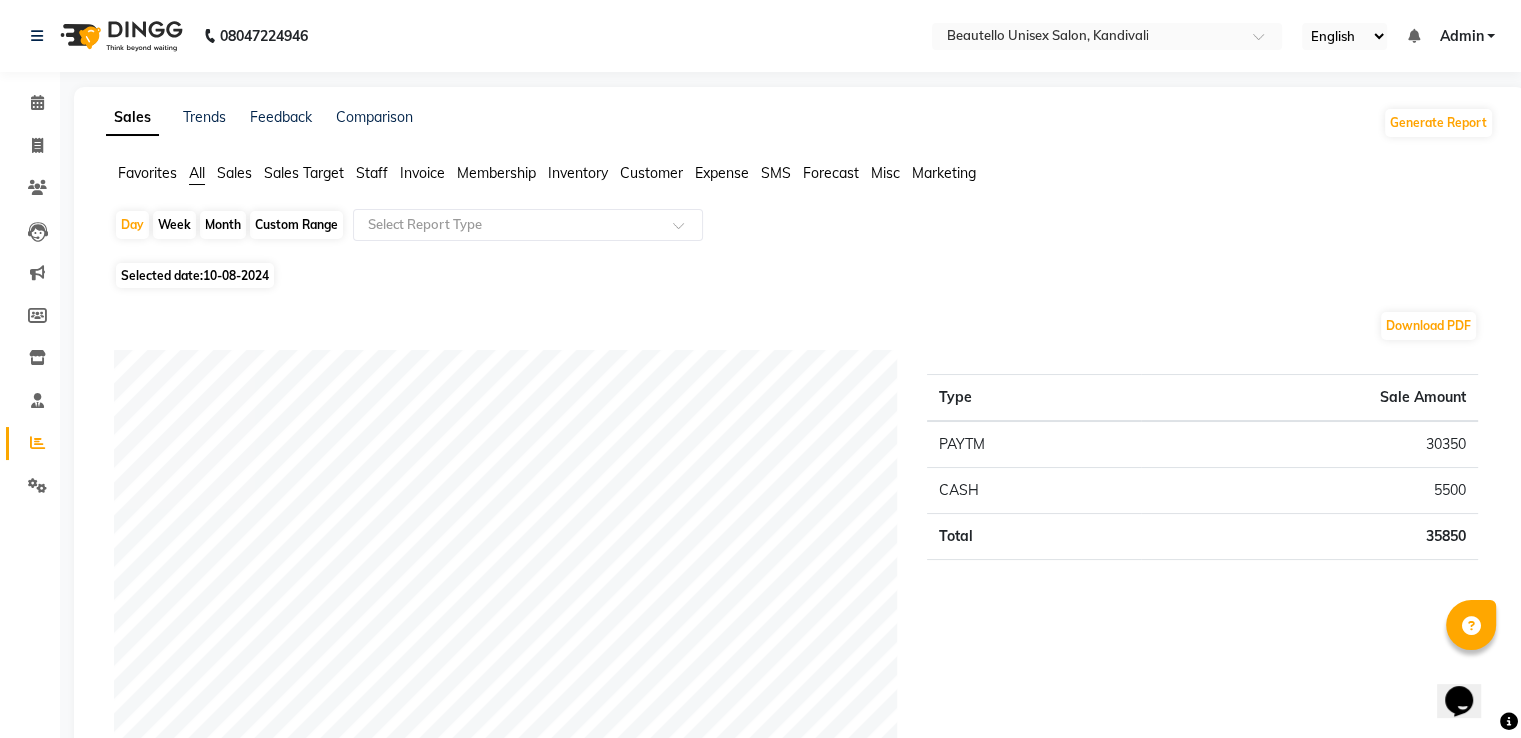 click on "10-08-2024" 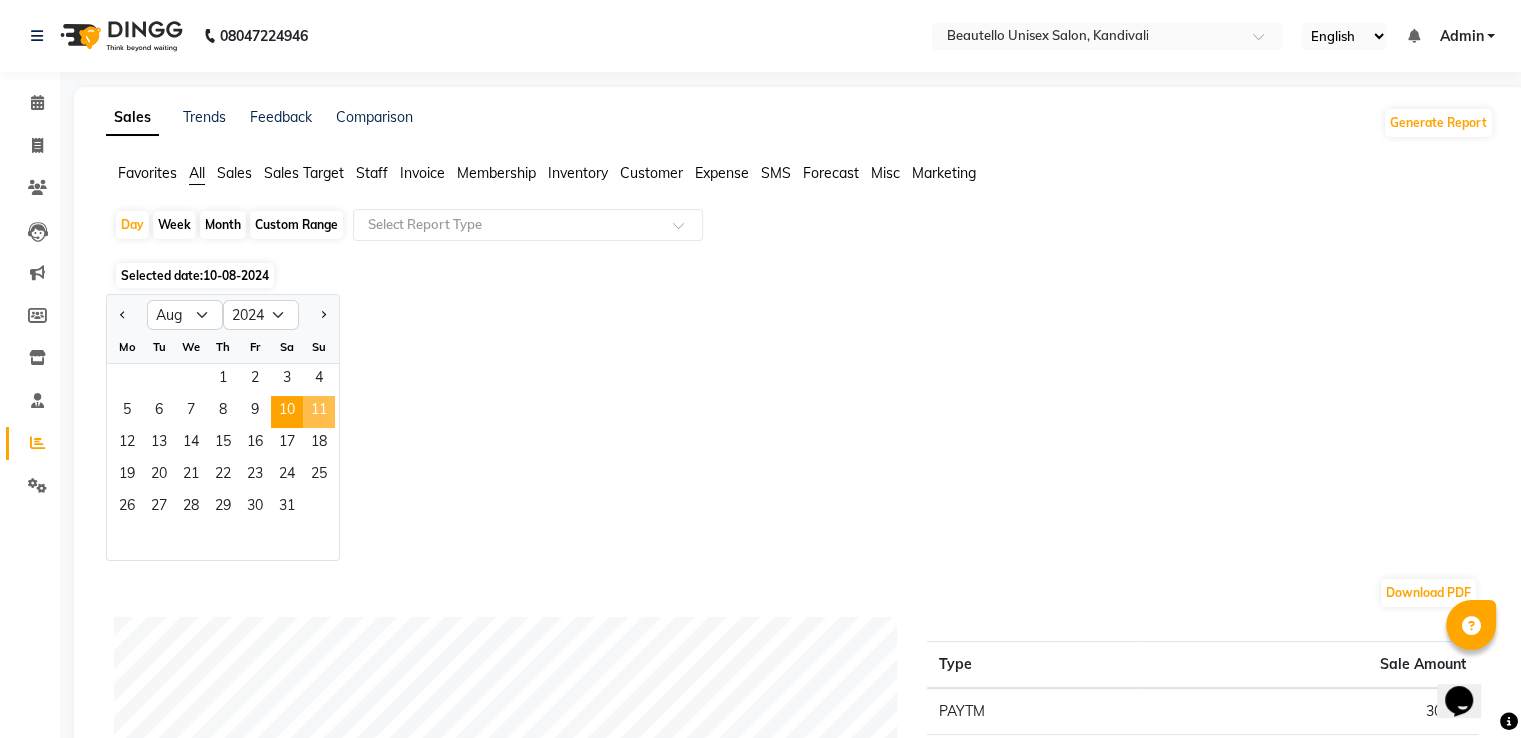 click on "11" 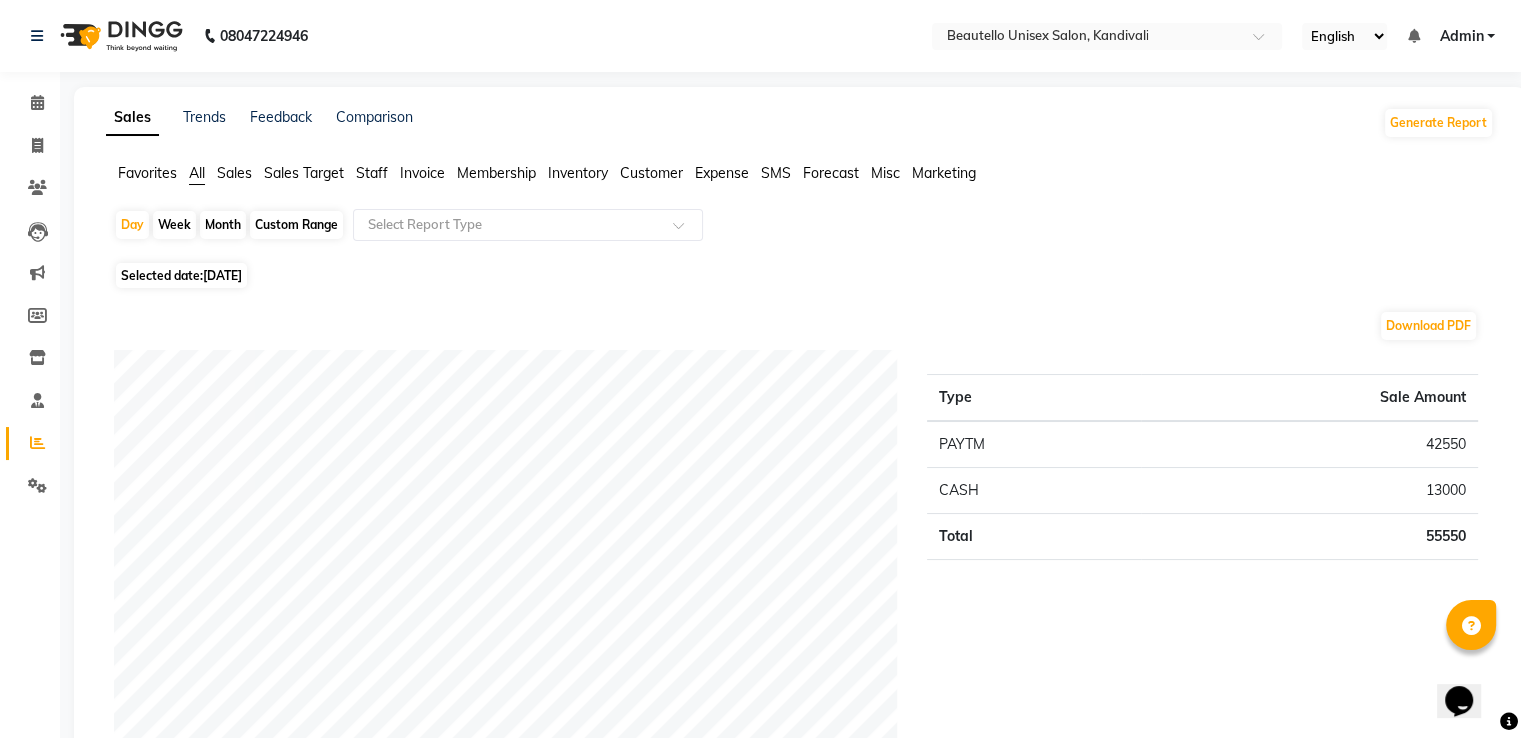 click on "[DATE]" 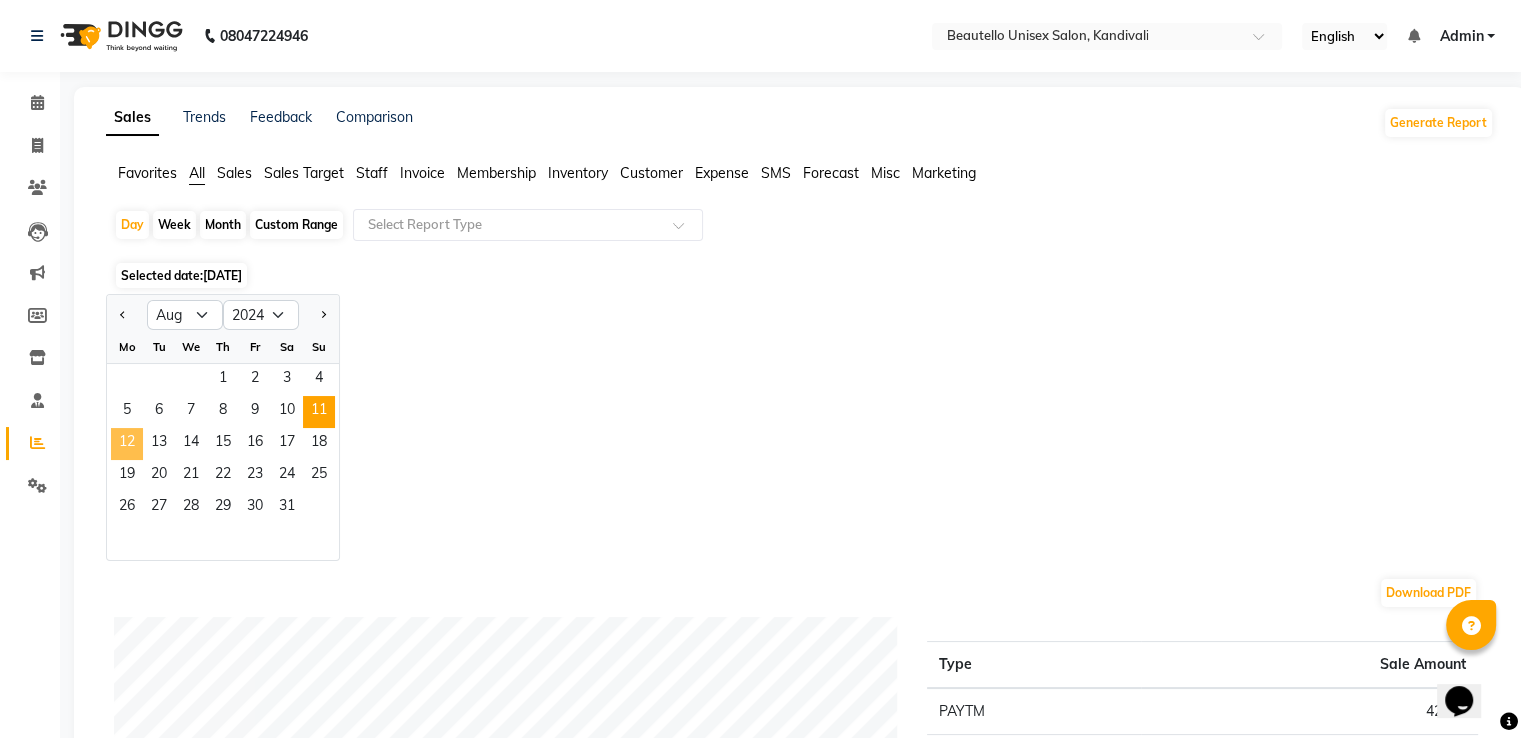 click on "12" 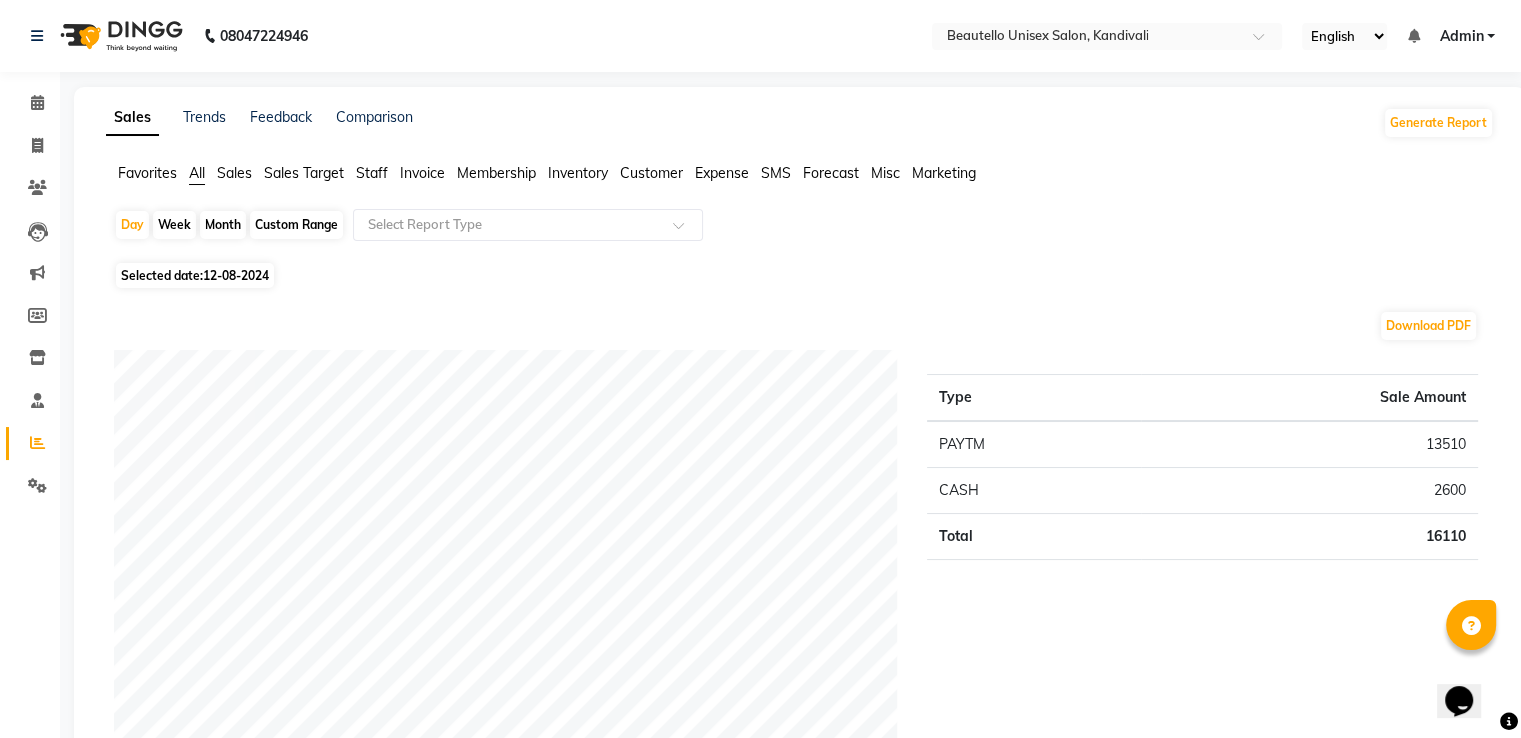 click on "12-08-2024" 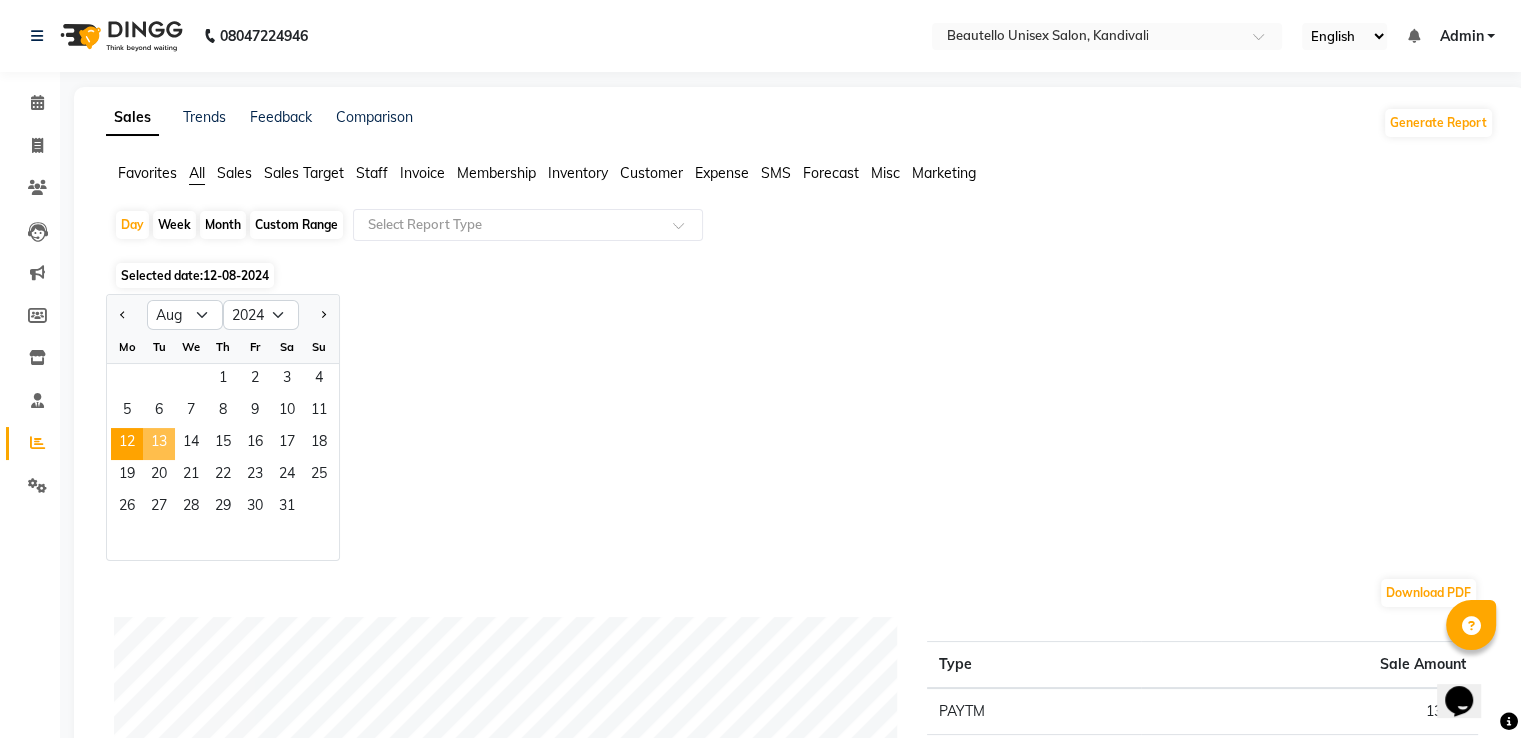 click on "13" 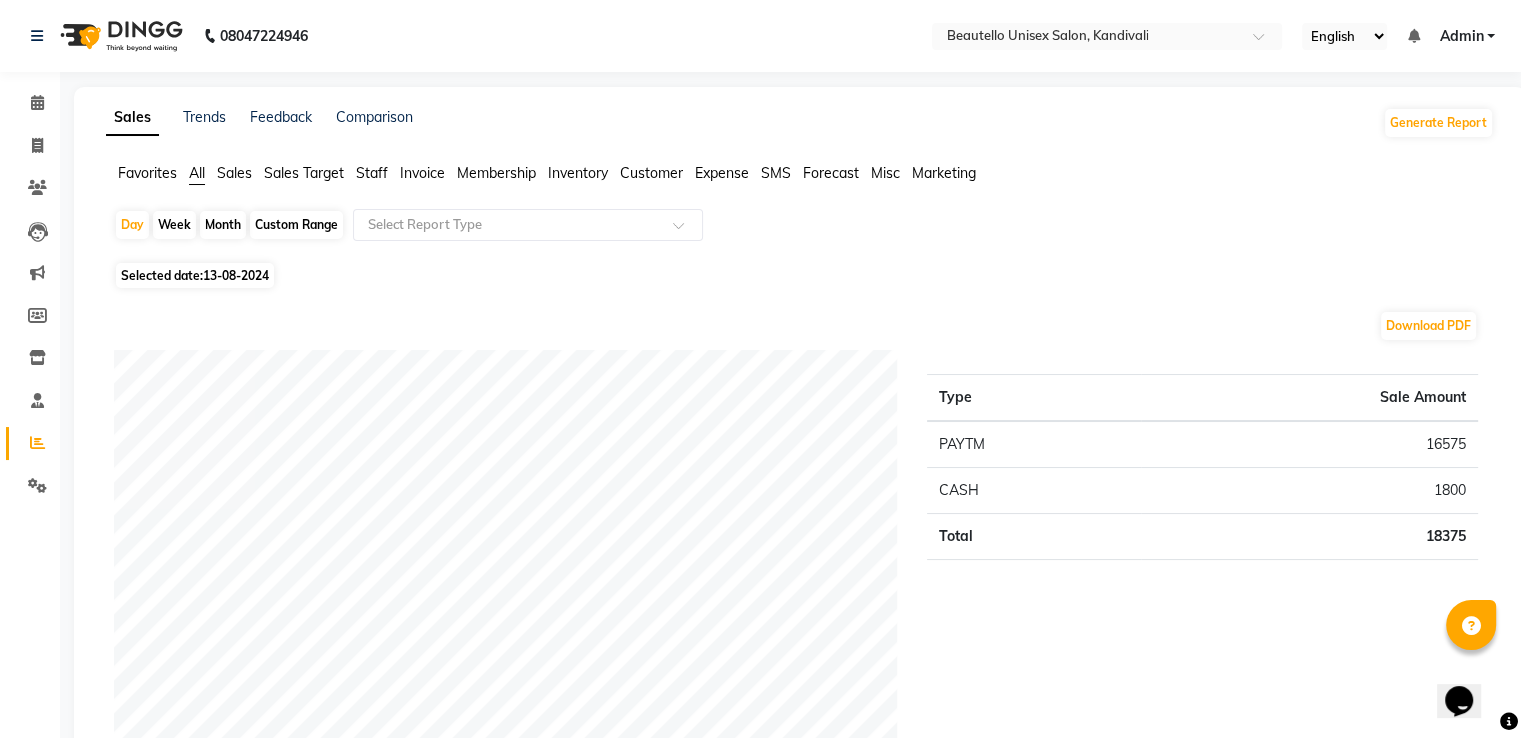 click on "Selected date:  13-08-2024" 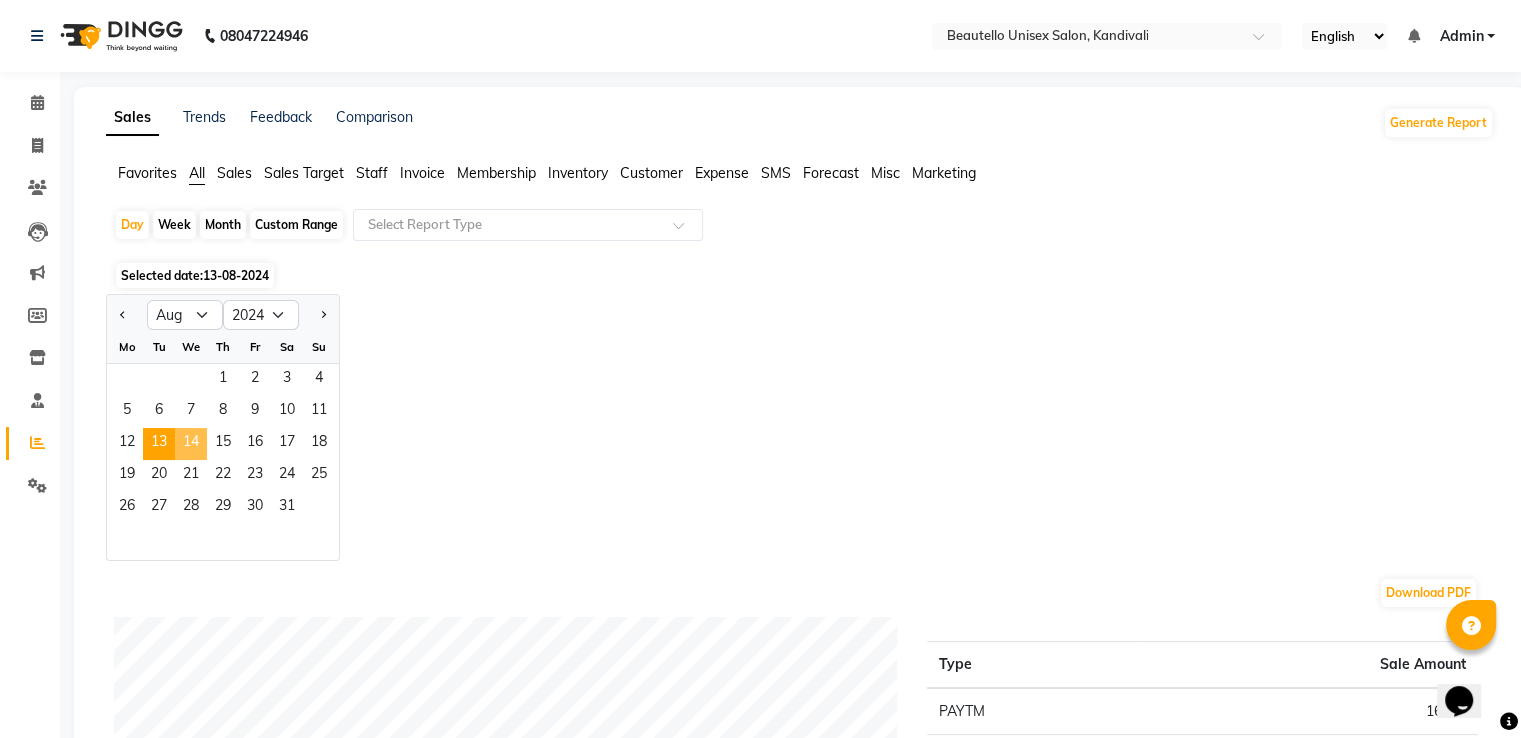 click on "14" 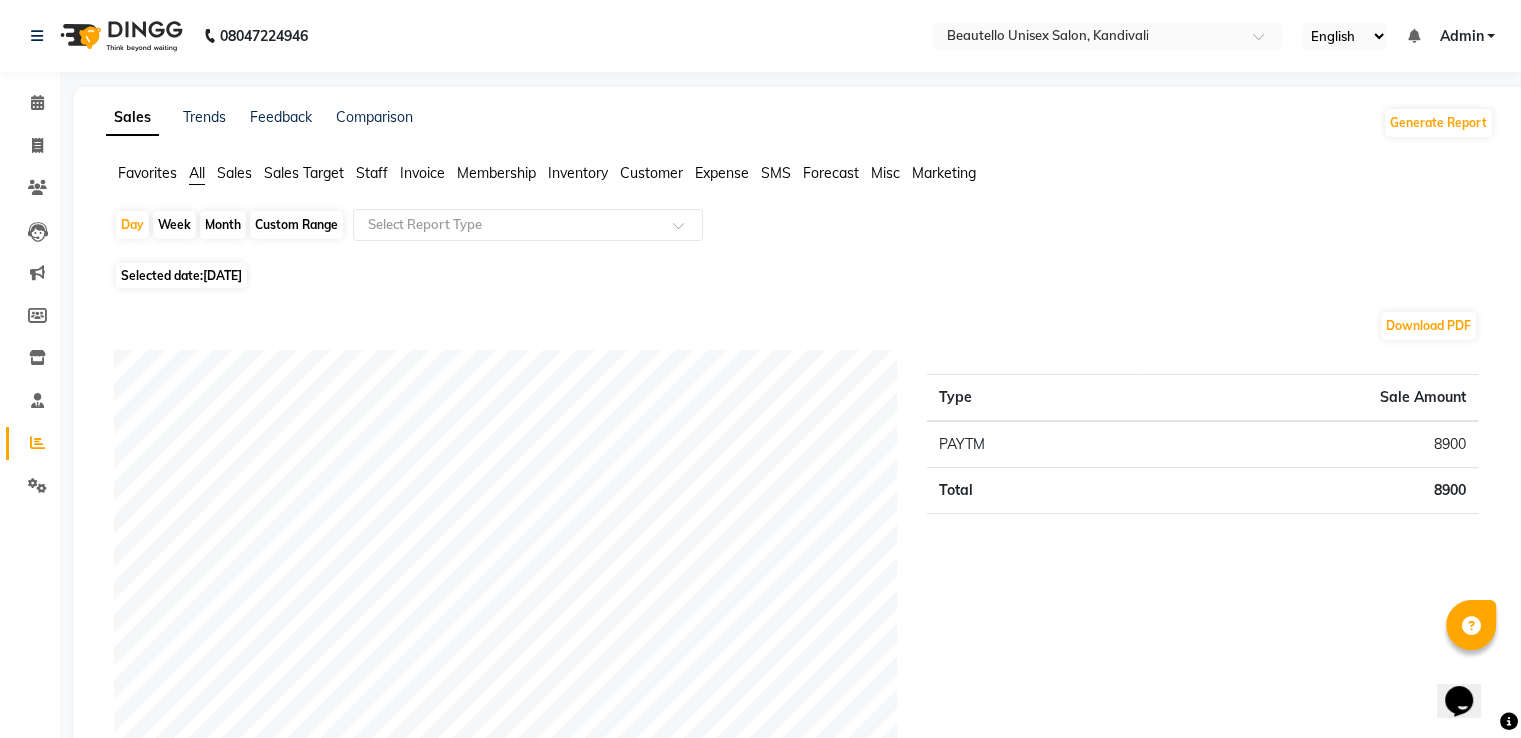 click on "[DATE]" 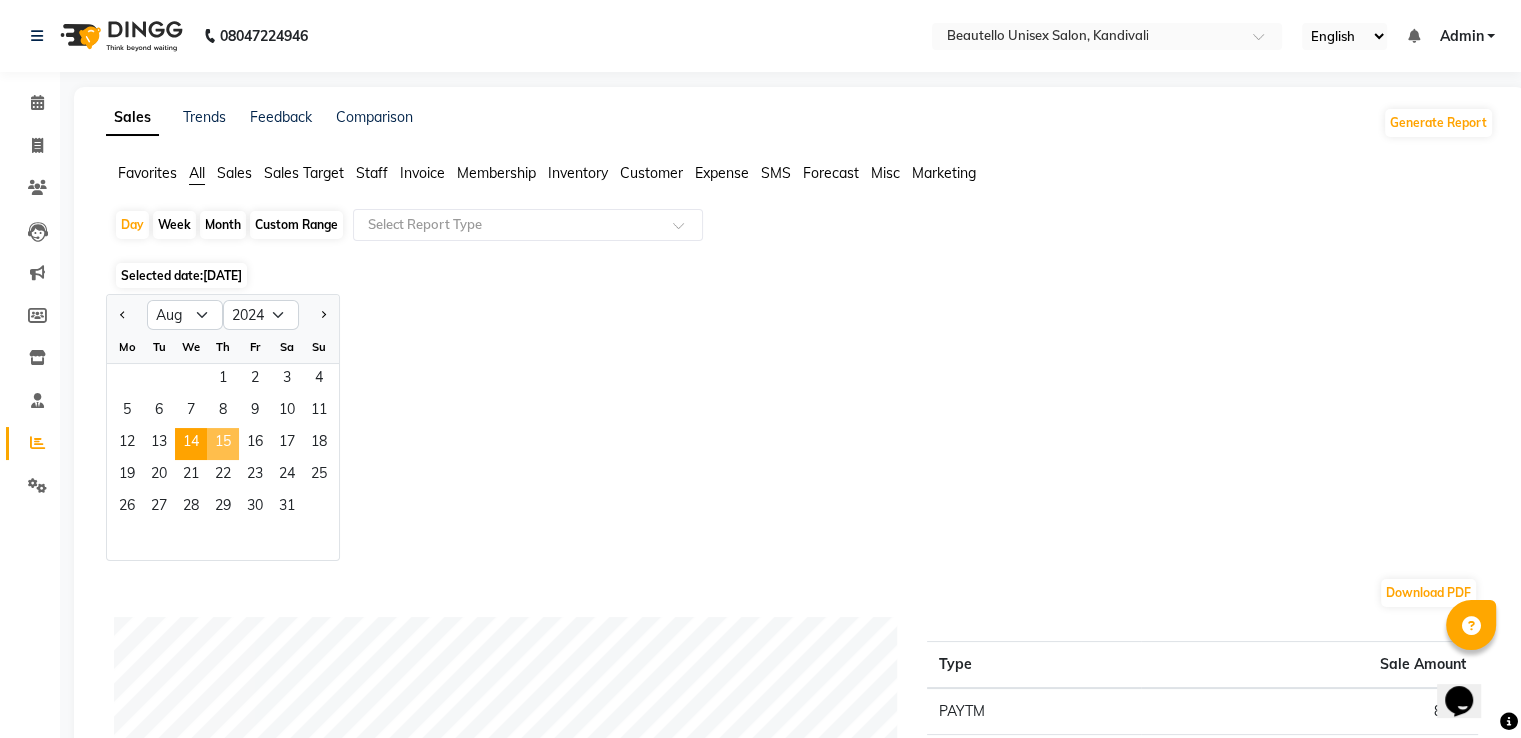 click on "15" 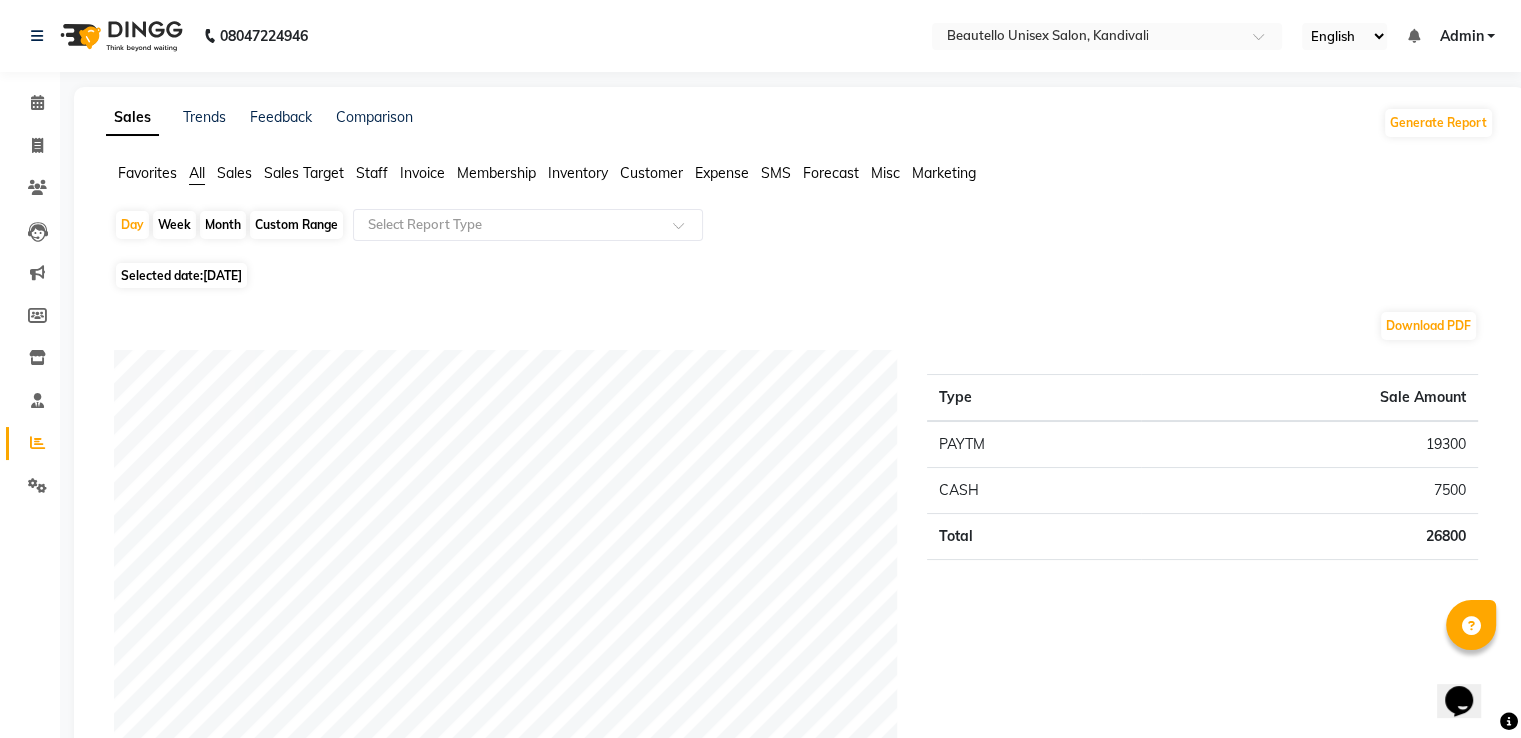 click on "[DATE]" 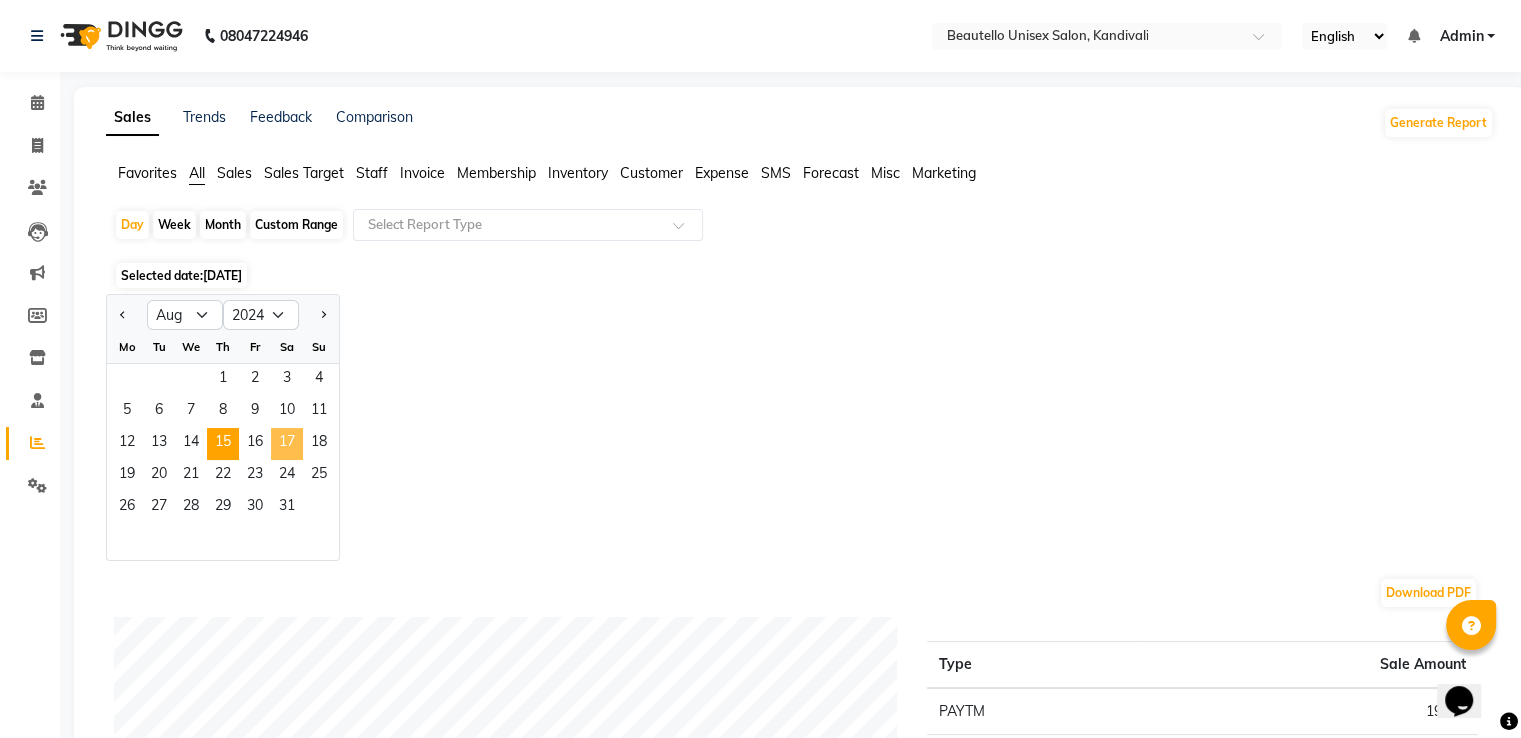 click on "17" 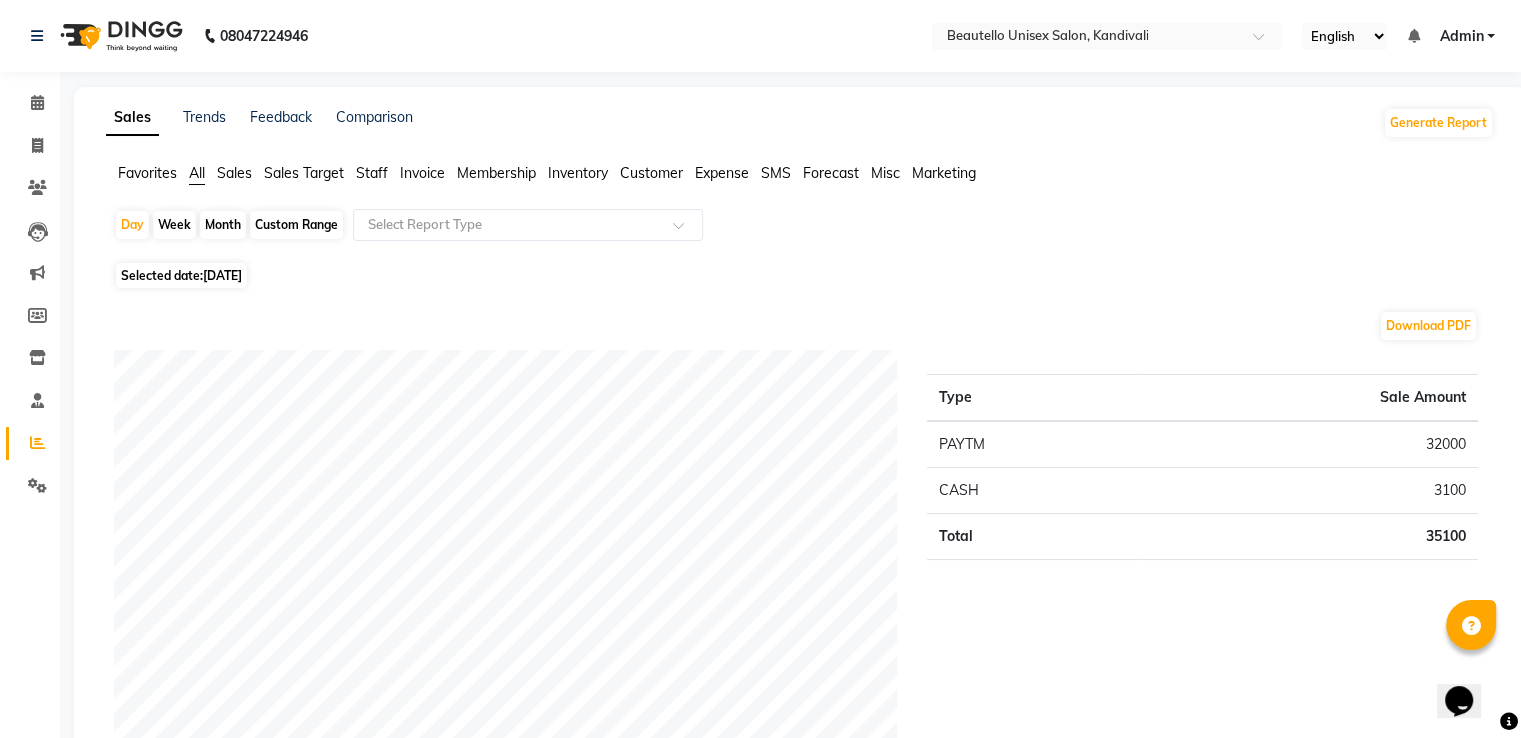 click on "[DATE]" 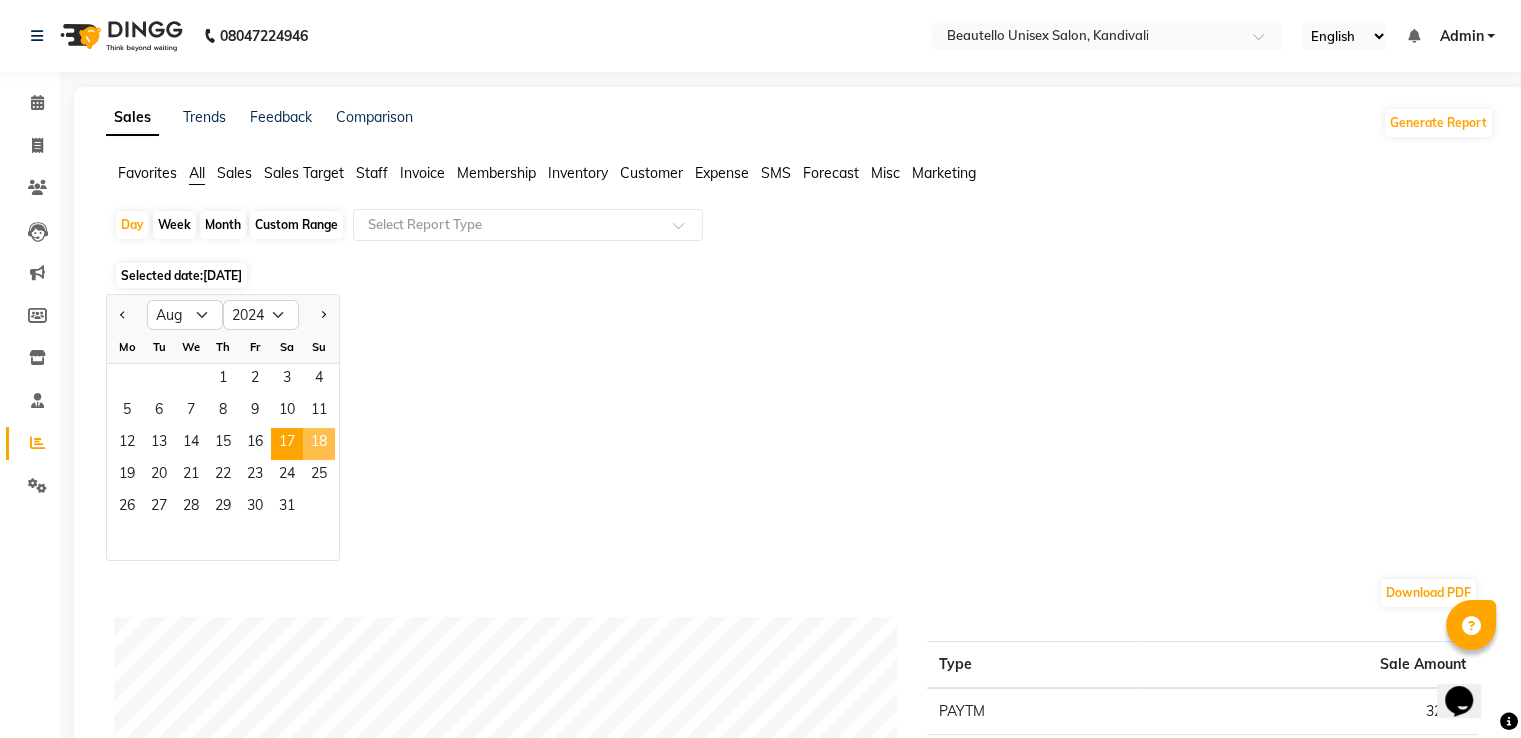 click on "18" 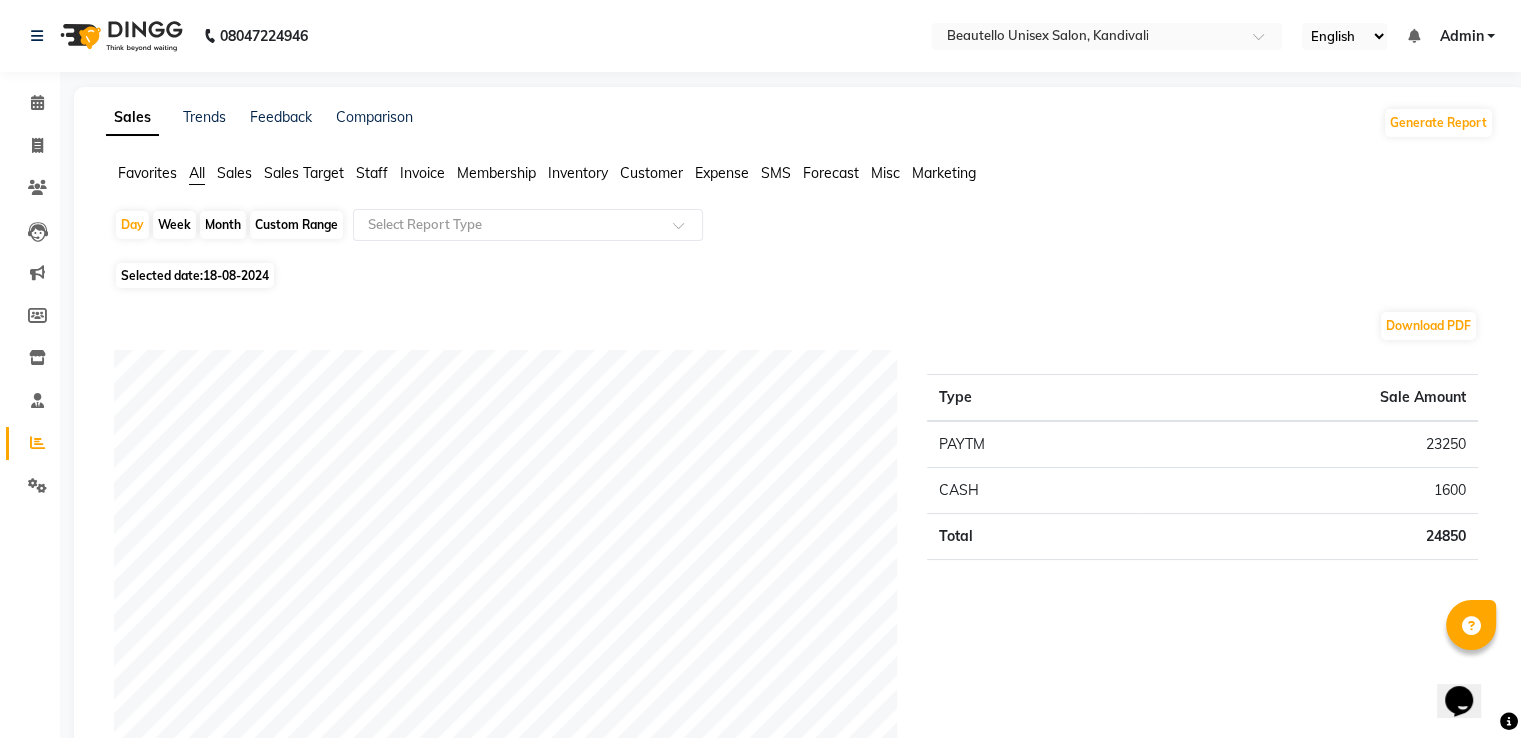 click on "Month" 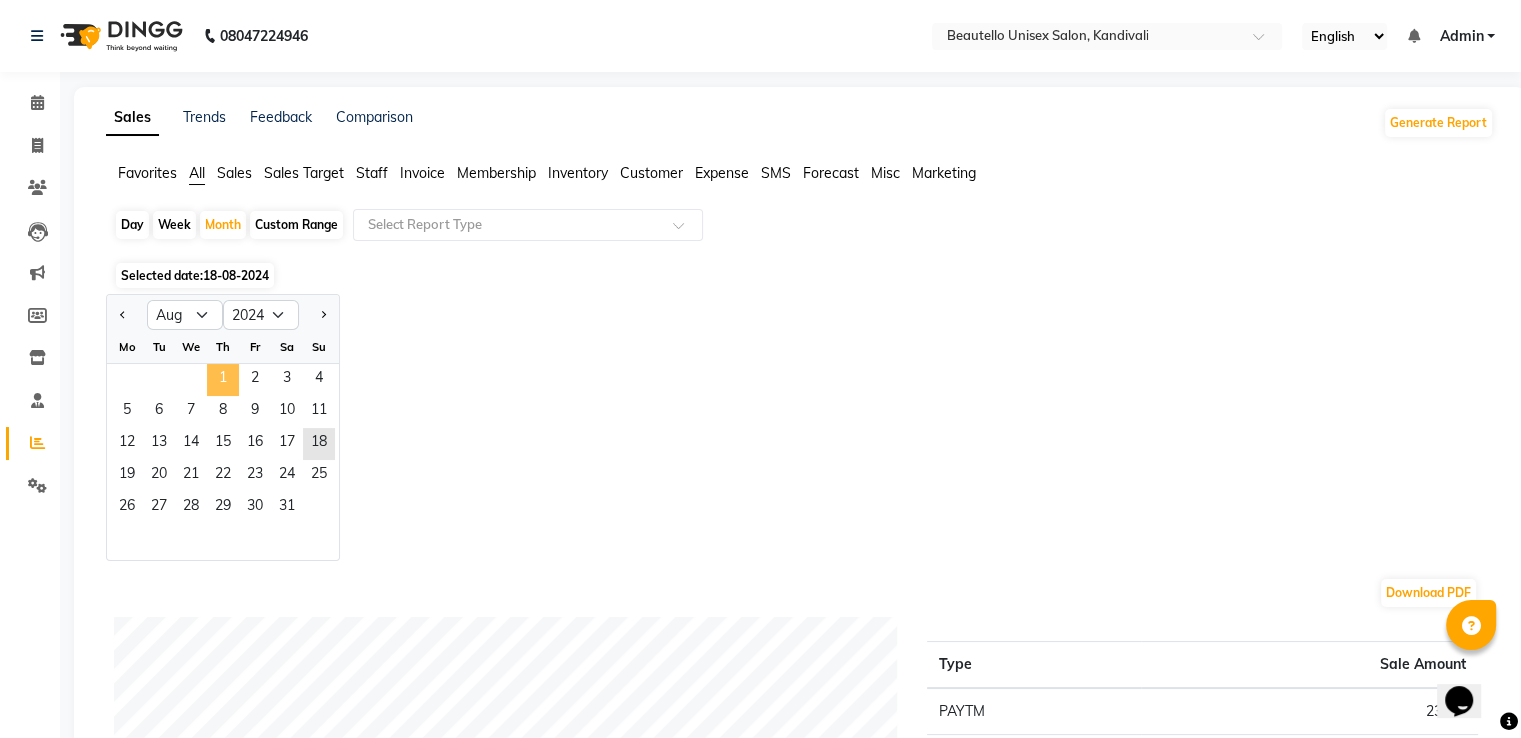 click on "1" 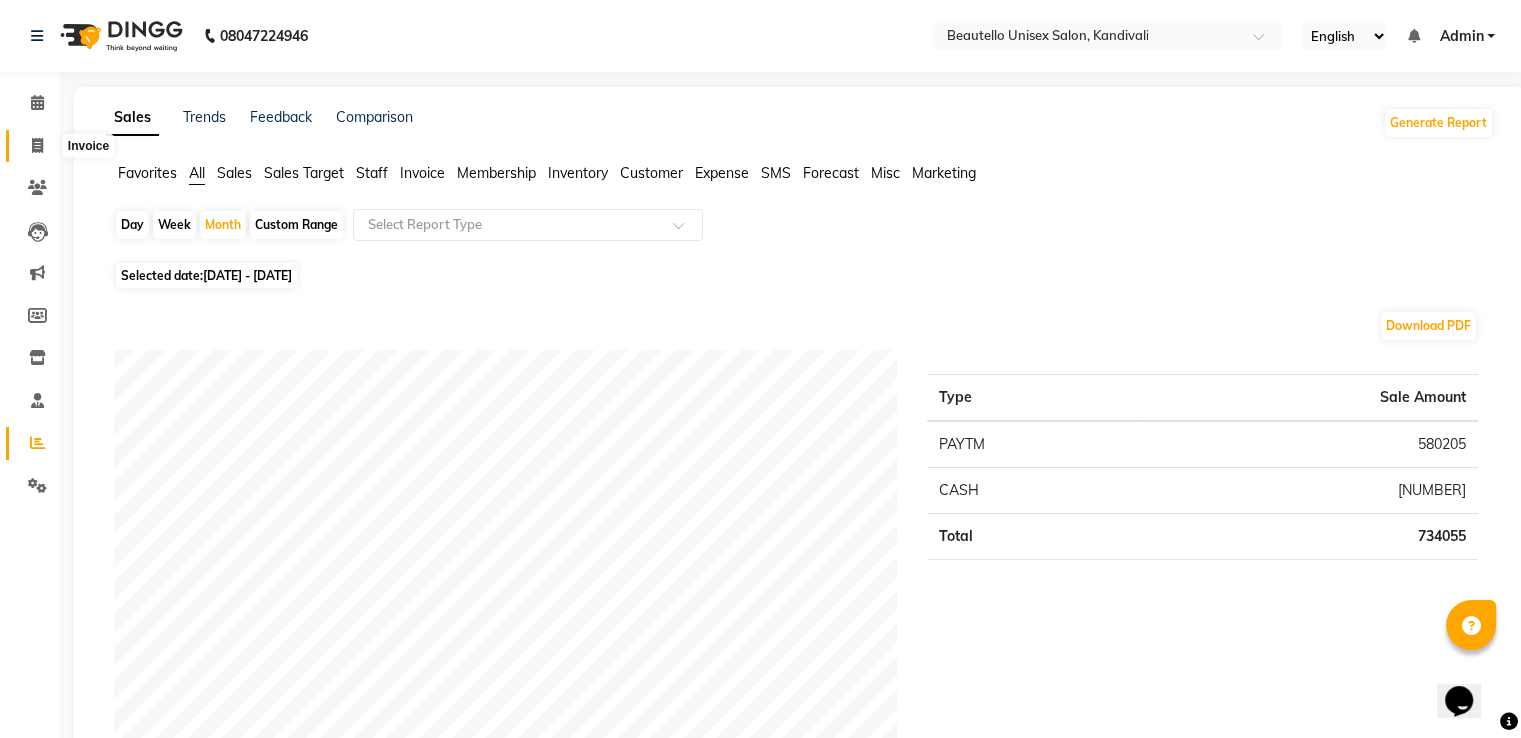 click 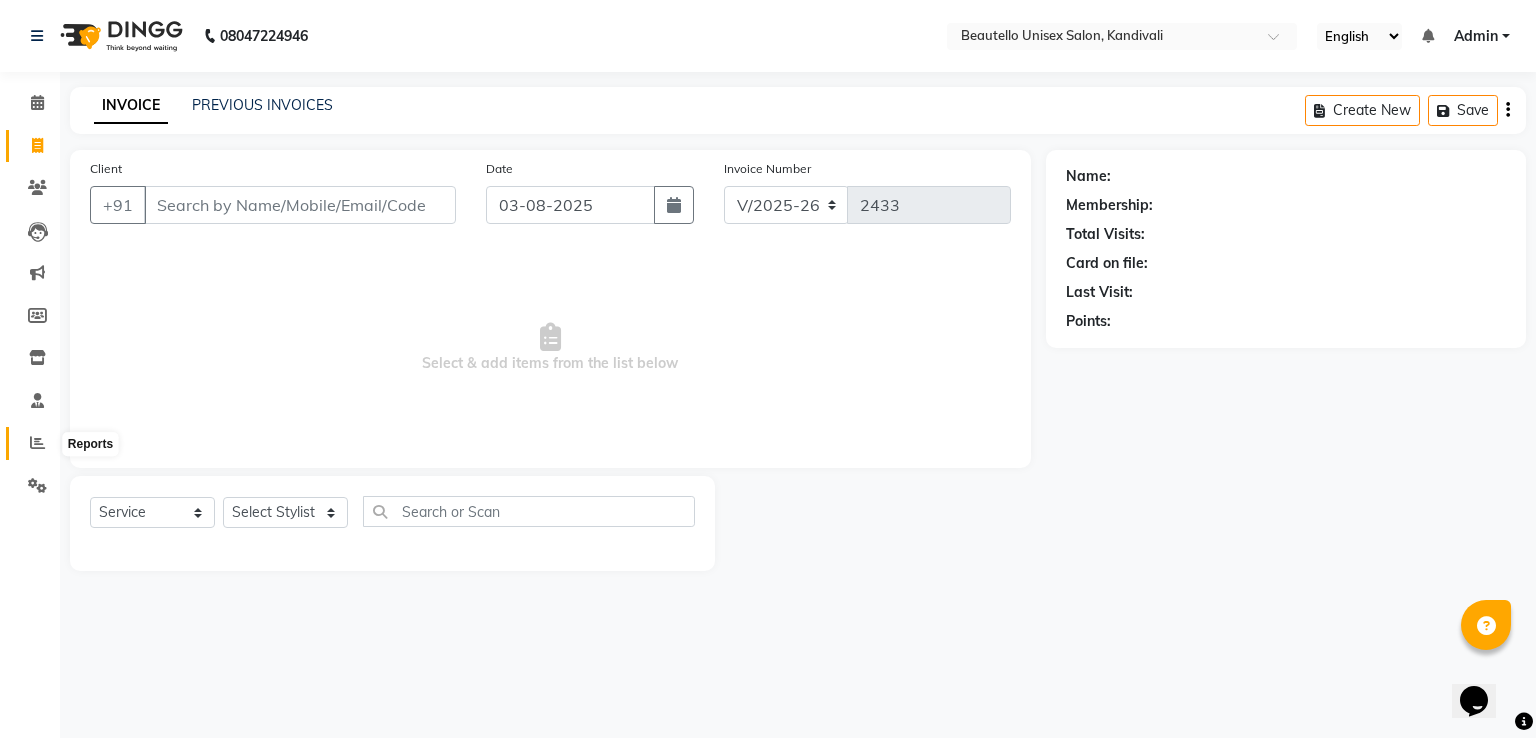 click 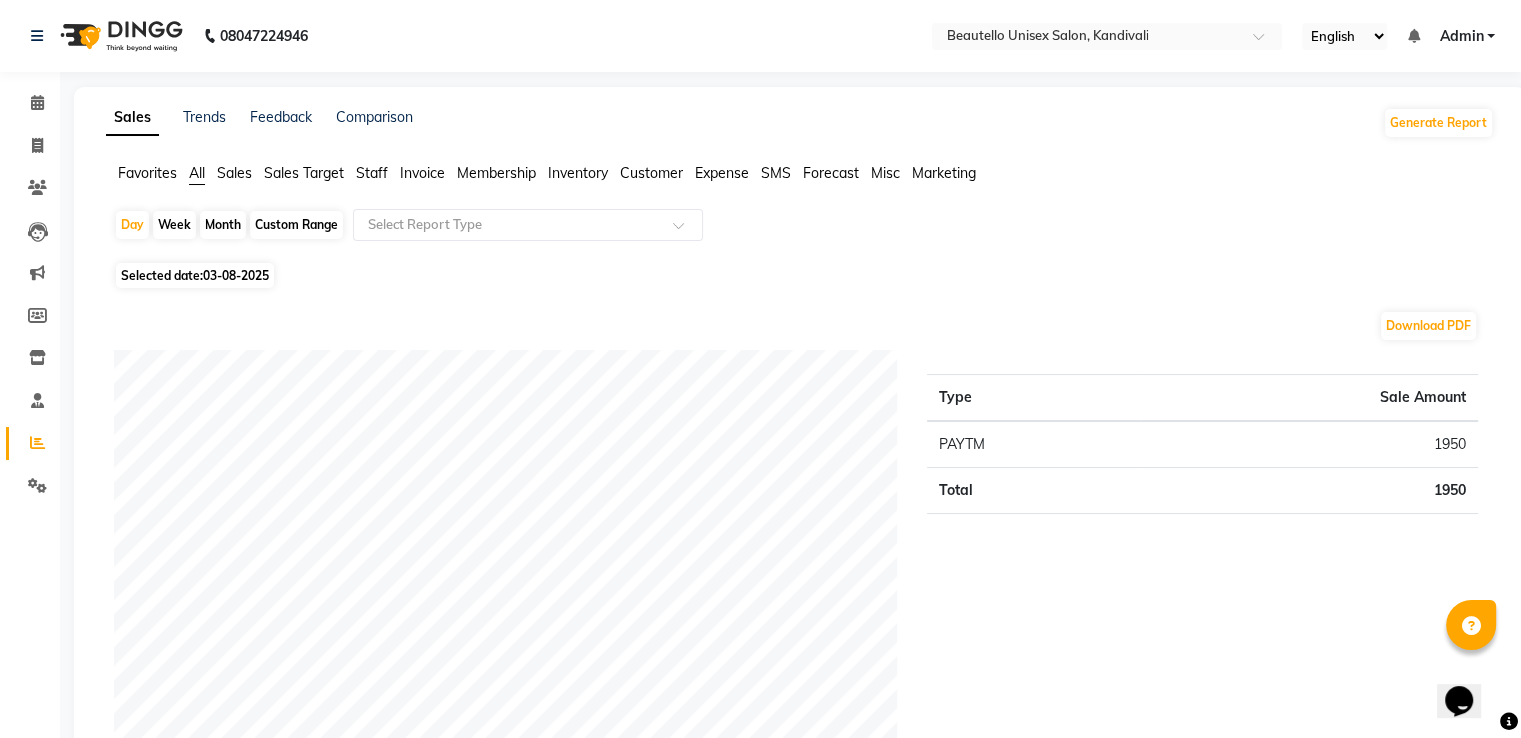 click on "03-08-2025" 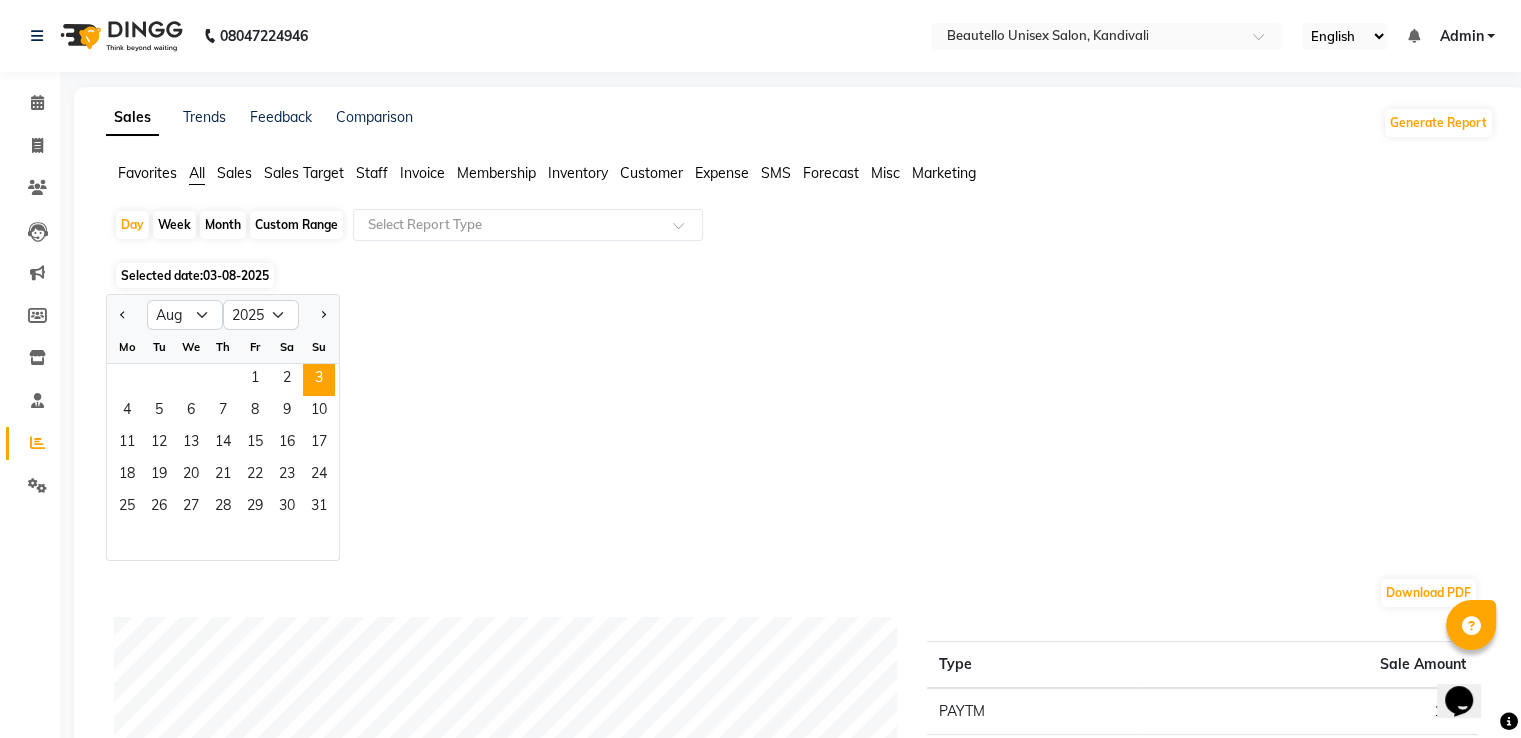 click on "Month" 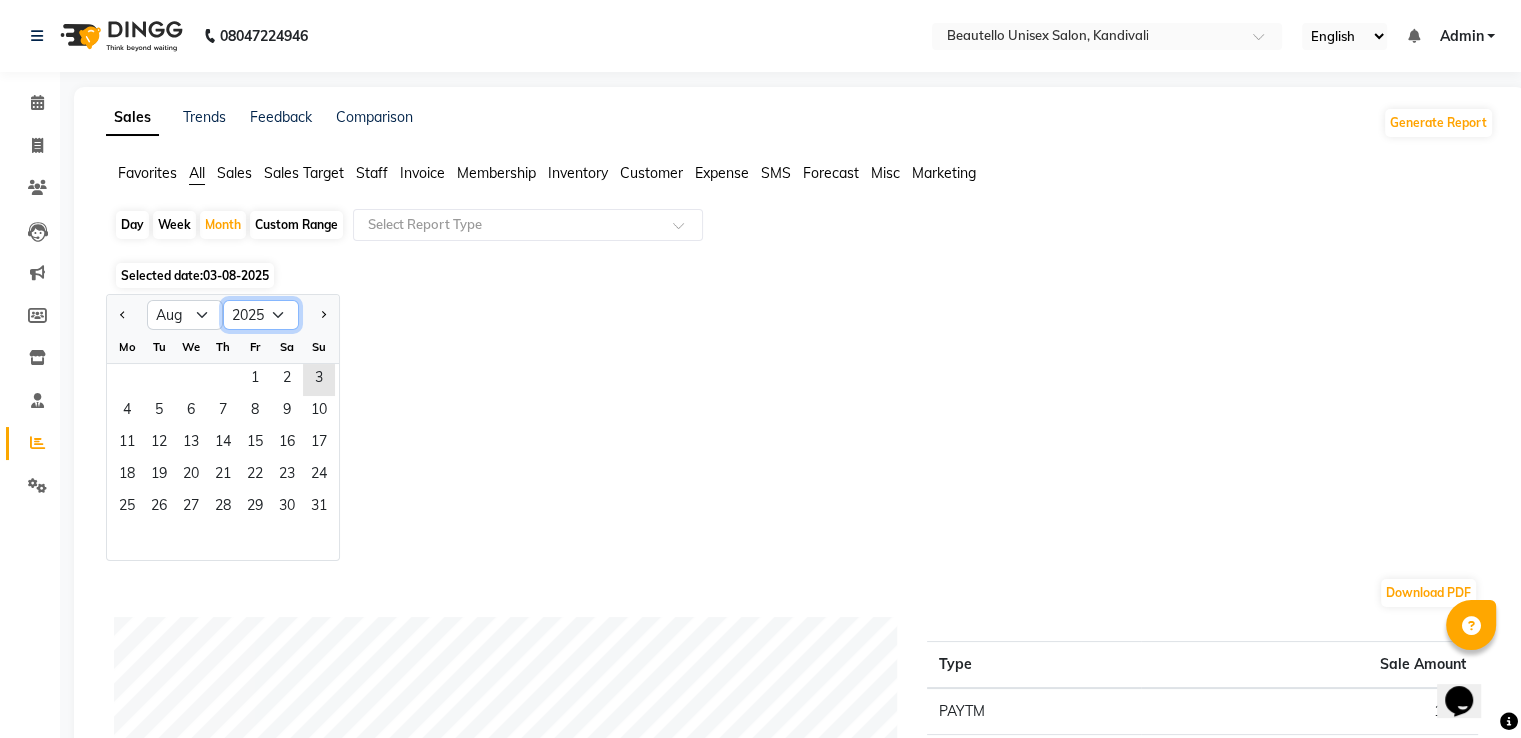 click on "2015 2016 2017 2018 2019 2020 2021 2022 2023 2024 2025 2026 2027 2028 2029 2030 2031 2032 2033 2034 2035" 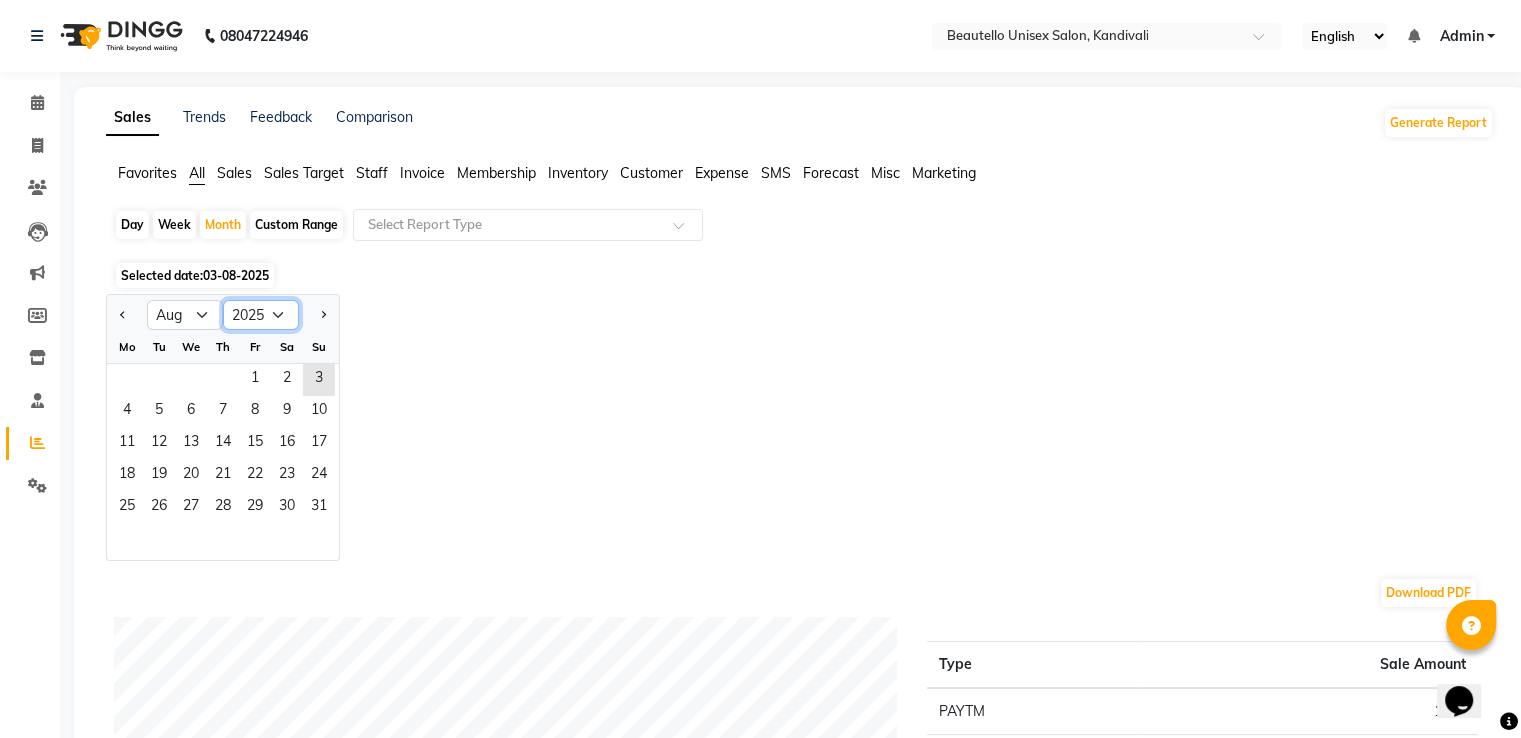 select on "2024" 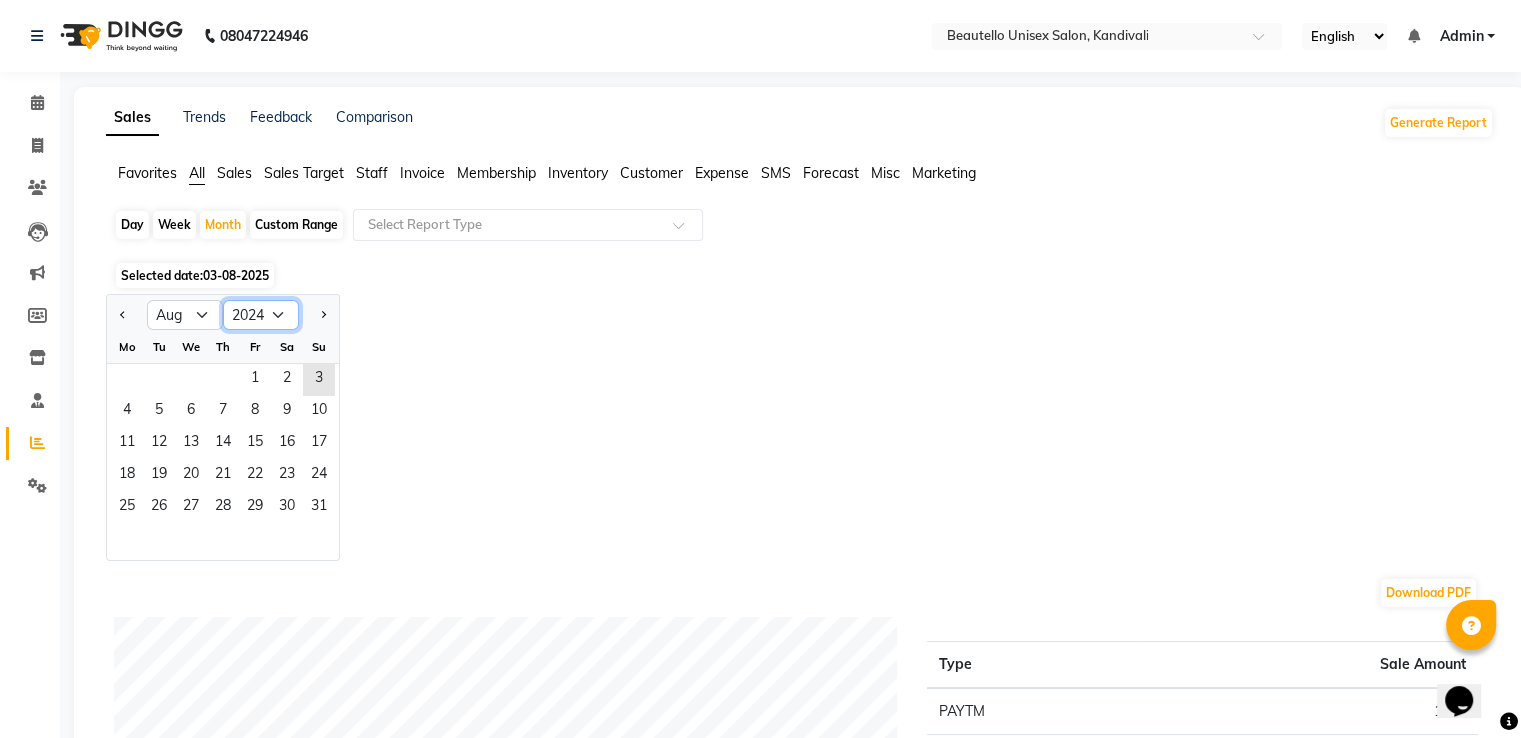 click on "2015 2016 2017 2018 2019 2020 2021 2022 2023 2024 2025 2026 2027 2028 2029 2030 2031 2032 2033 2034 2035" 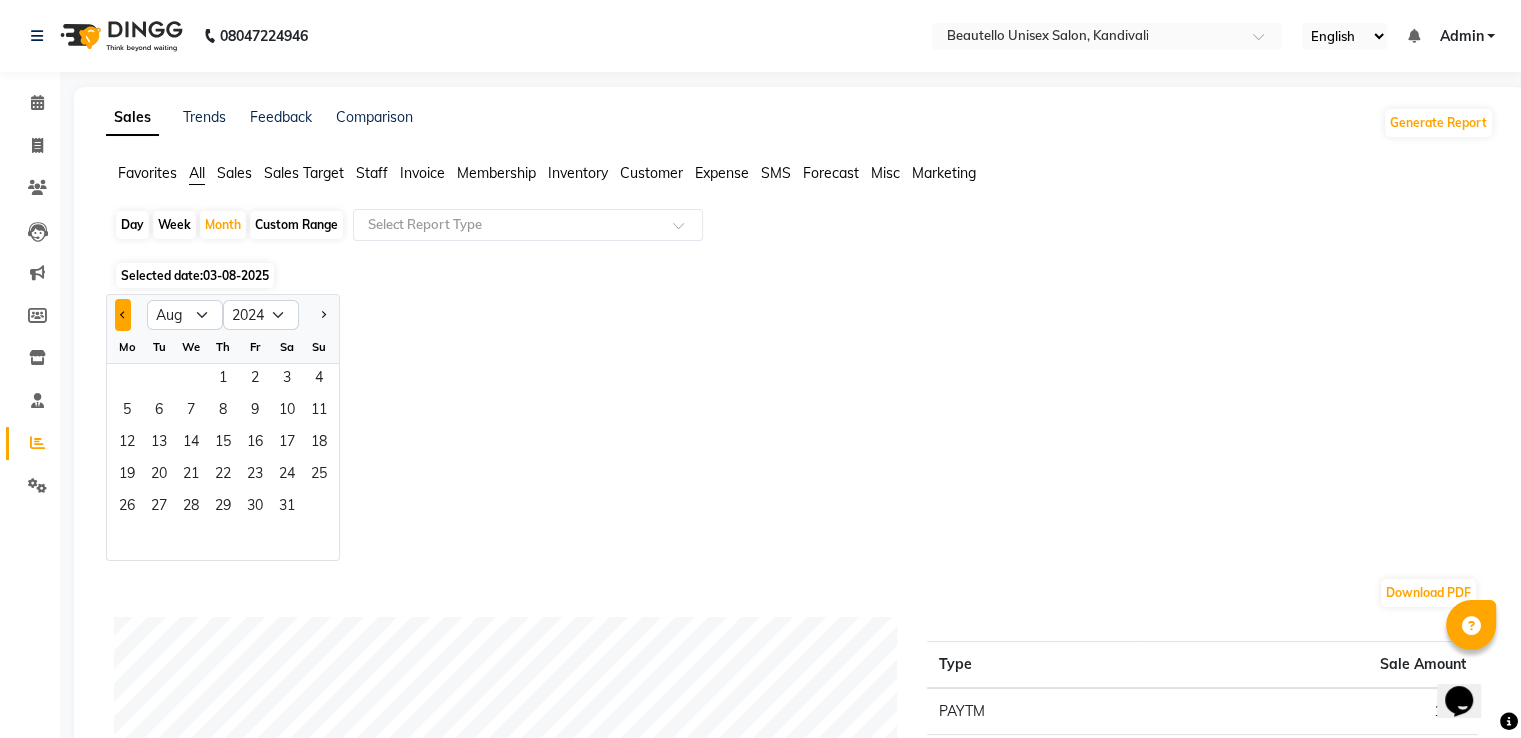 click 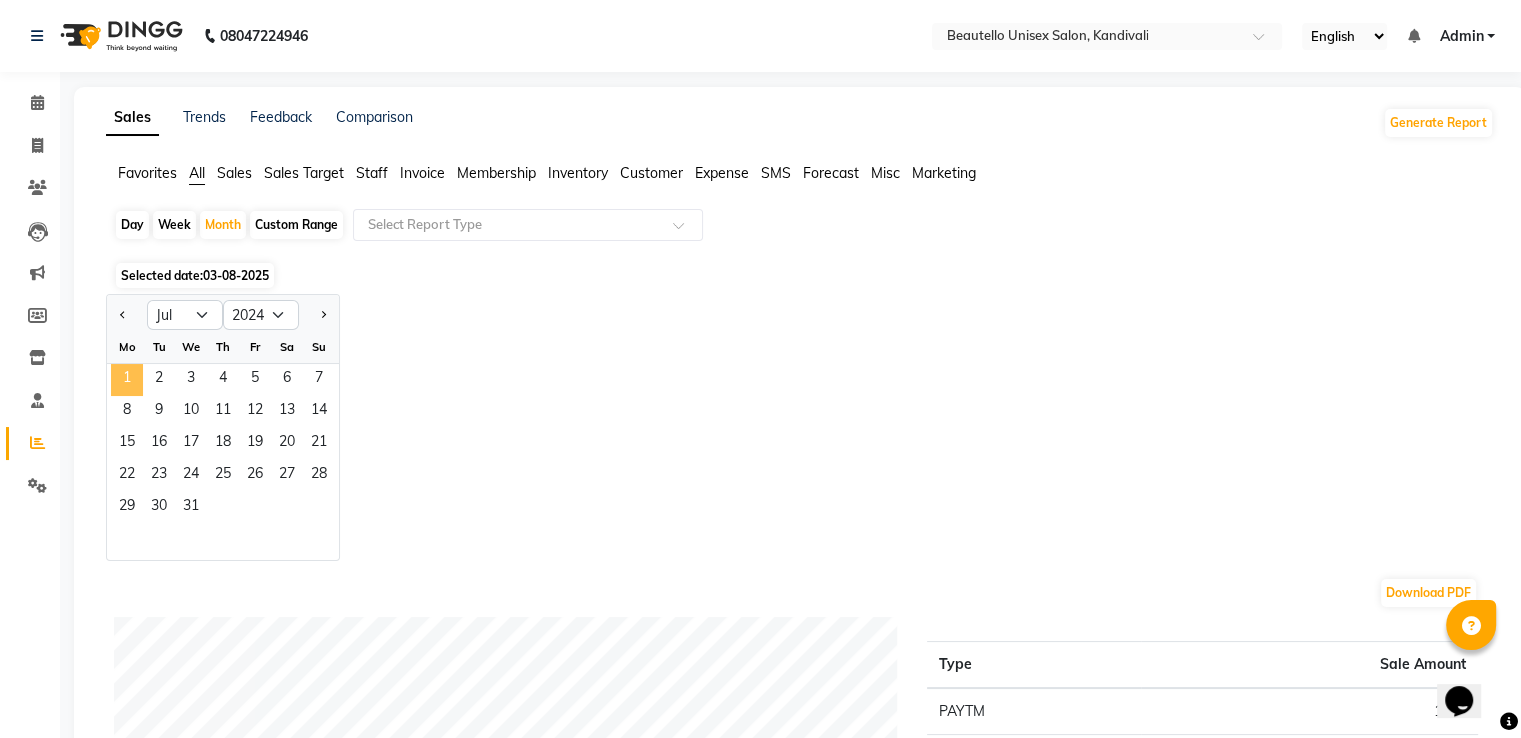 click on "1" 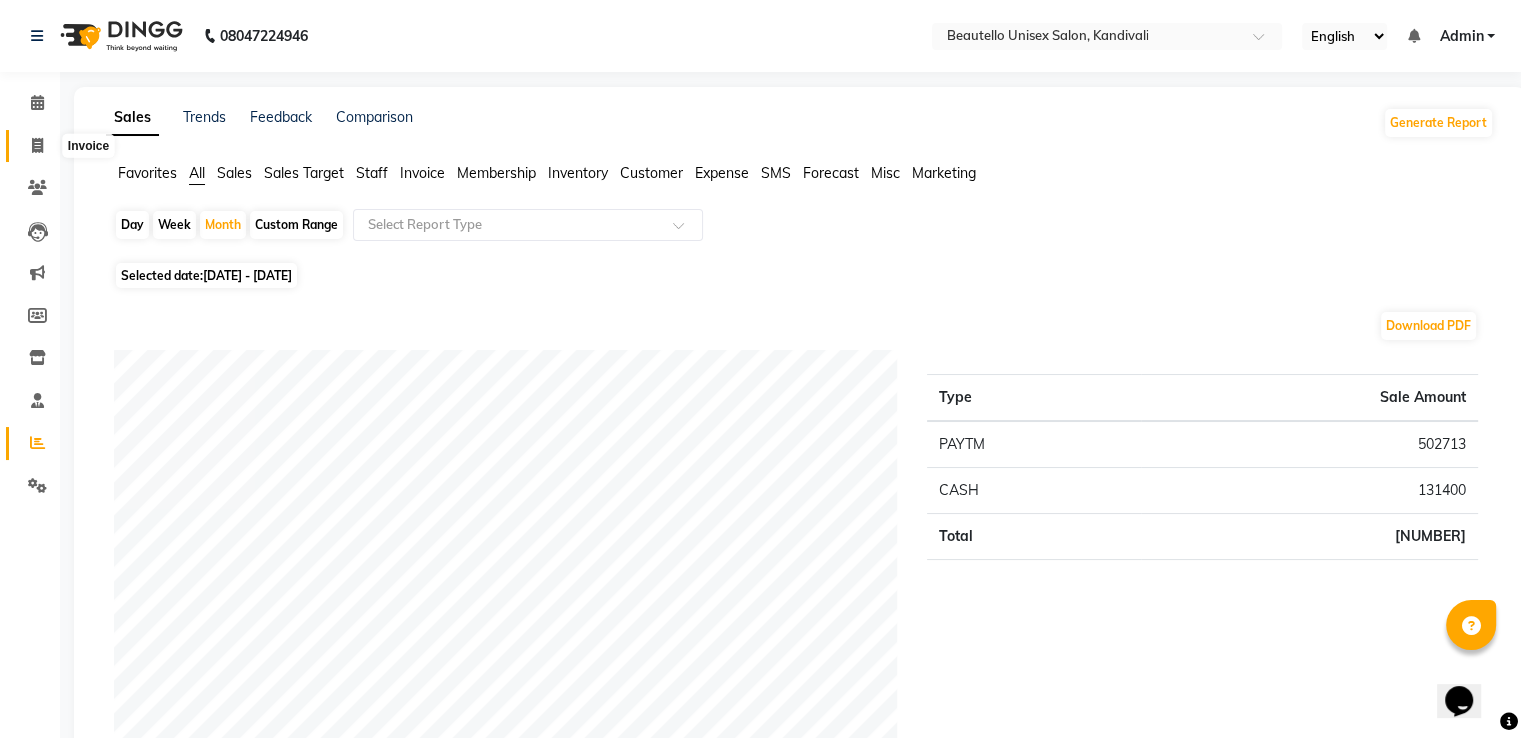 click 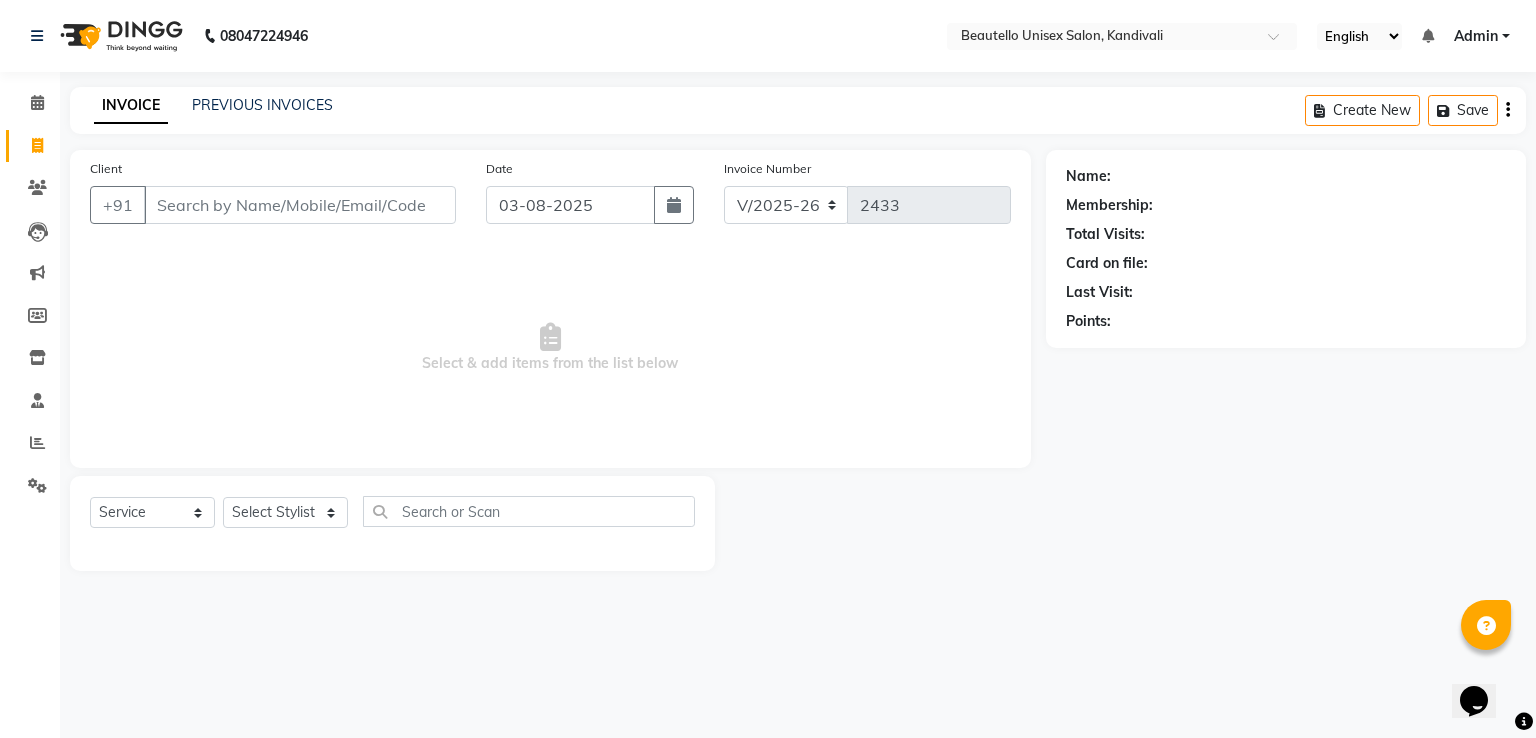 click 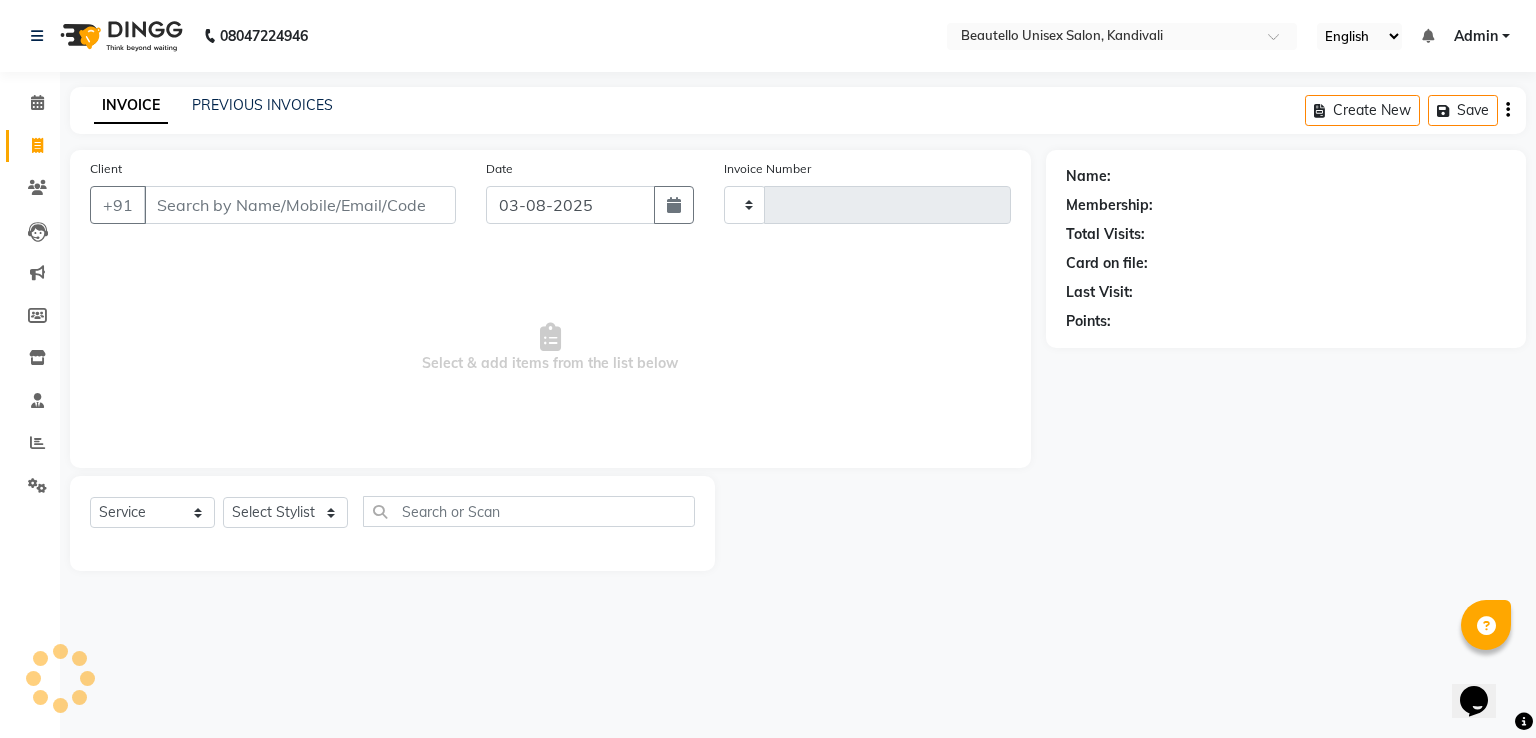 type on "2433" 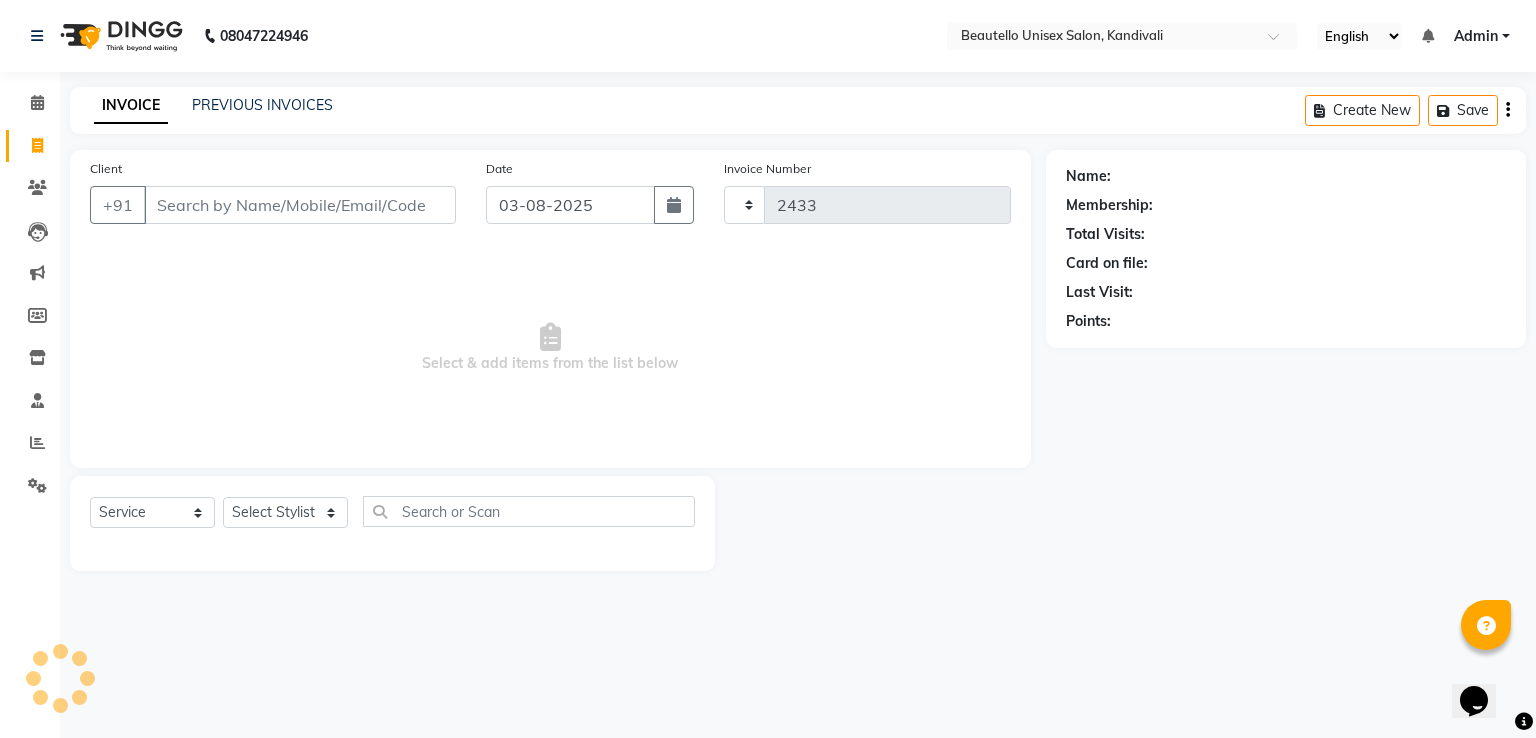 select on "5051" 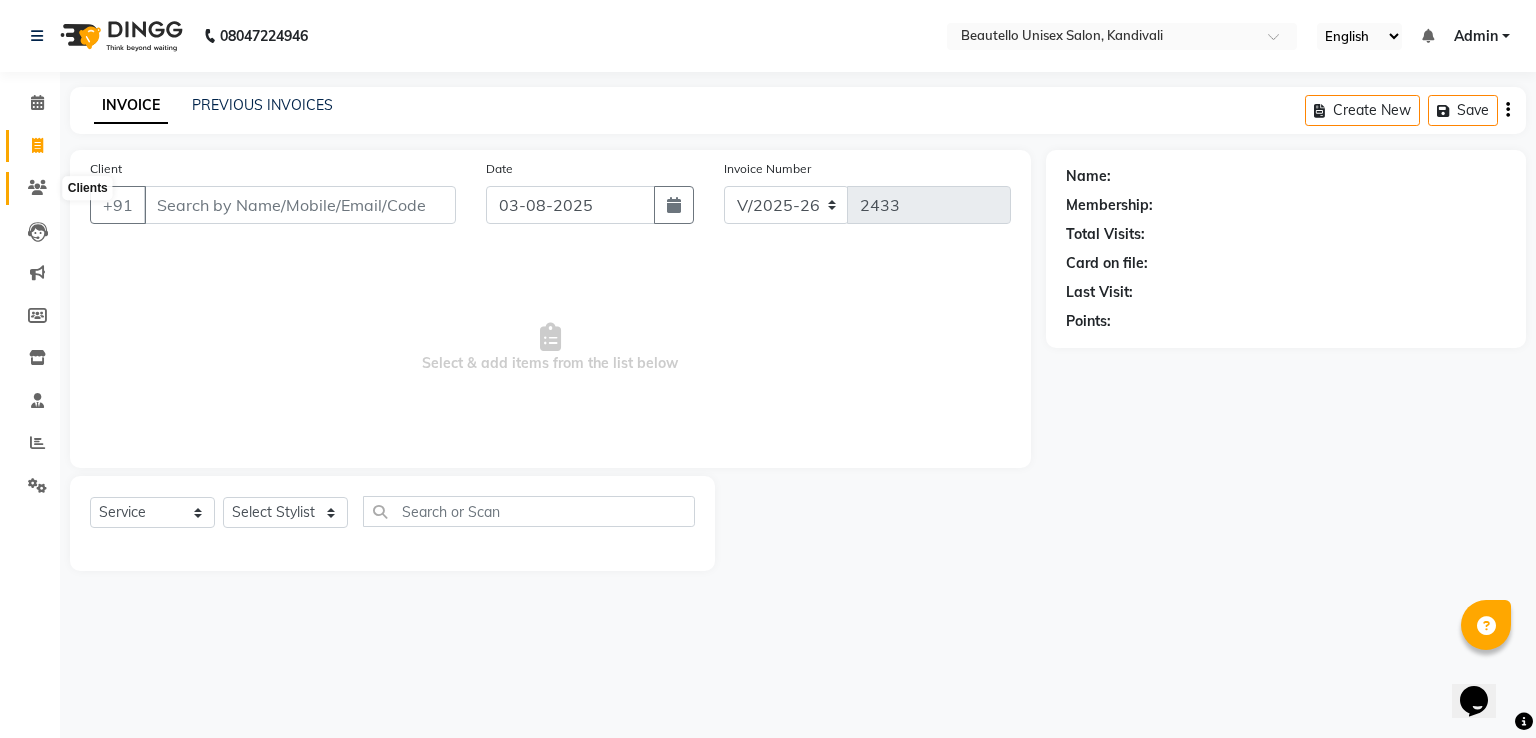 click 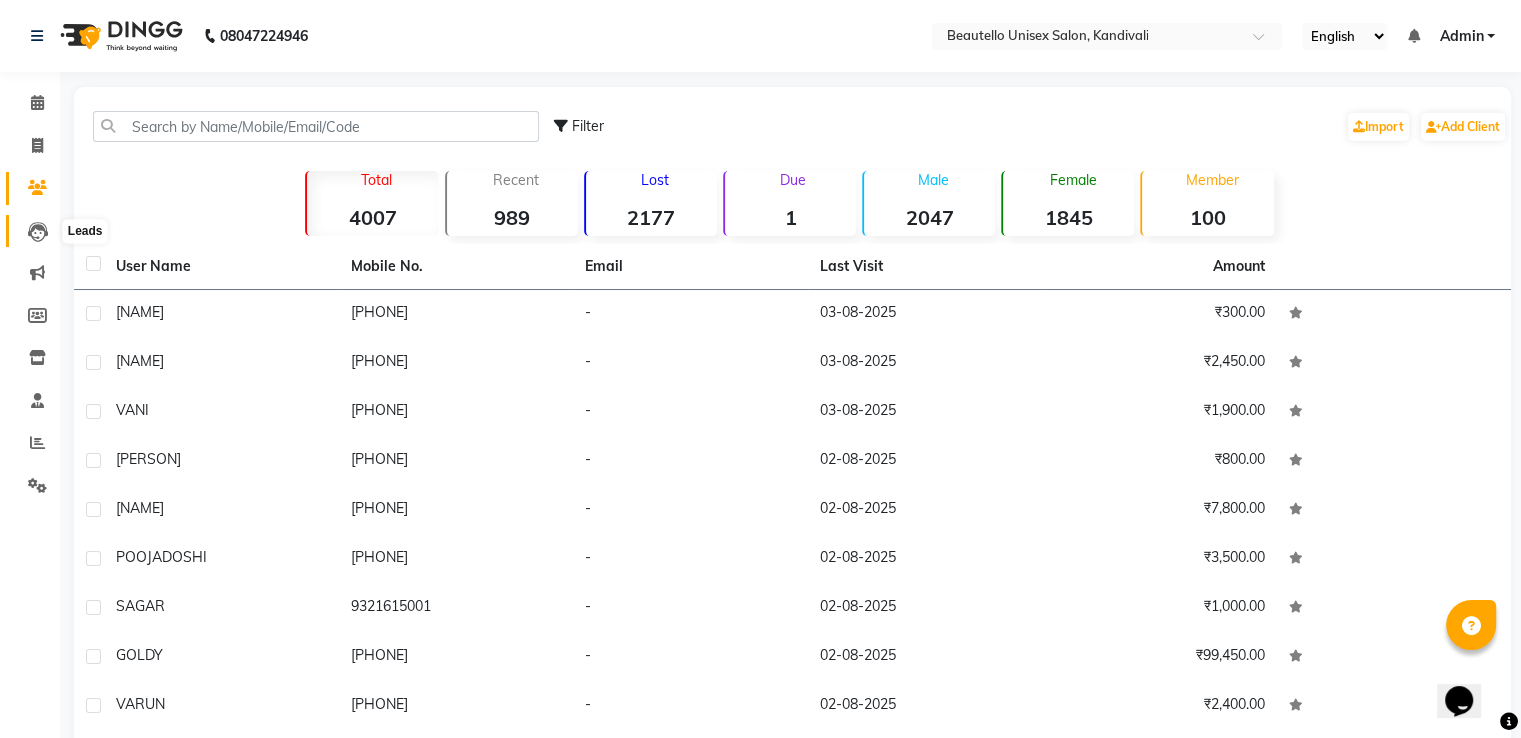 click 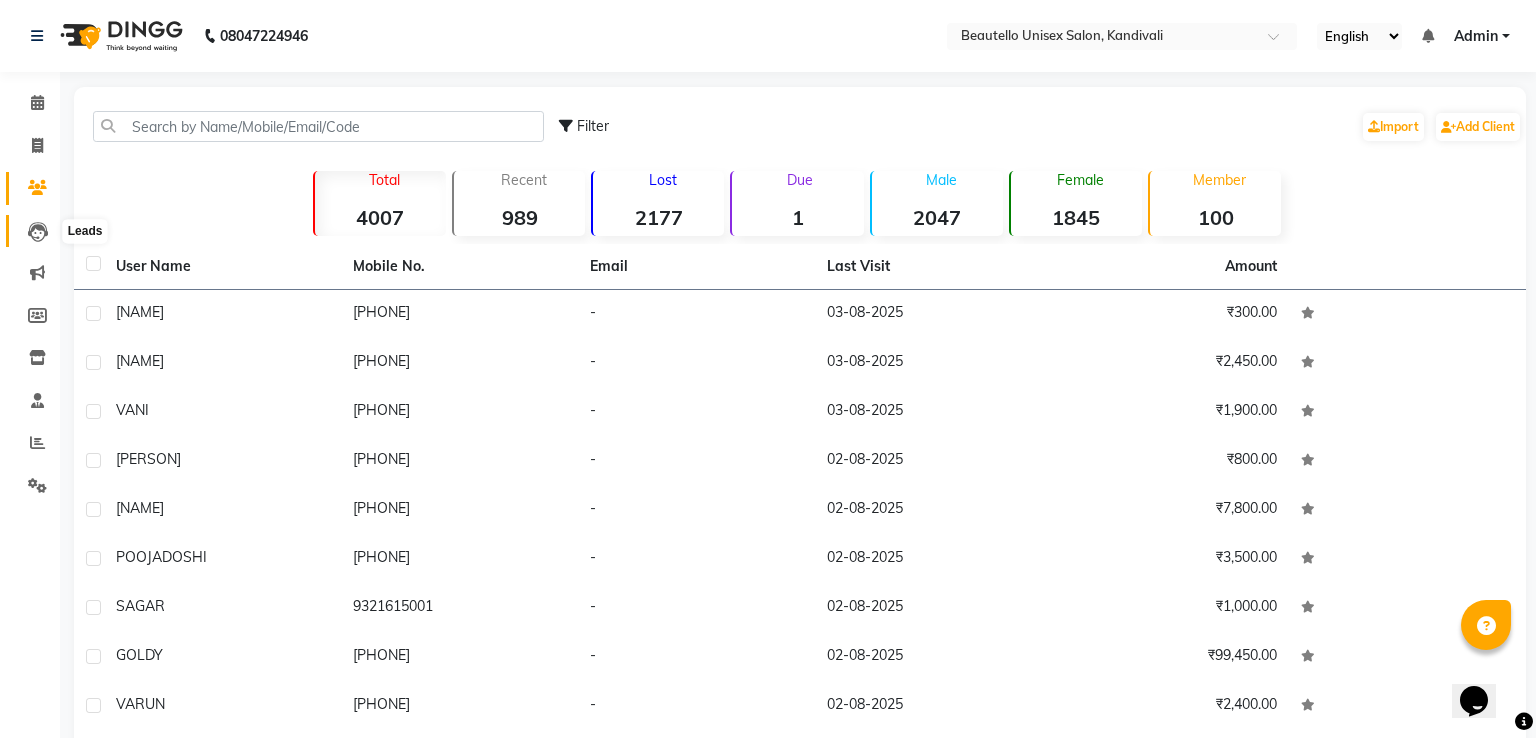select on "10" 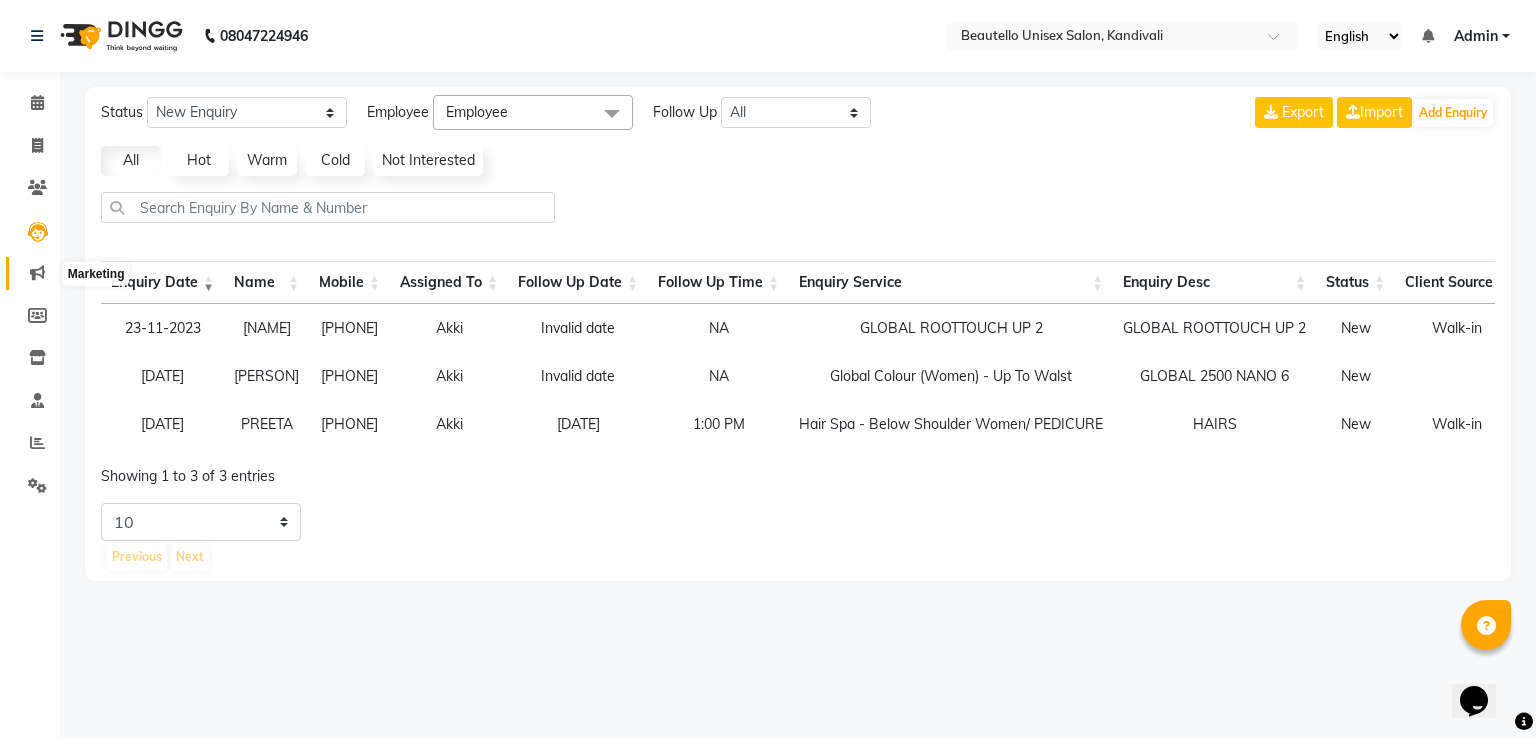 click 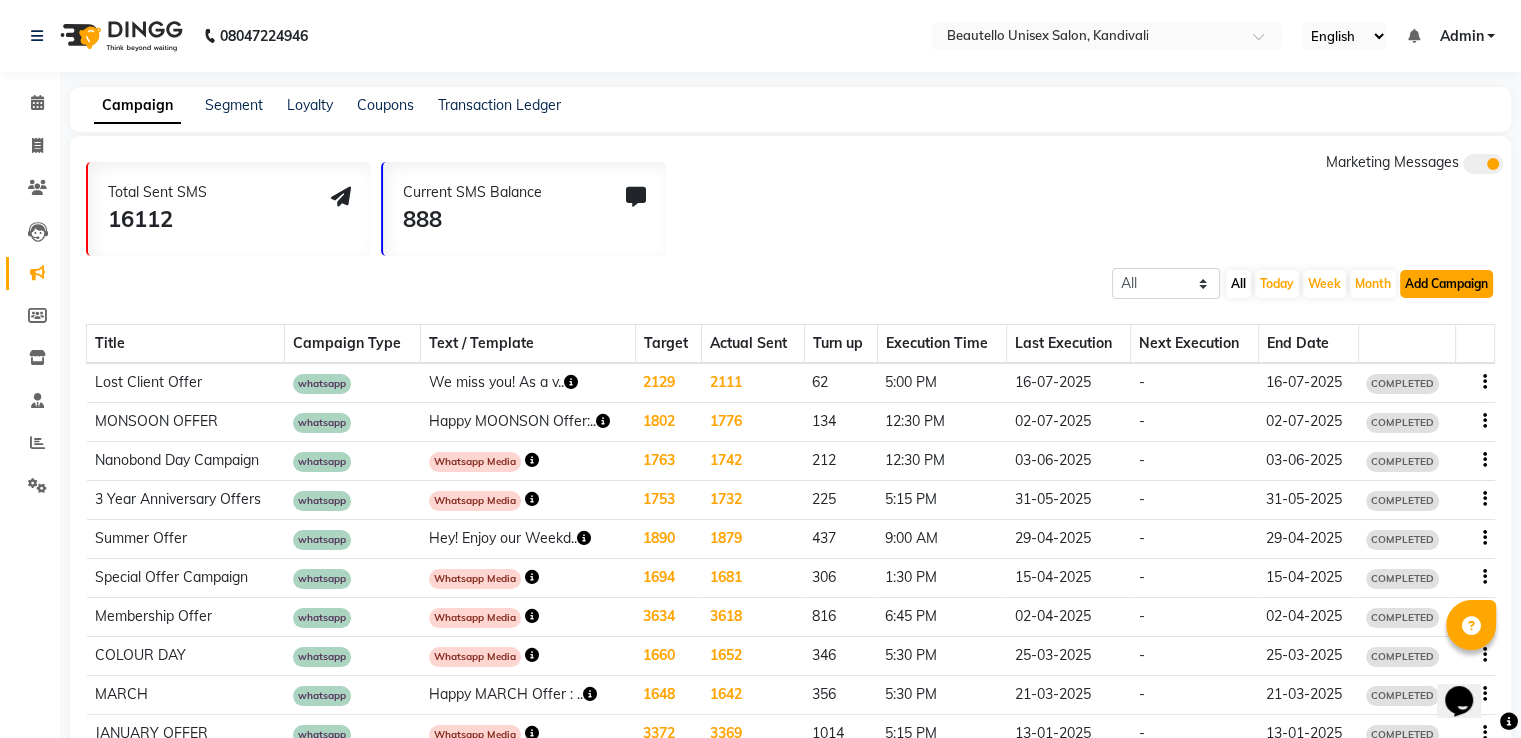 click on "Add Campaign" at bounding box center [1446, 284] 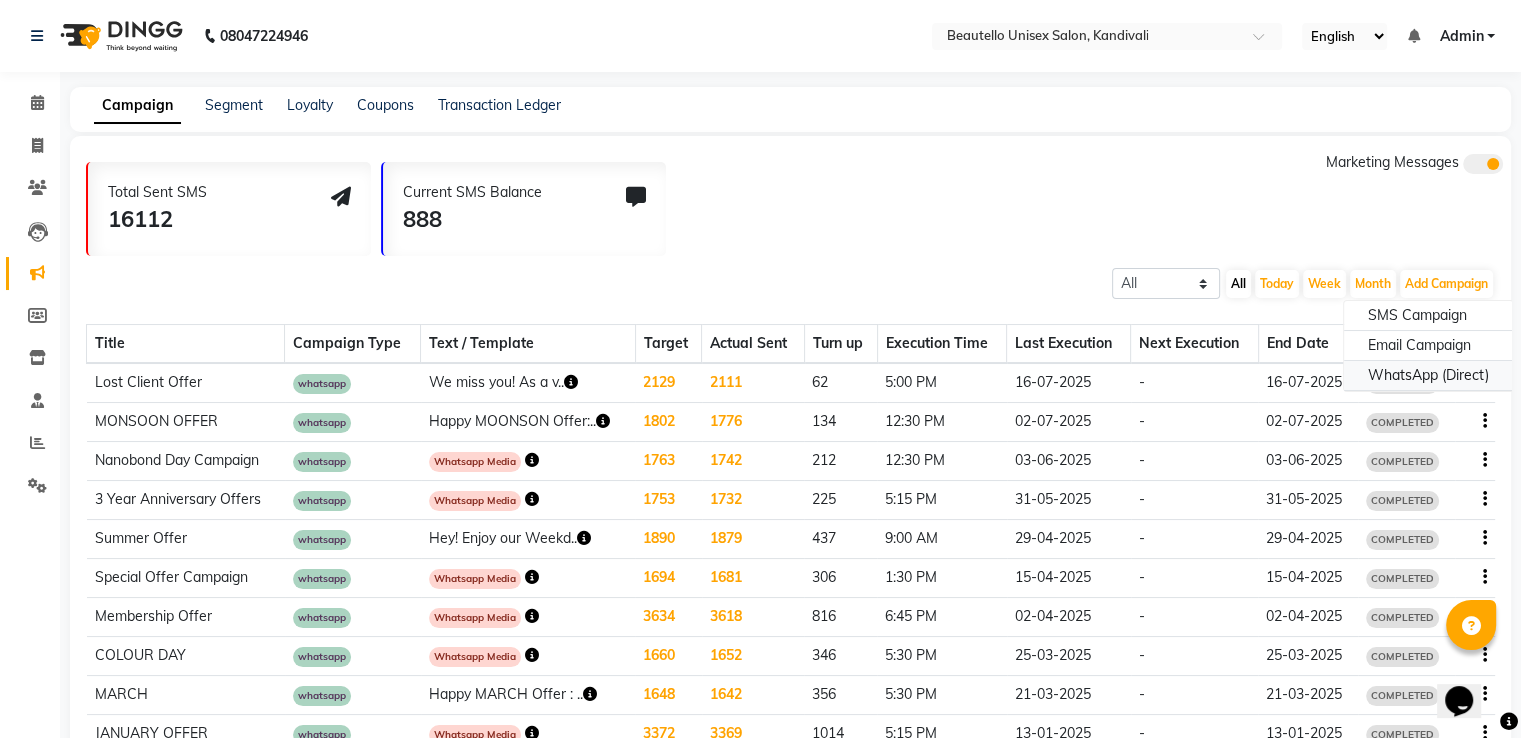 click on "WhatsApp (Direct)" 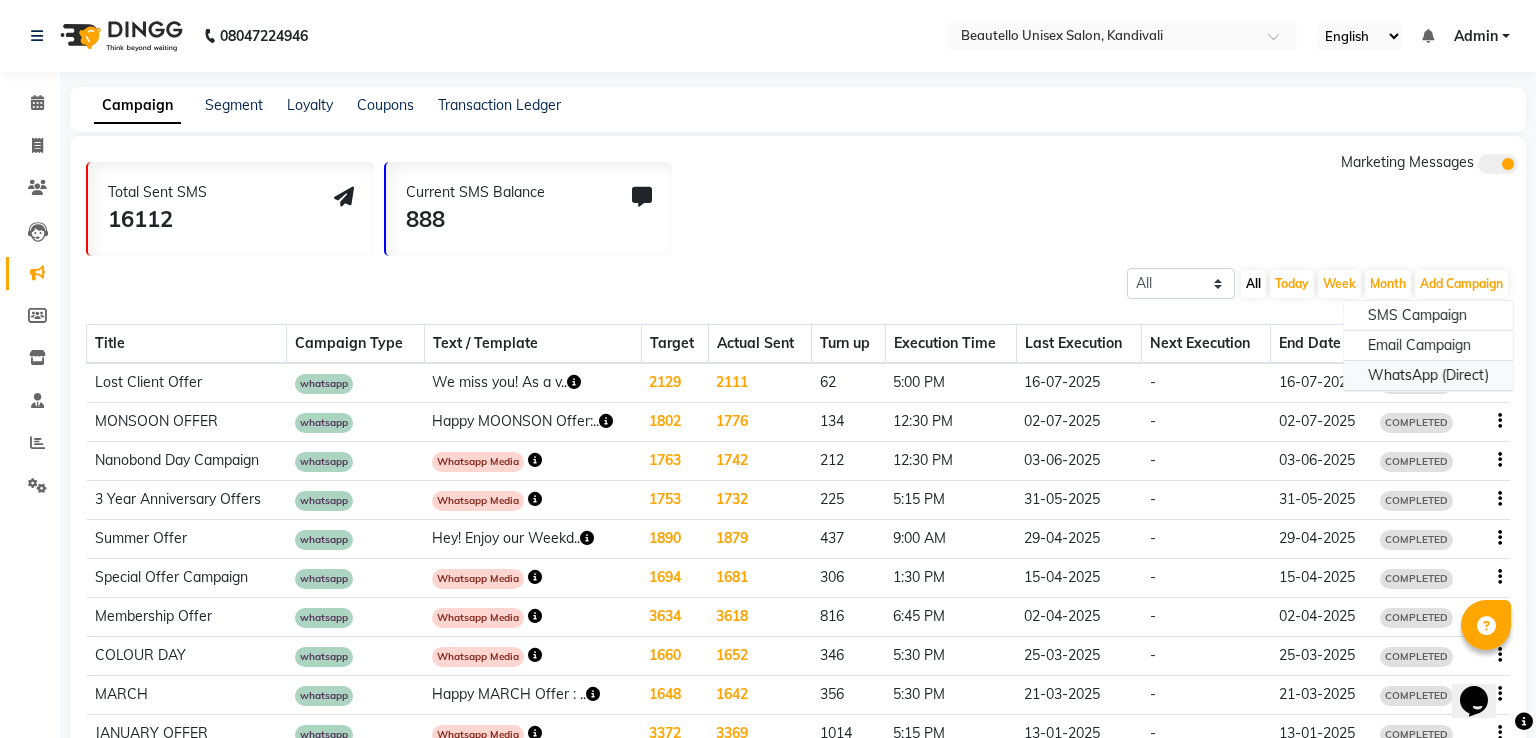 select on "2" 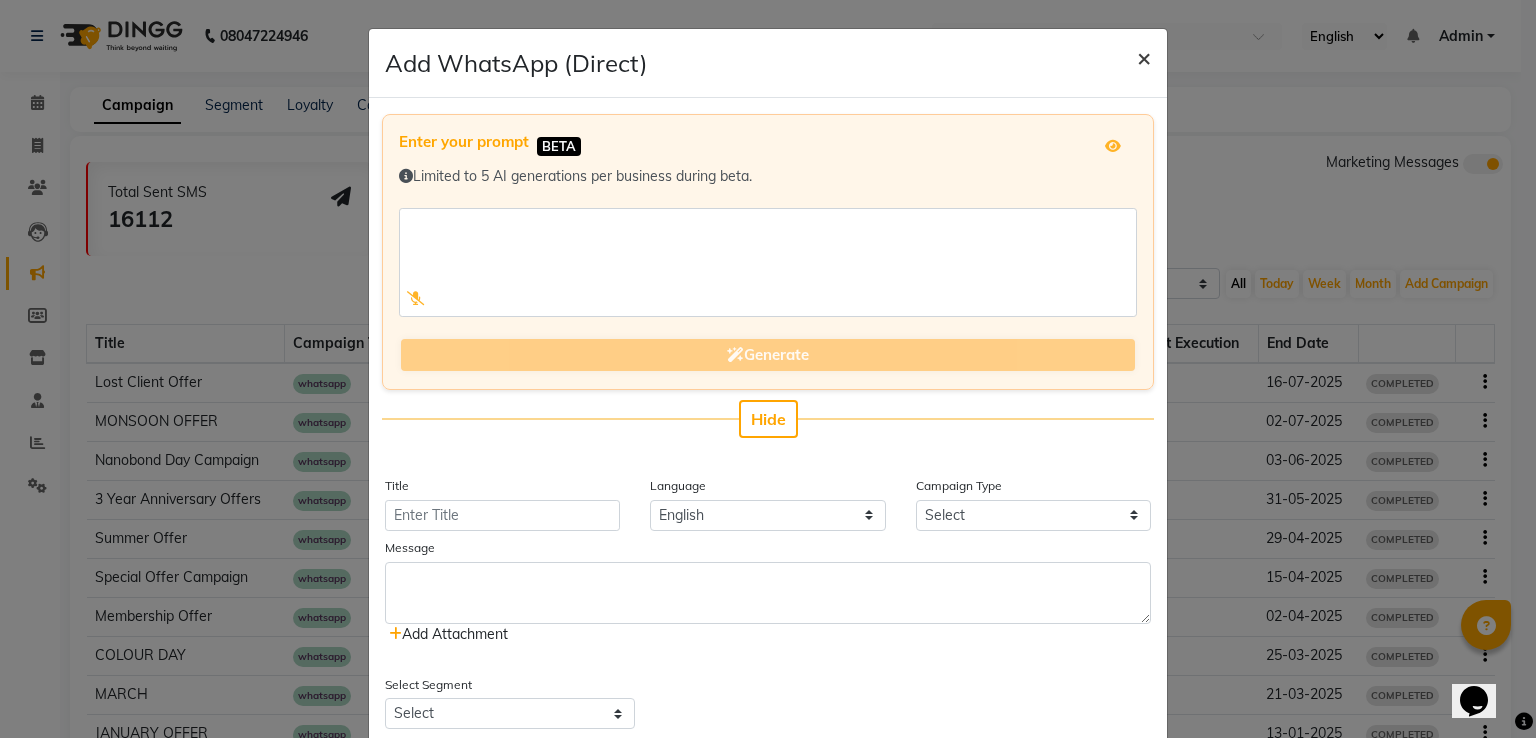 click on "×" 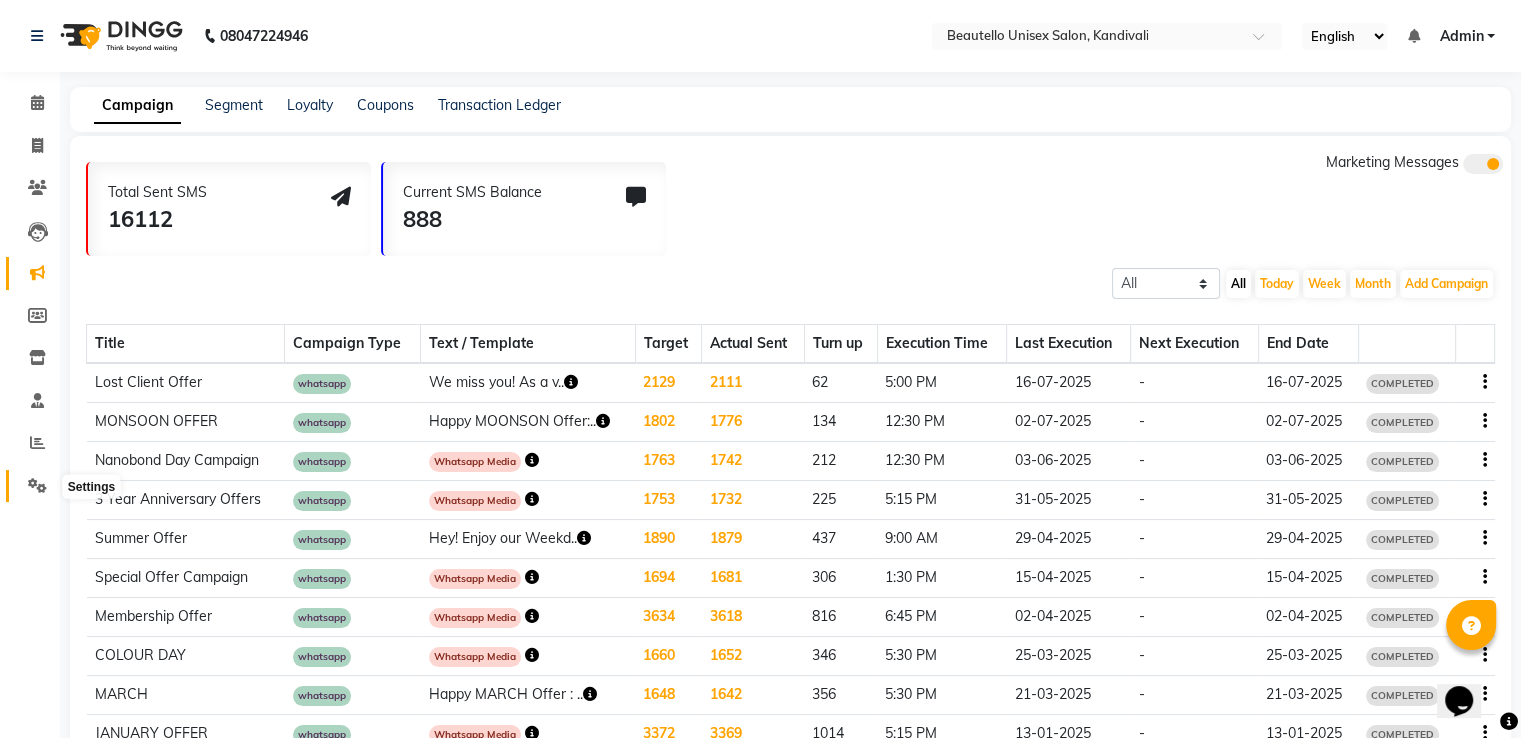 click 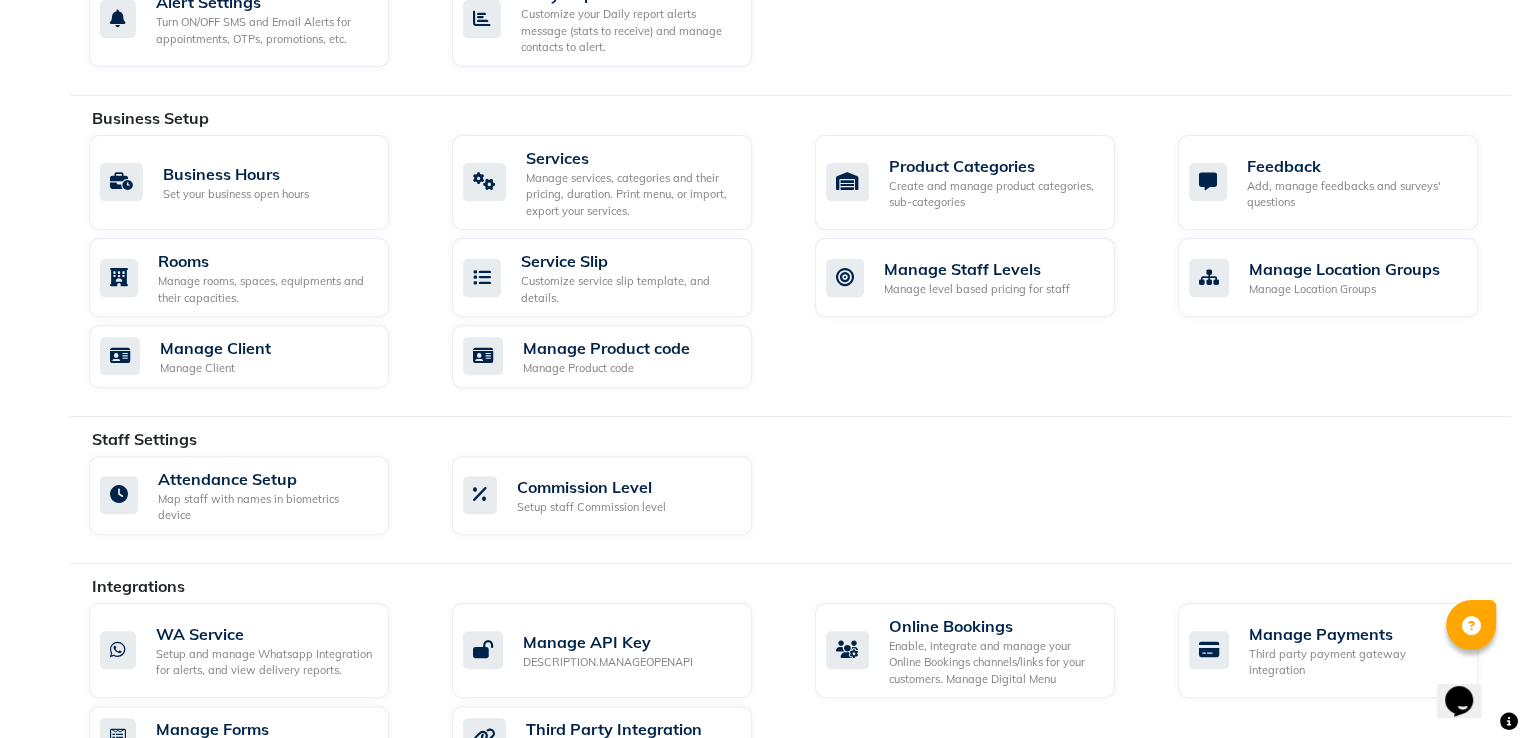 scroll, scrollTop: 692, scrollLeft: 0, axis: vertical 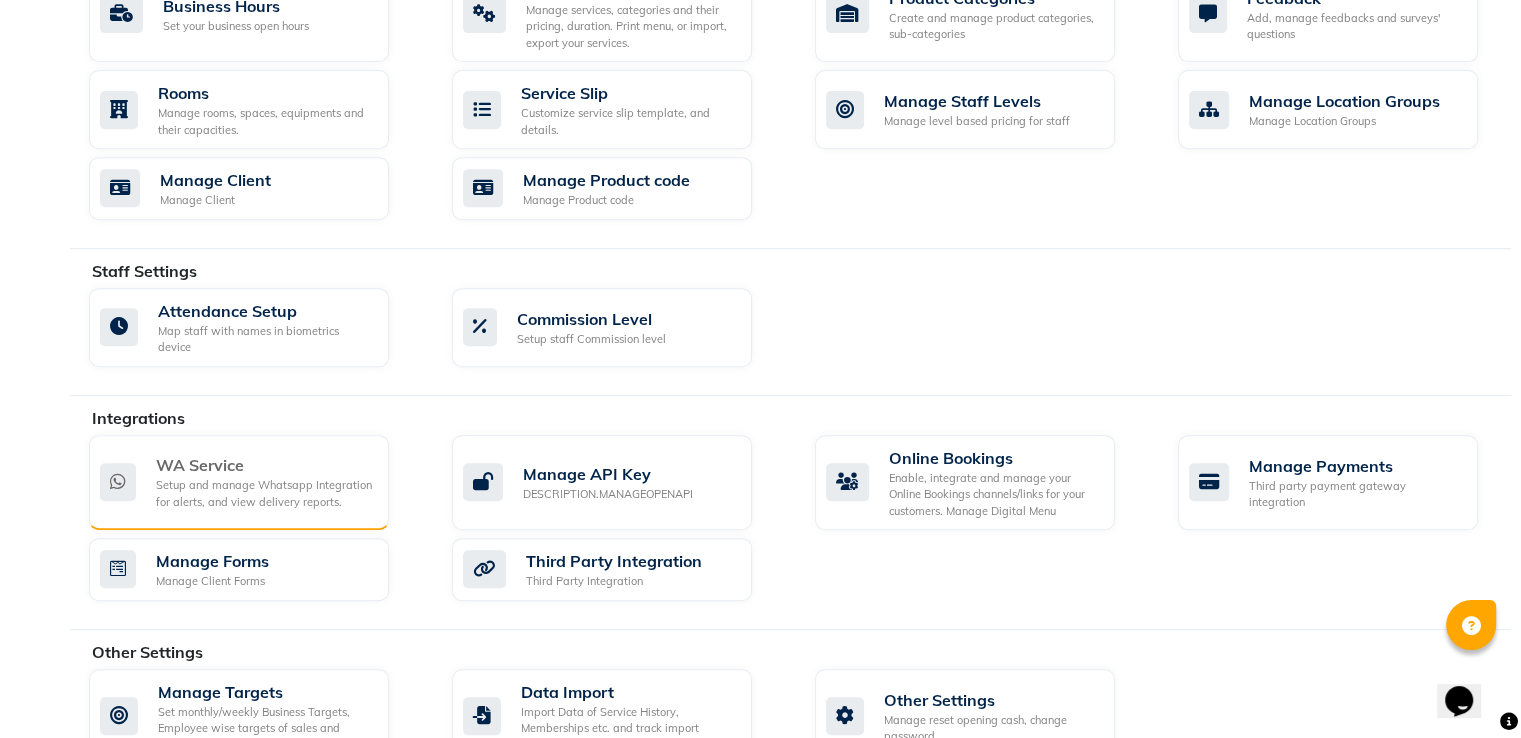 click on "Setup and manage Whatsapp Integration for alerts, and view delivery reports." 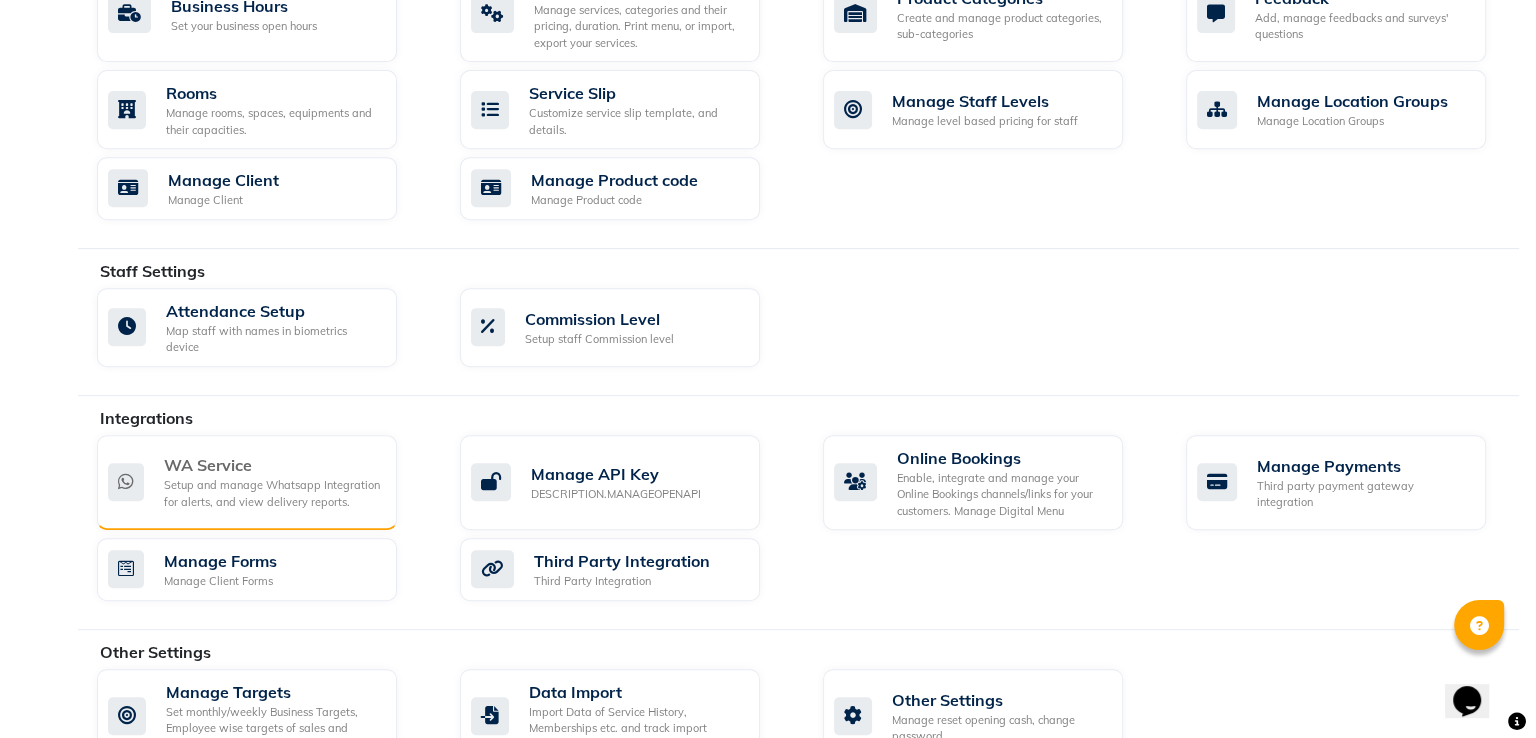 scroll, scrollTop: 0, scrollLeft: 0, axis: both 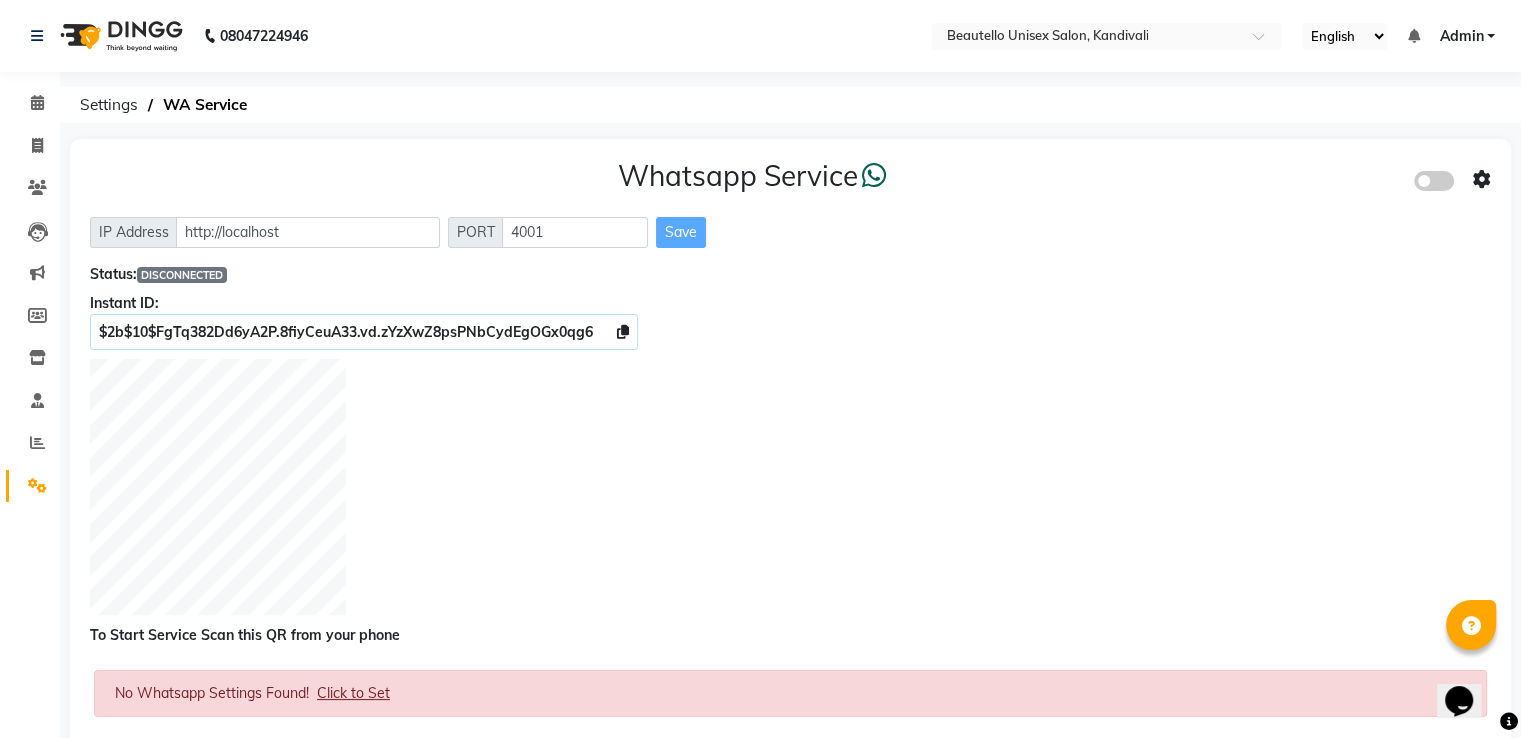 click 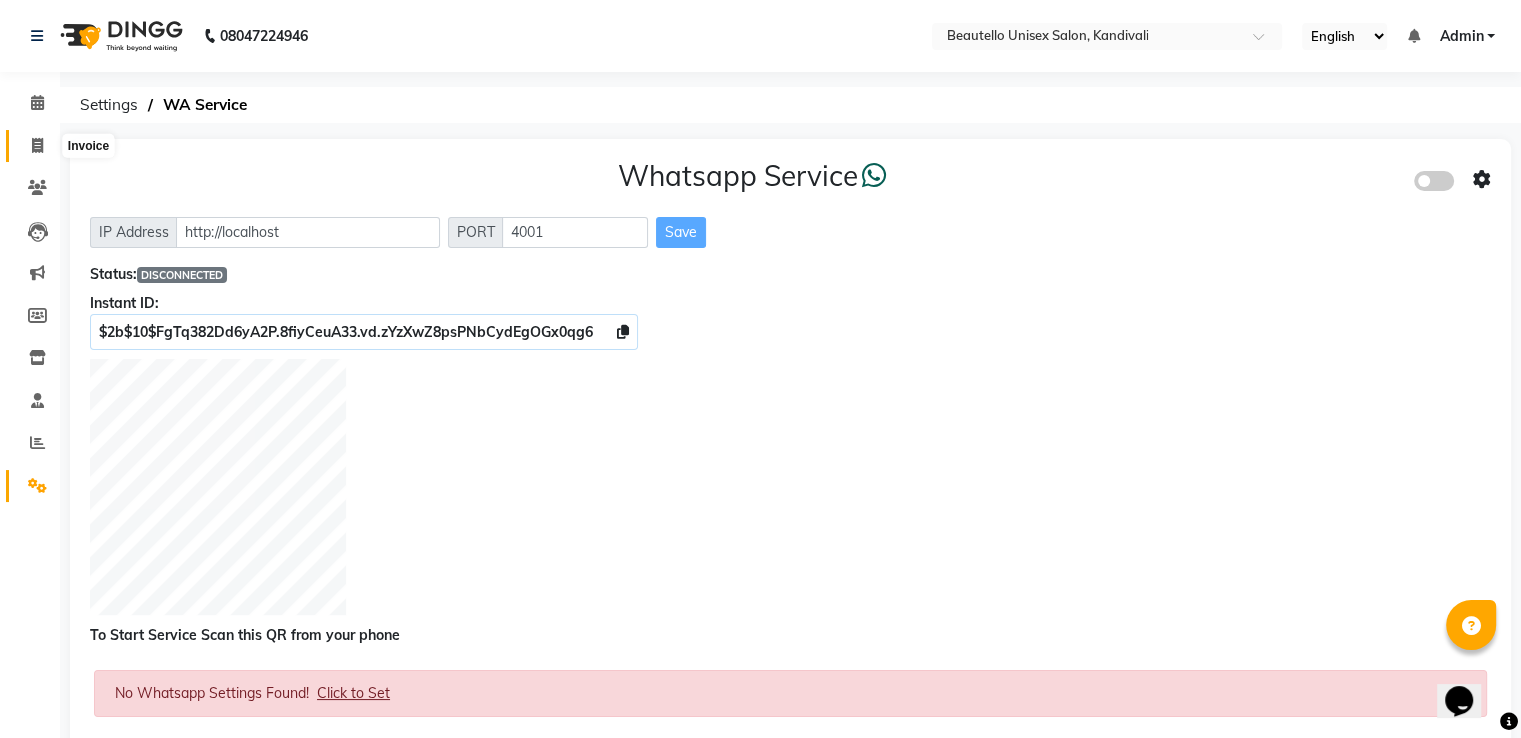 click 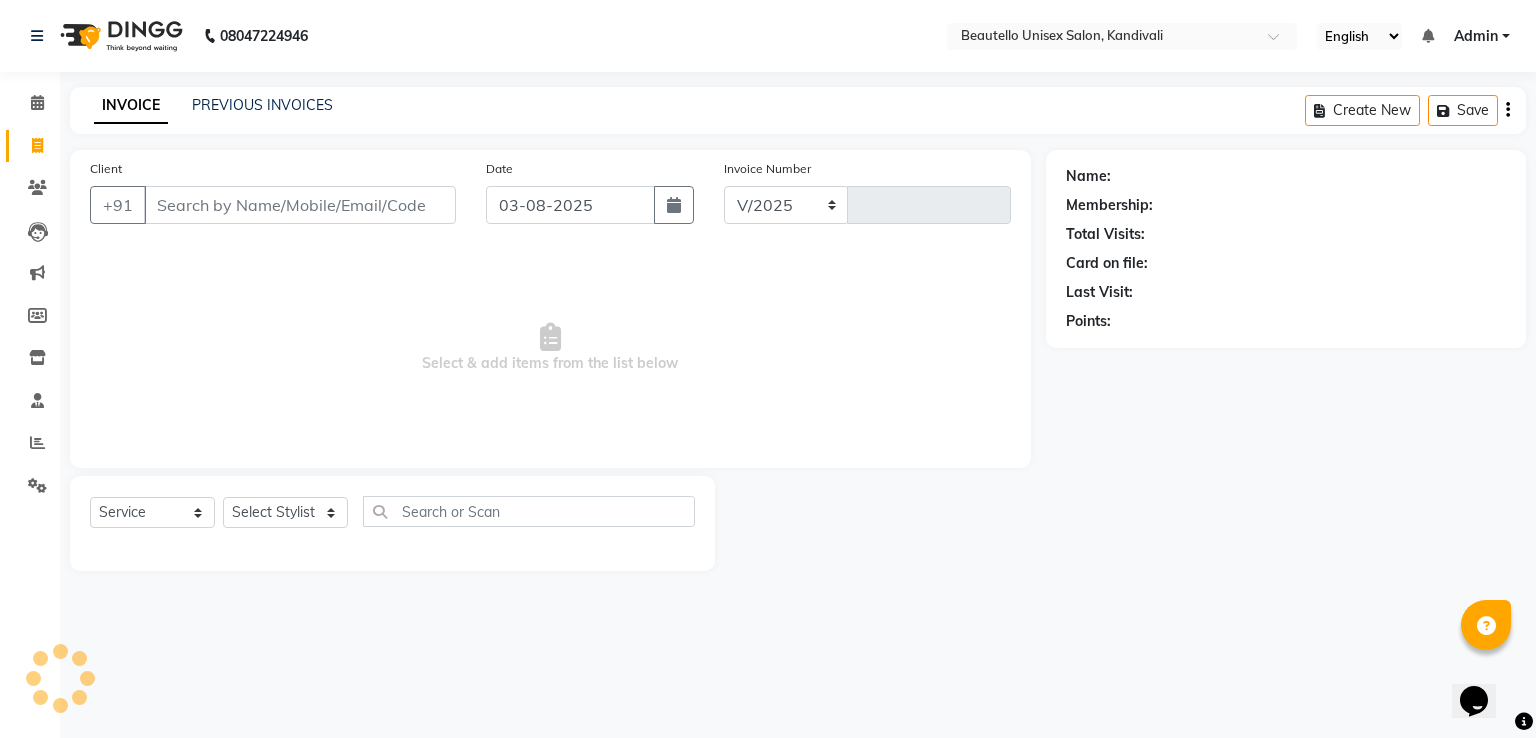 select on "5051" 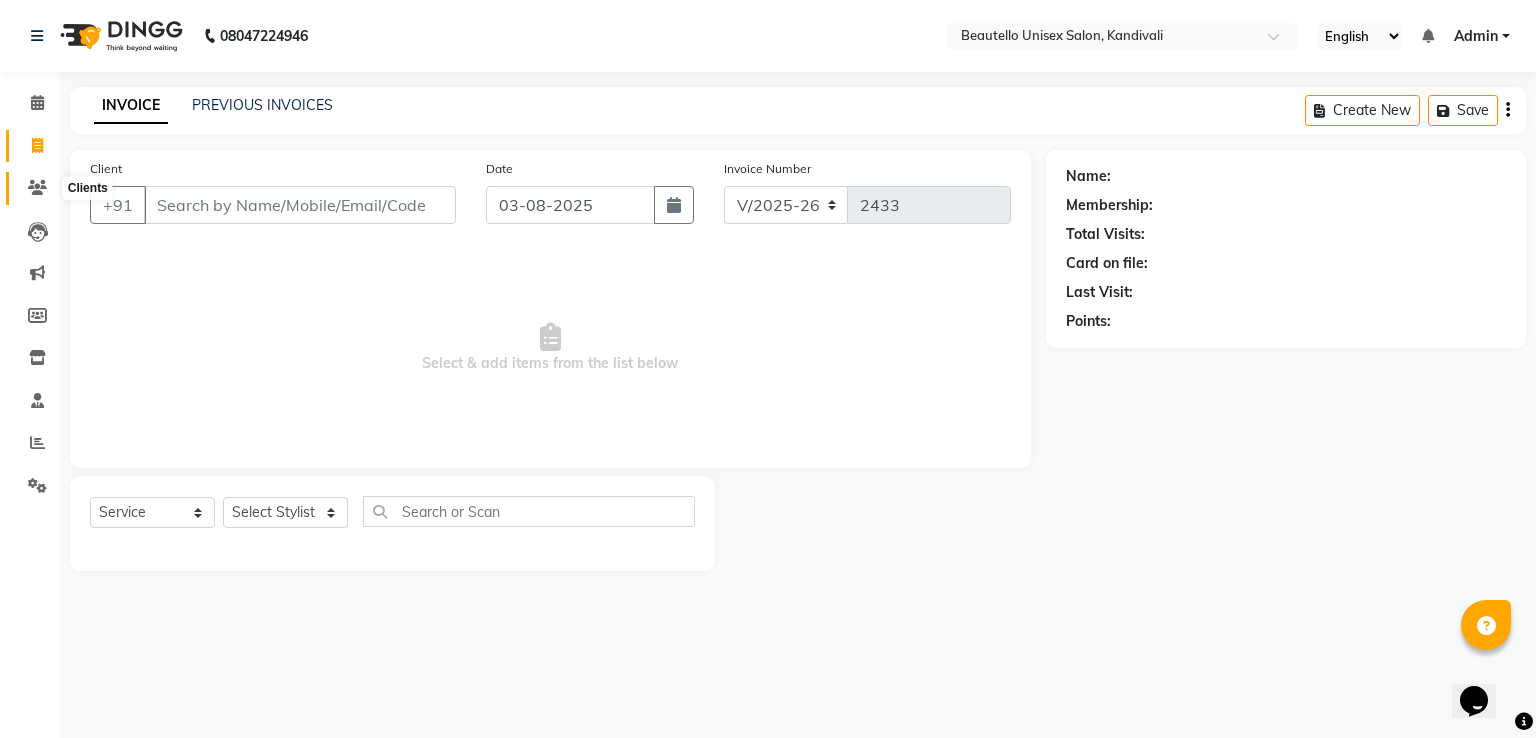 click 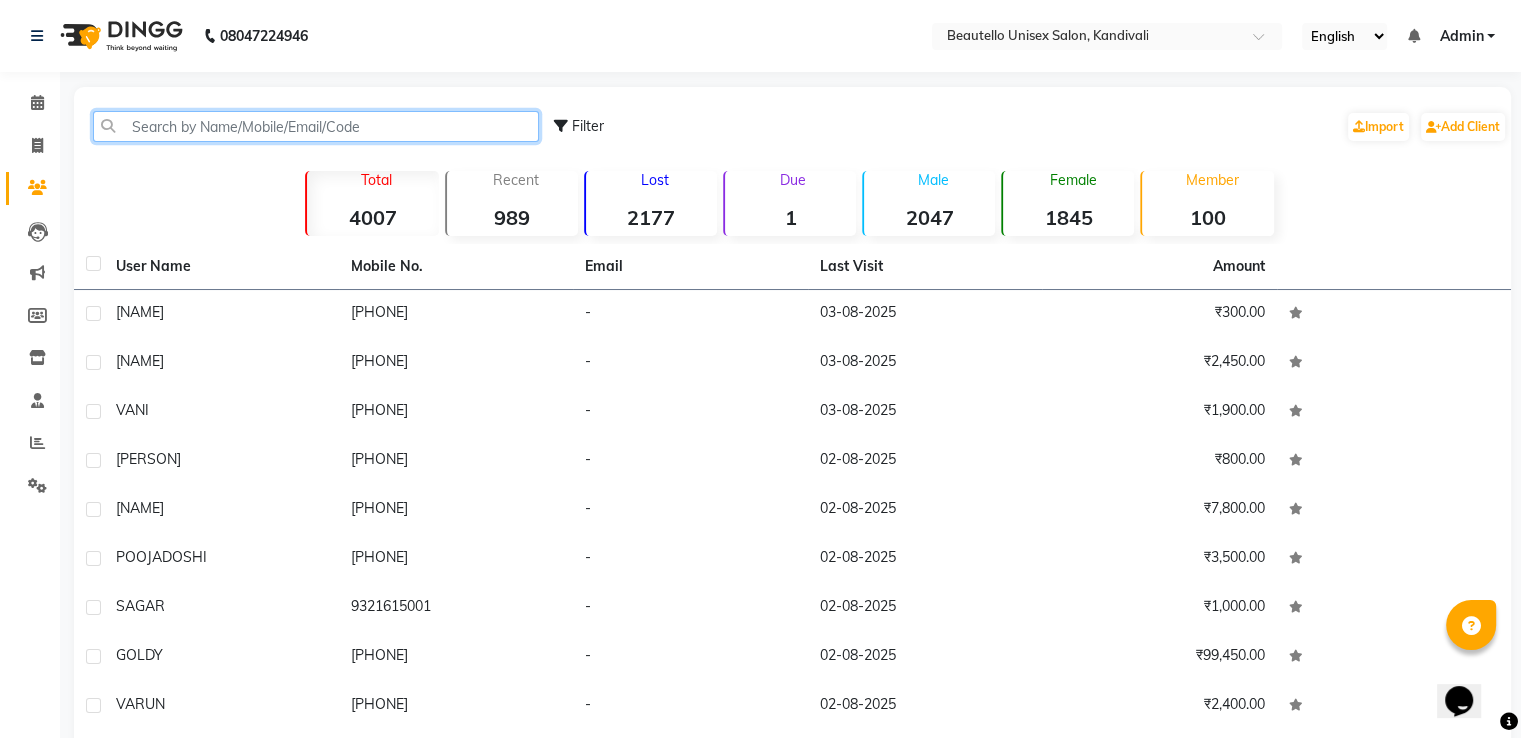 click 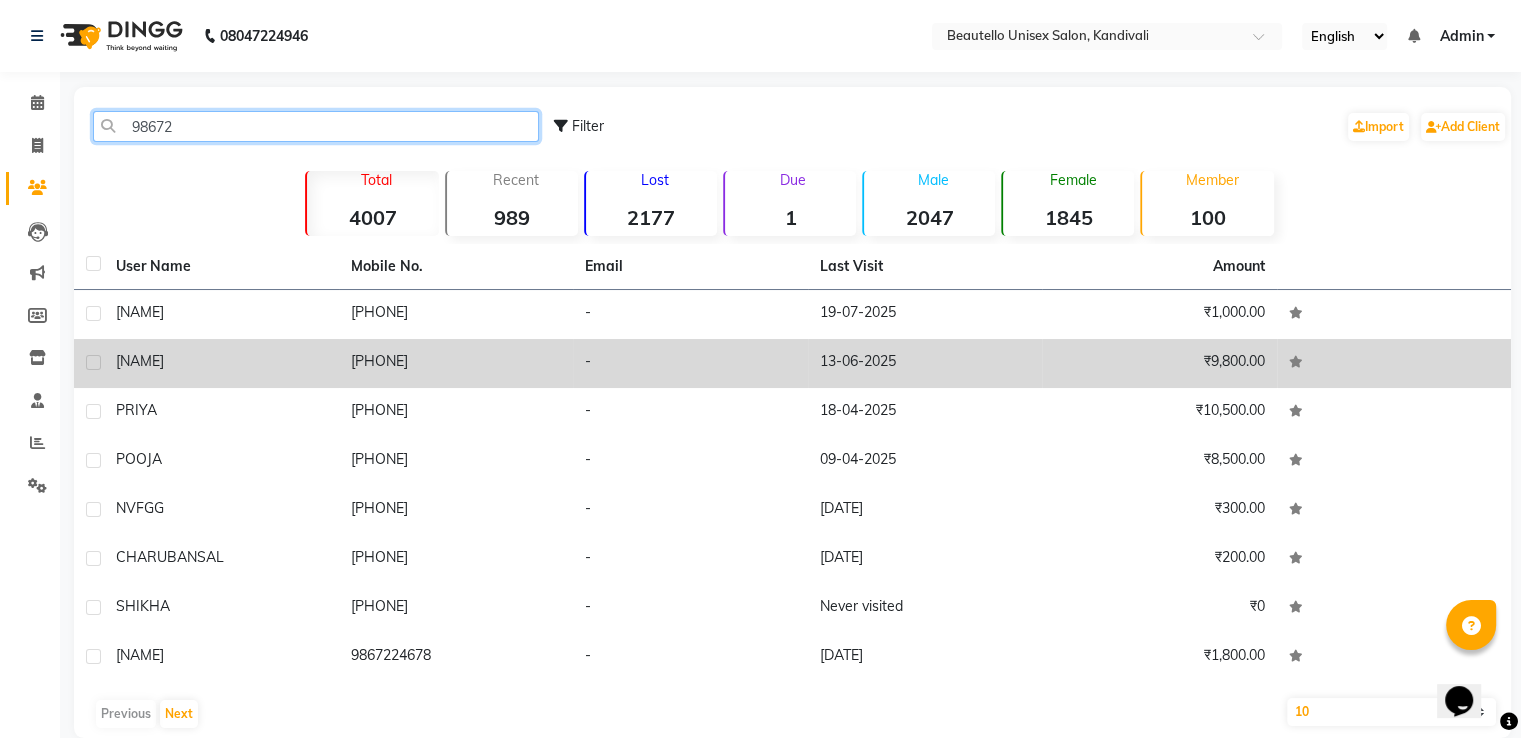 type on "98672" 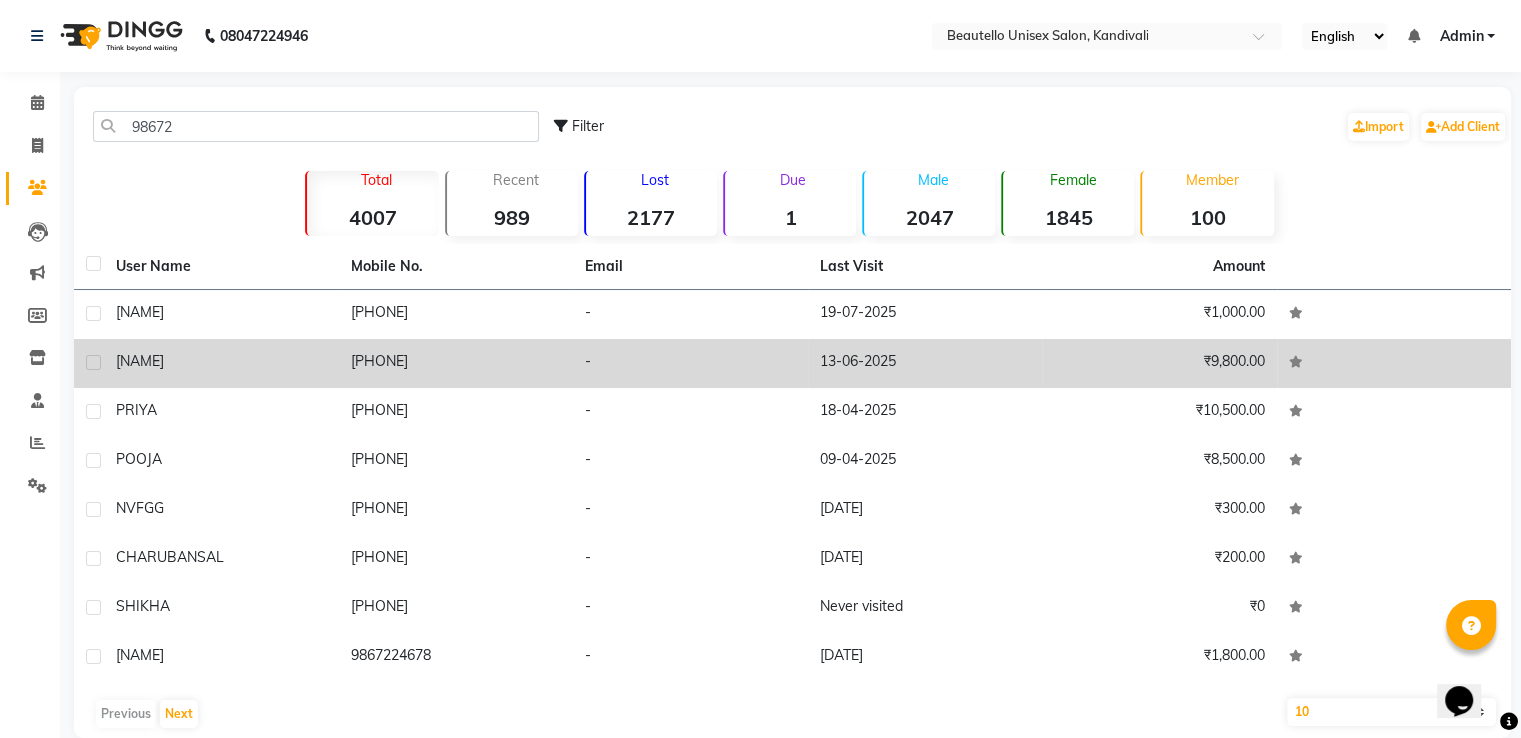 click on "[PHONE]" 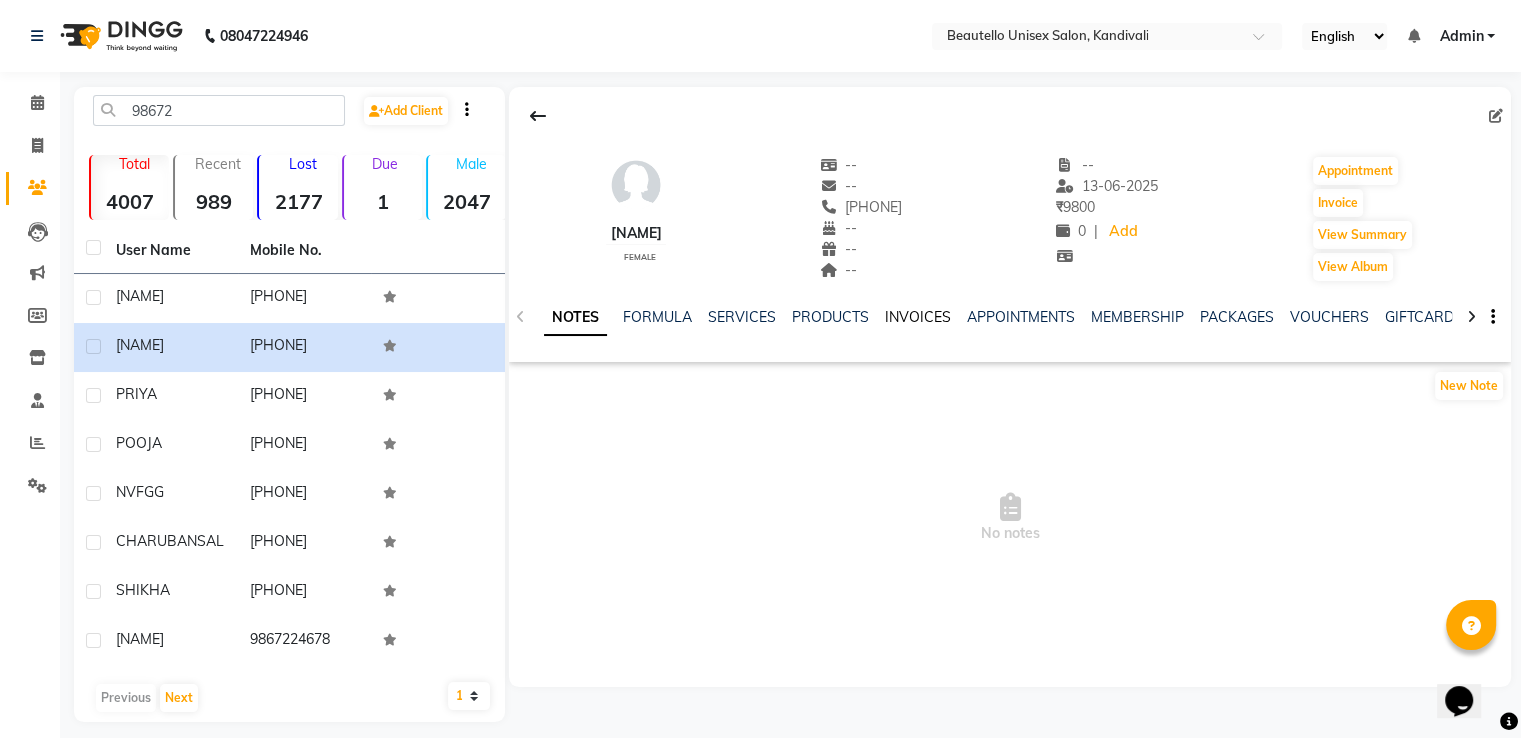 click on "INVOICES" 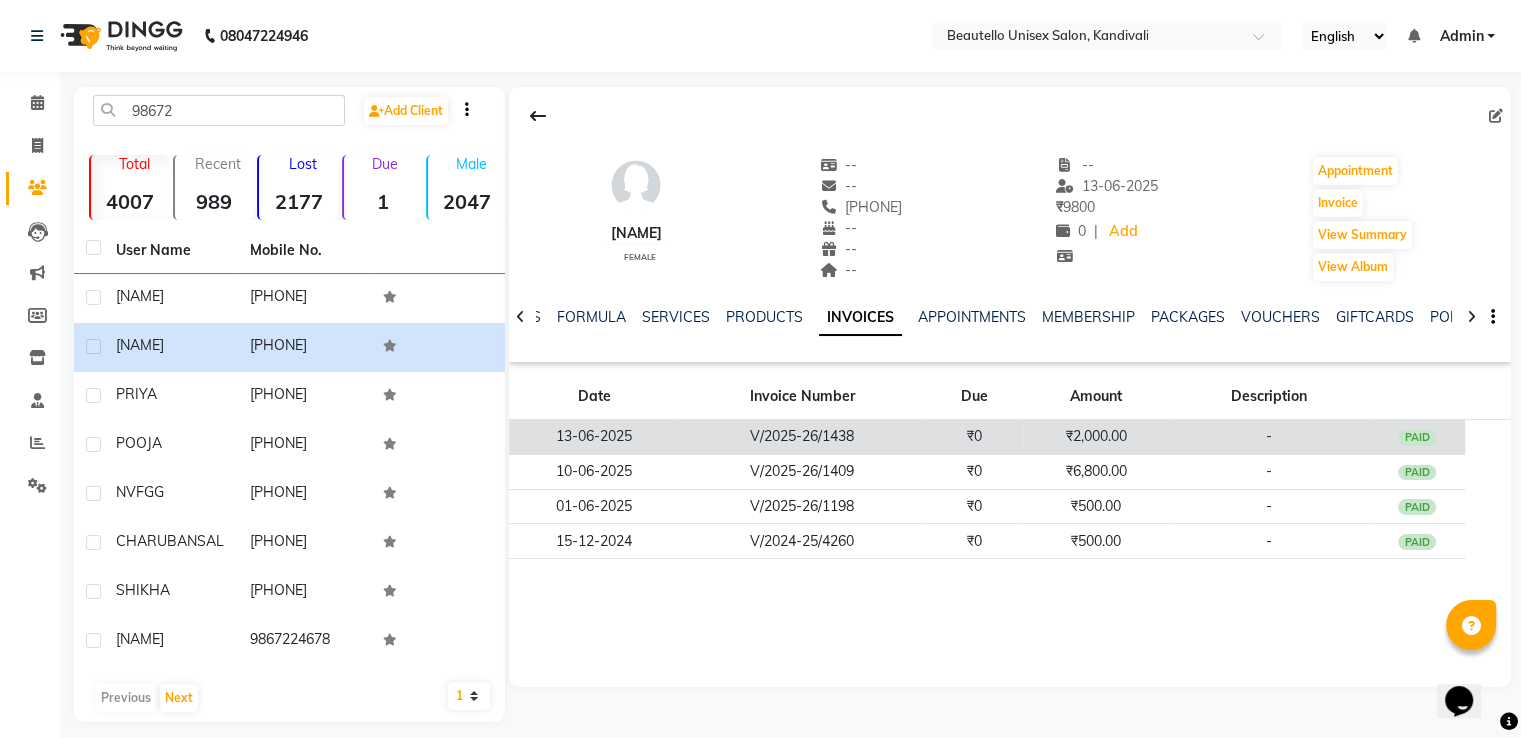 click on "V/2025-26/1438" 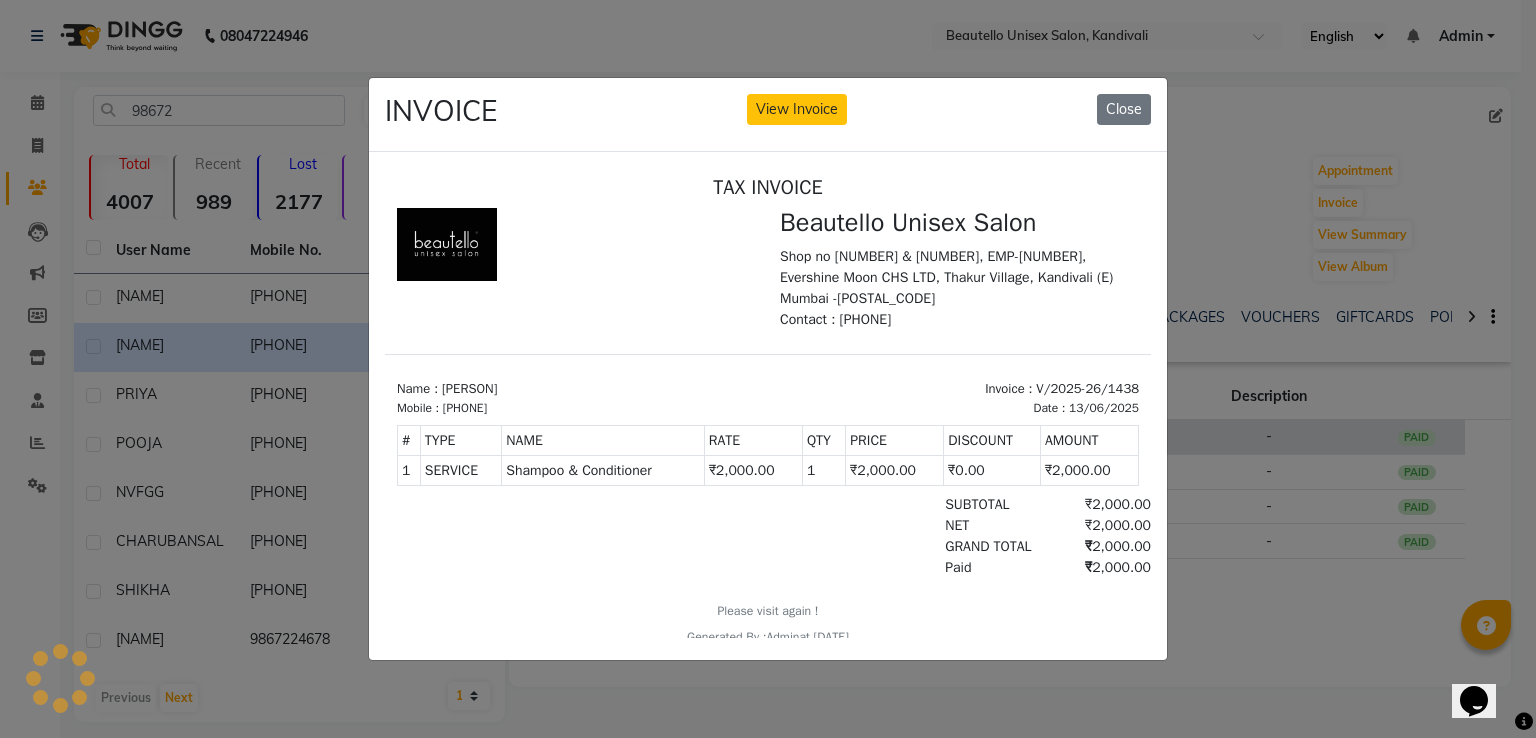 scroll, scrollTop: 0, scrollLeft: 0, axis: both 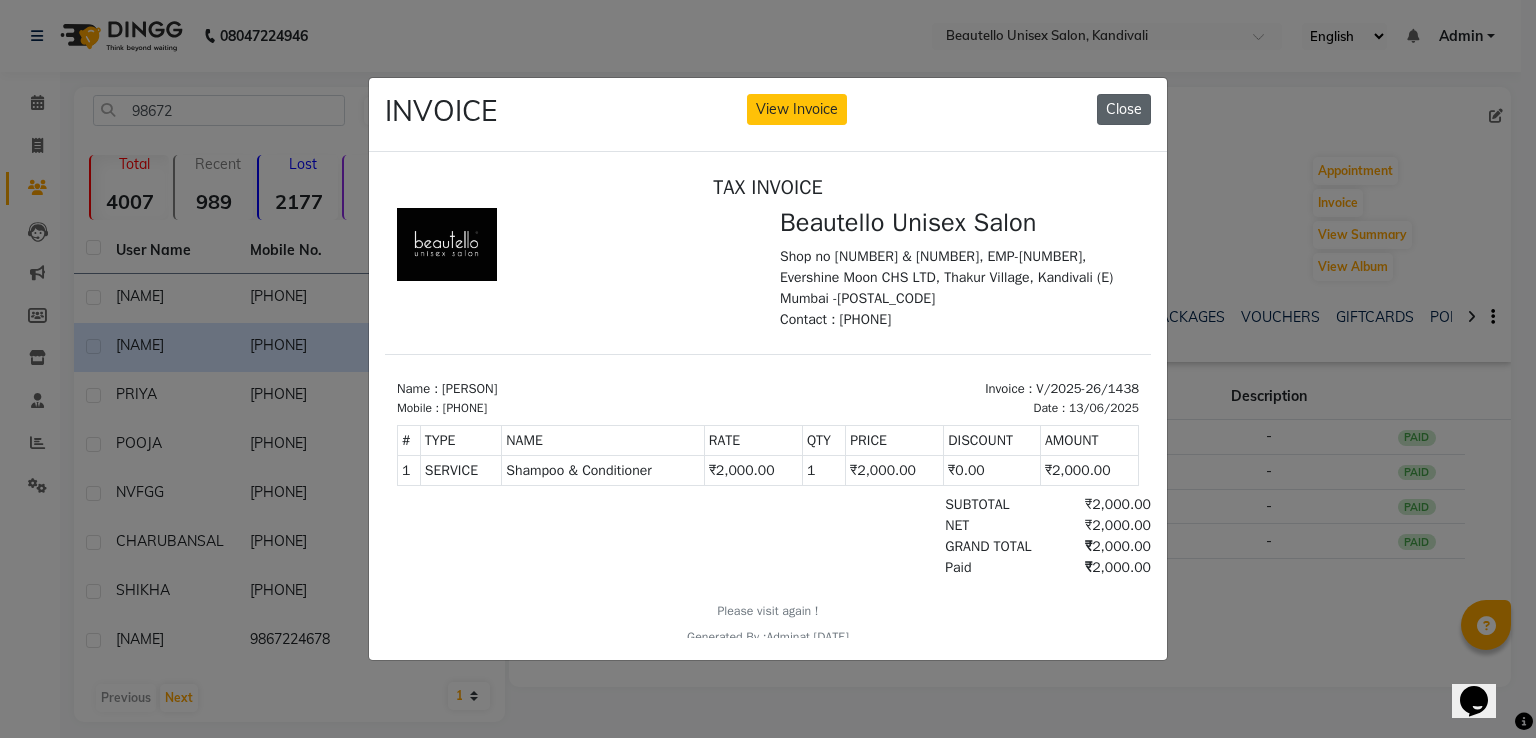 click on "Close" 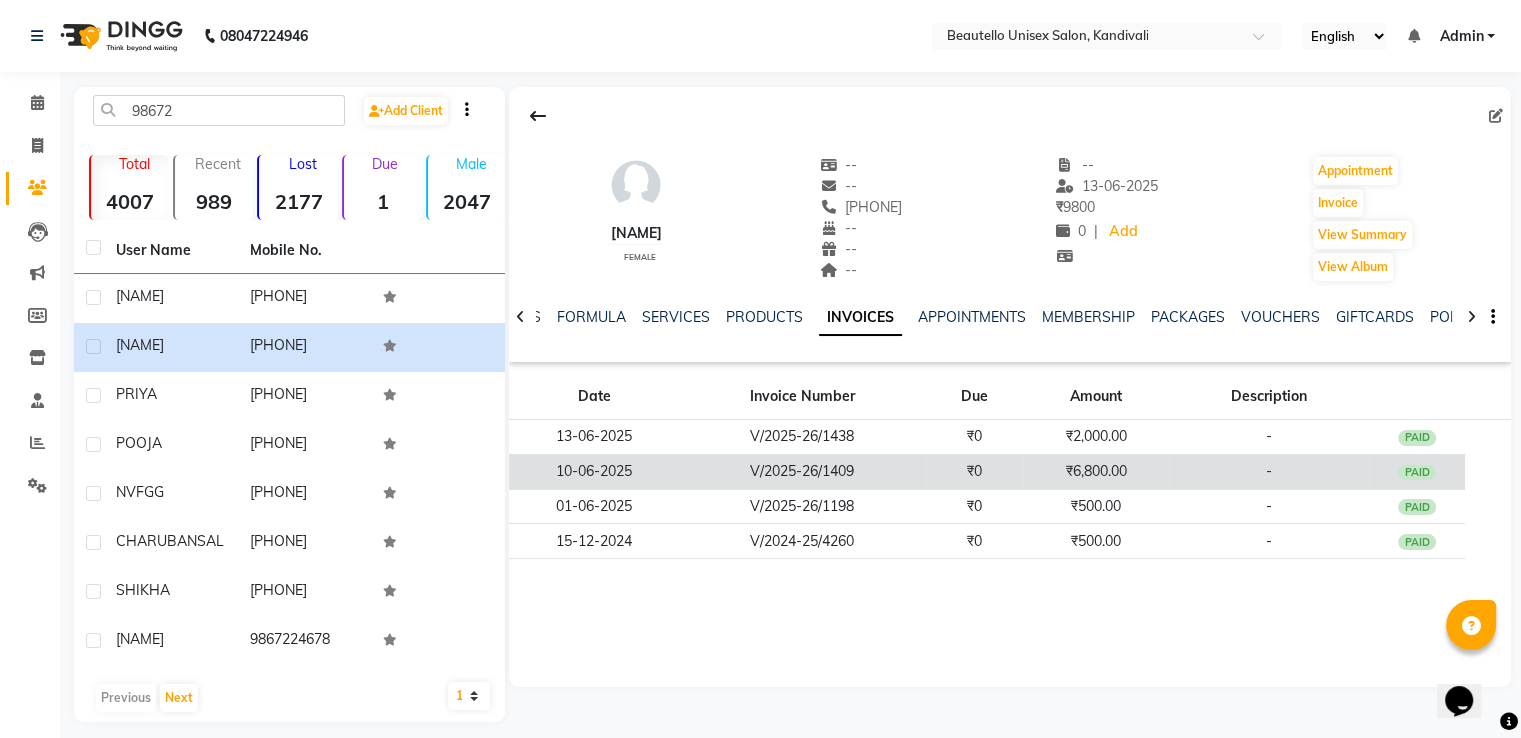 click on "V/2025-26/1409" 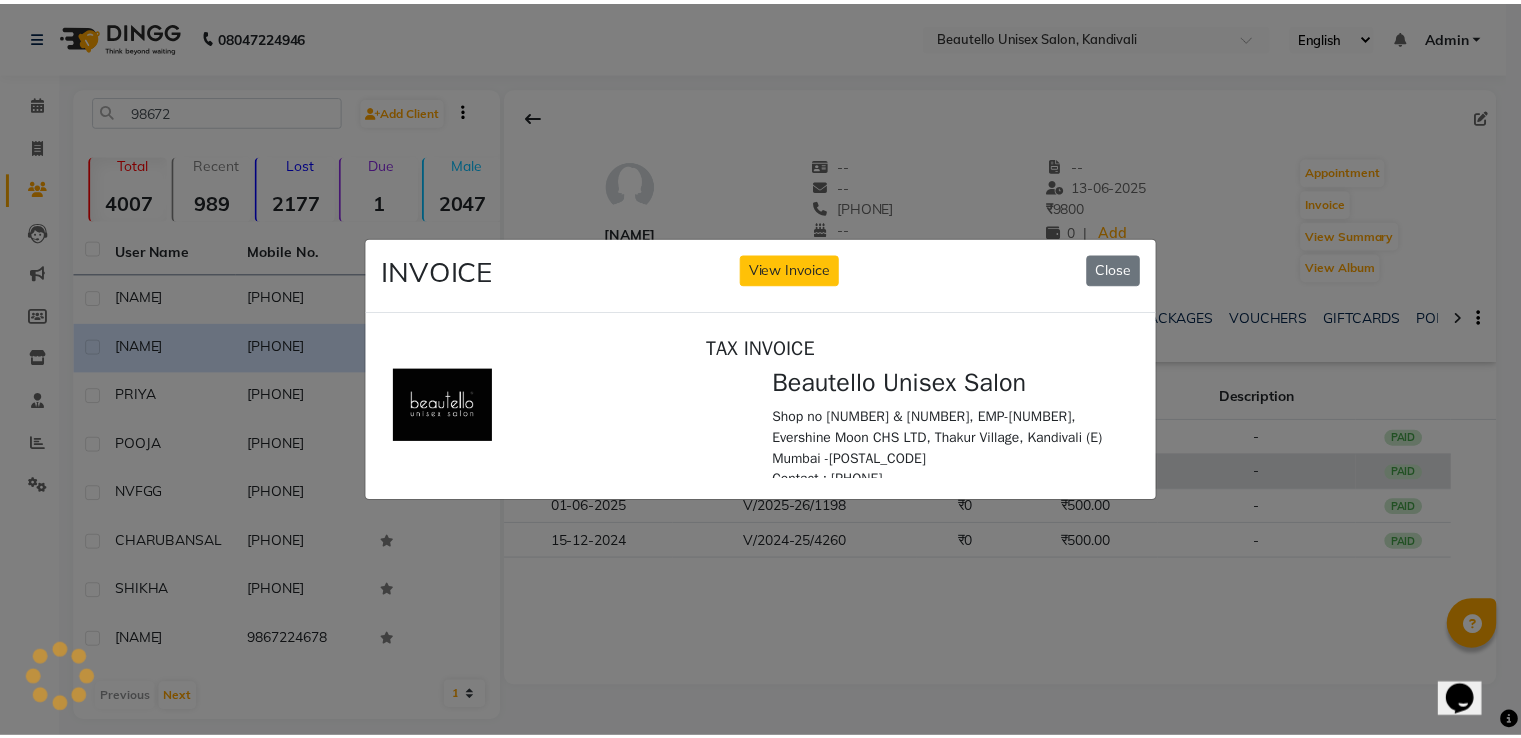 scroll, scrollTop: 0, scrollLeft: 0, axis: both 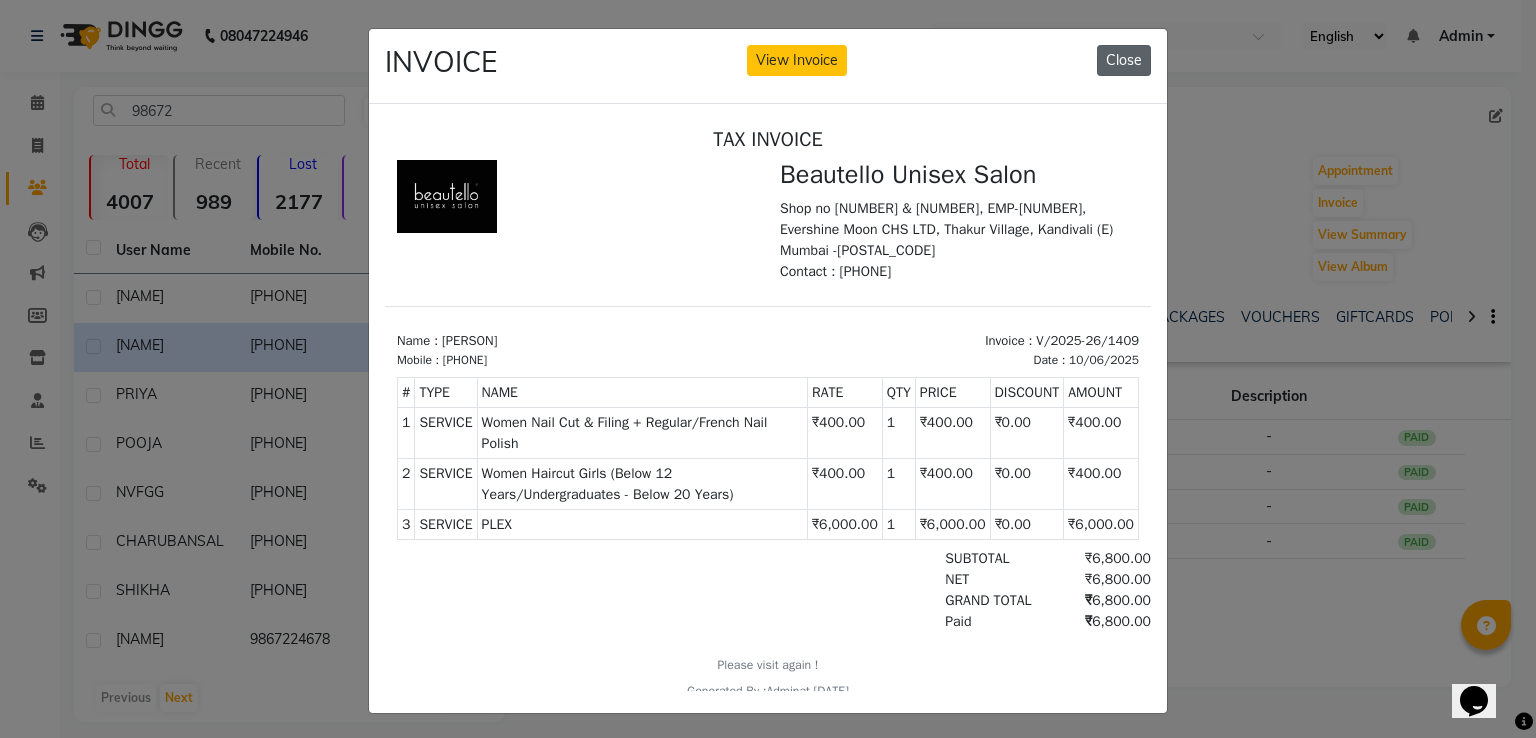 click on "Close" 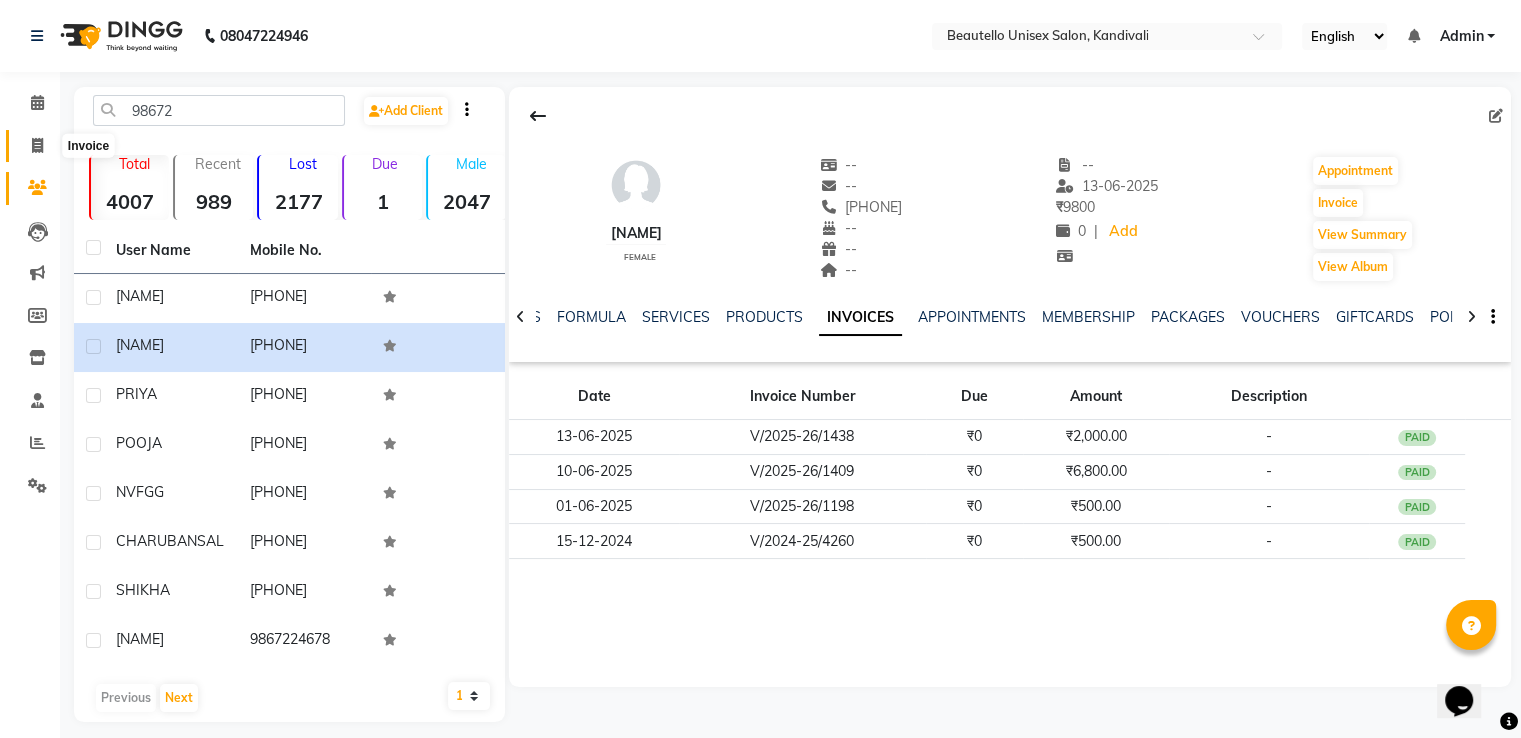click 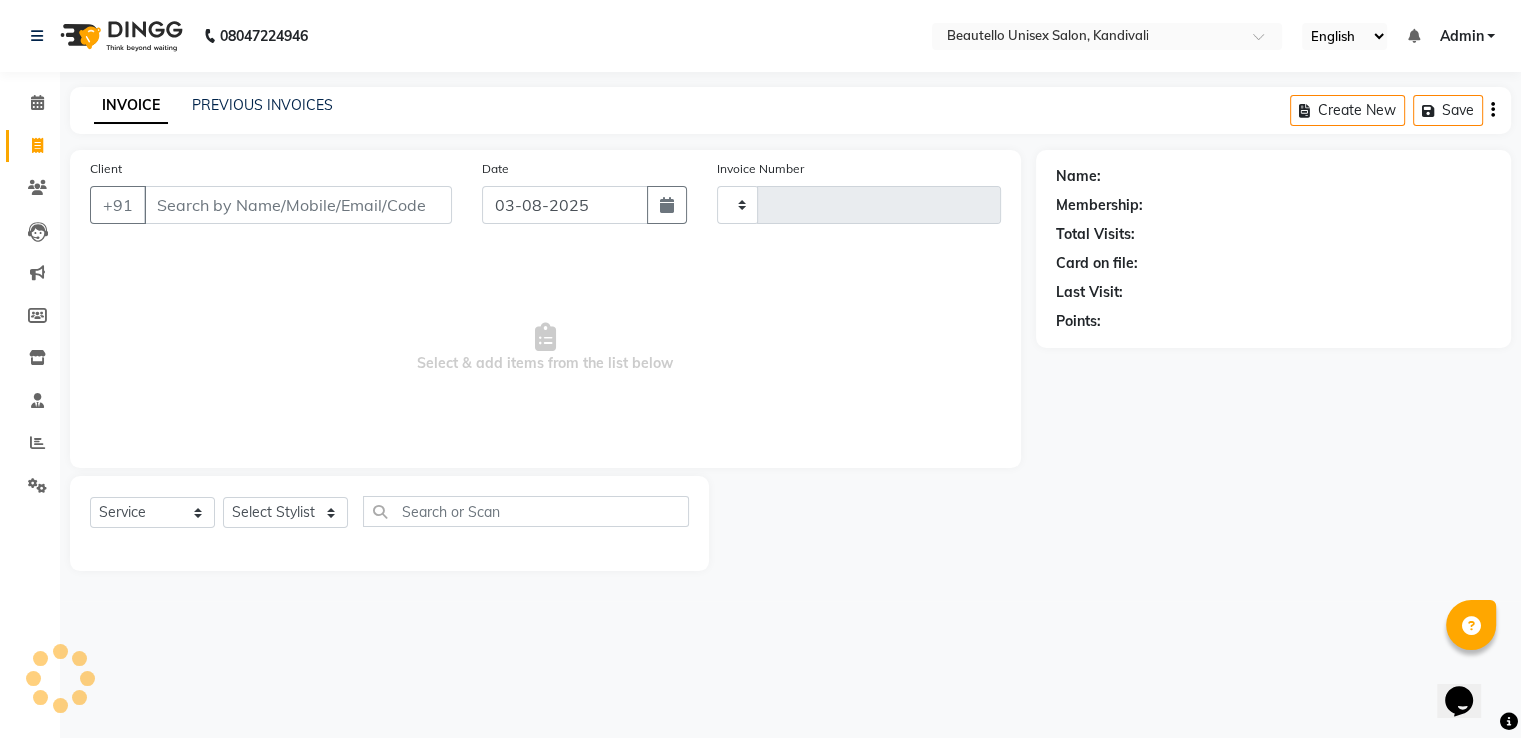 type on "2433" 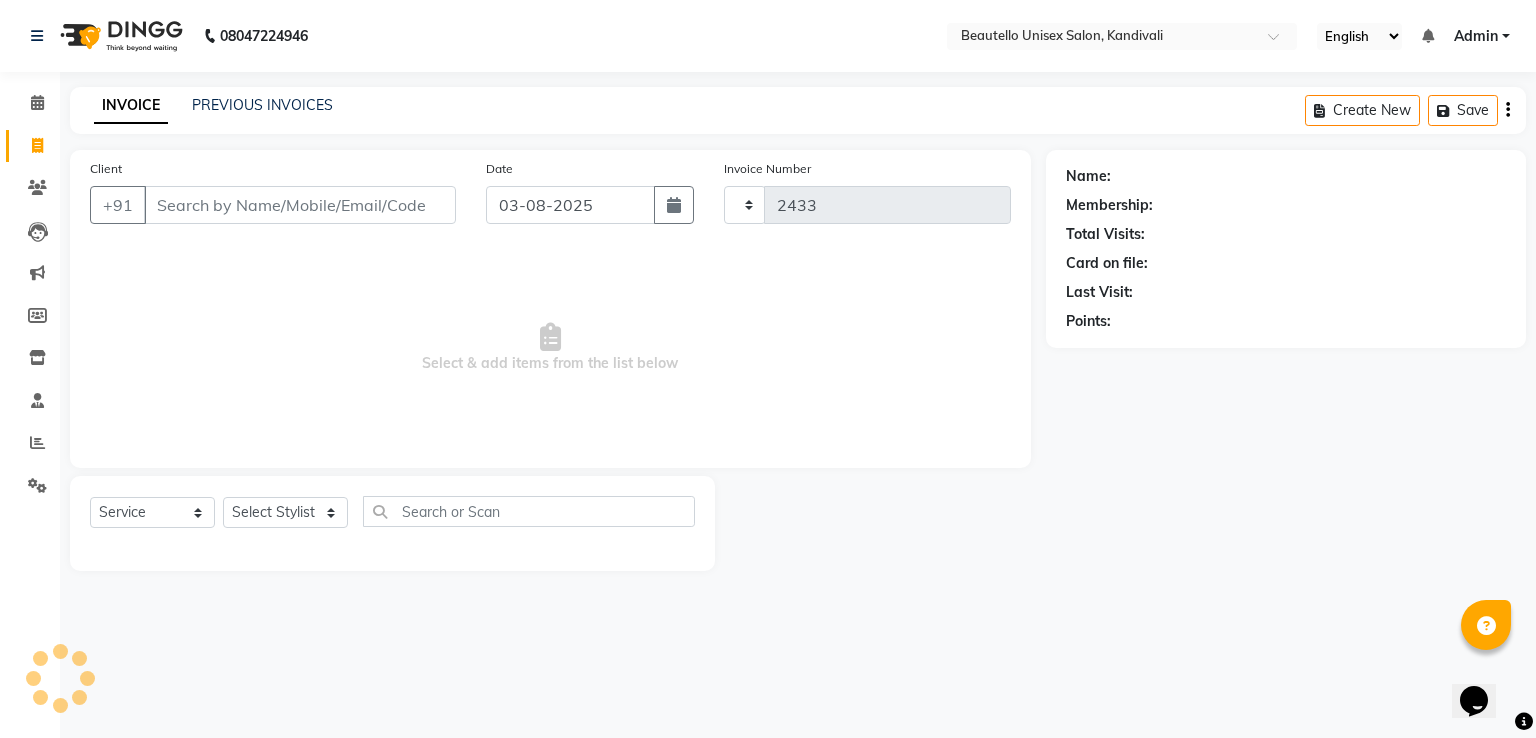 select on "5051" 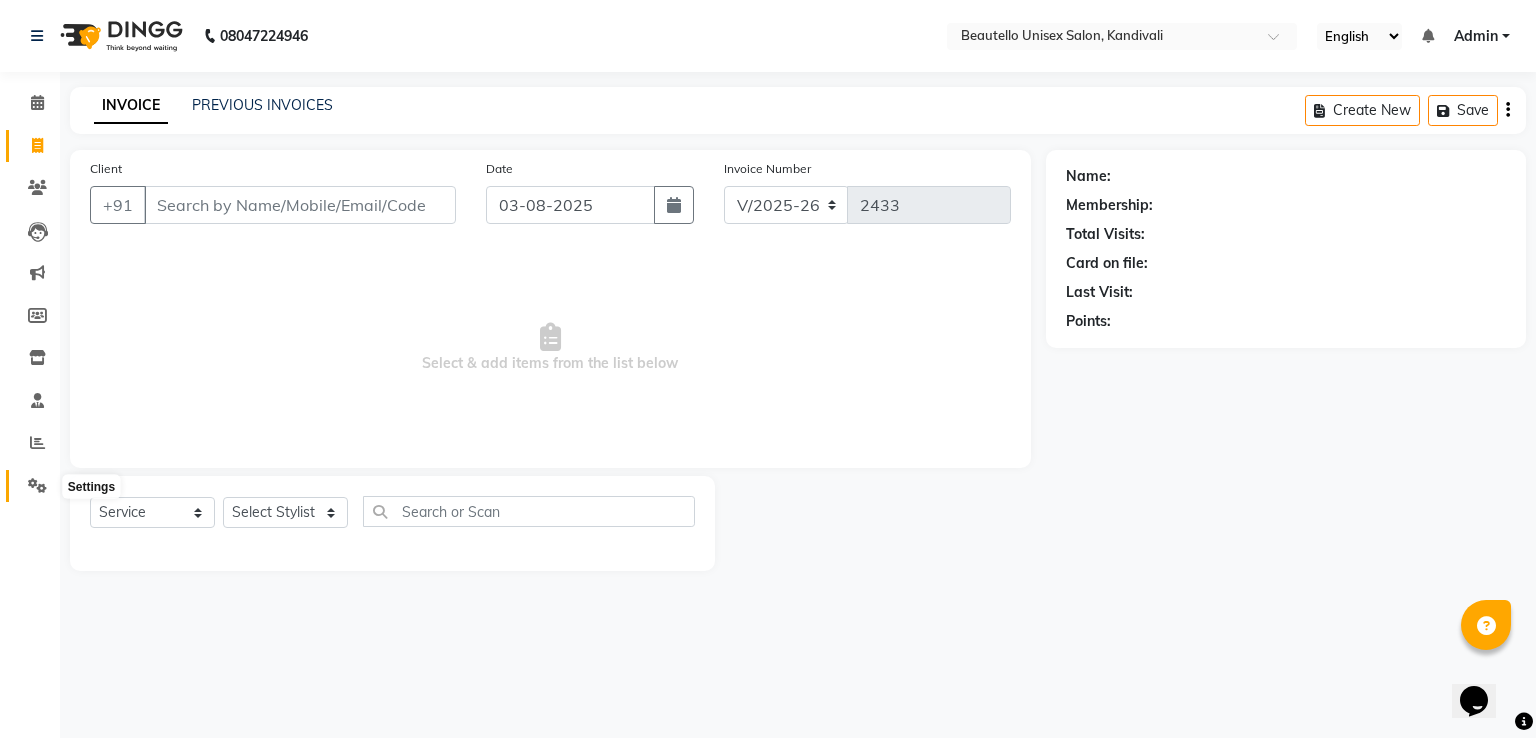 click 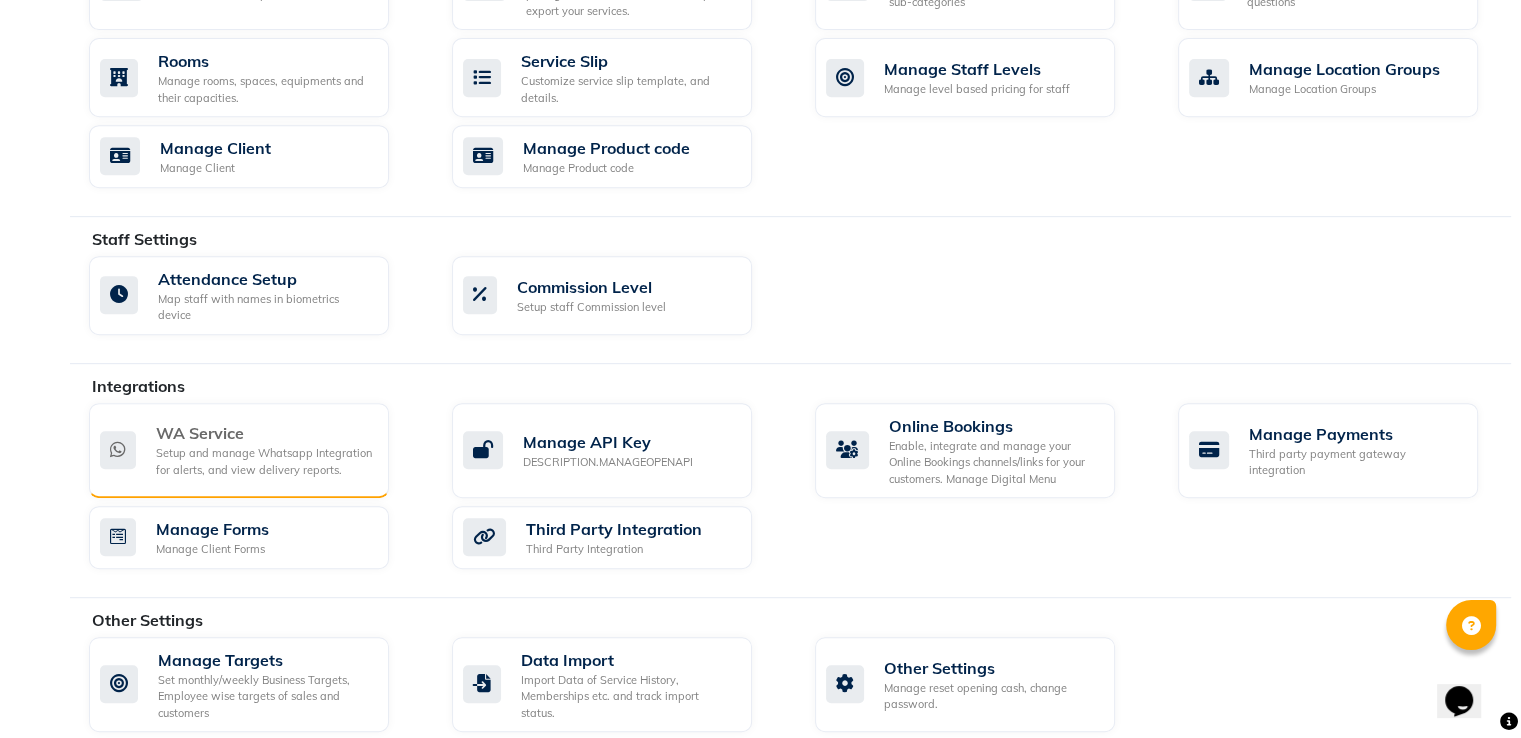 scroll, scrollTop: 884, scrollLeft: 0, axis: vertical 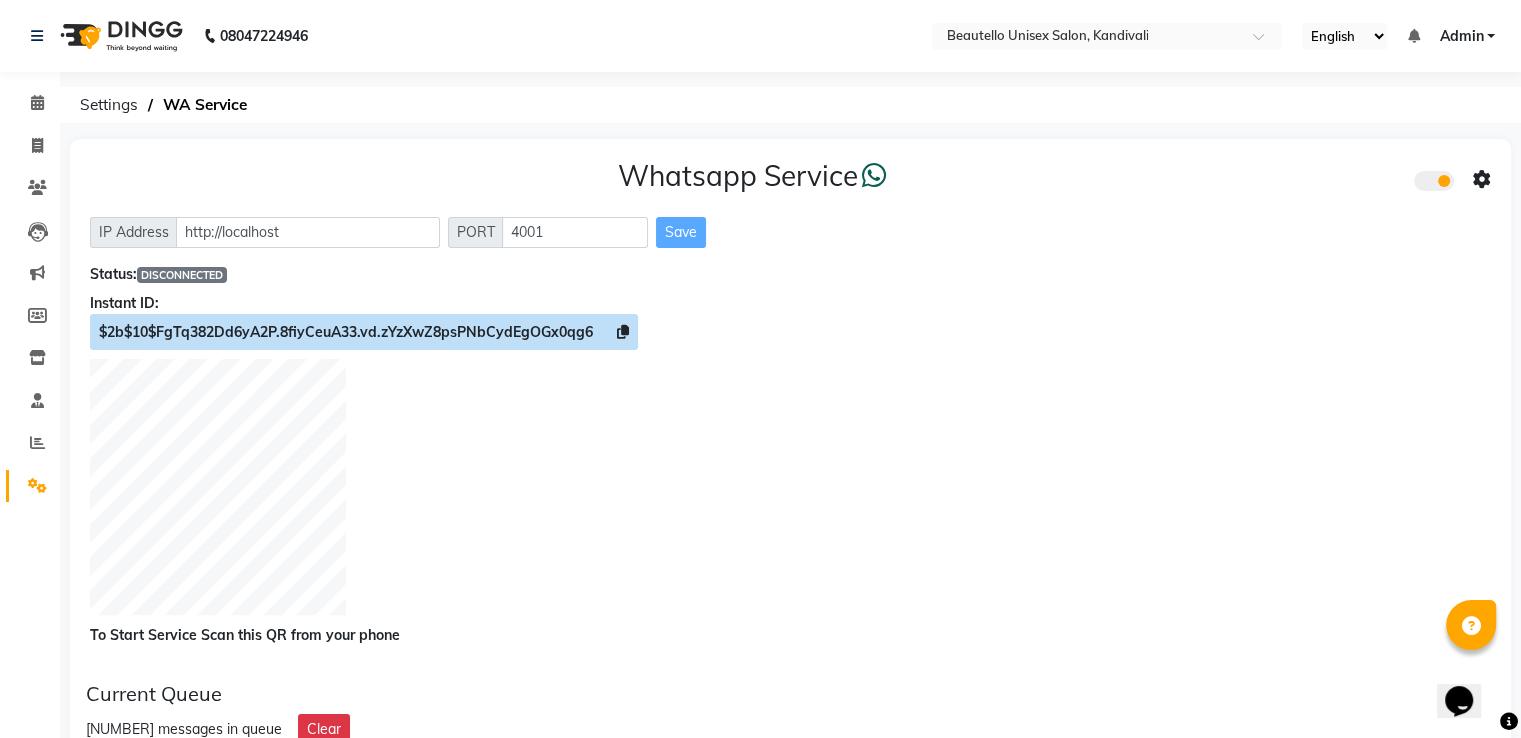click 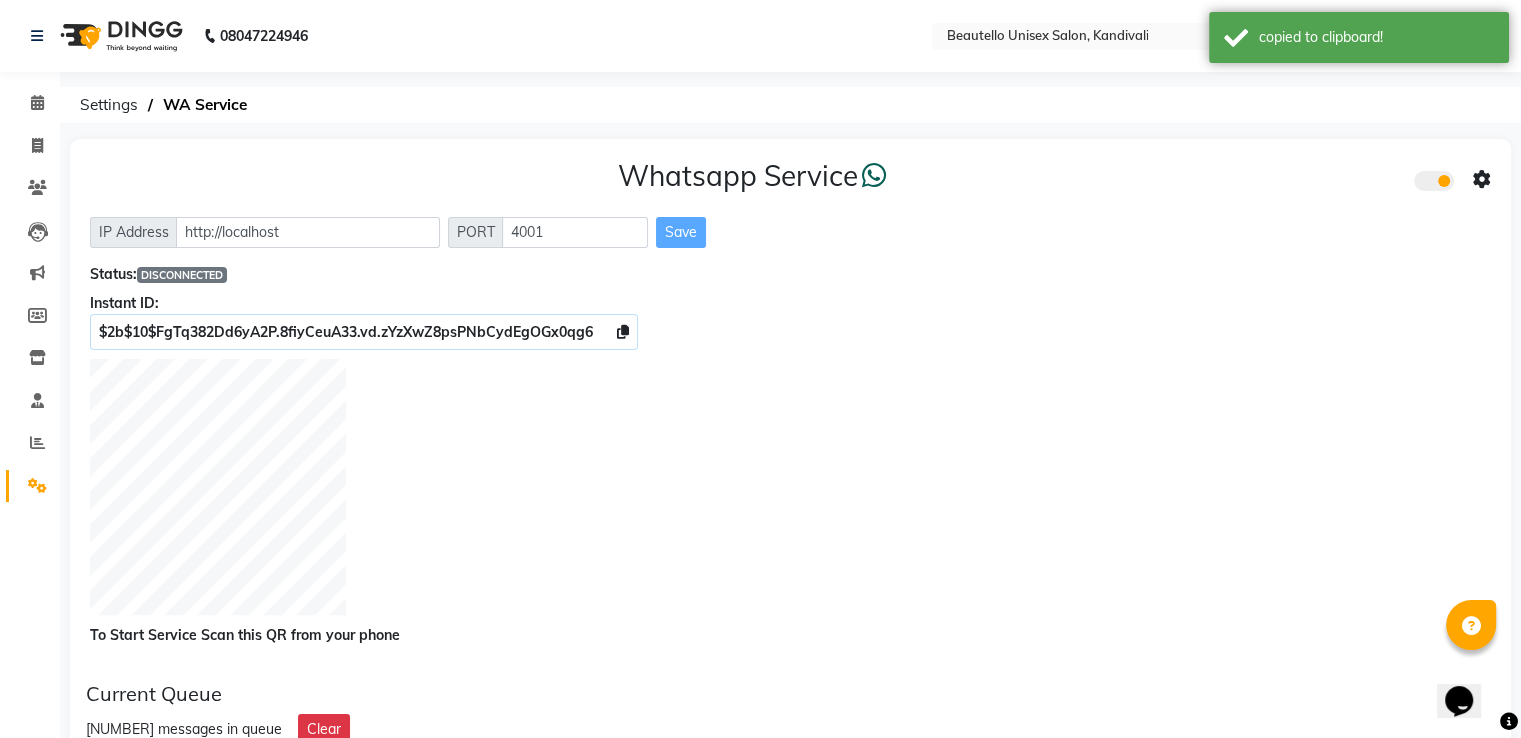 click 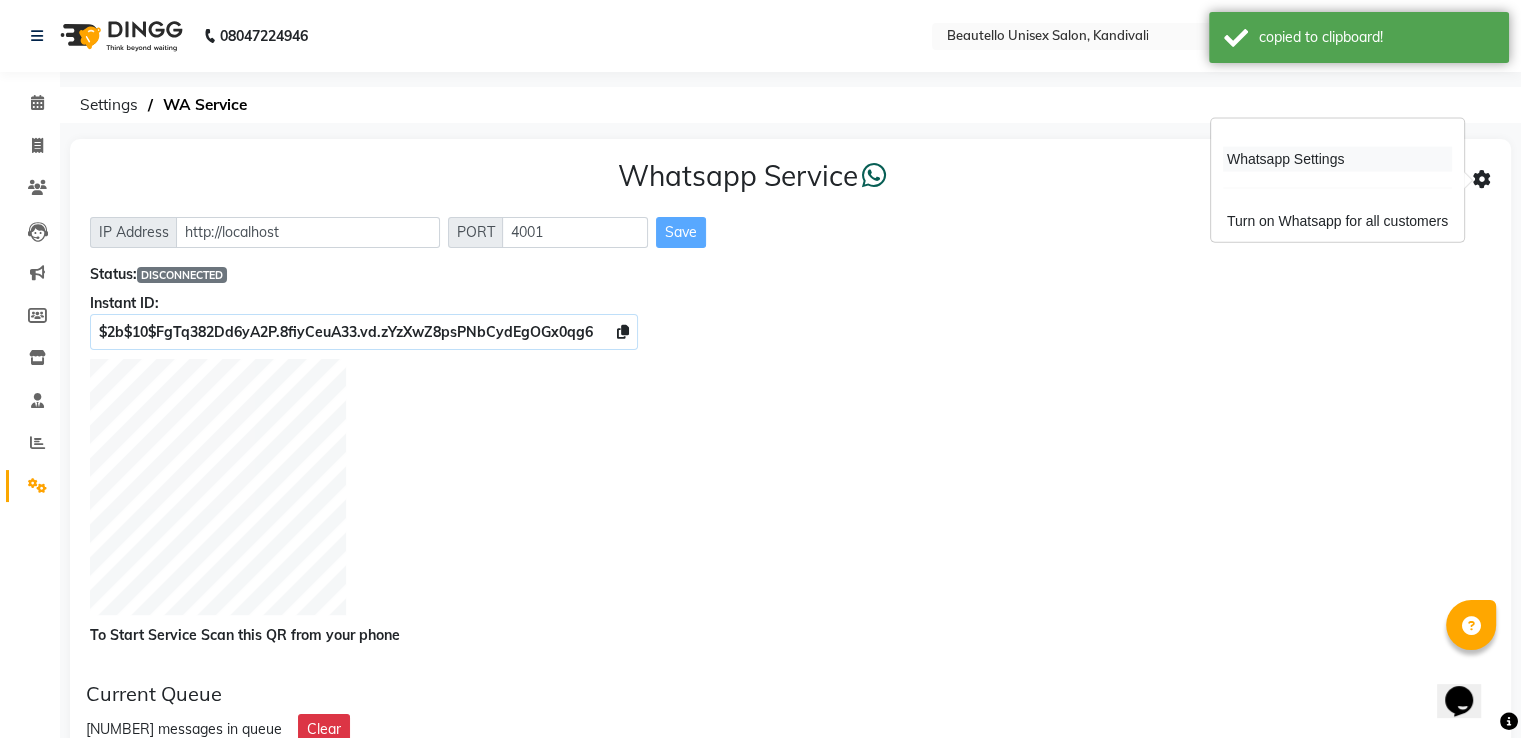 click on "Whatsapp Settings" at bounding box center (1337, 159) 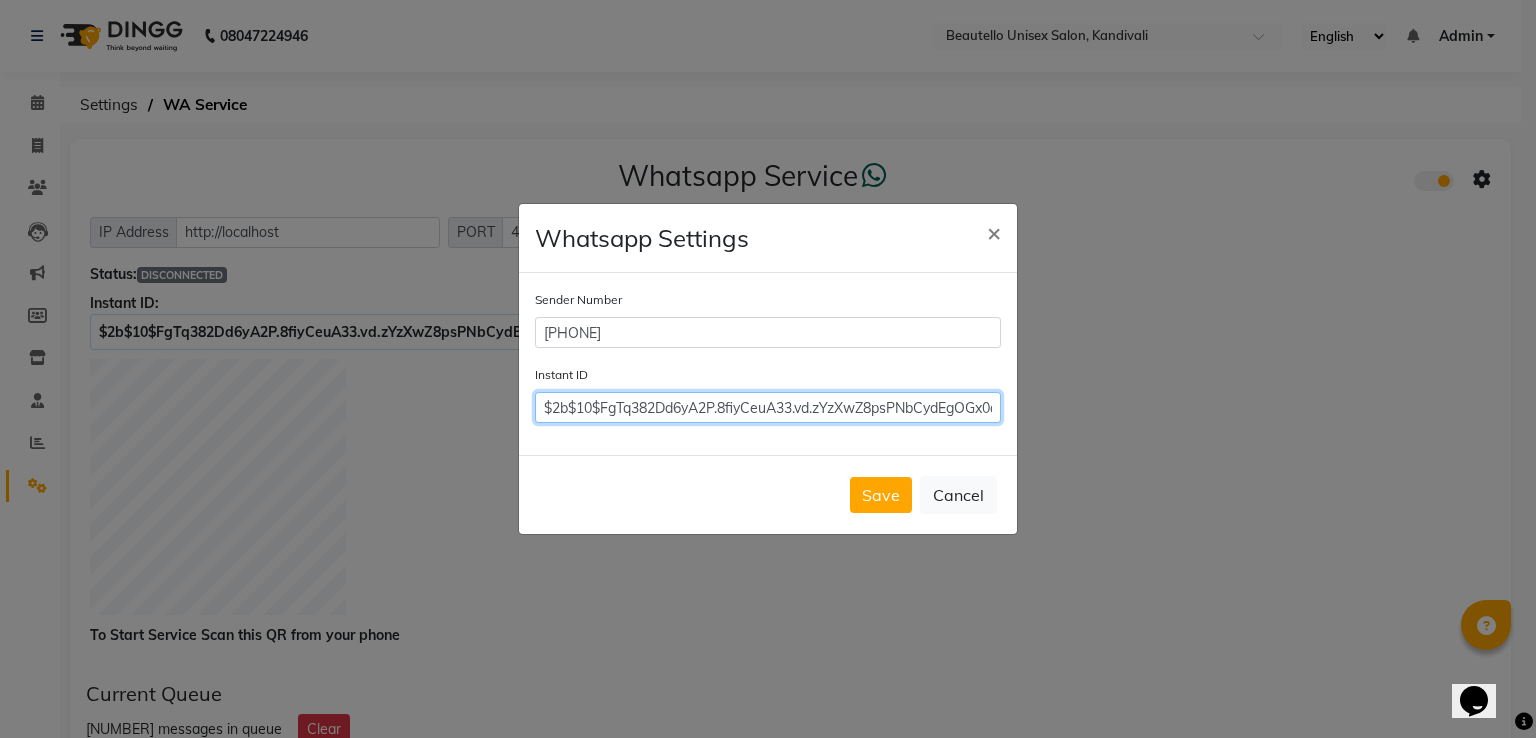 click on "$2b$10$FgTq382Dd6yA2P.8fiyCeuA33.vd.zYzXwZ8psPNbCydEgOGx0qg6" at bounding box center [768, 407] 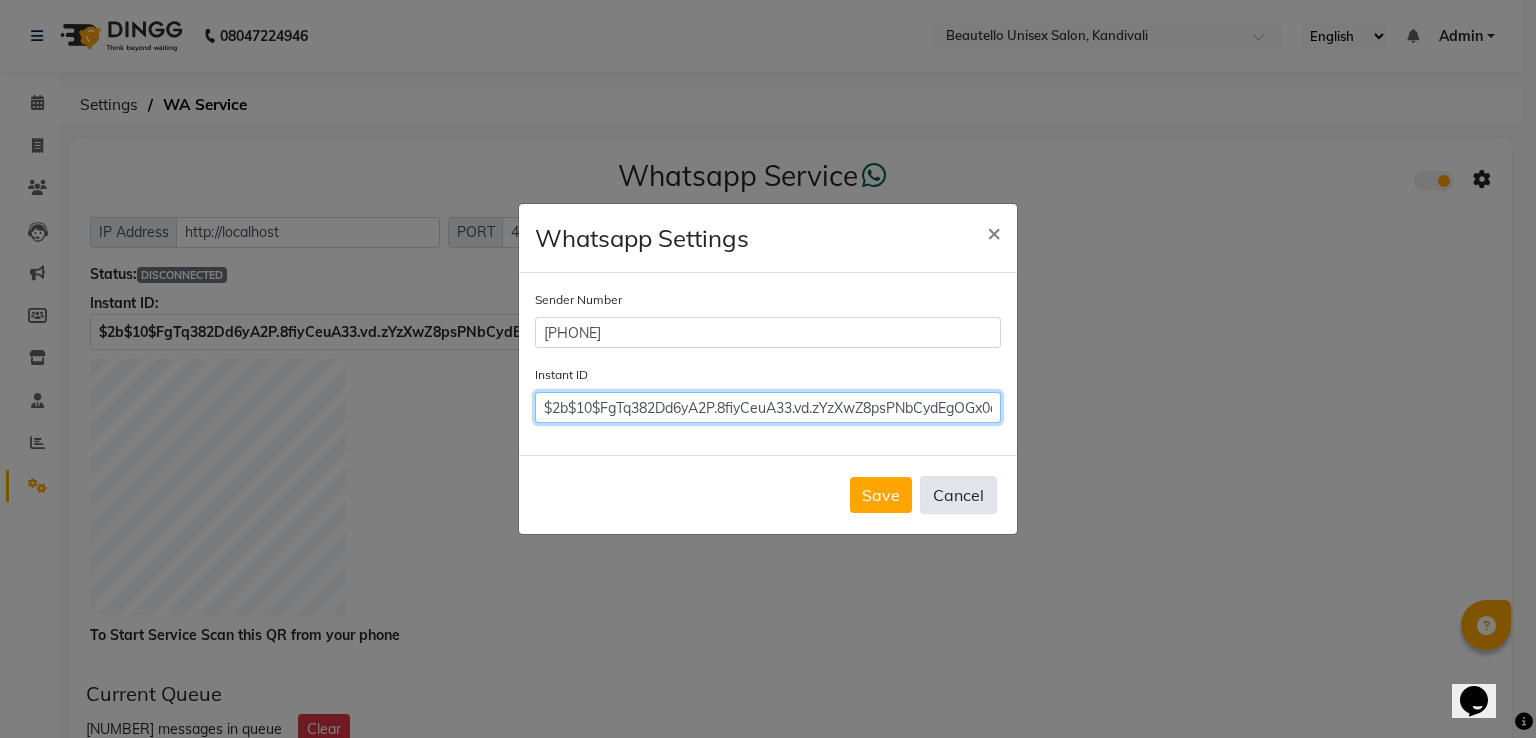 click on "$2b$10$FgTq382Dd6yA2P.8fiyCeuA33.vd.zYzXwZ8psPNbCydEgOGx0qg6" at bounding box center [768, 407] 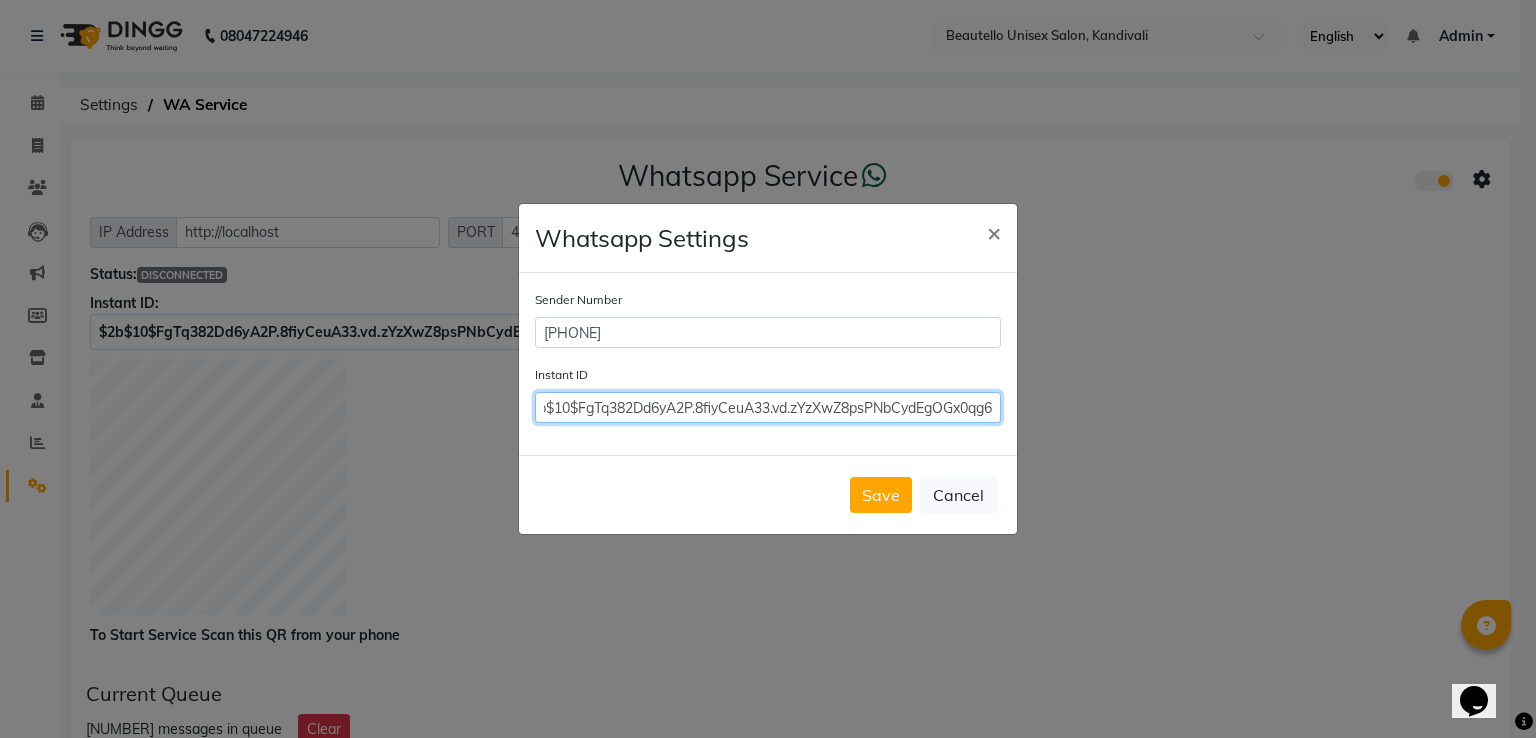 click on "$2b$10$FgTq382Dd6yA2P.8fiyCeuA33.vd.zYzXwZ8psPNbCydEgOGx0qg6" at bounding box center (768, 407) 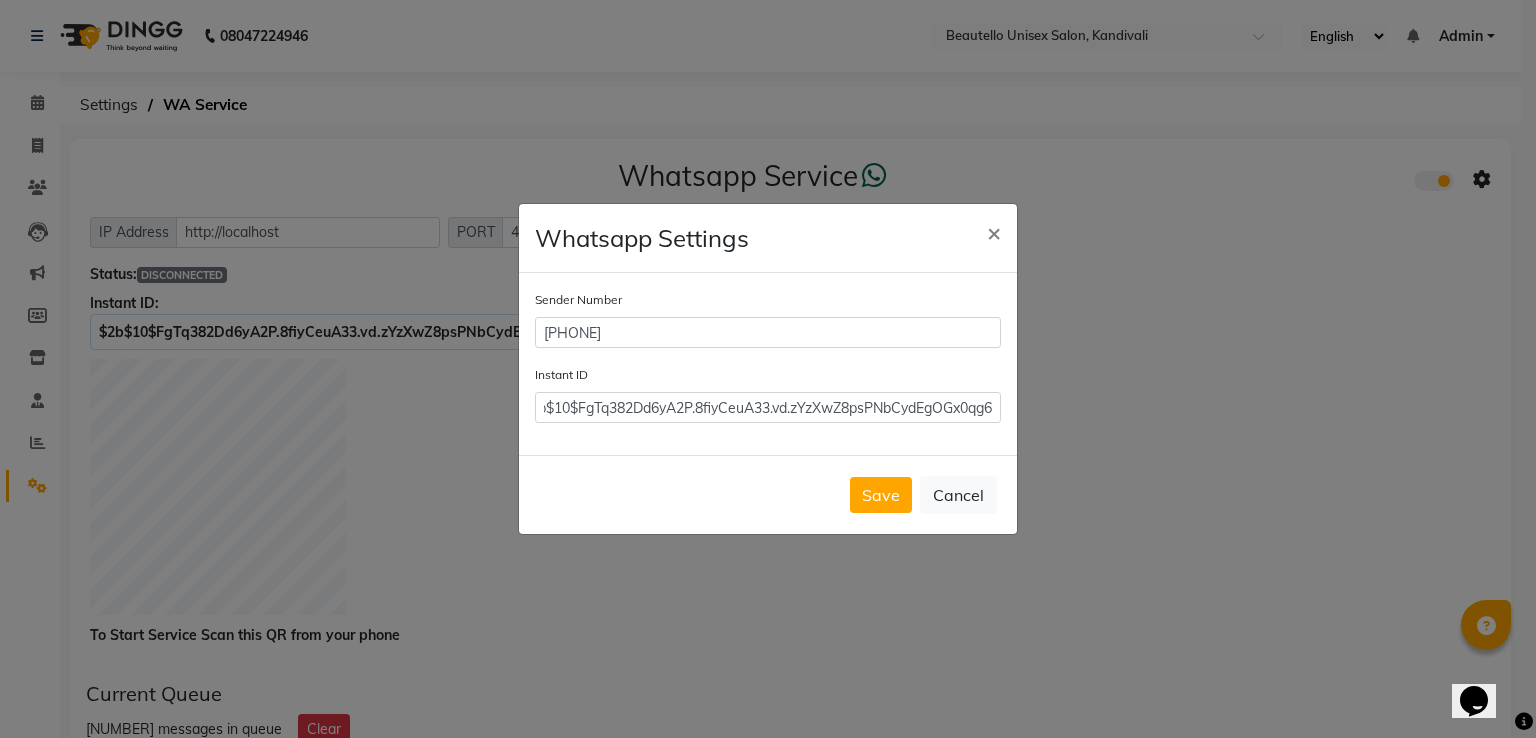 click on "Cancel" 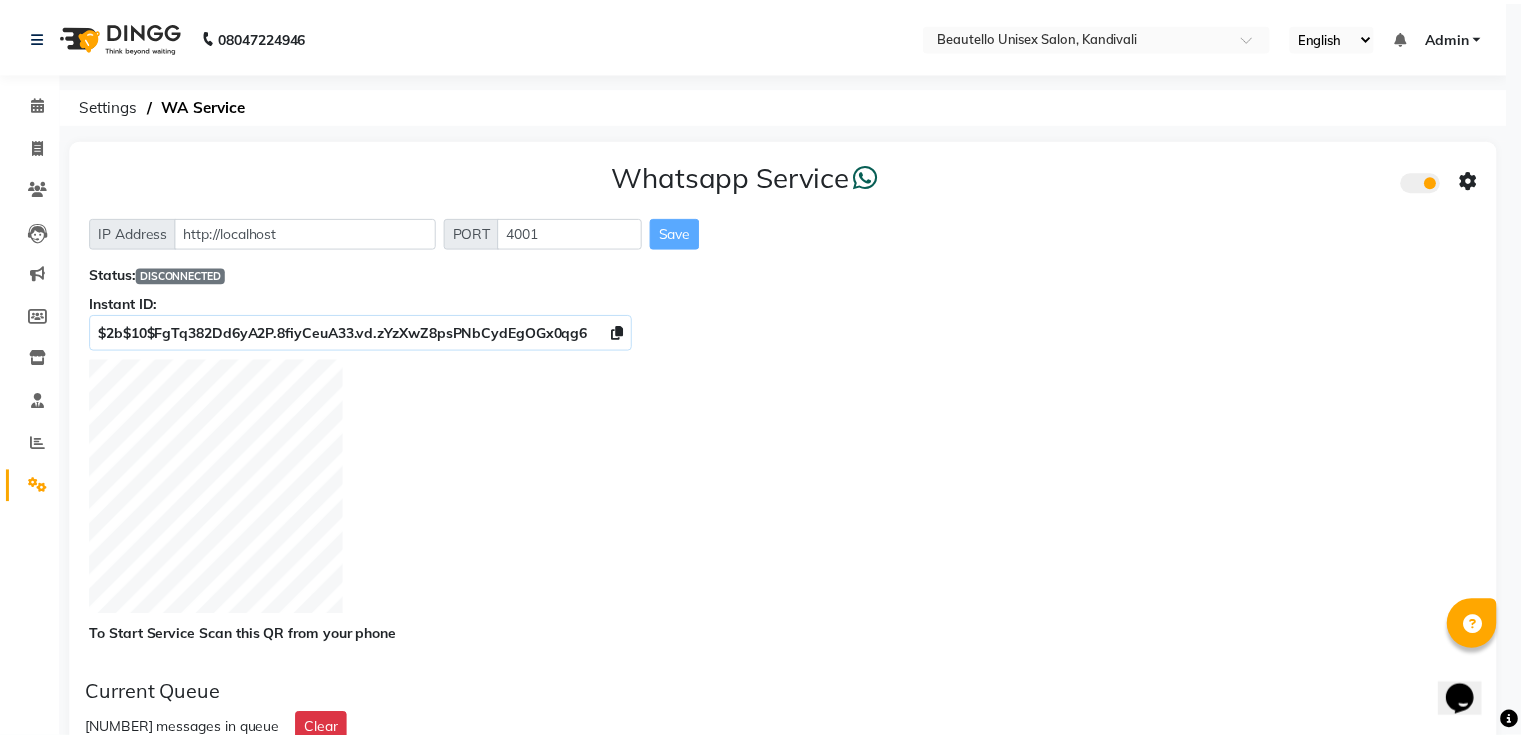 scroll, scrollTop: 0, scrollLeft: 0, axis: both 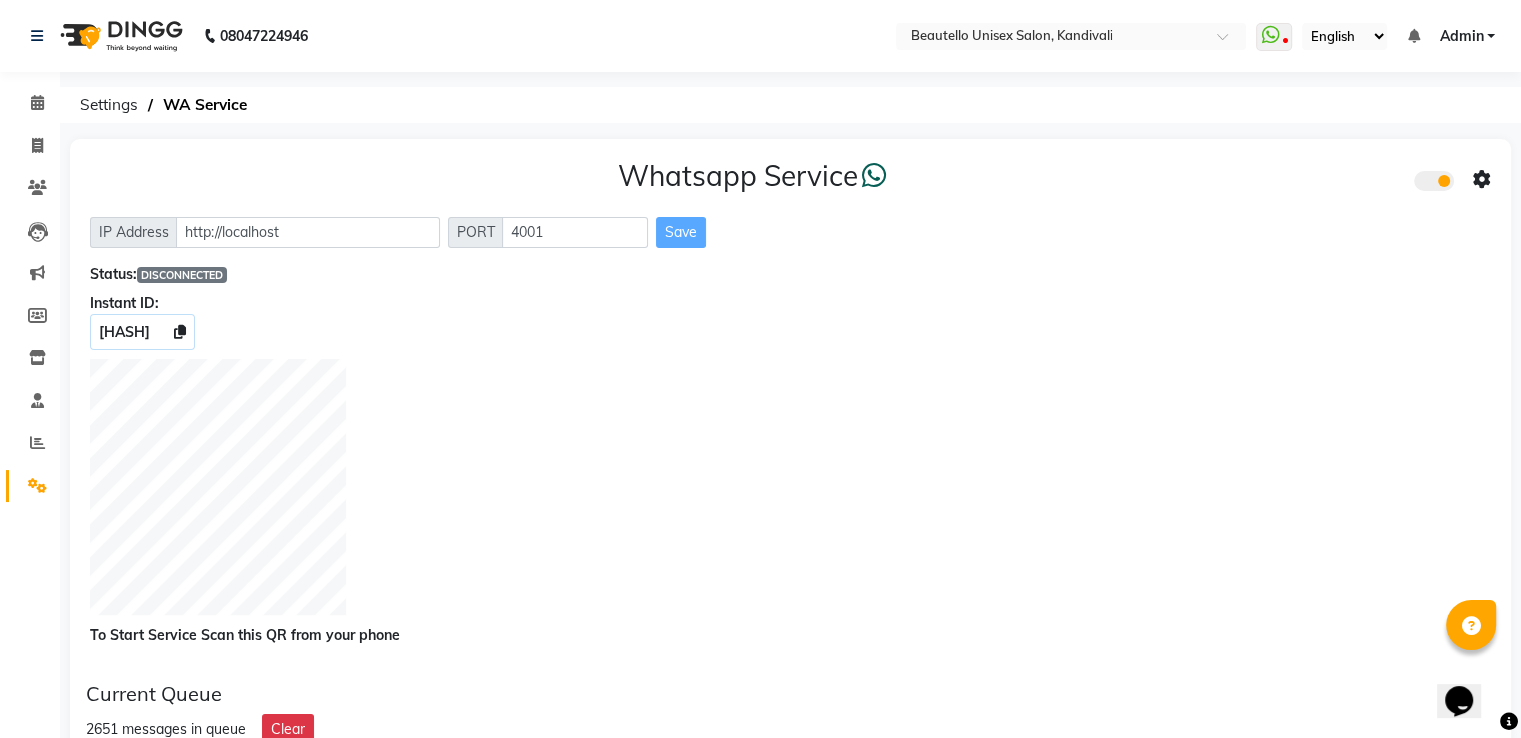 click on "Current Queue" 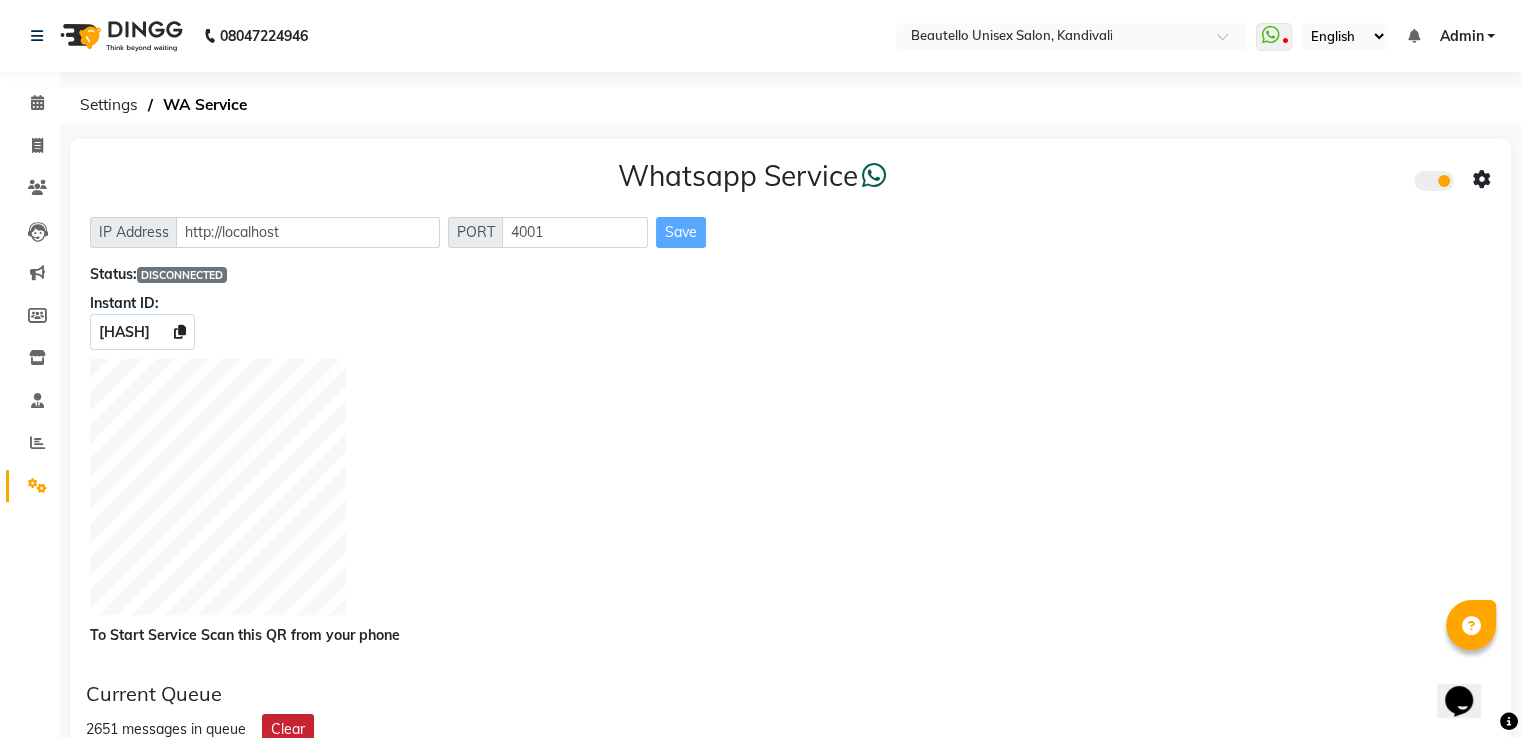 click on "Clear" 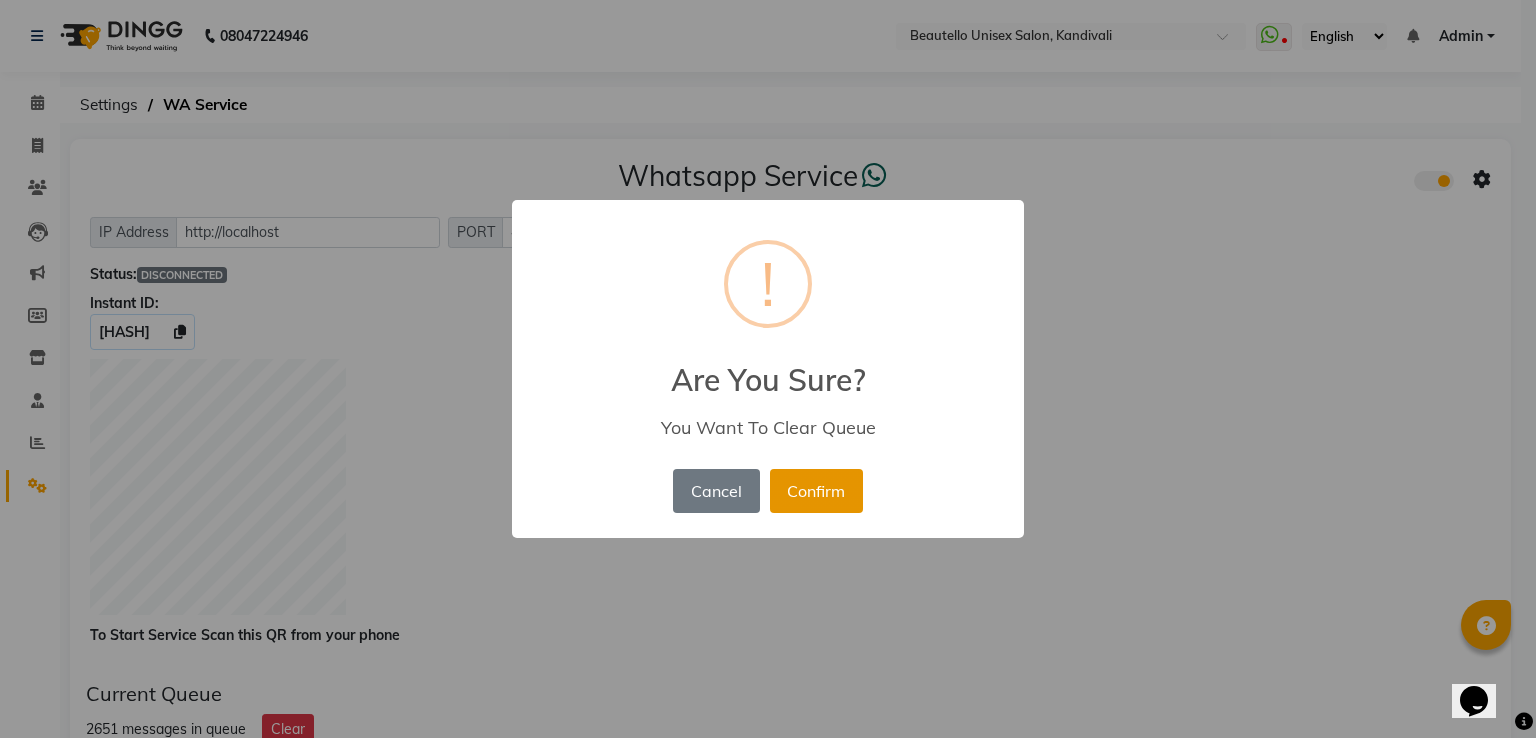 click on "Confirm" at bounding box center (816, 491) 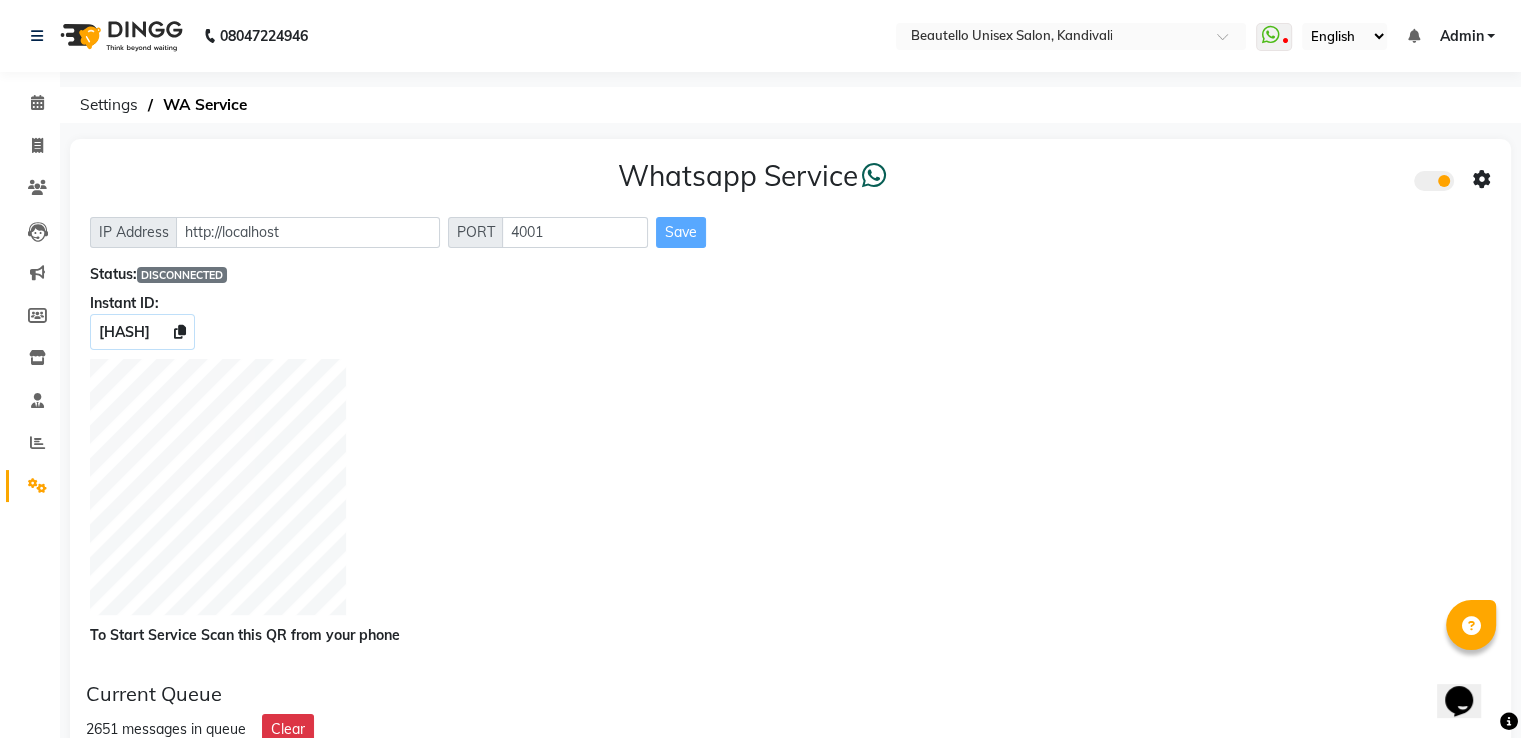 scroll, scrollTop: 5, scrollLeft: 0, axis: vertical 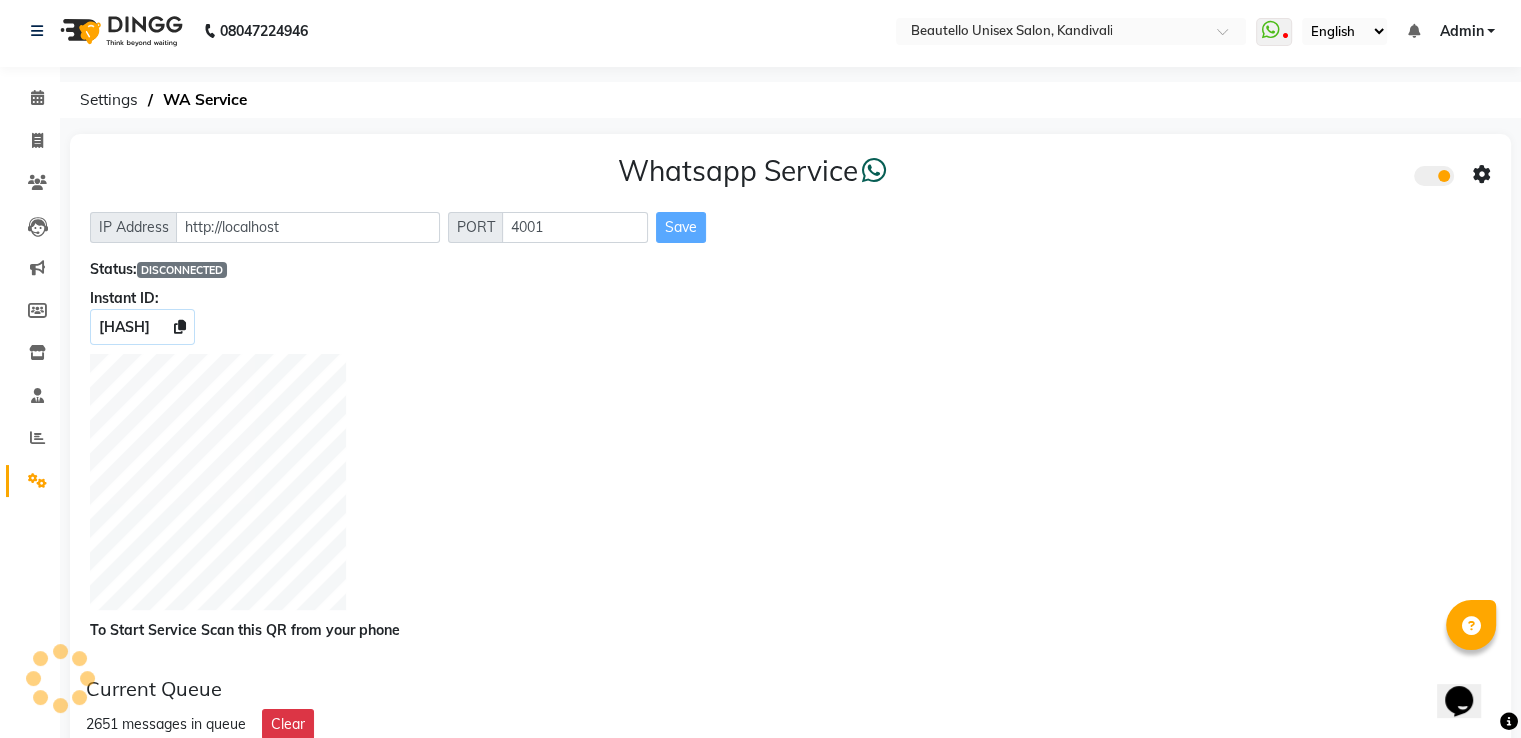 type 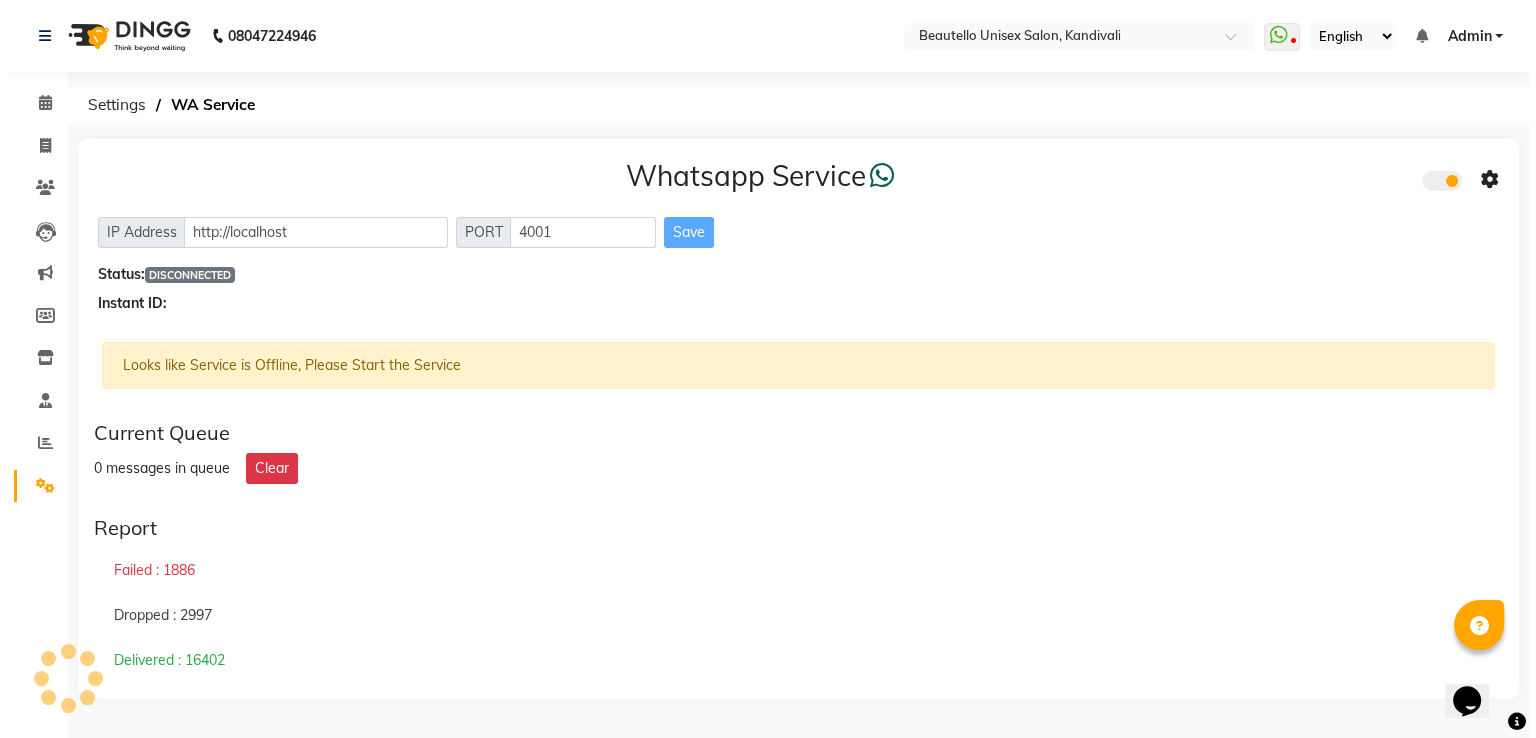scroll, scrollTop: 0, scrollLeft: 0, axis: both 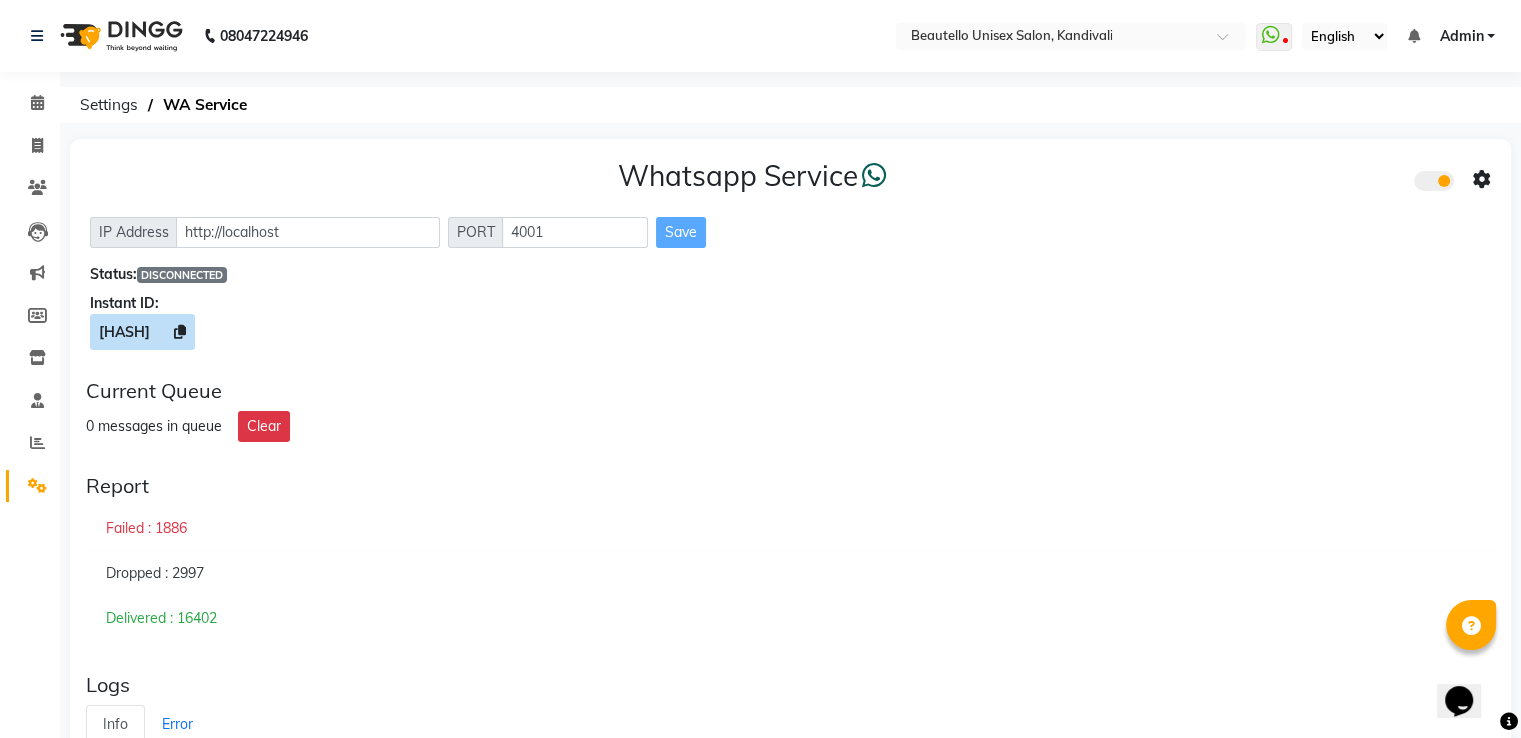 click 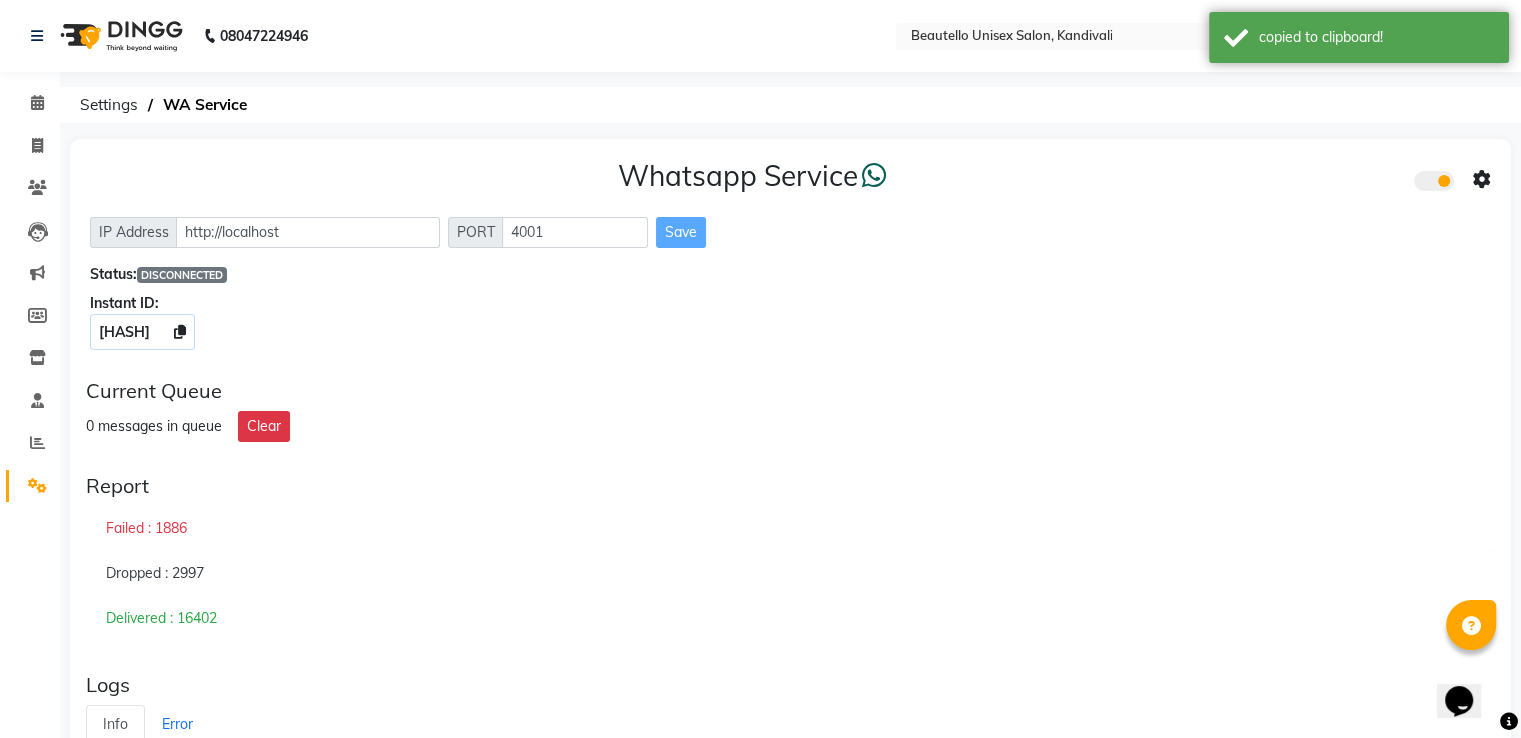 click 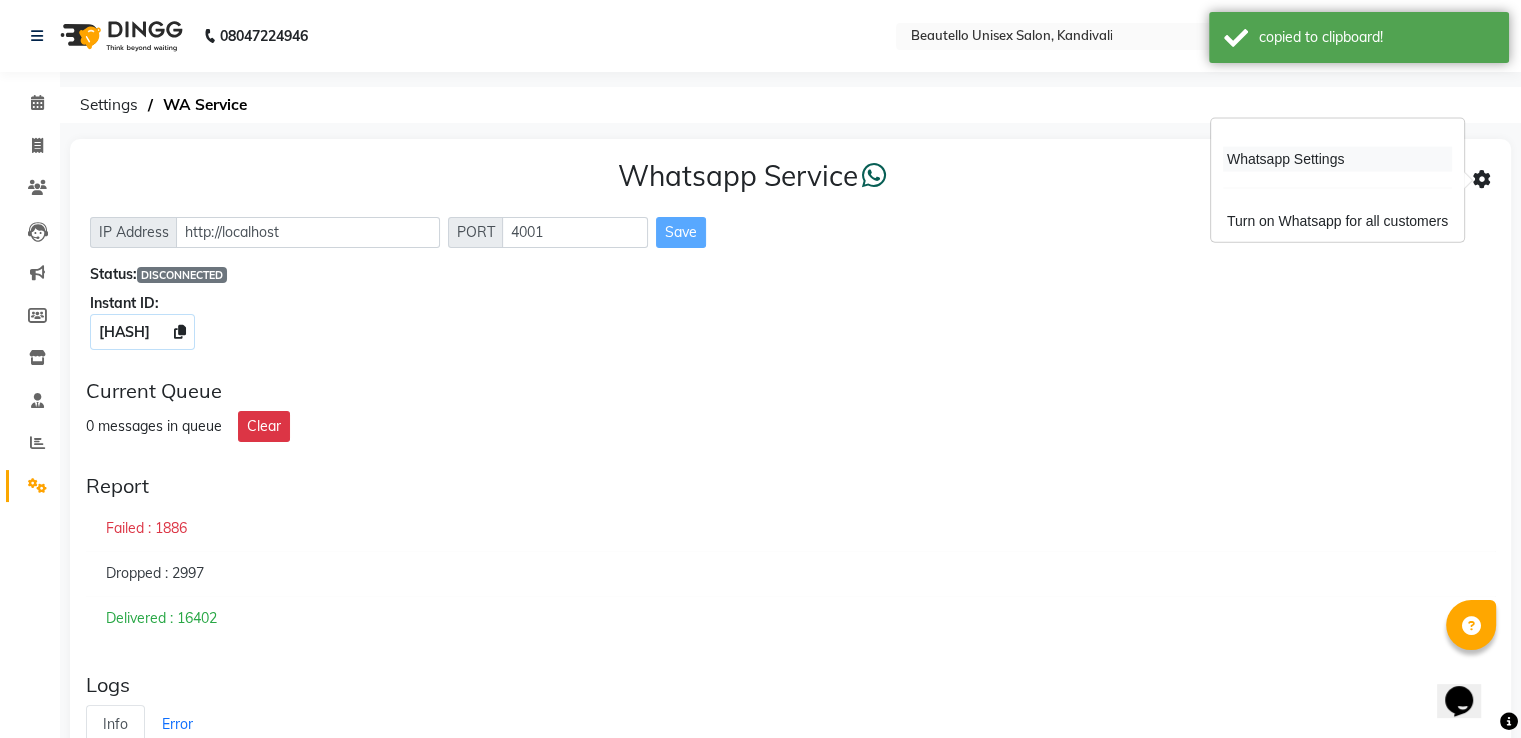 click on "Whatsapp Settings" at bounding box center (1337, 159) 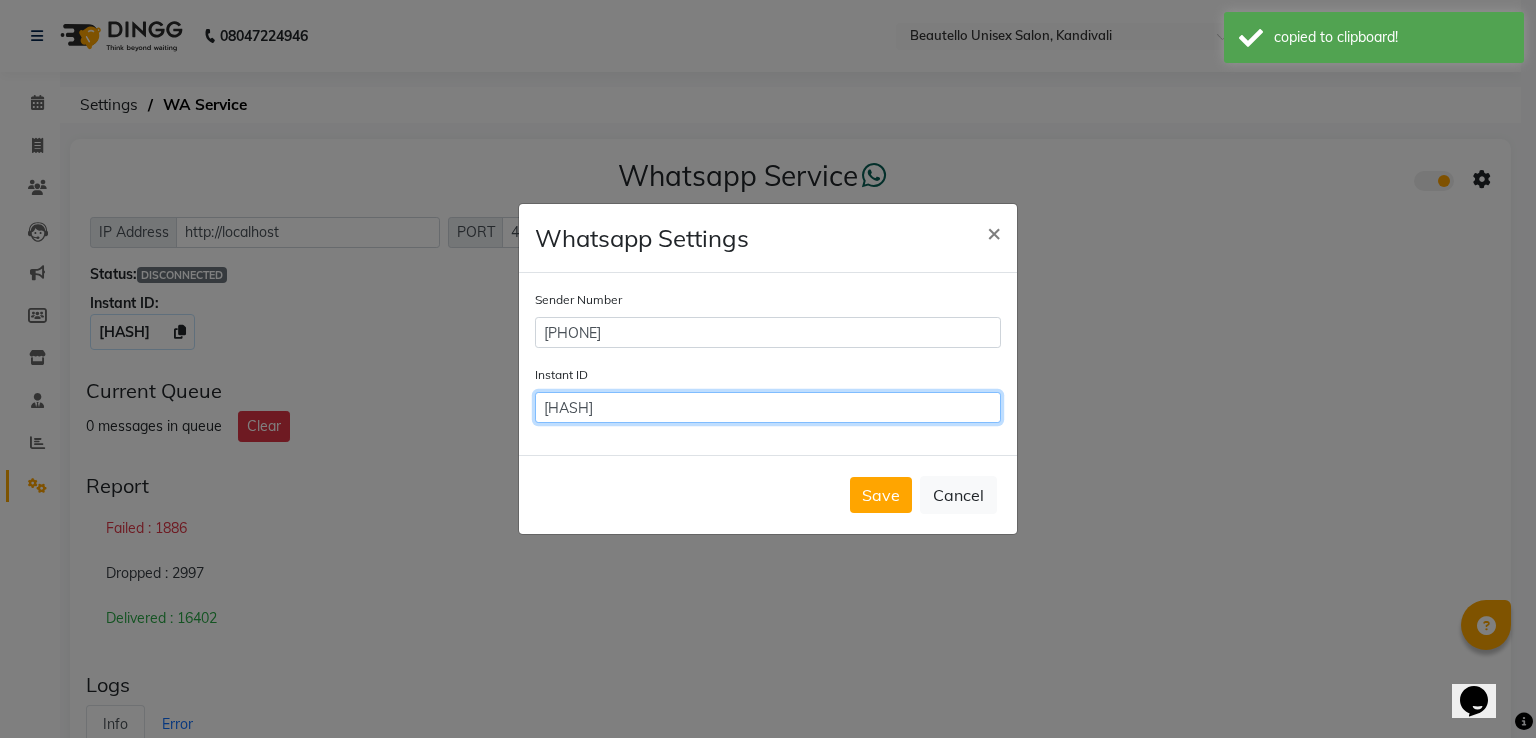 click on "[PASSWORD_HASH]" at bounding box center [768, 407] 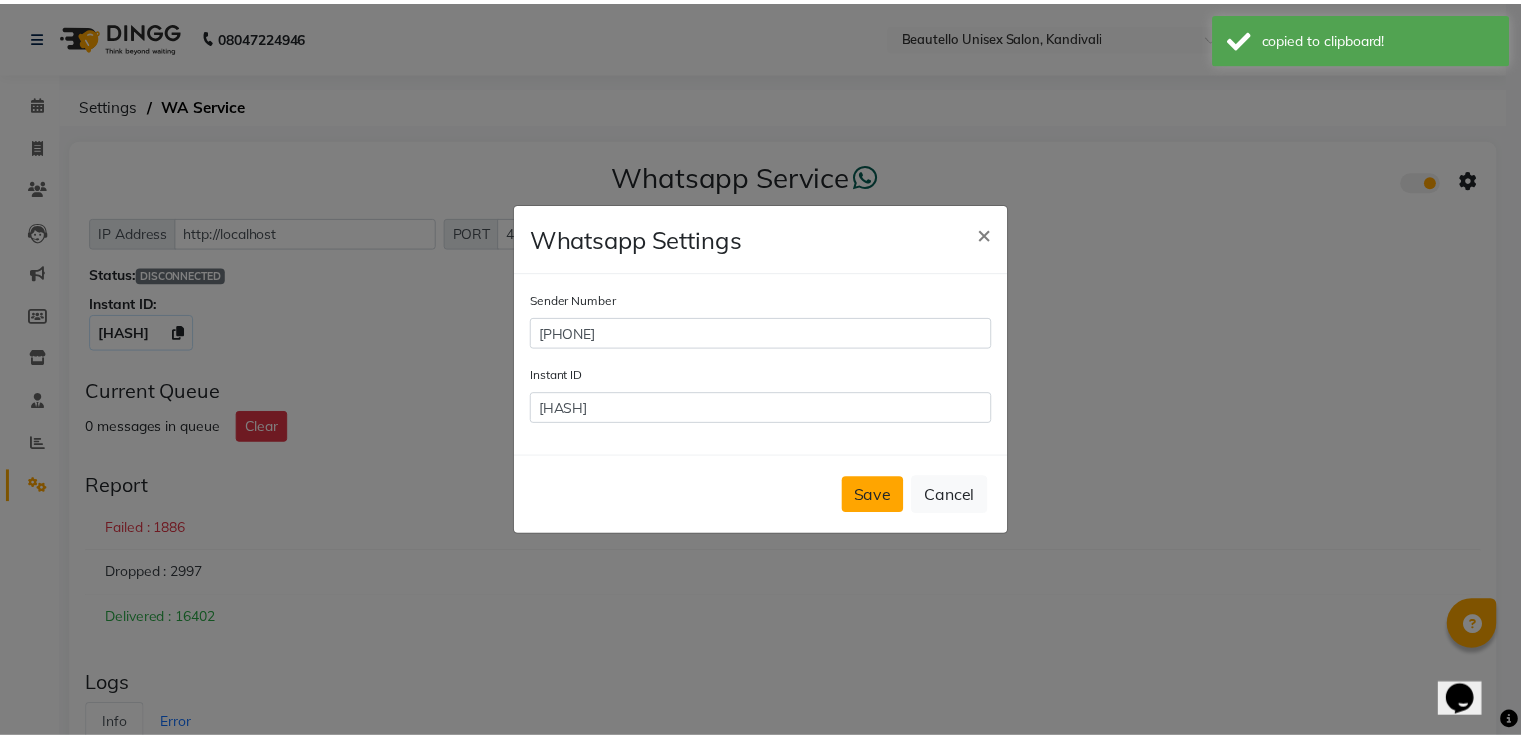 scroll, scrollTop: 0, scrollLeft: 0, axis: both 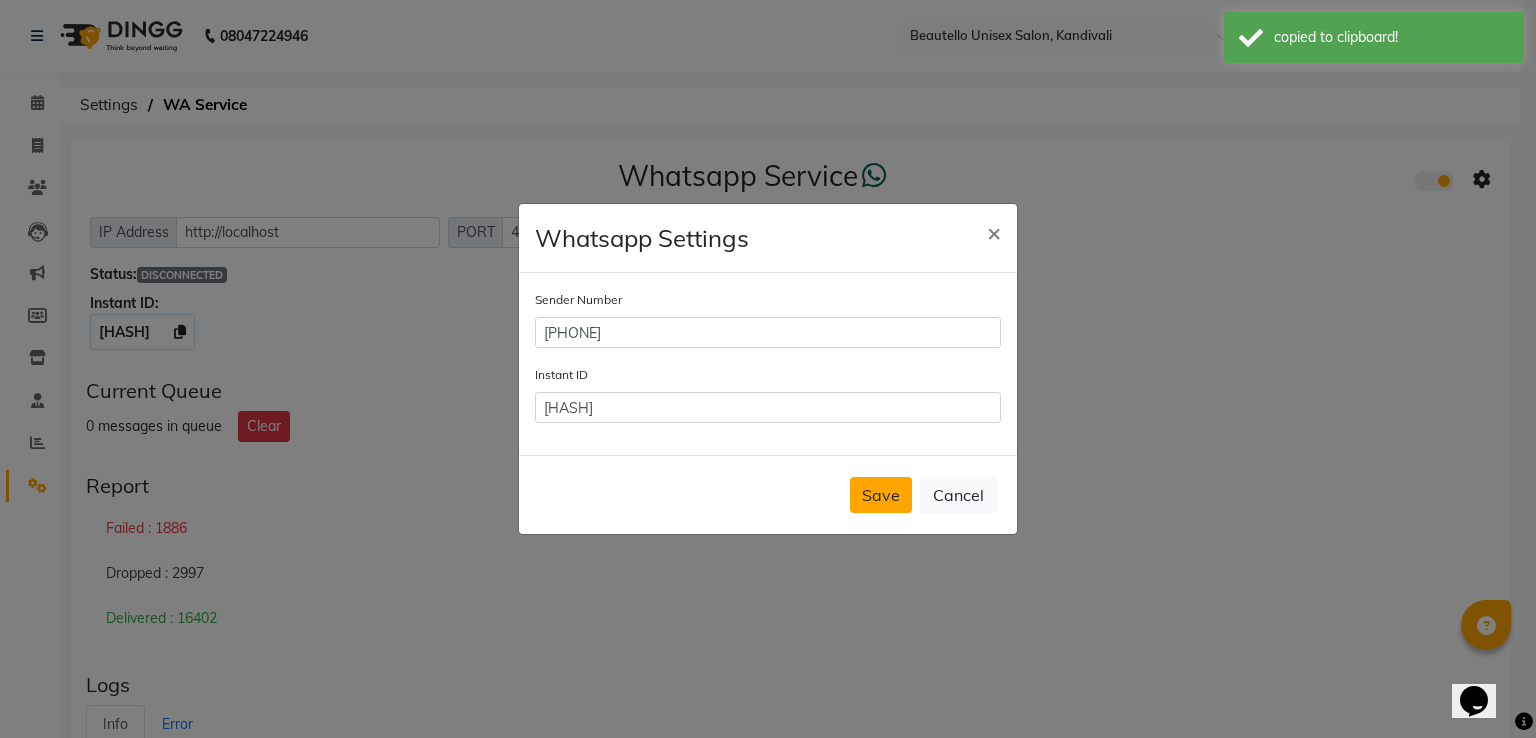 click on "Save" 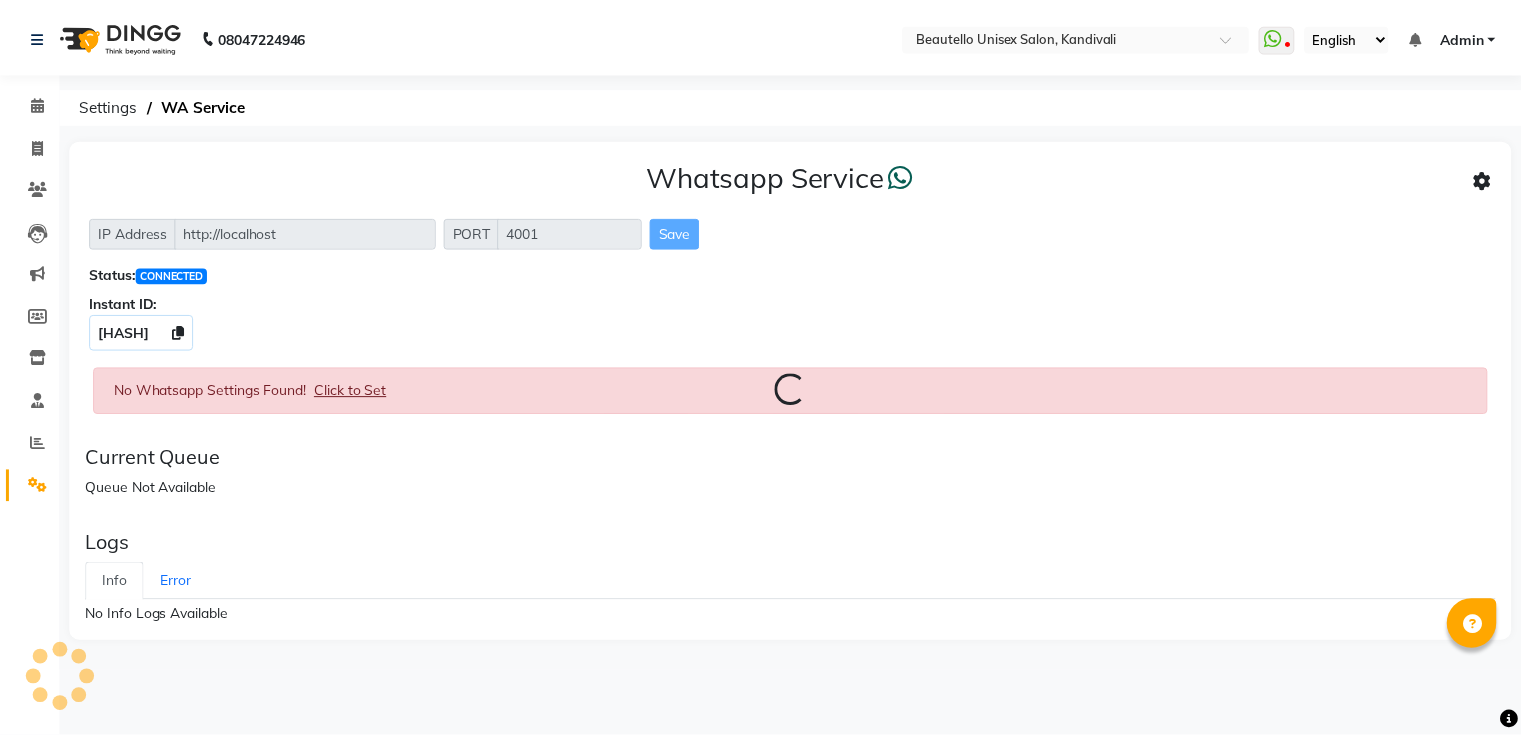 scroll, scrollTop: 0, scrollLeft: 0, axis: both 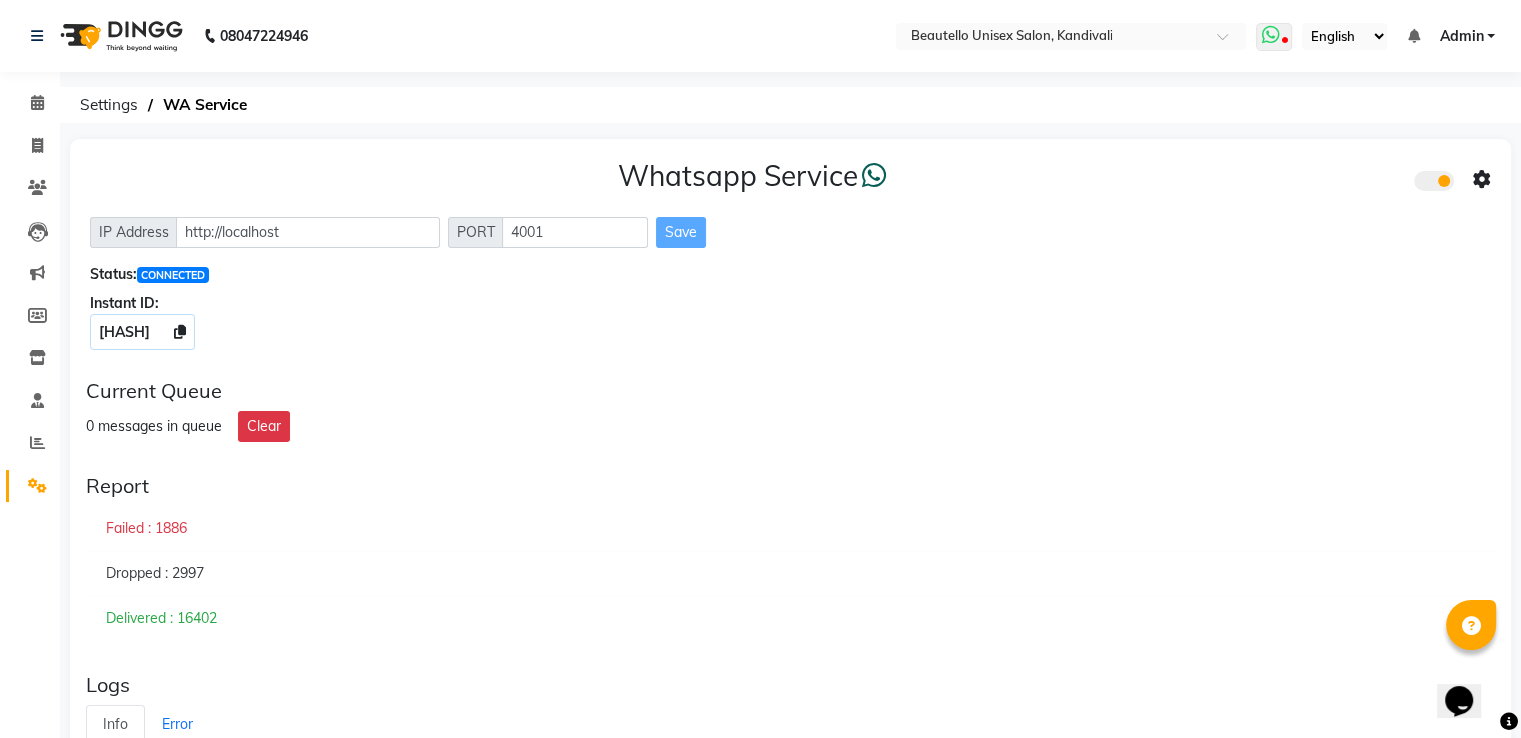 click at bounding box center (1274, 37) 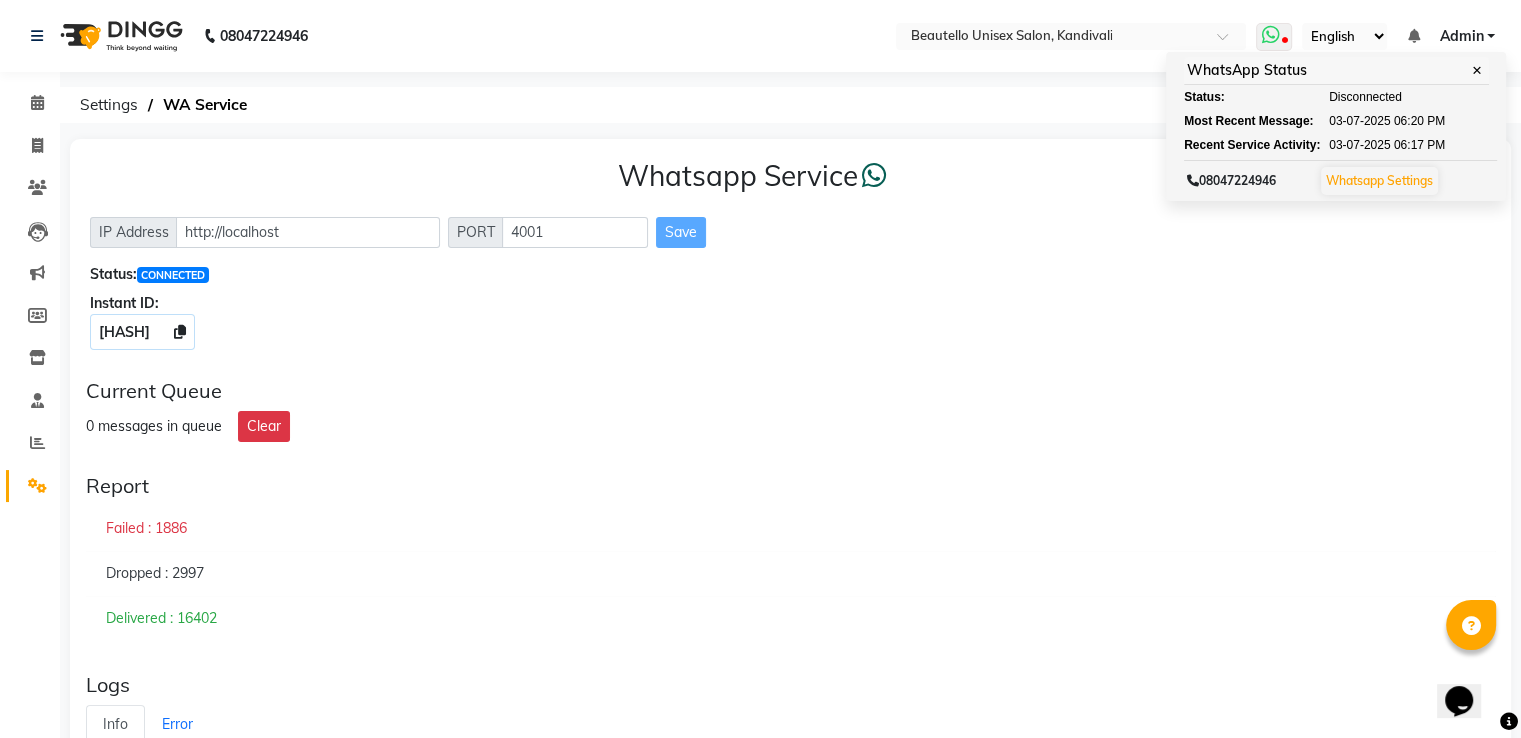 click at bounding box center (1274, 37) 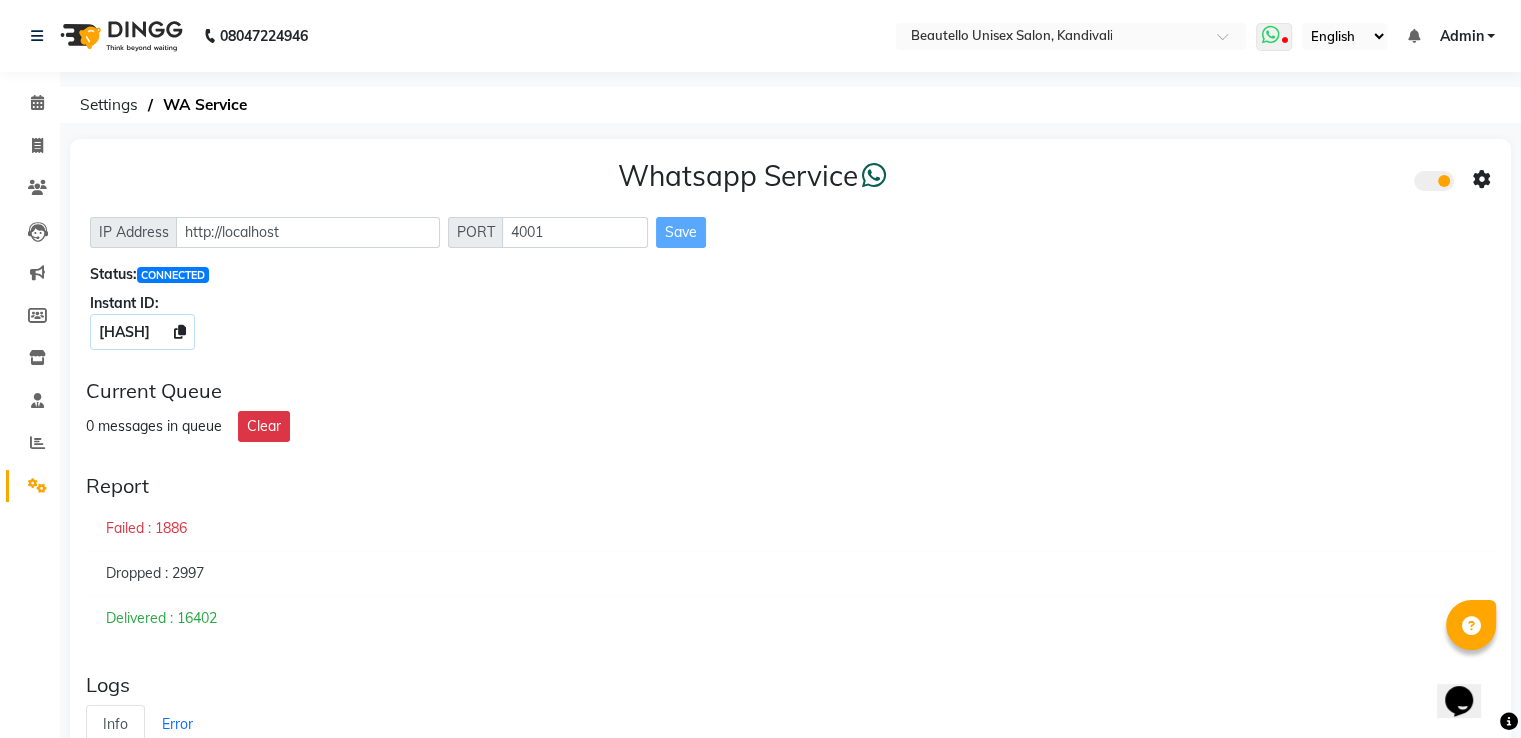 click at bounding box center (1274, 37) 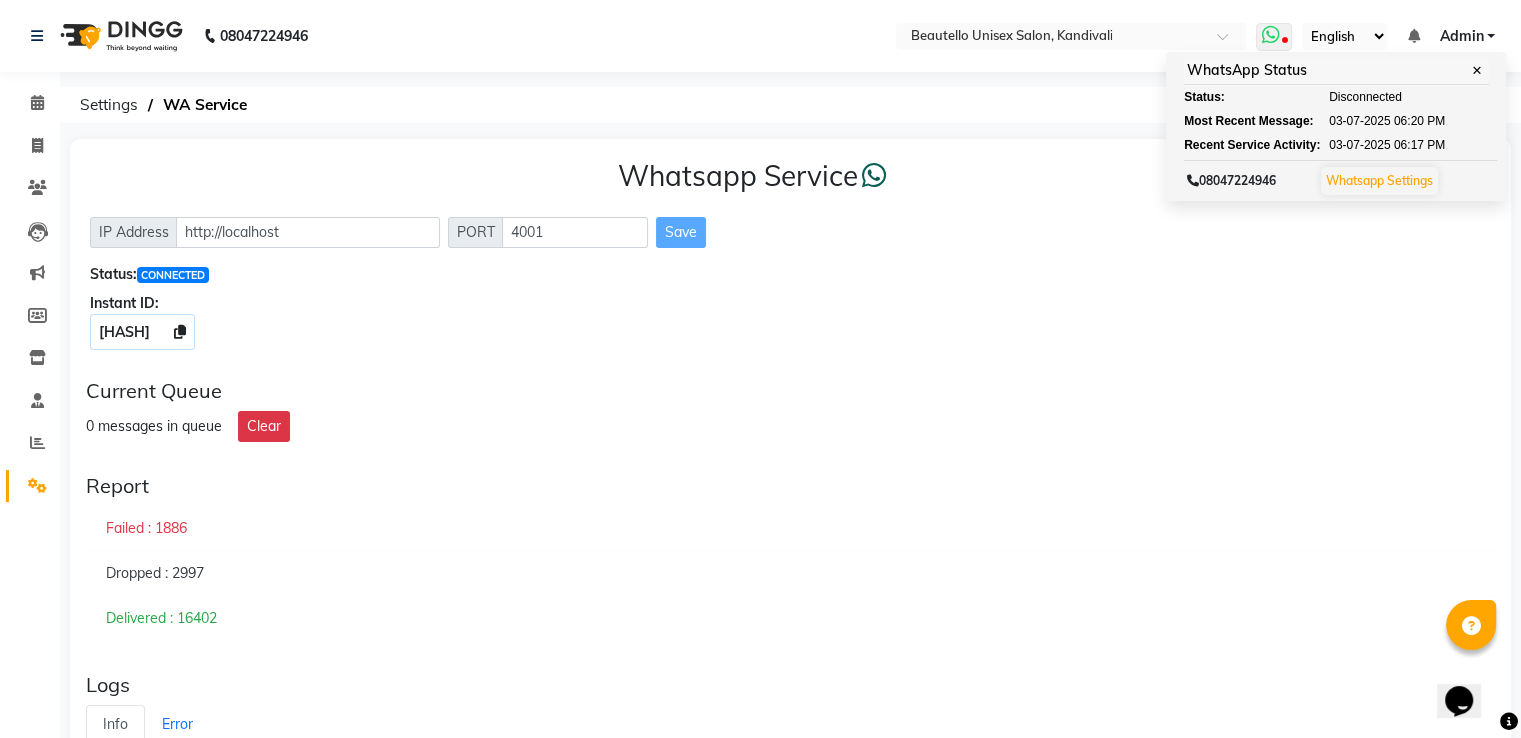click on "Whatsapp Settings" at bounding box center [1379, 180] 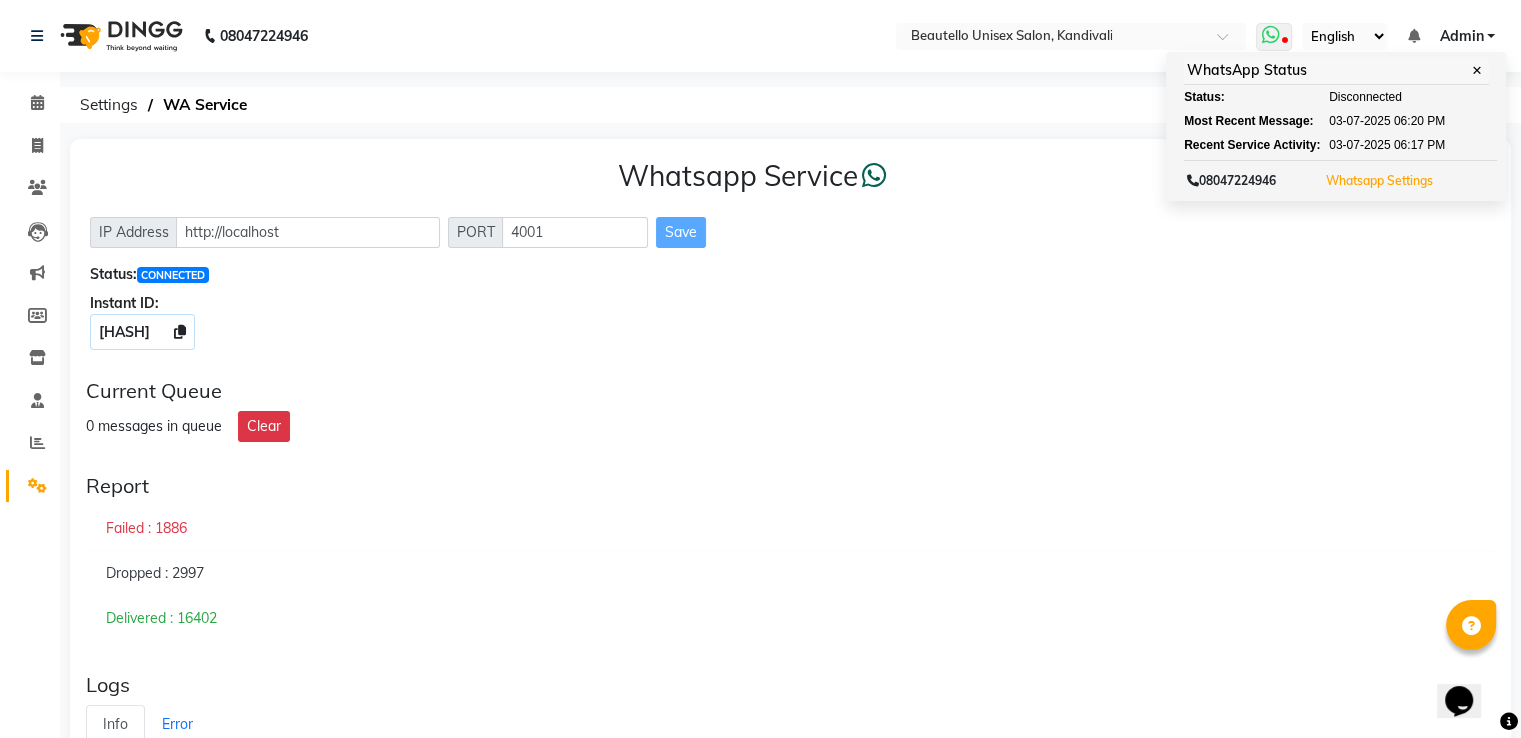 click on "Whatsapp Settings" at bounding box center [1379, 181] 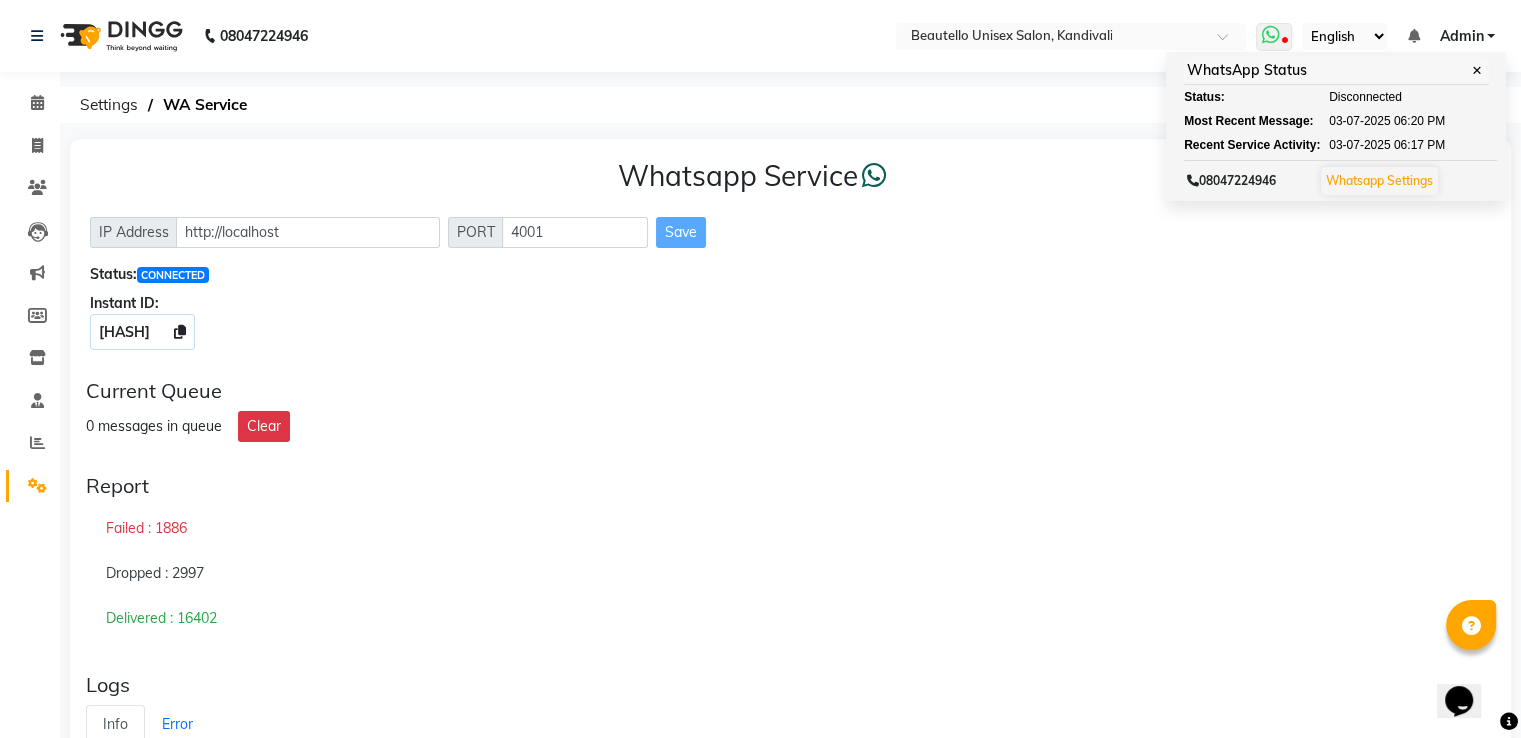 click on "Whatsapp Settings" at bounding box center [1379, 180] 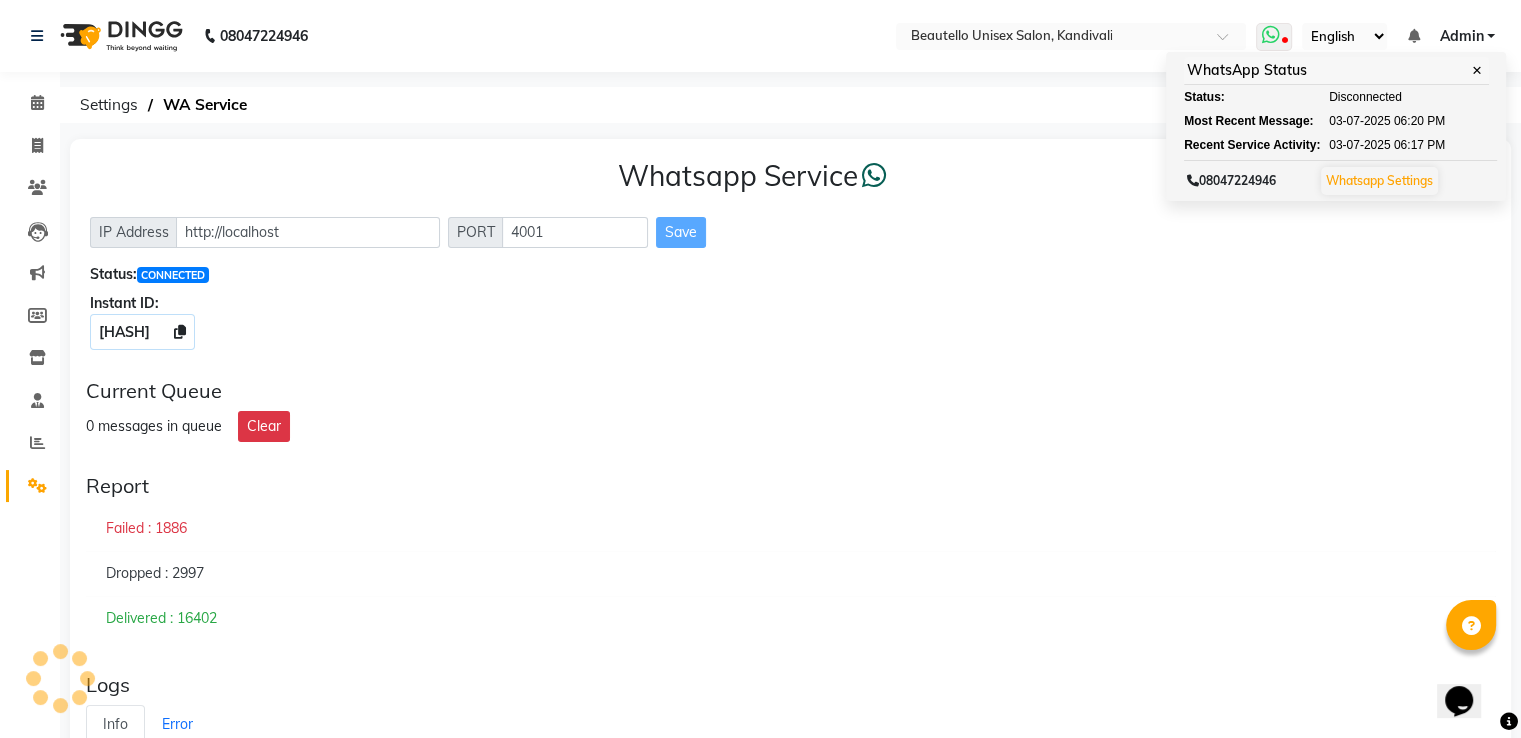 click on "Whatsapp Settings" at bounding box center [1379, 180] 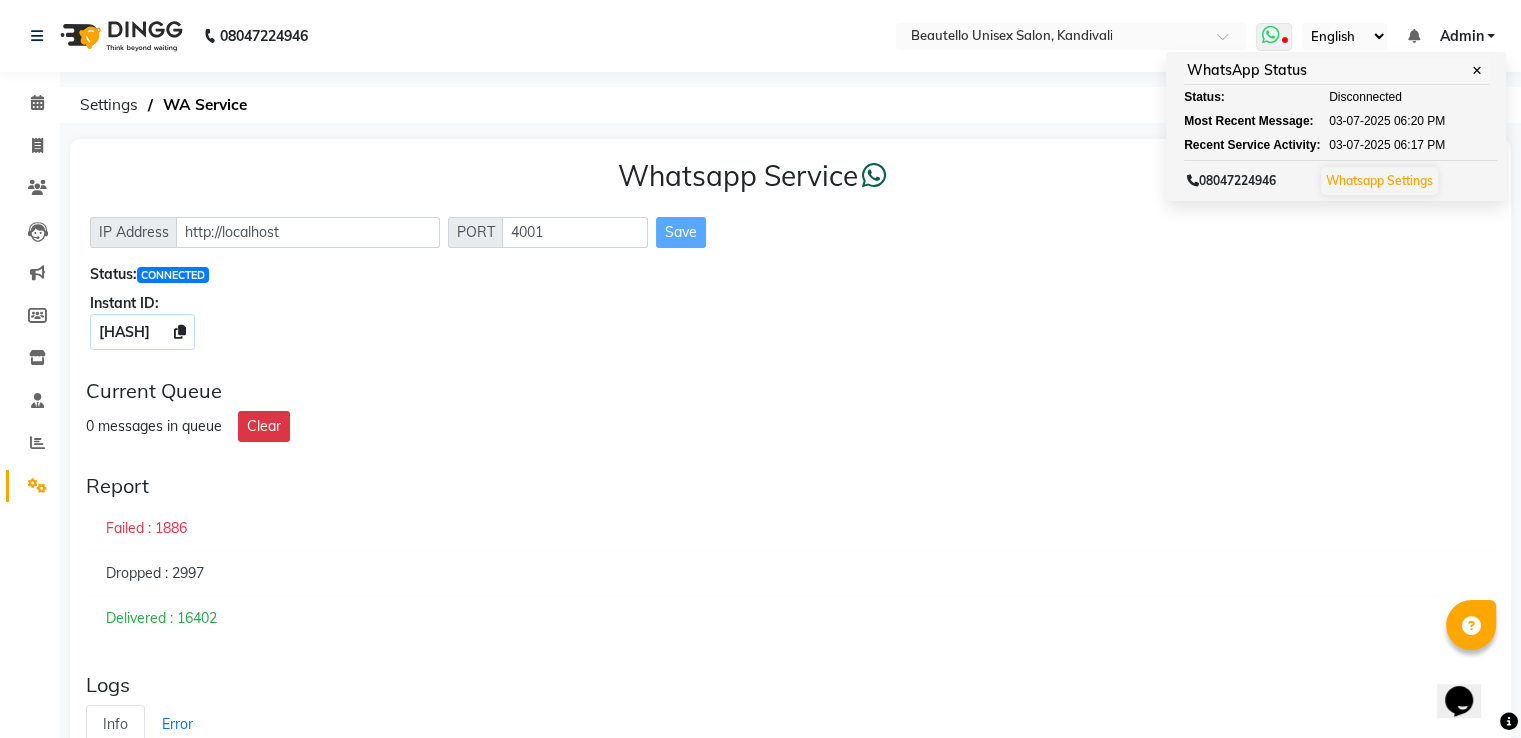 click on "Whatsapp Settings" at bounding box center (1379, 180) 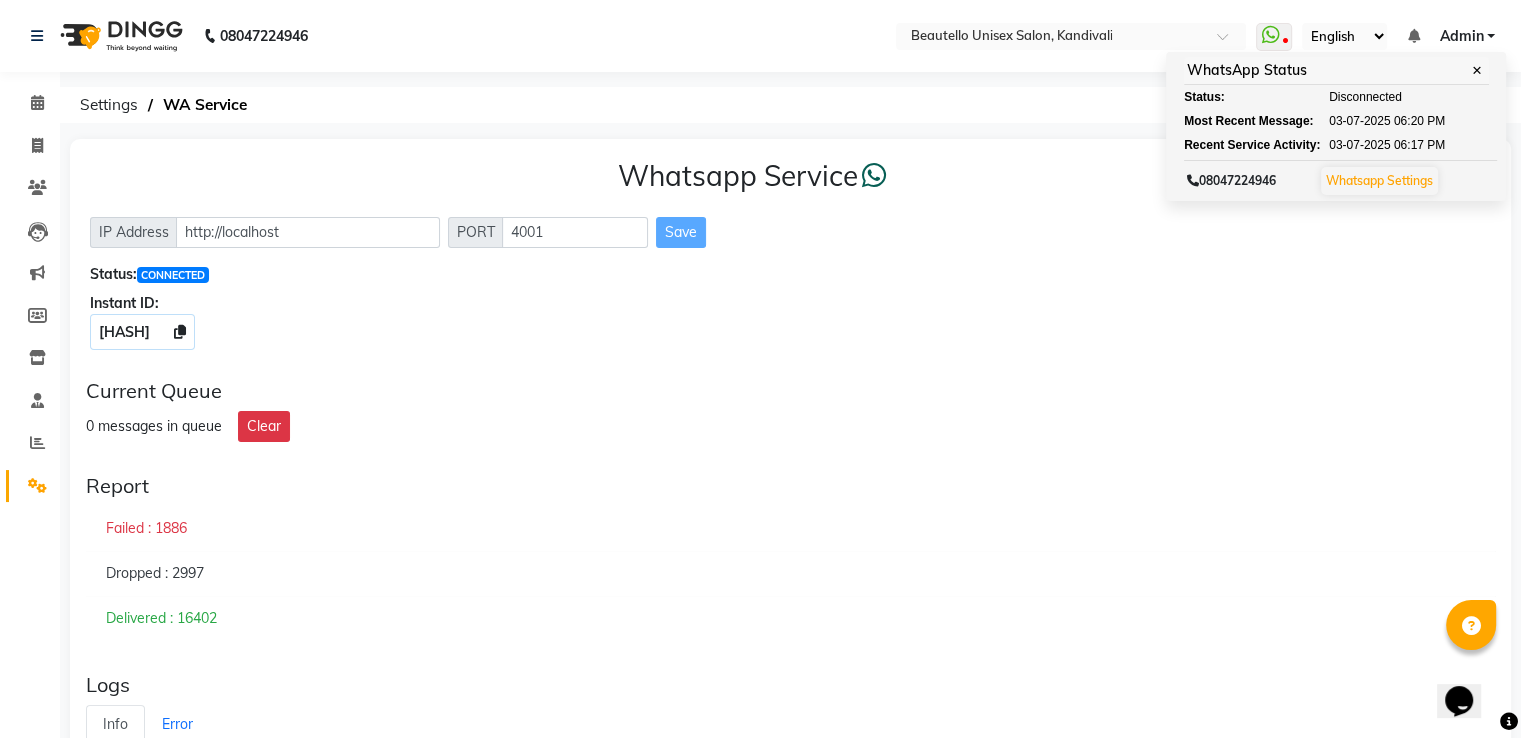 click on "IP Address http://localhost PORT 4001 Save" 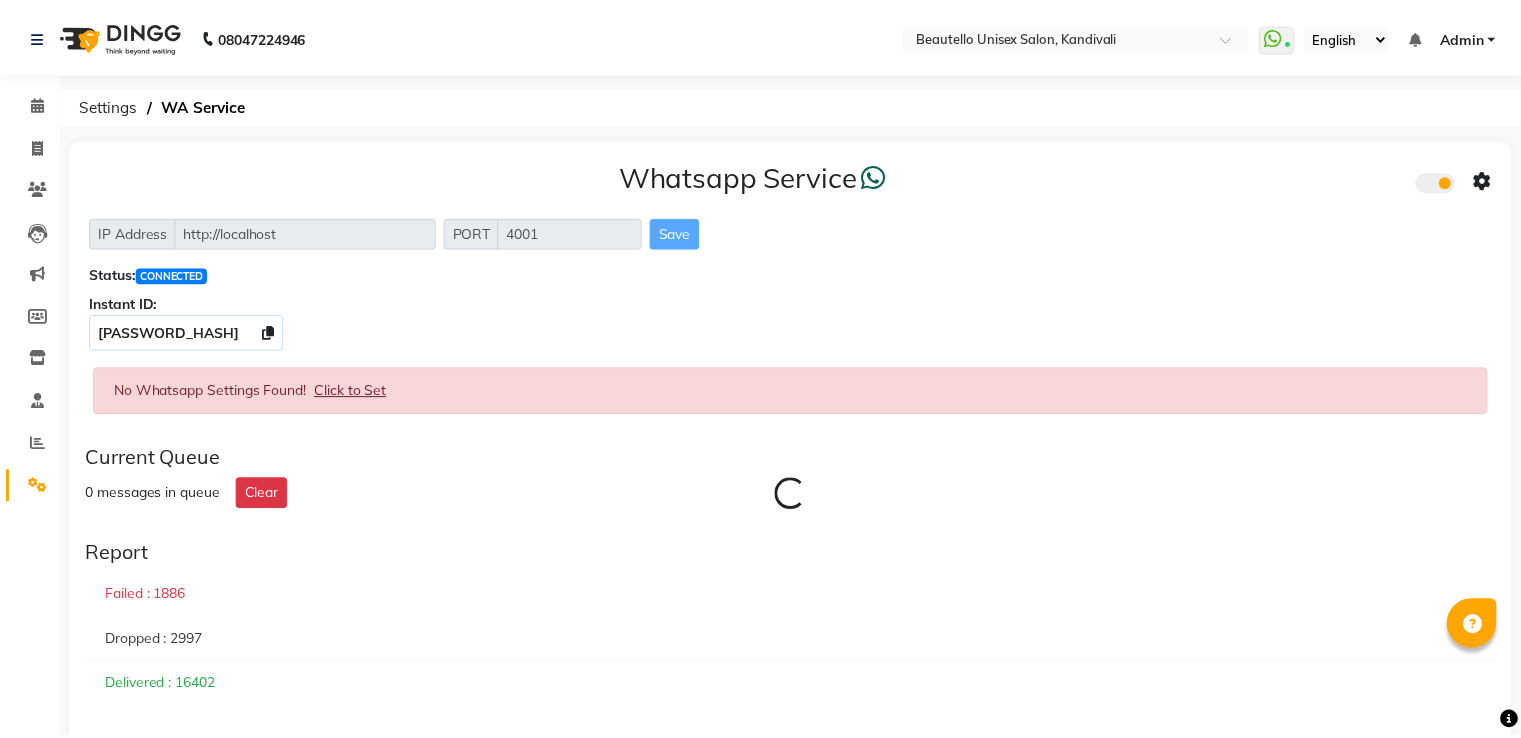 scroll, scrollTop: 0, scrollLeft: 0, axis: both 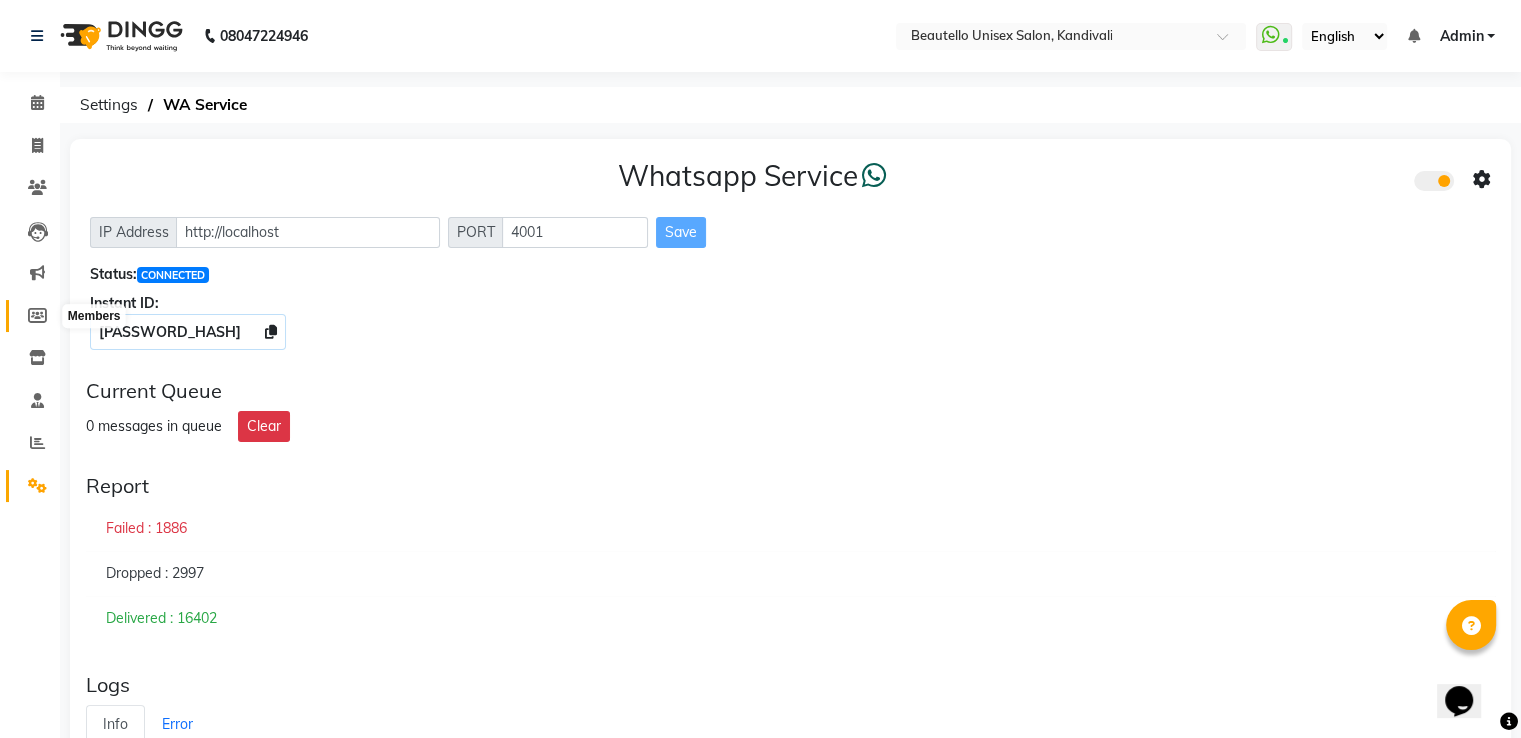 click 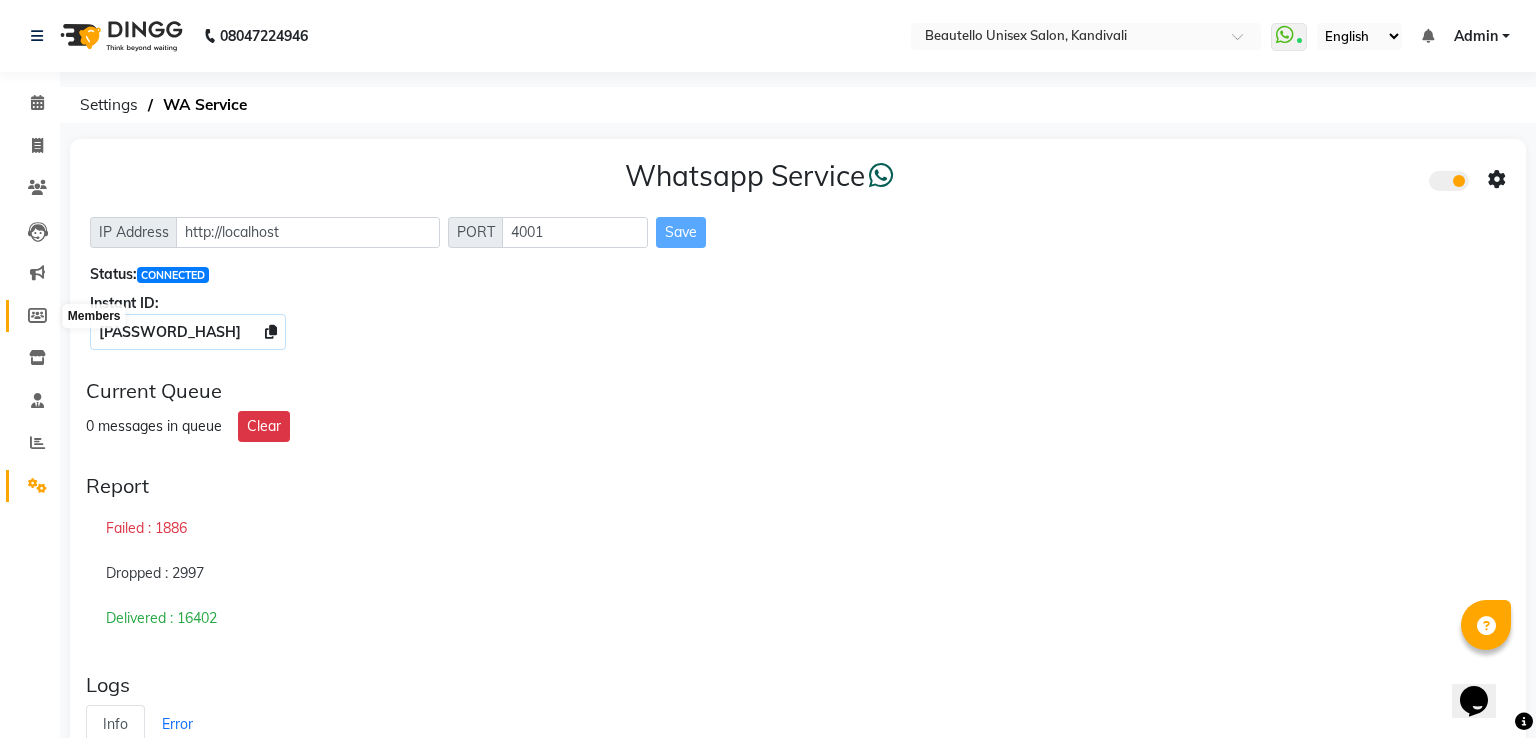 select 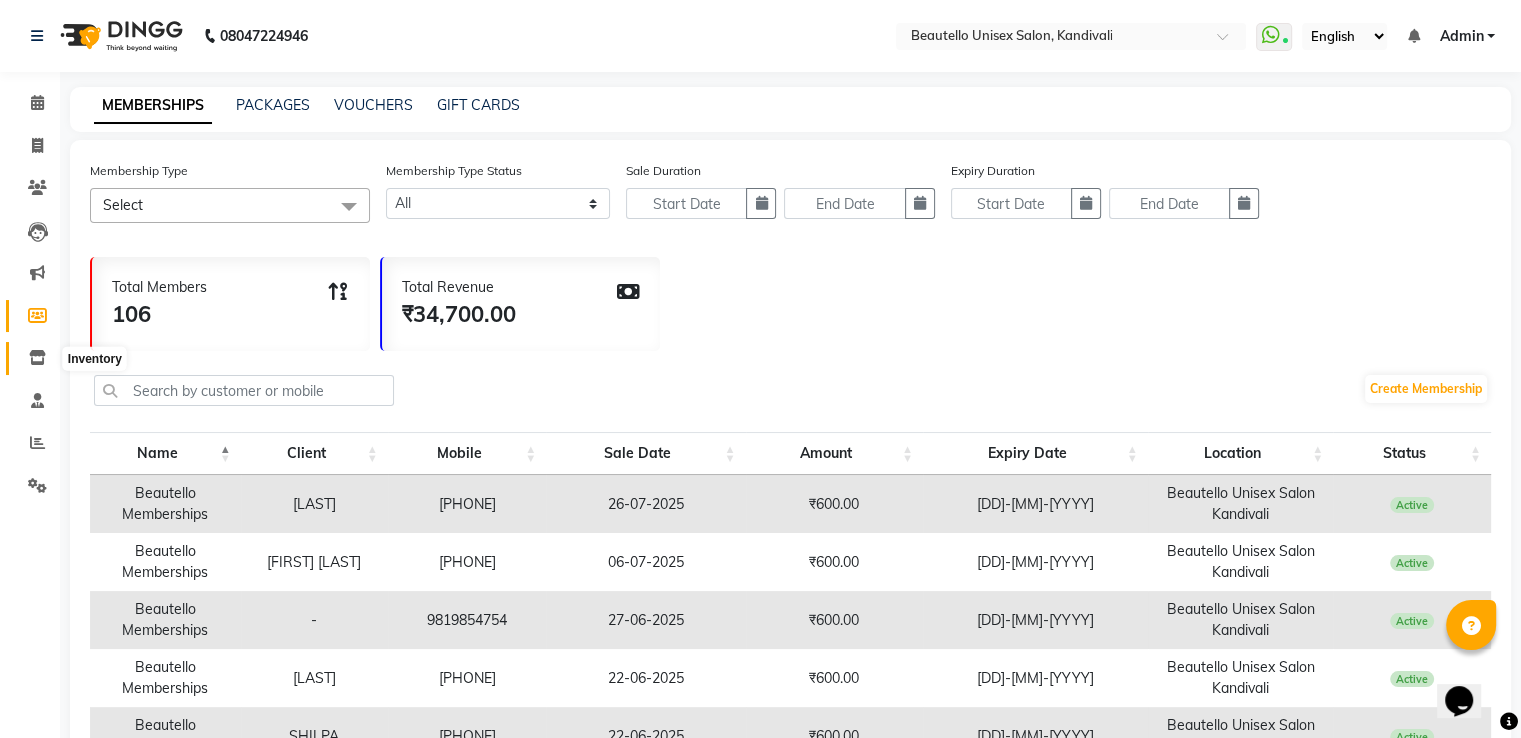 click 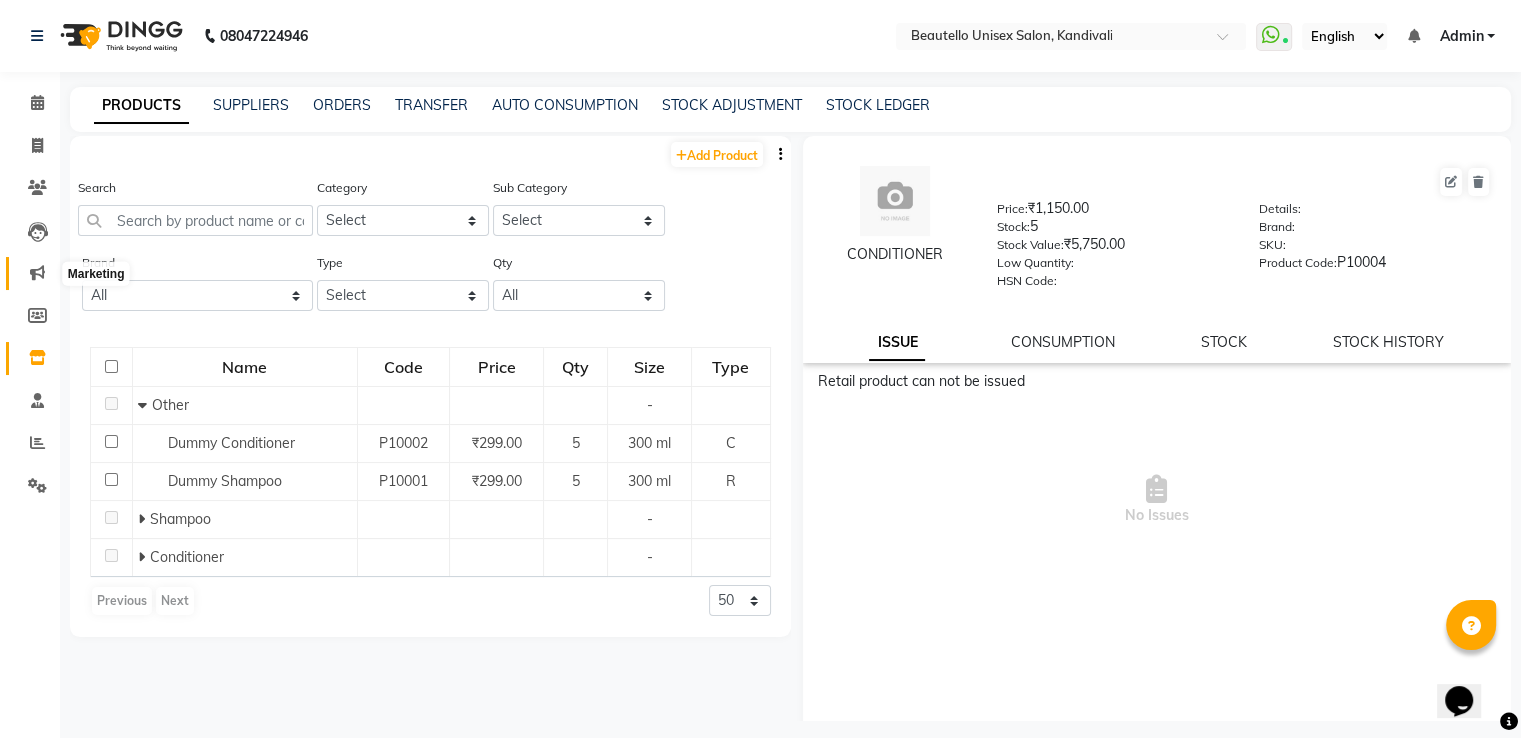 click 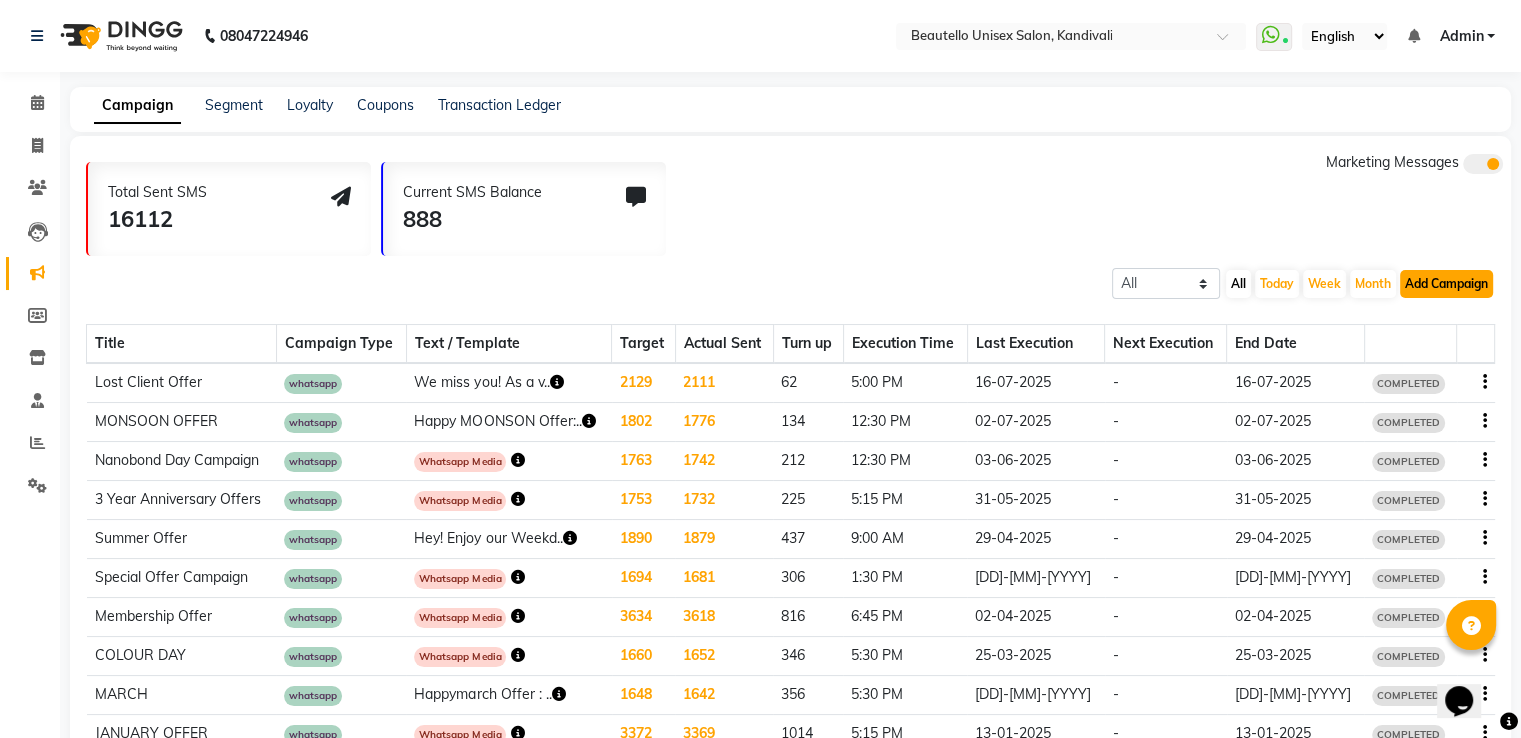 click on "Add Campaign" at bounding box center [1446, 284] 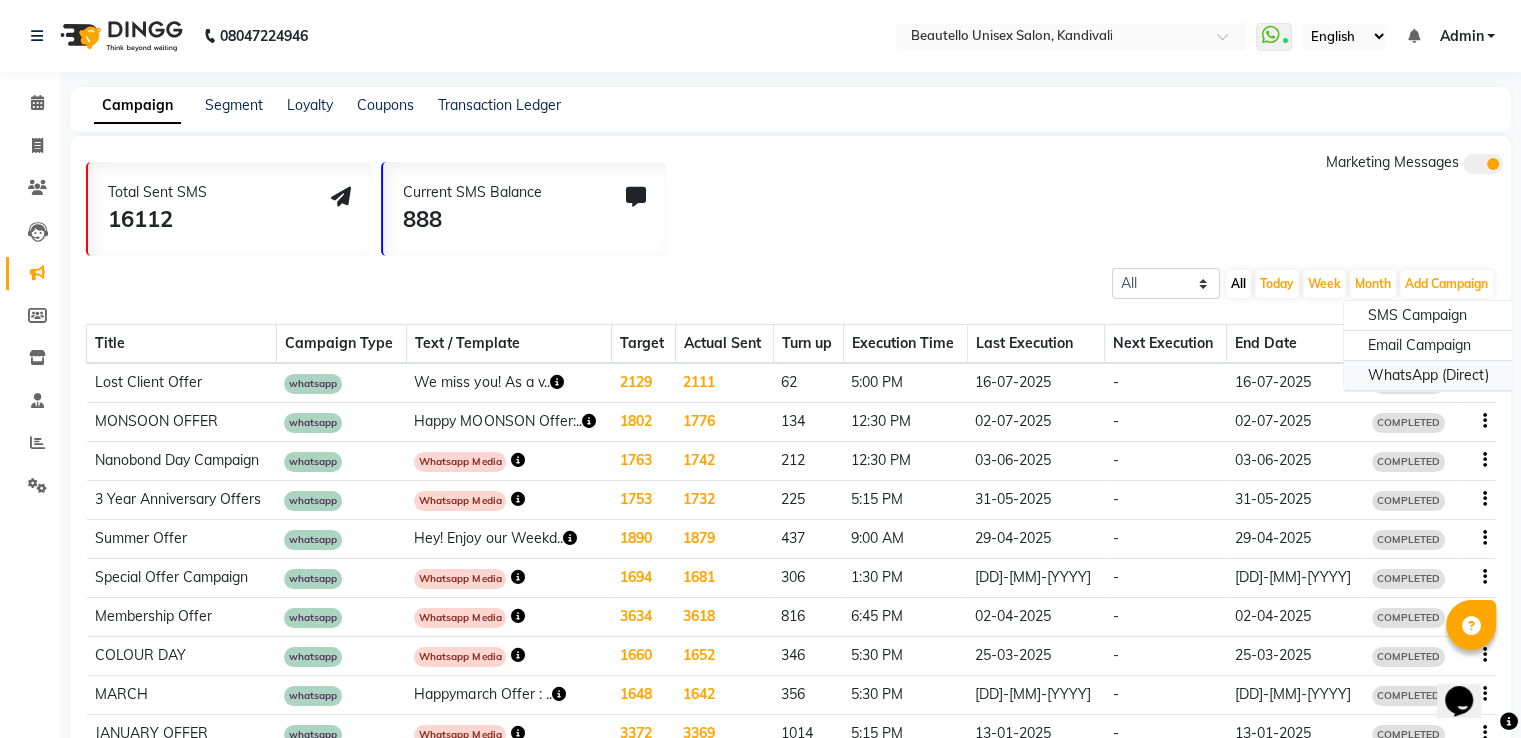click on "WhatsApp (Direct)" 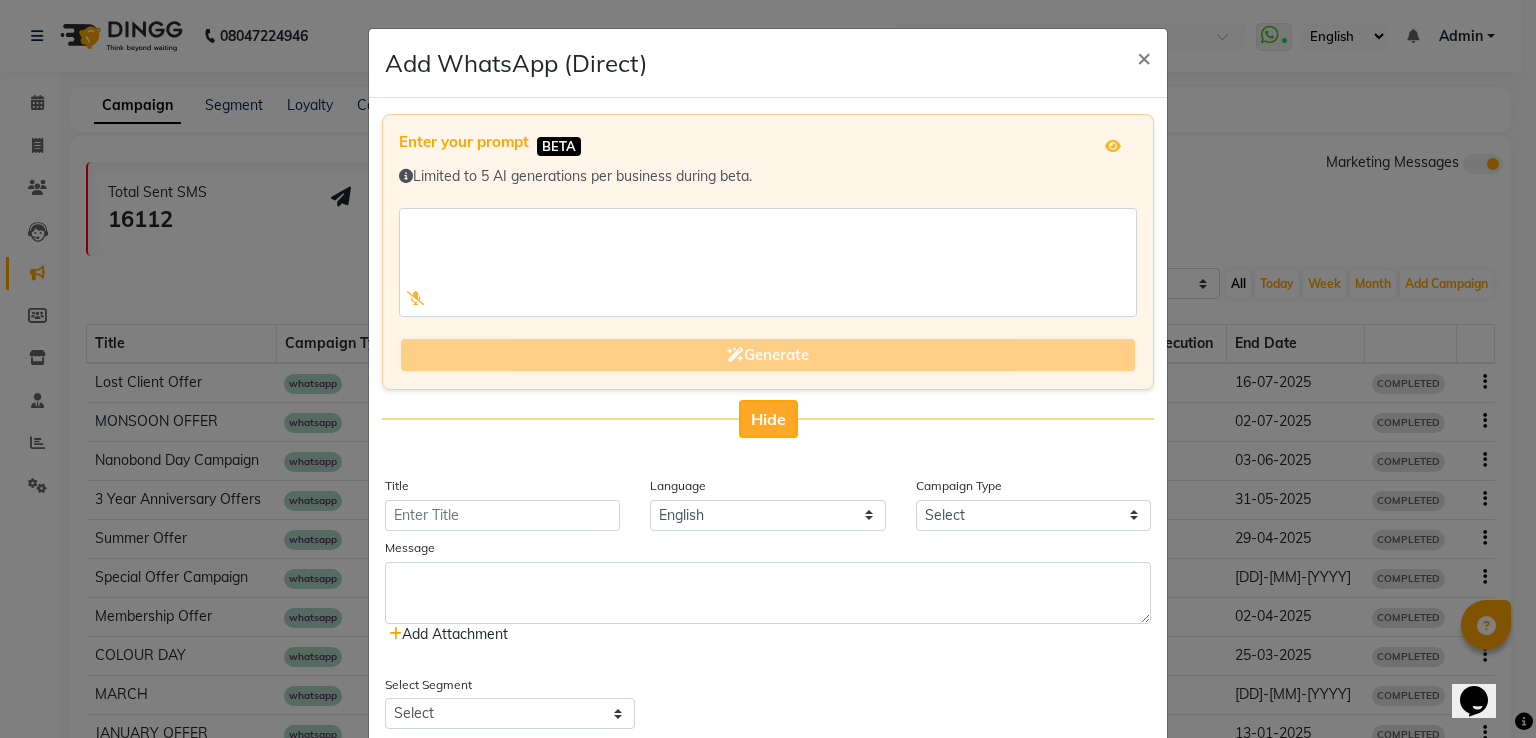 click on "Hide" 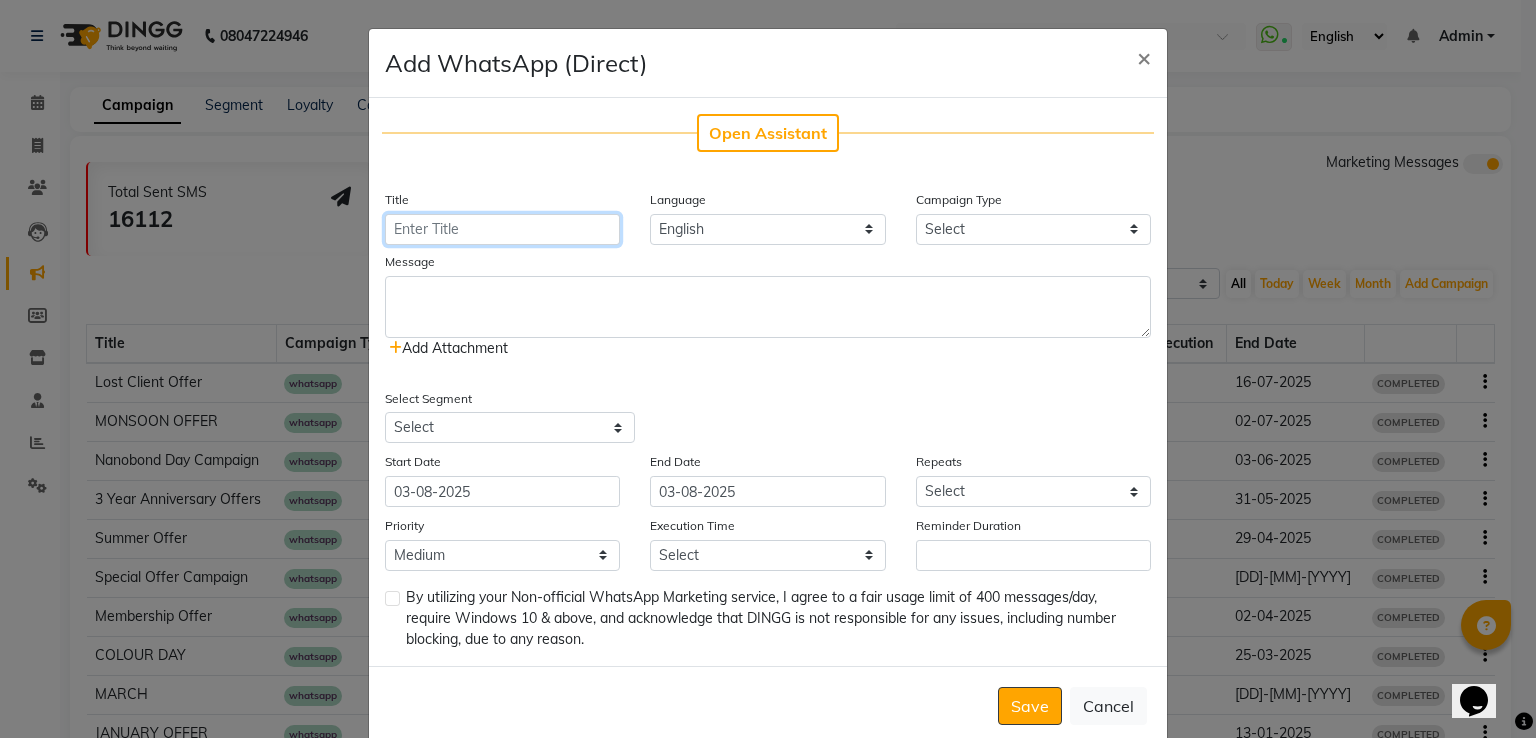 click on "Title" at bounding box center [502, 229] 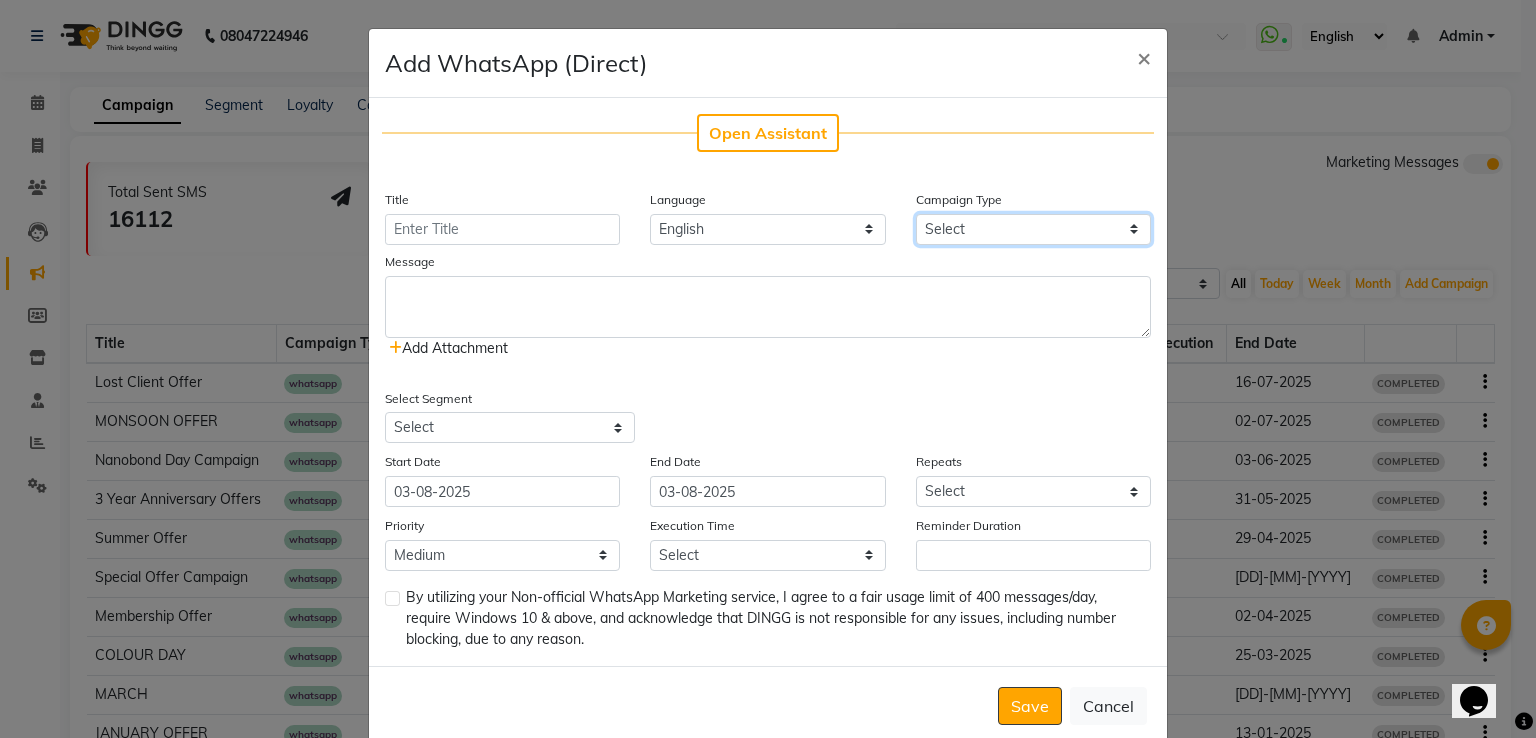 click on "Select Birthday Anniversary Promotional Service reminder" at bounding box center [1033, 229] 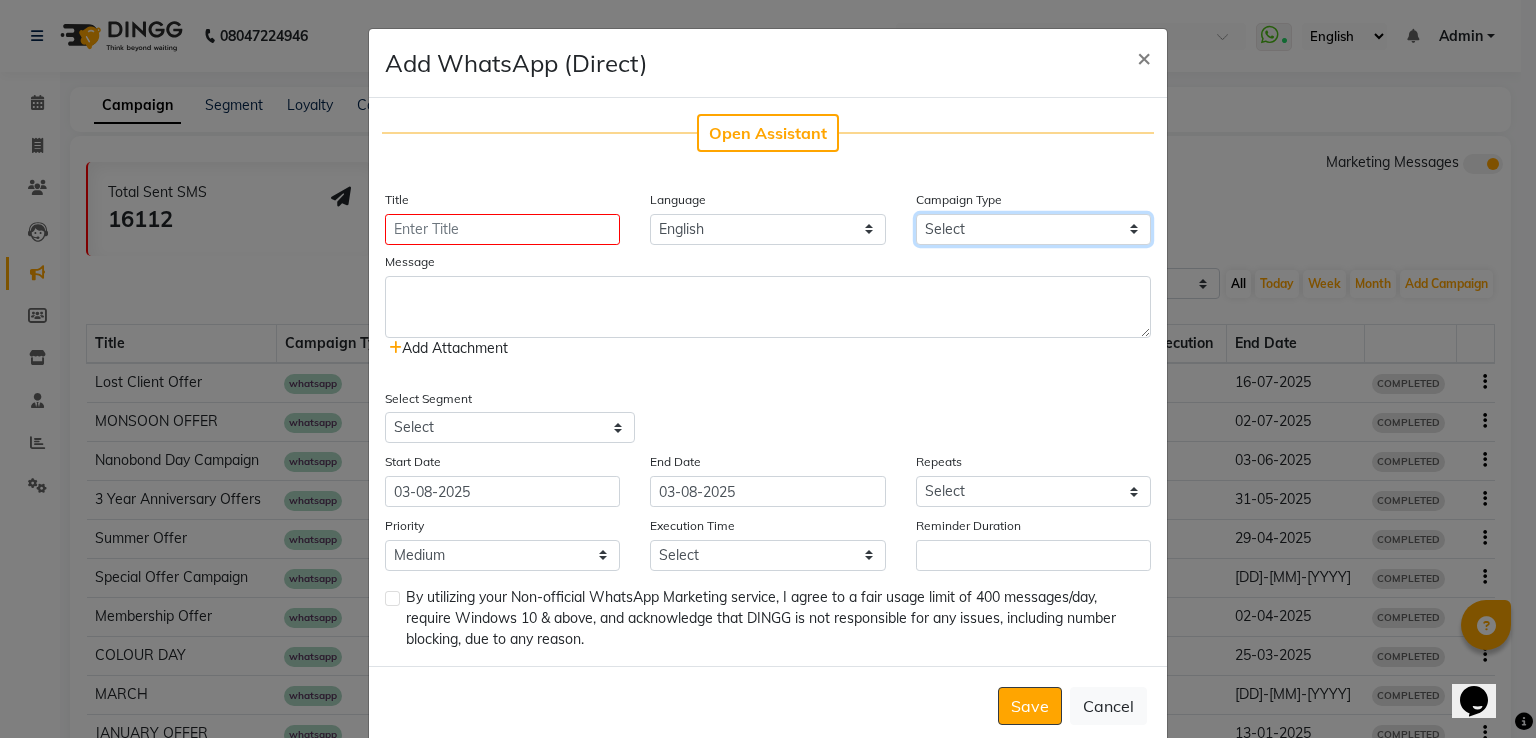click on "Select Birthday Anniversary Promotional Service reminder" at bounding box center [1033, 229] 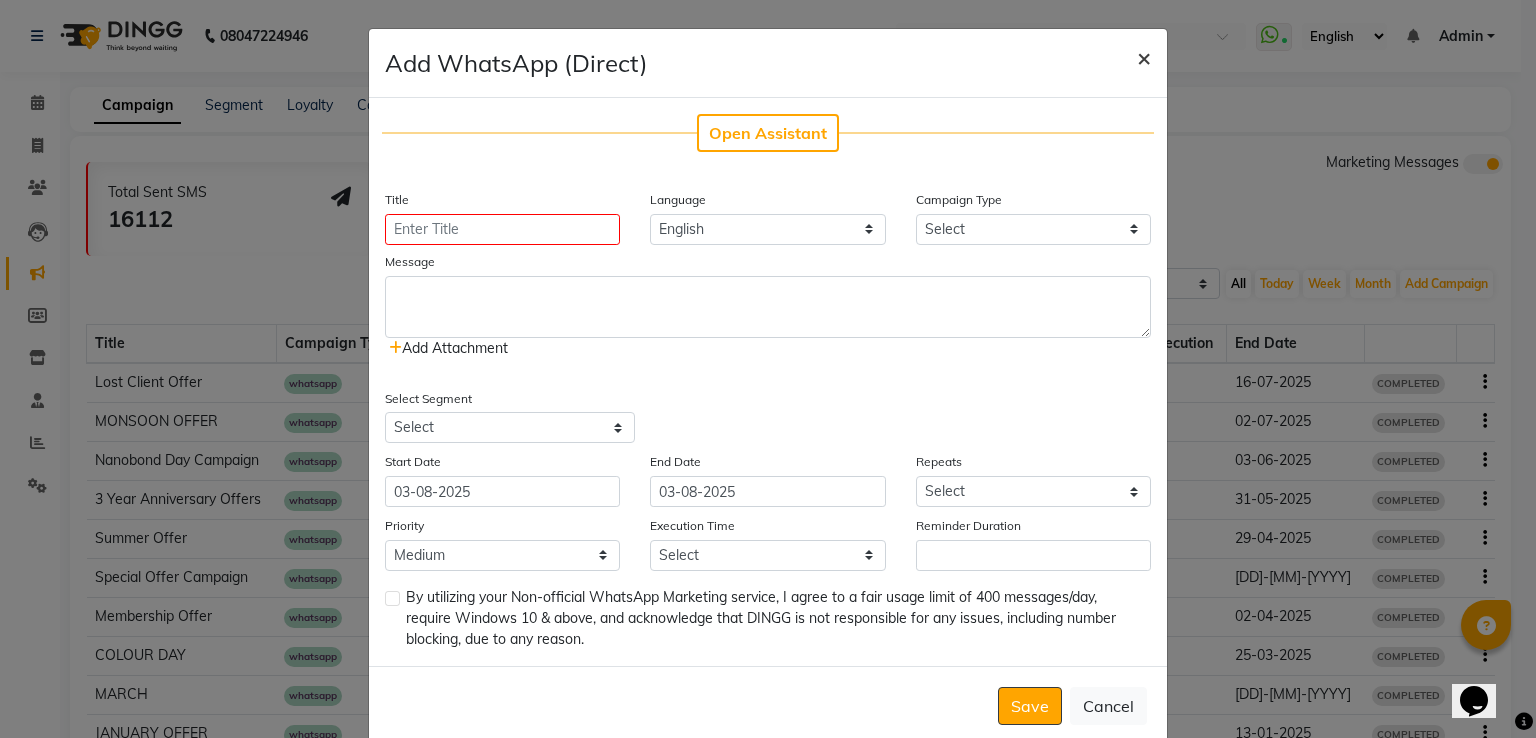 click on "×" 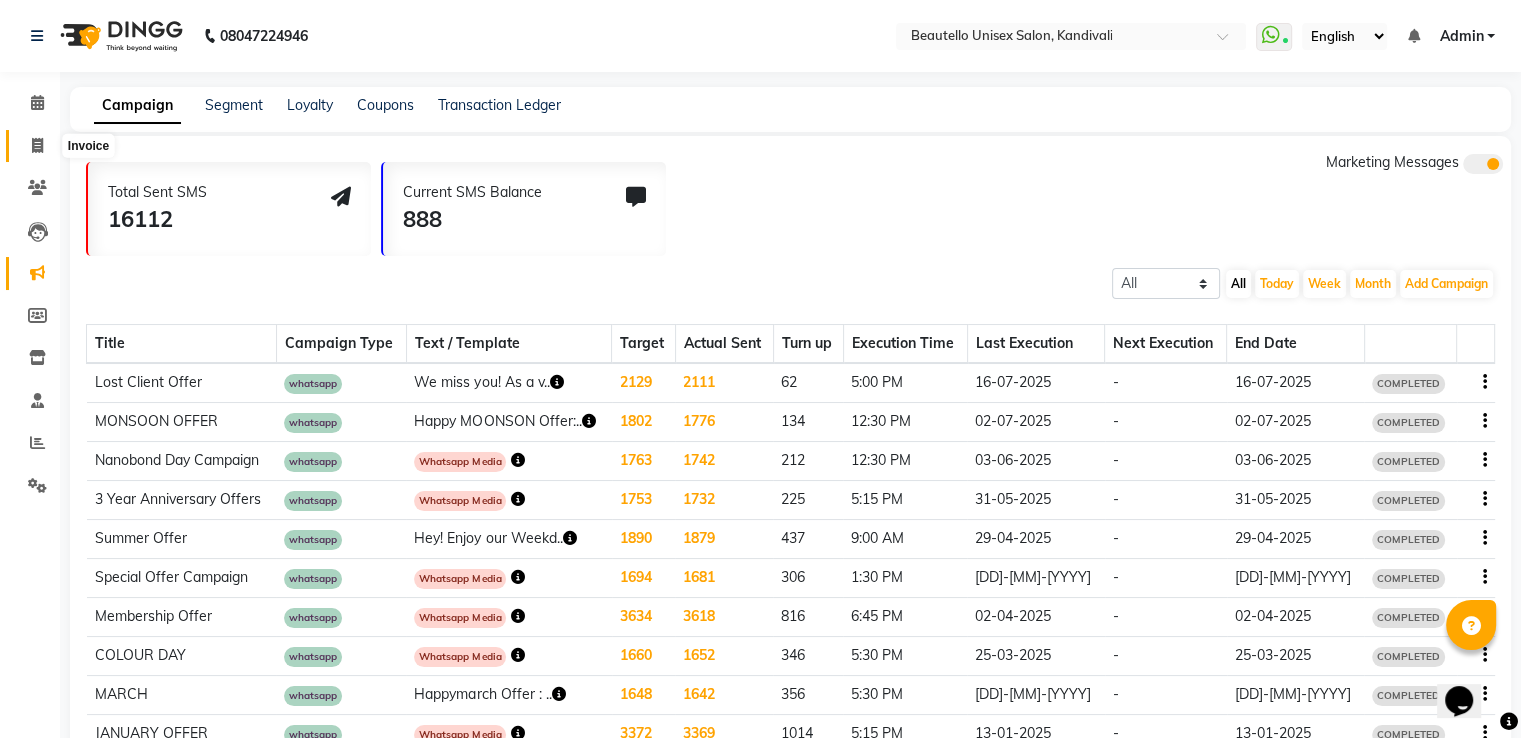 click 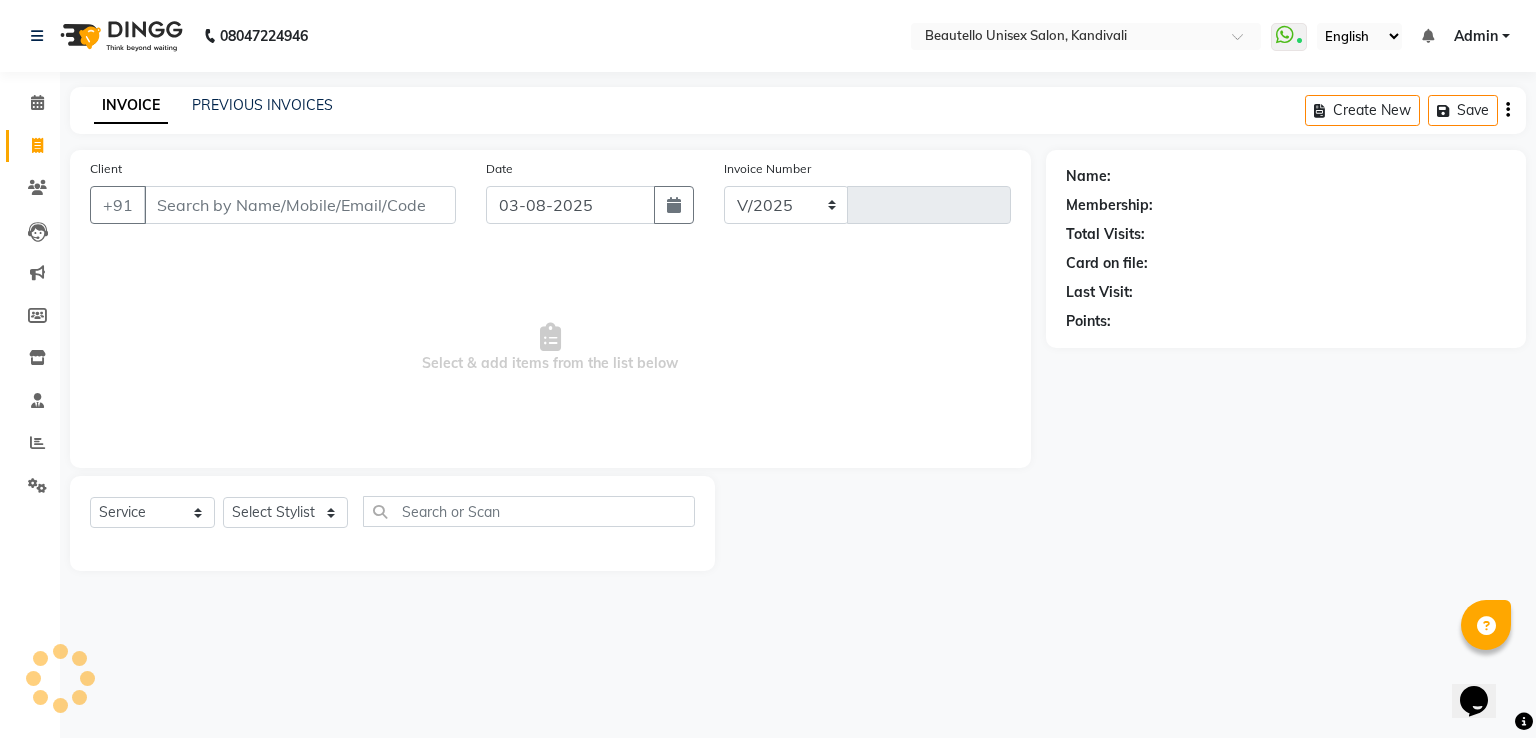select on "5051" 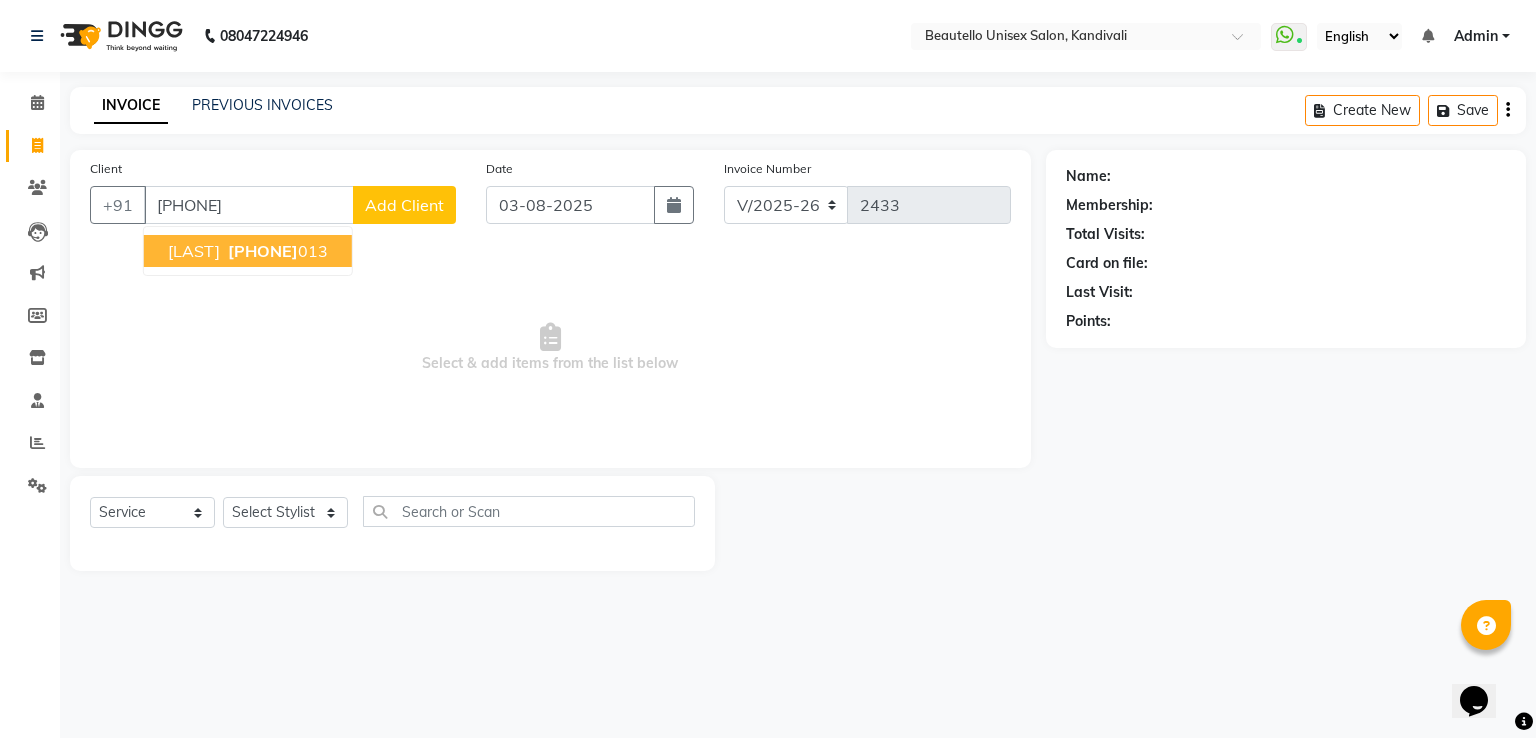click on "SHUBHRARU" at bounding box center (194, 251) 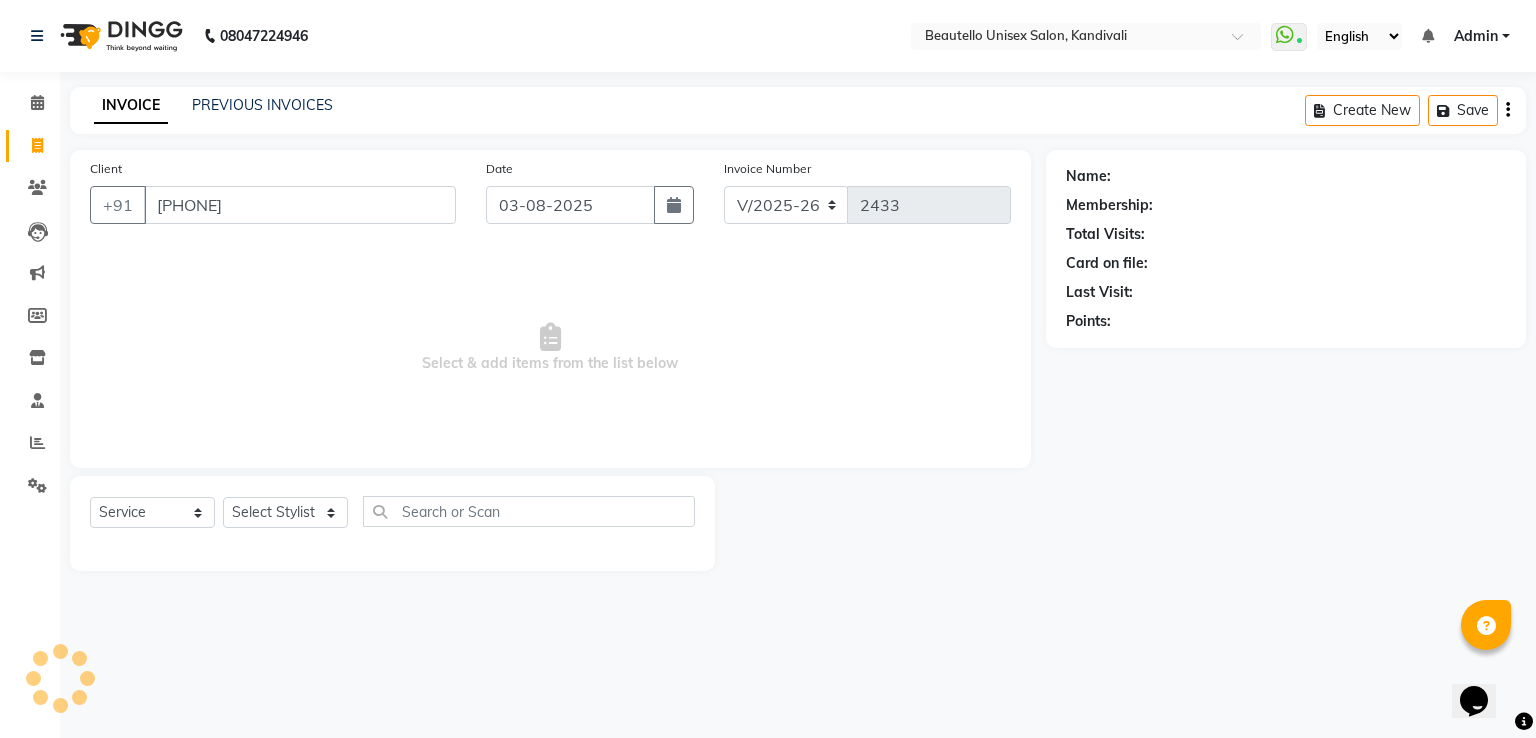 type on "8468839013" 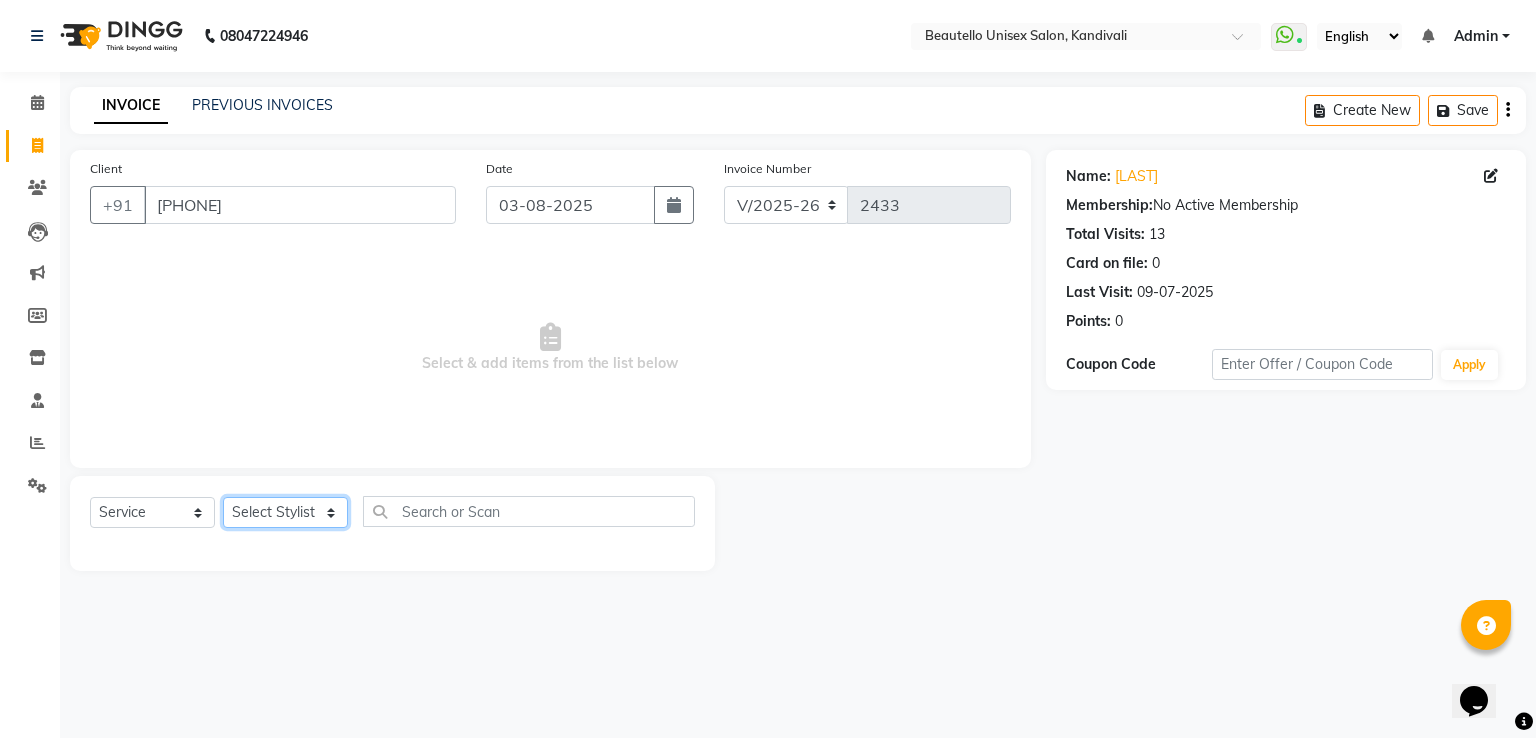 click on "Select Stylist  Akki  [PERSON]  Laxmi [PERSON]  Ruksana Sajid Sameer Suhail  Sukriti Mam Sweety" 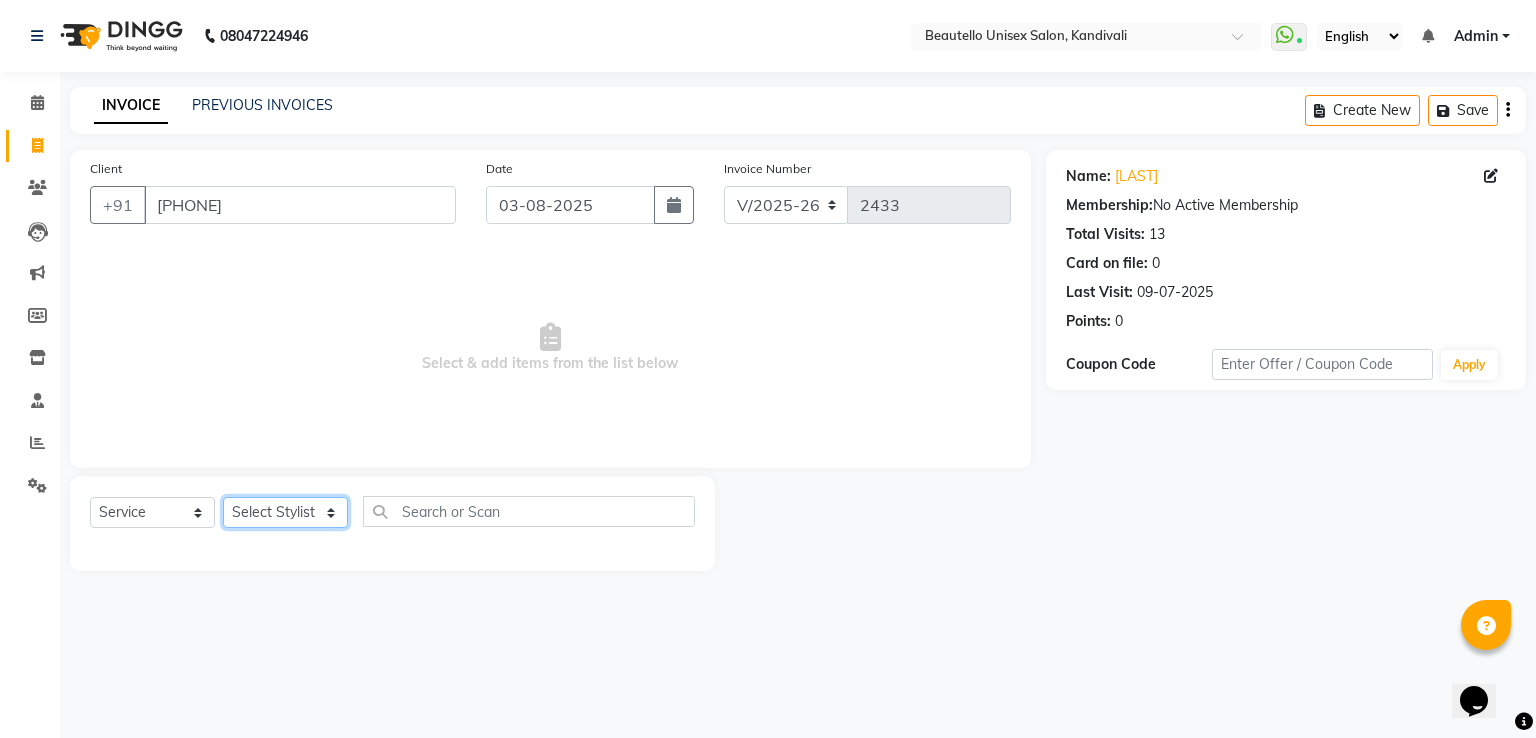 select on "69024" 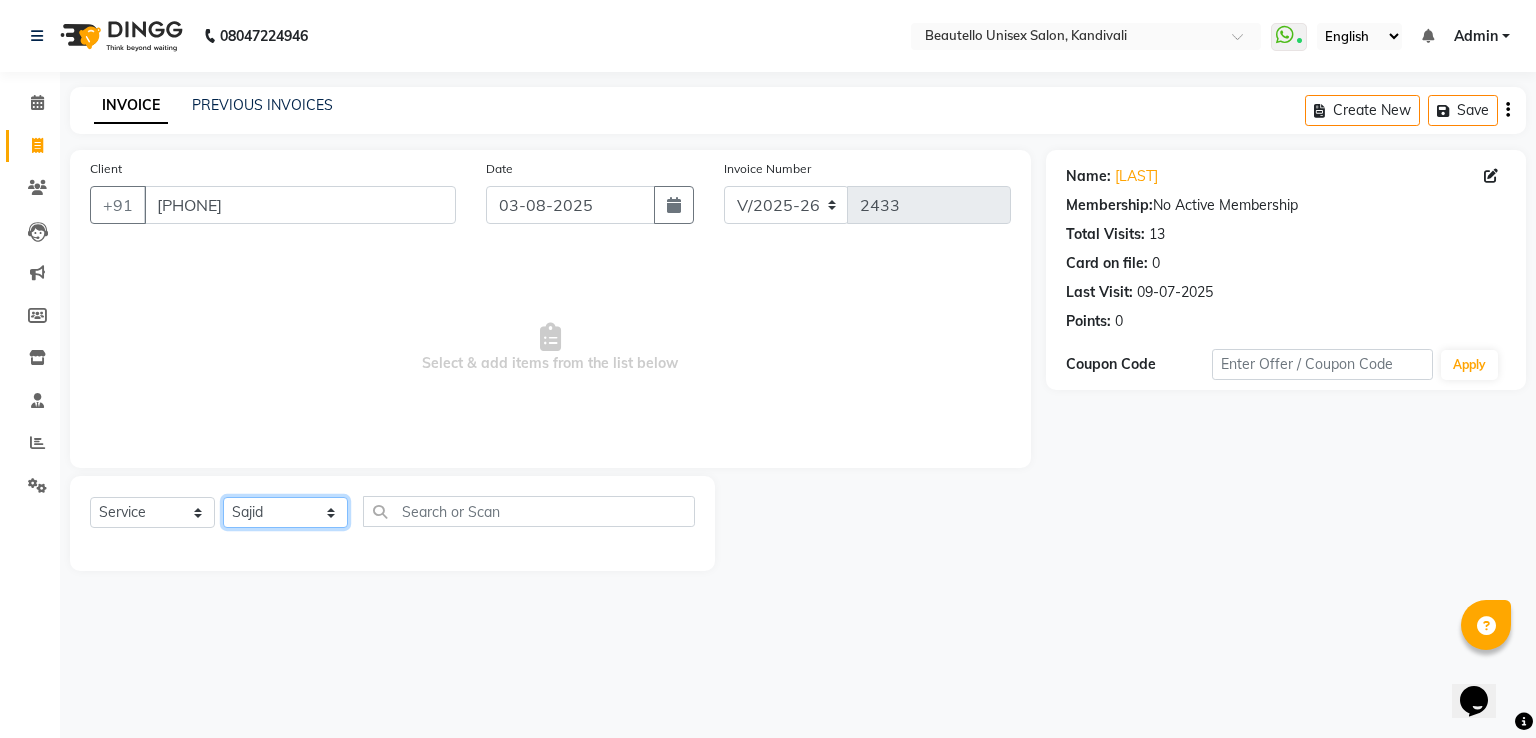 click on "Select Stylist  Akki  [PERSON]  Laxmi [PERSON]  Ruksana Sajid Sameer Suhail  Sukriti Mam Sweety" 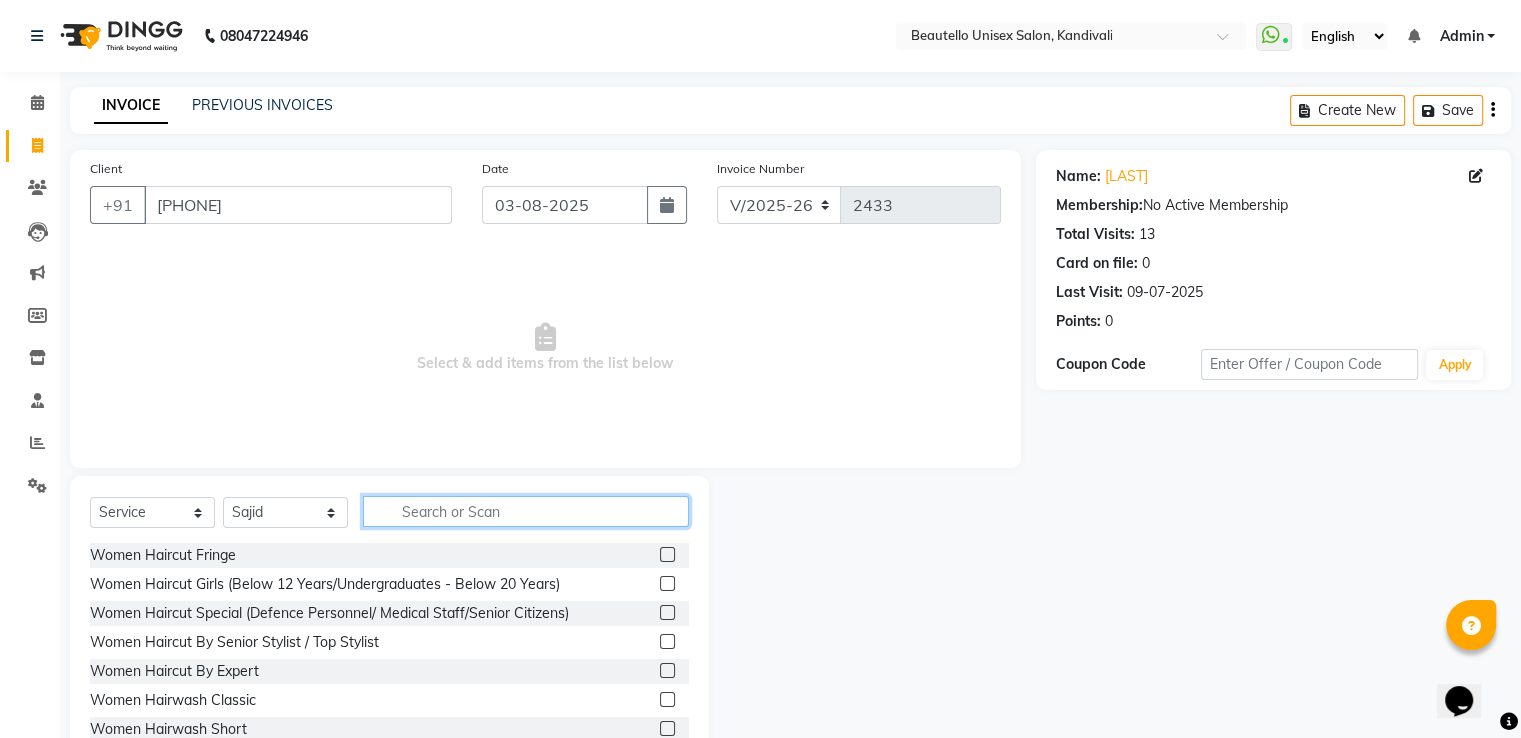 click 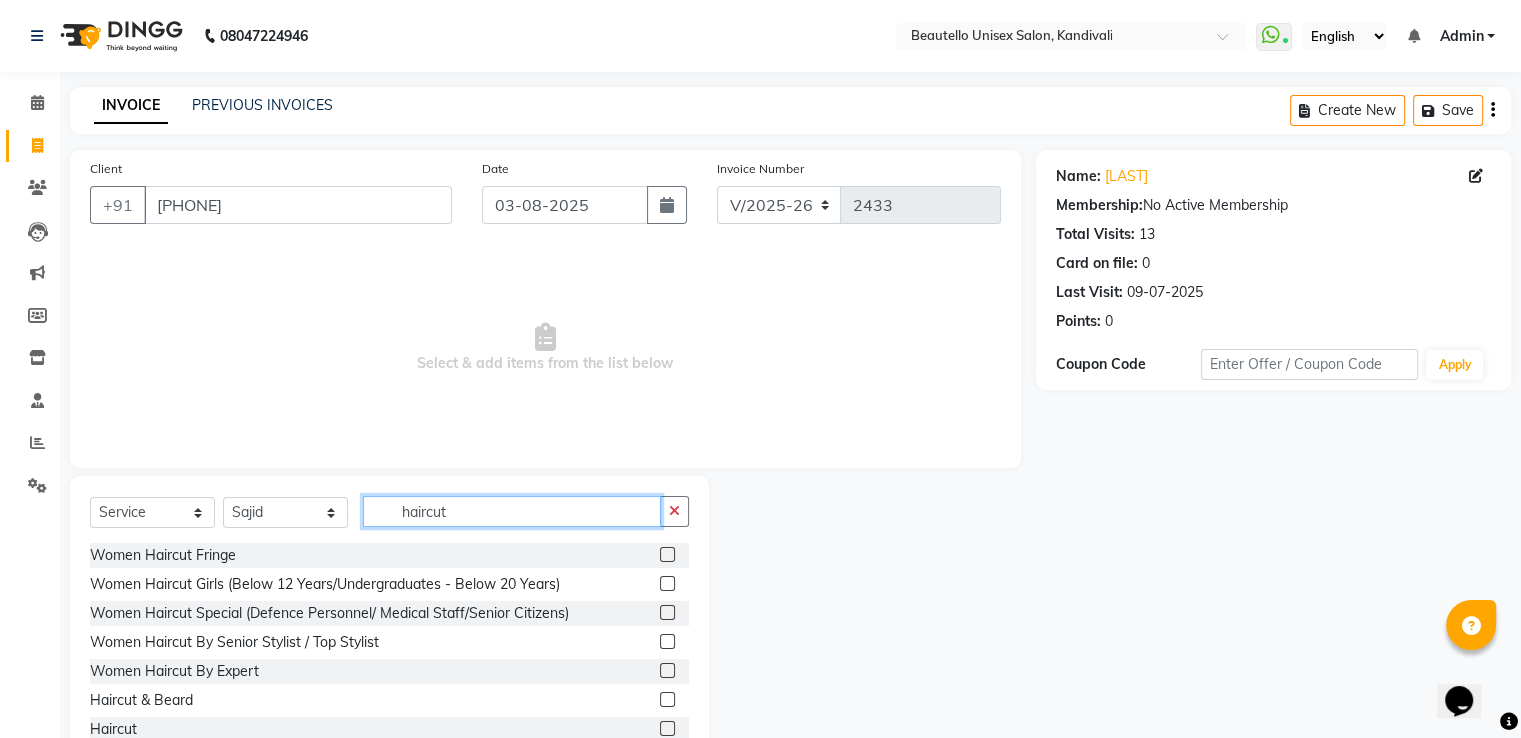 type on "haircut" 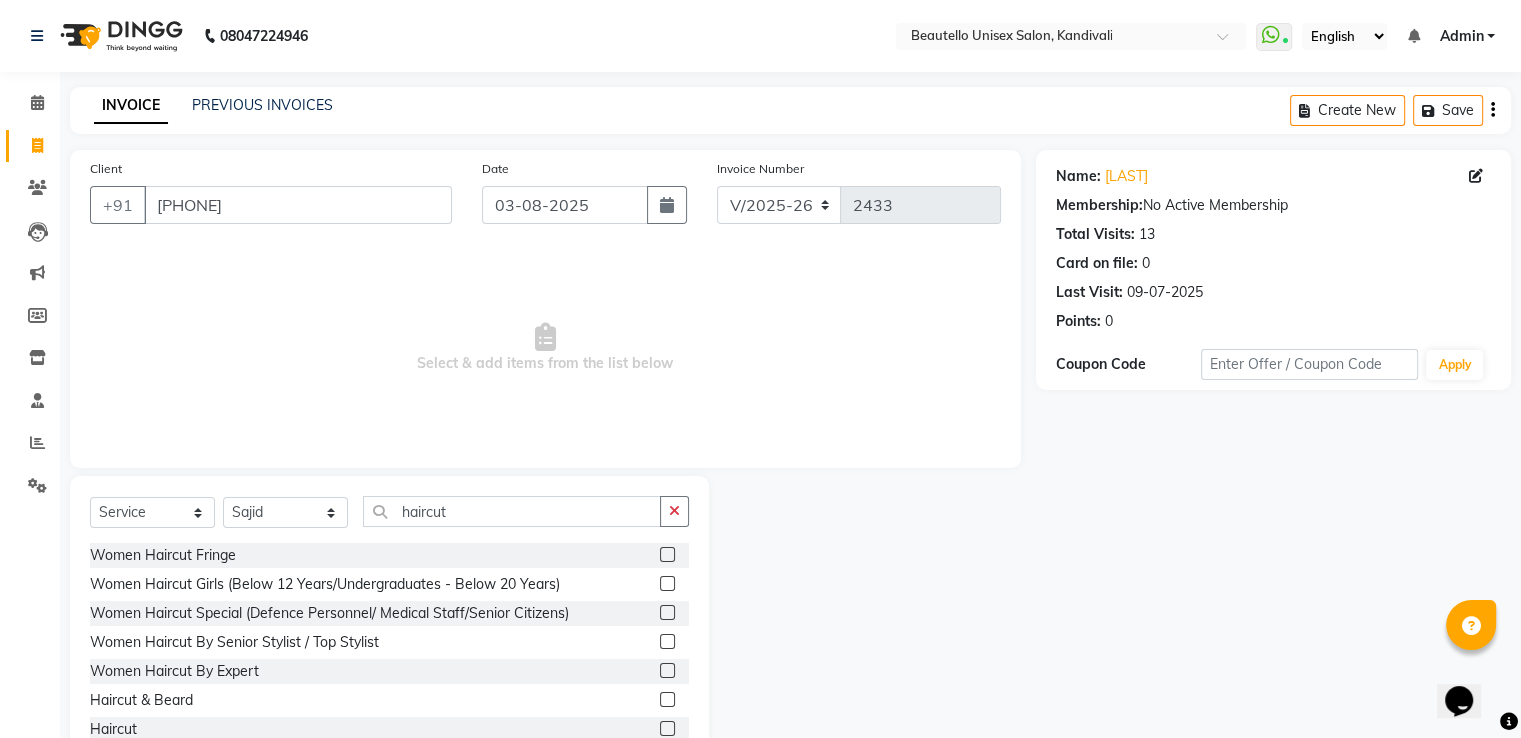 click 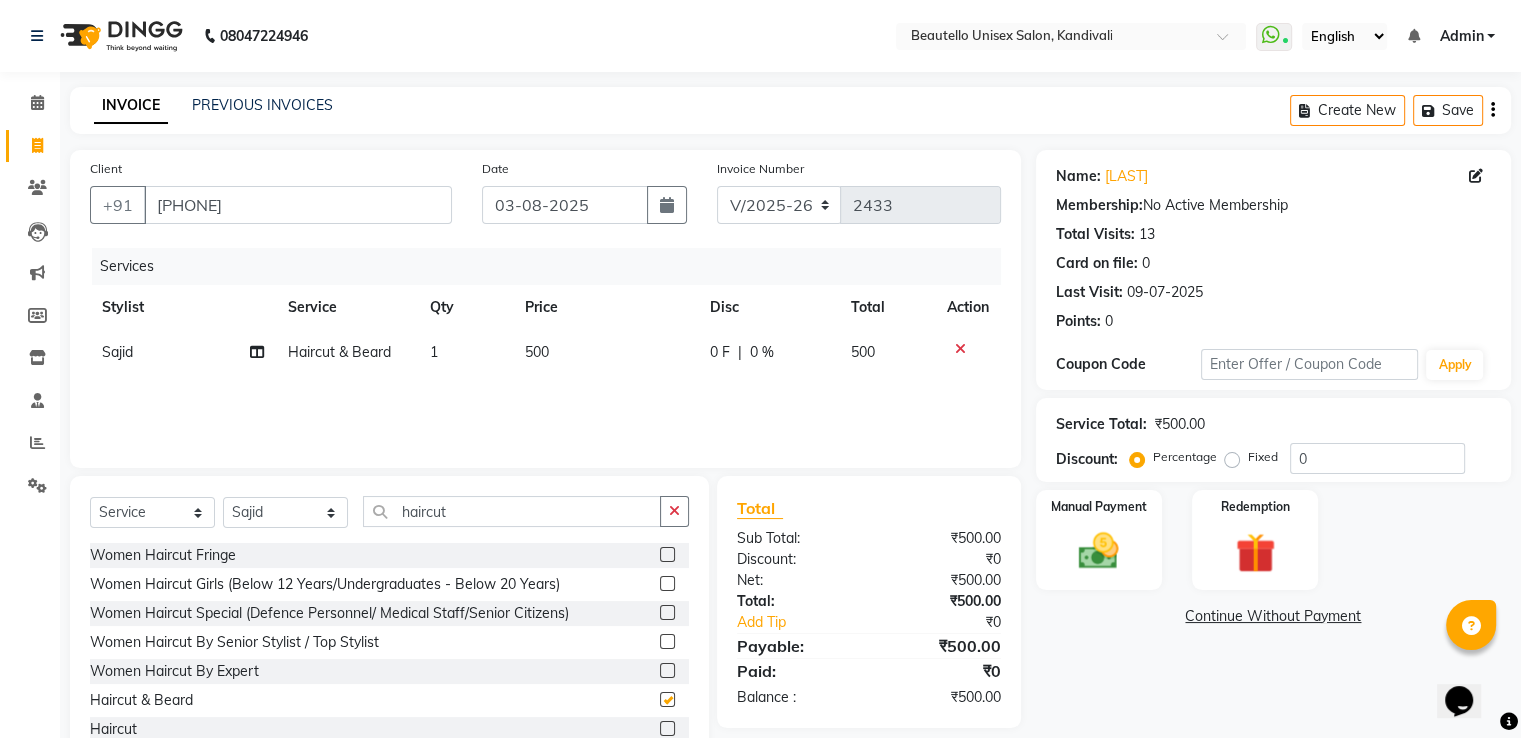checkbox on "false" 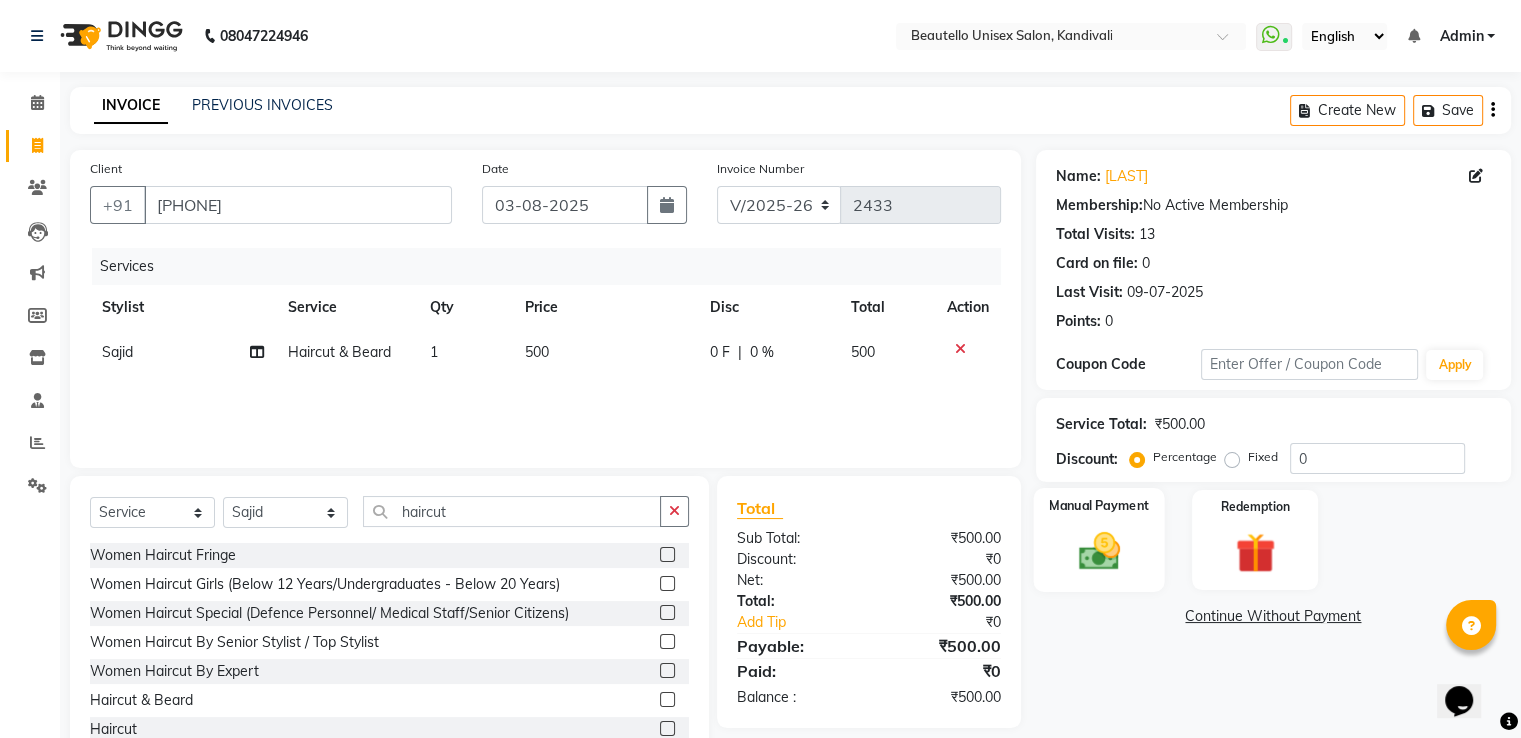 click 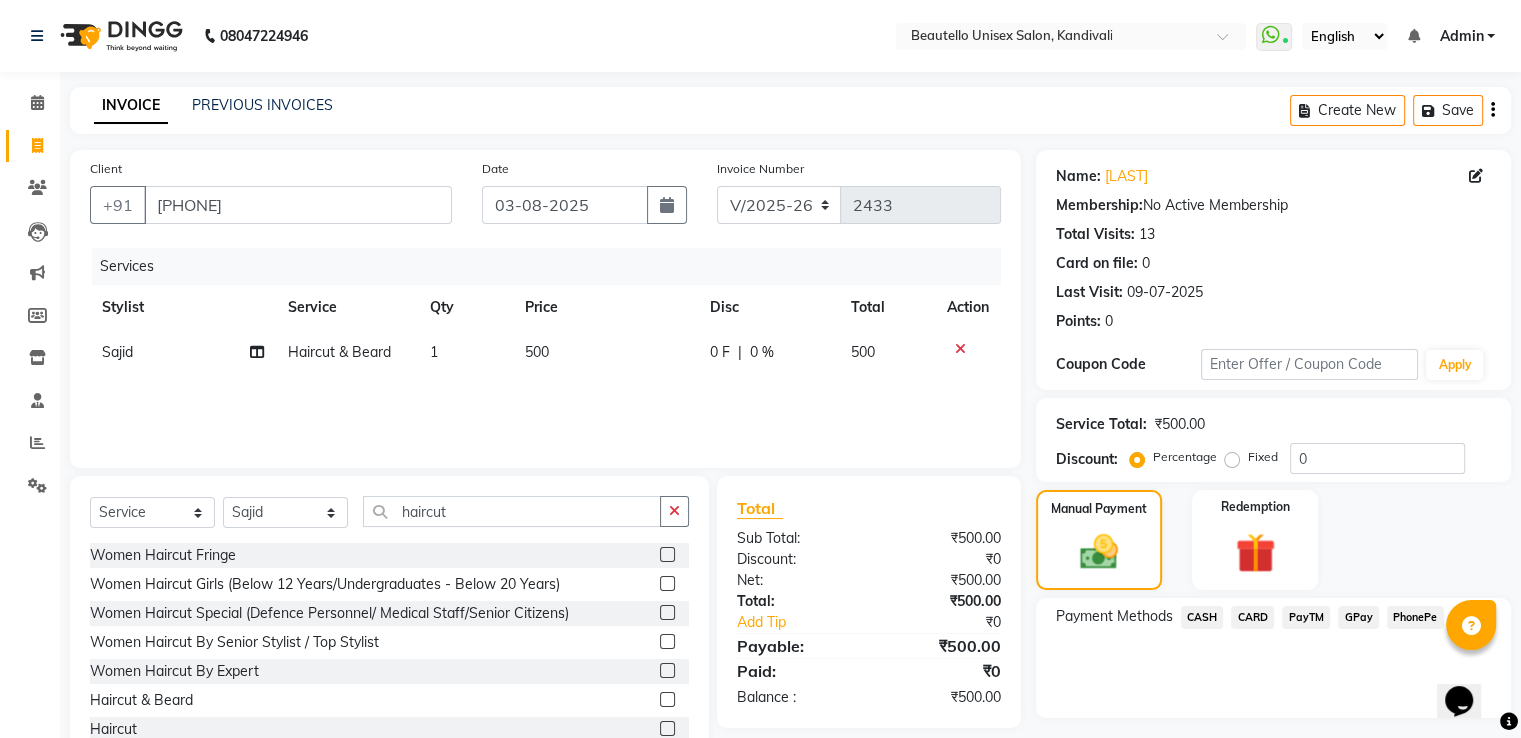 click on "CASH" 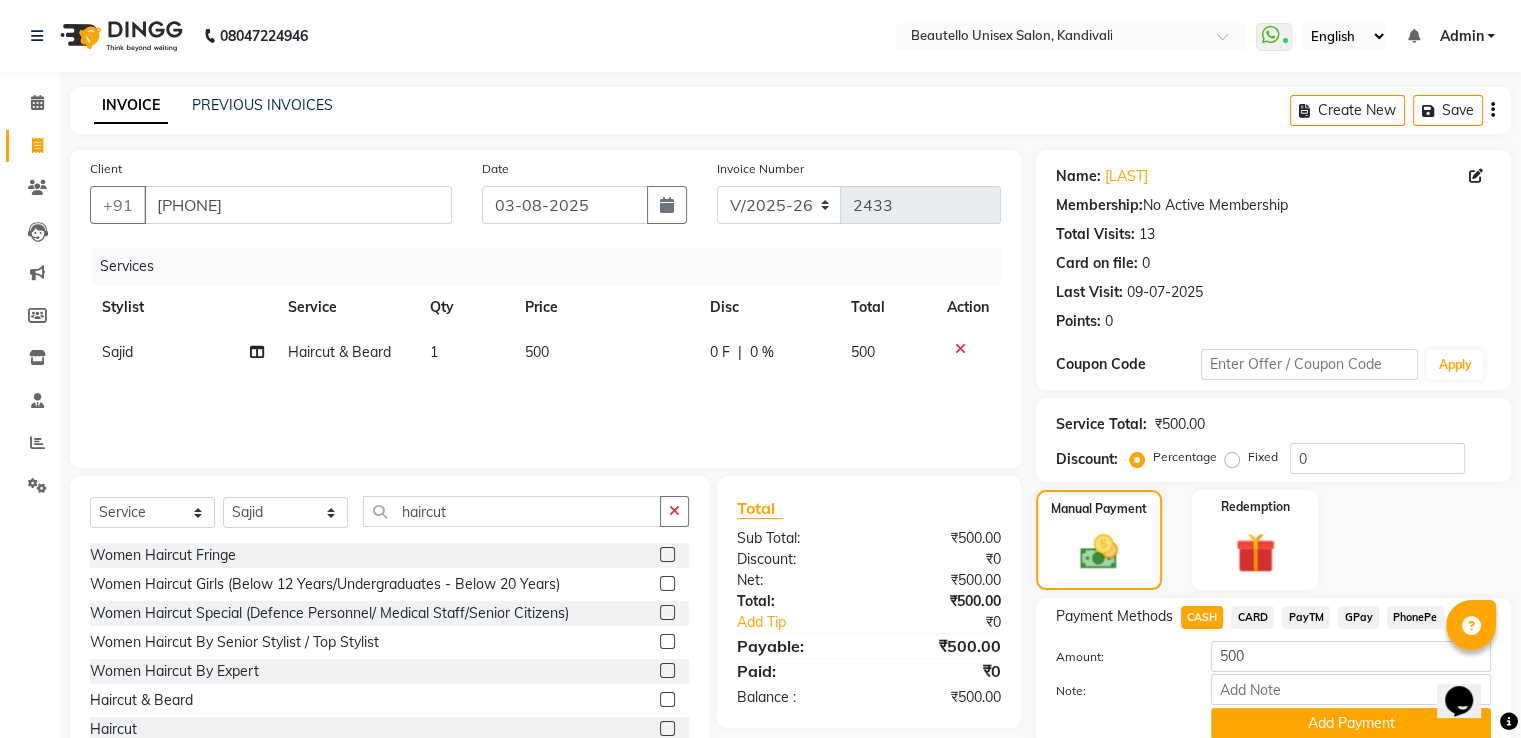 scroll, scrollTop: 81, scrollLeft: 0, axis: vertical 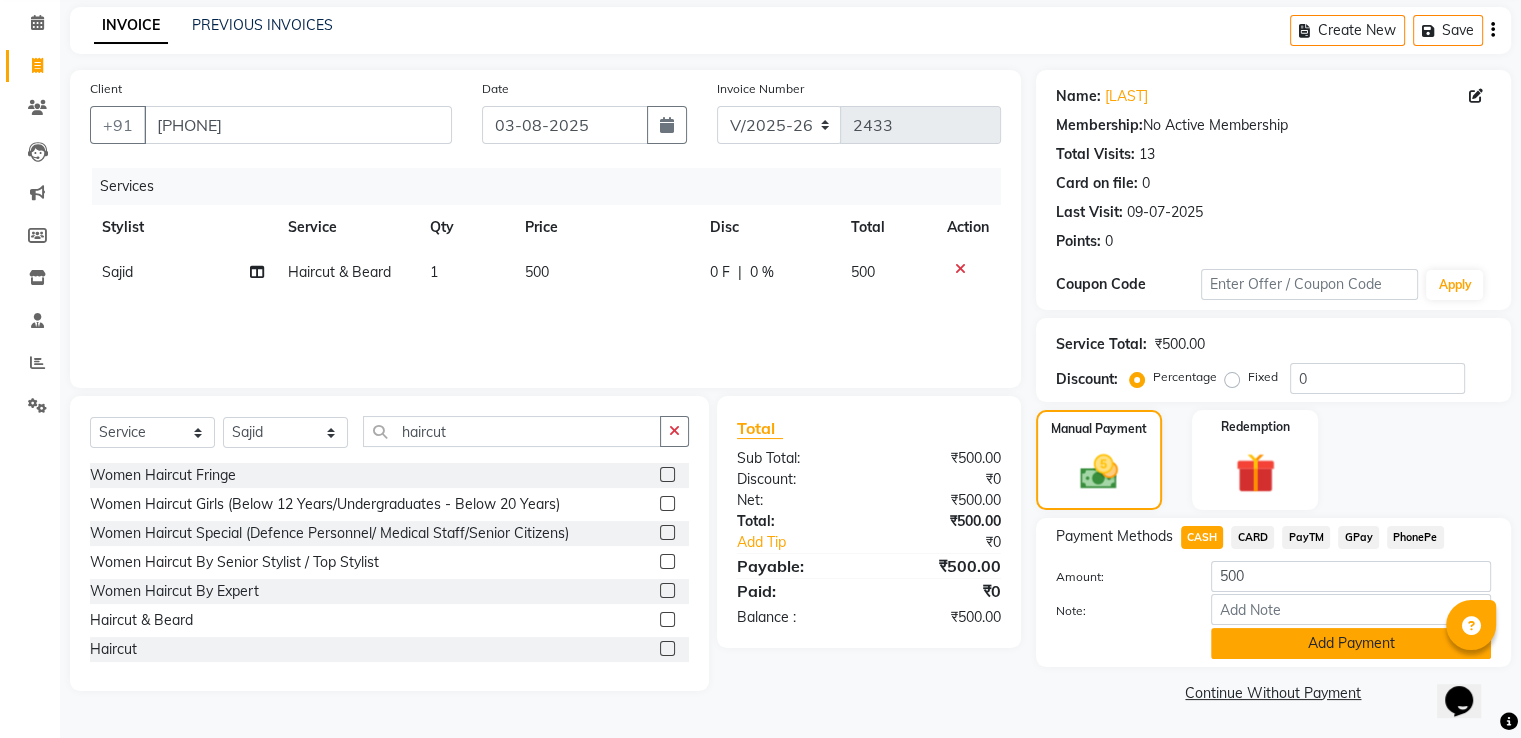 click on "Add Payment" 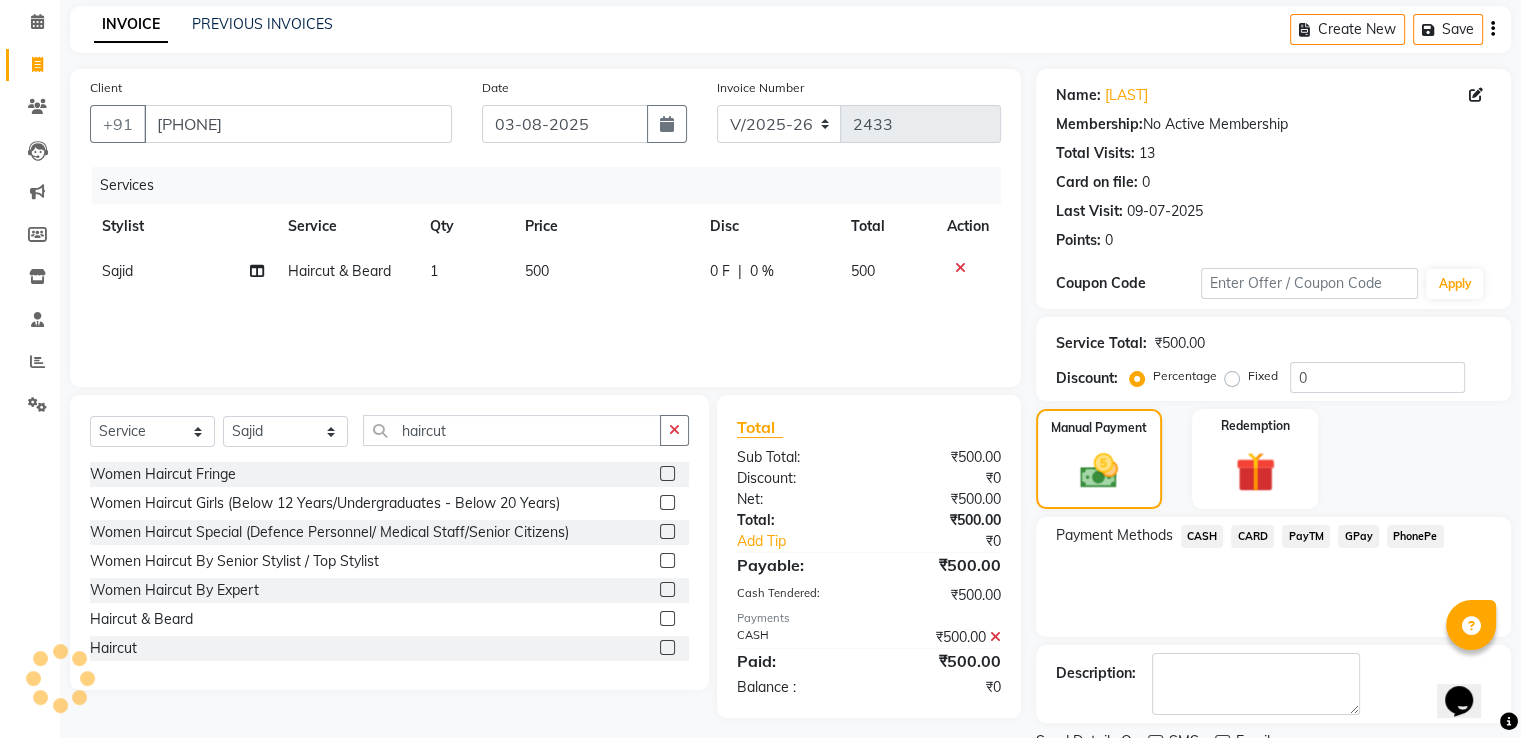 scroll, scrollTop: 163, scrollLeft: 0, axis: vertical 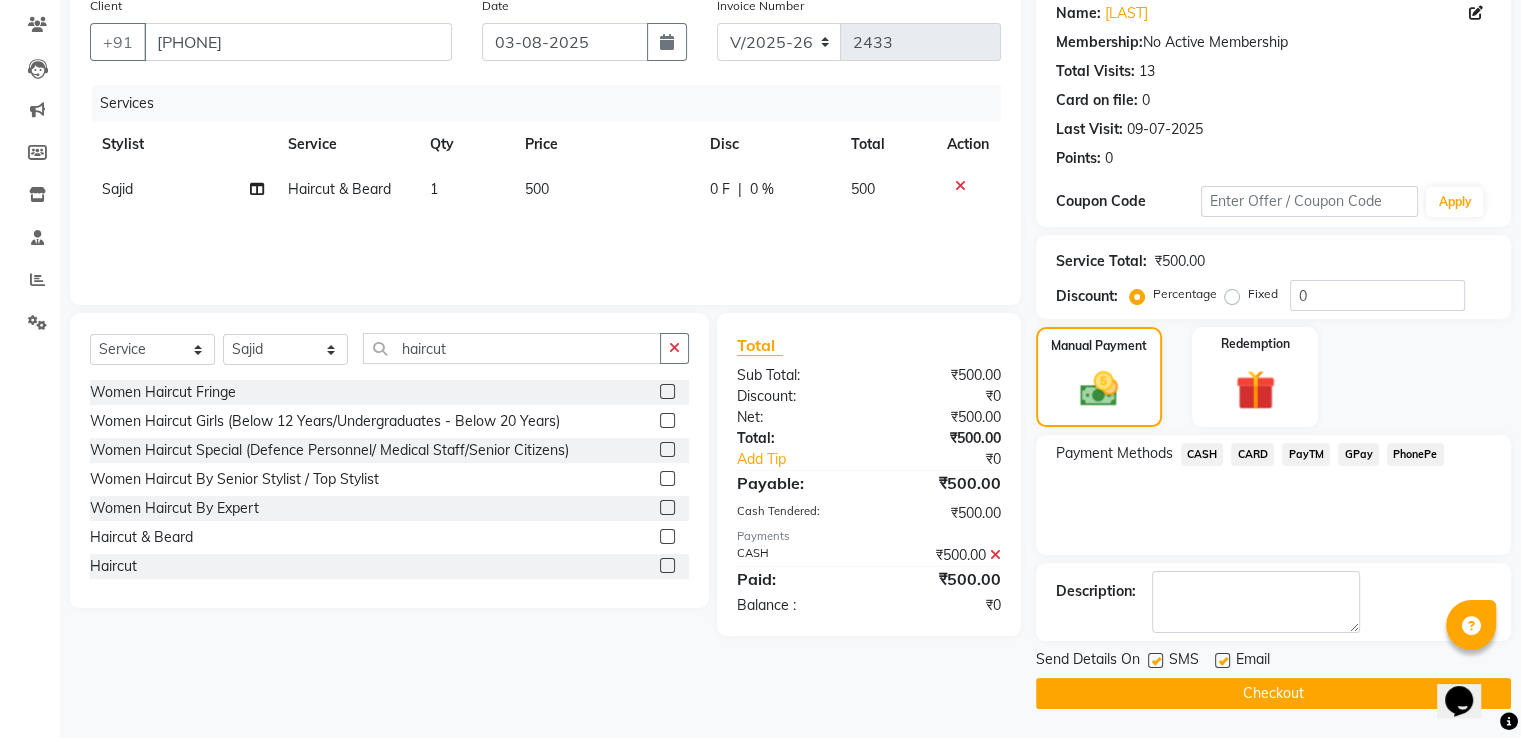 click 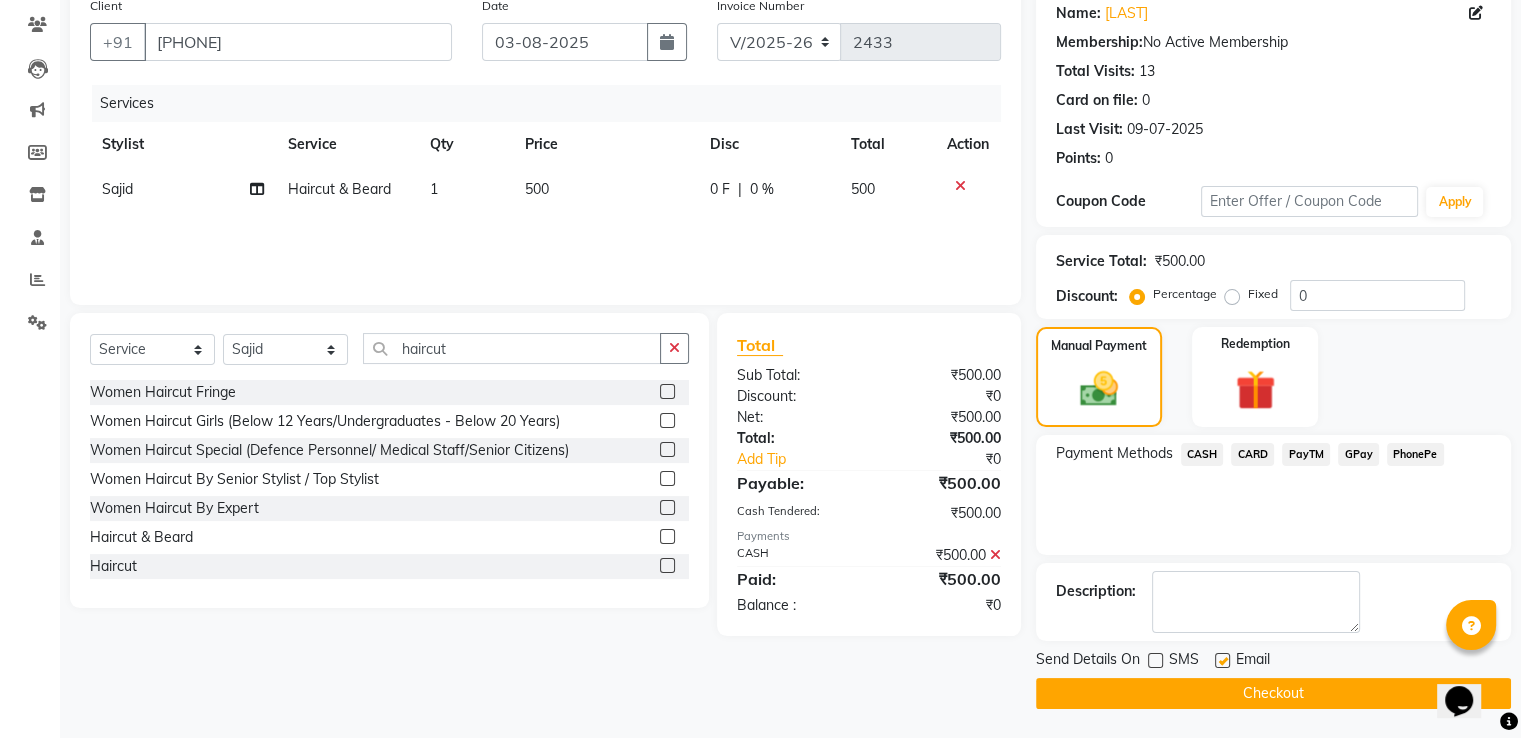 click on "Checkout" 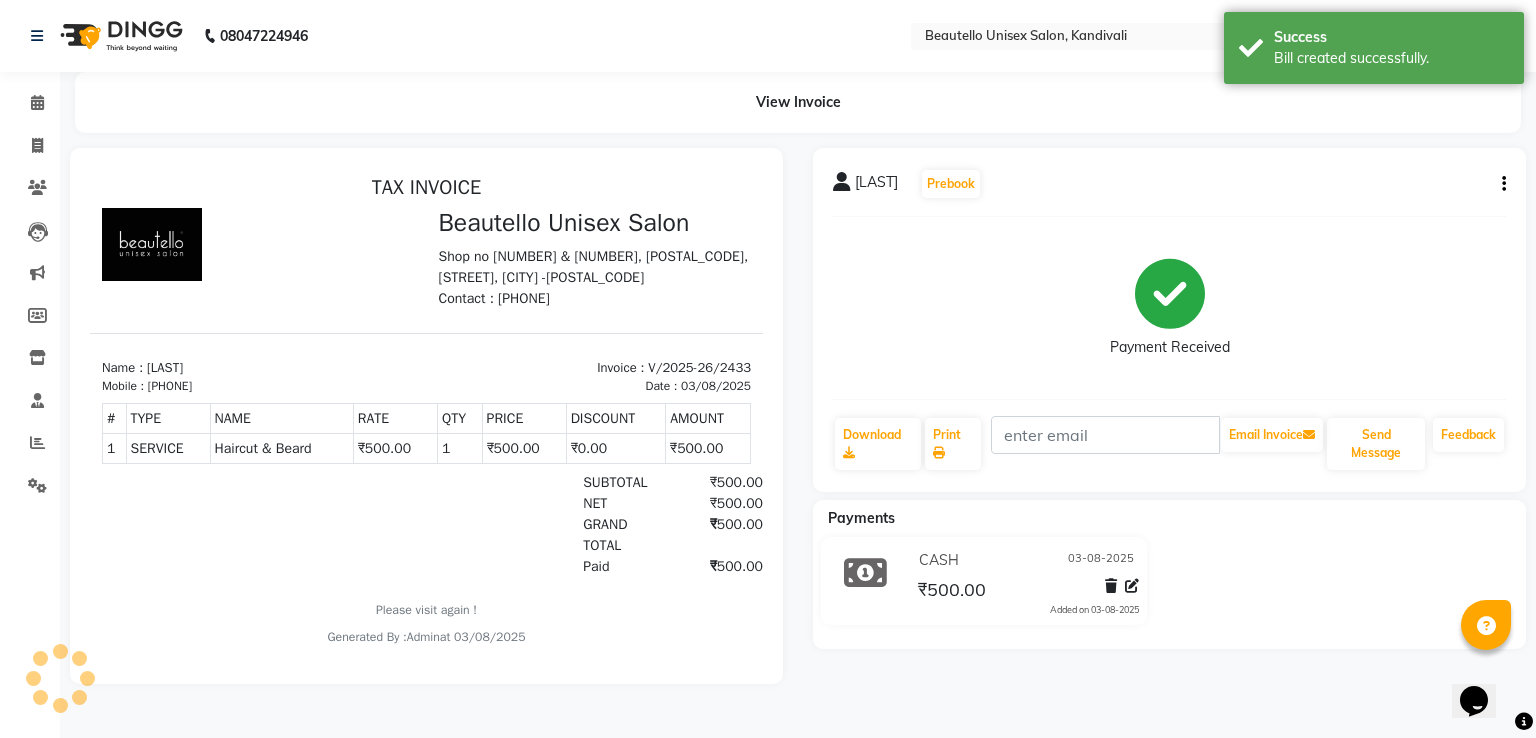 scroll, scrollTop: 0, scrollLeft: 0, axis: both 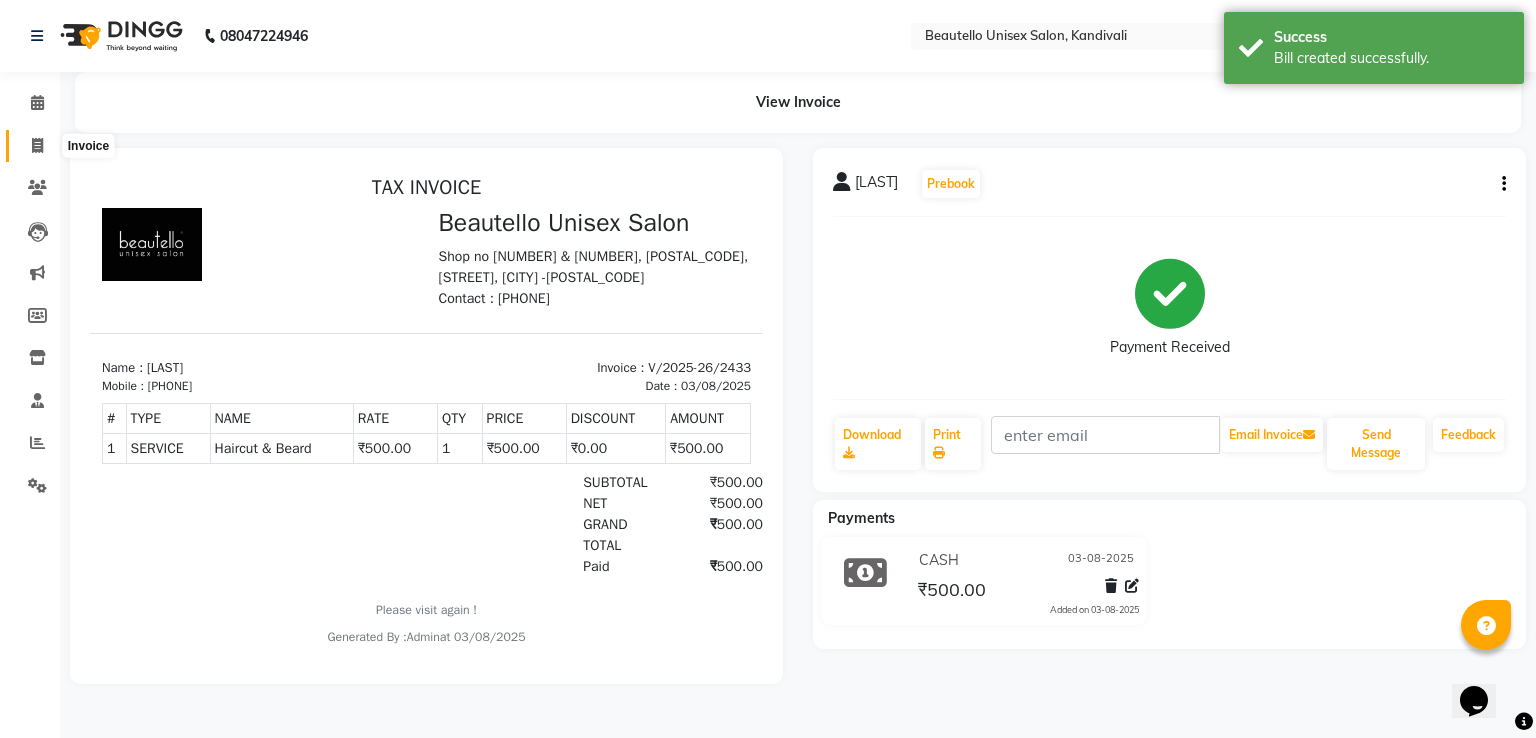 click 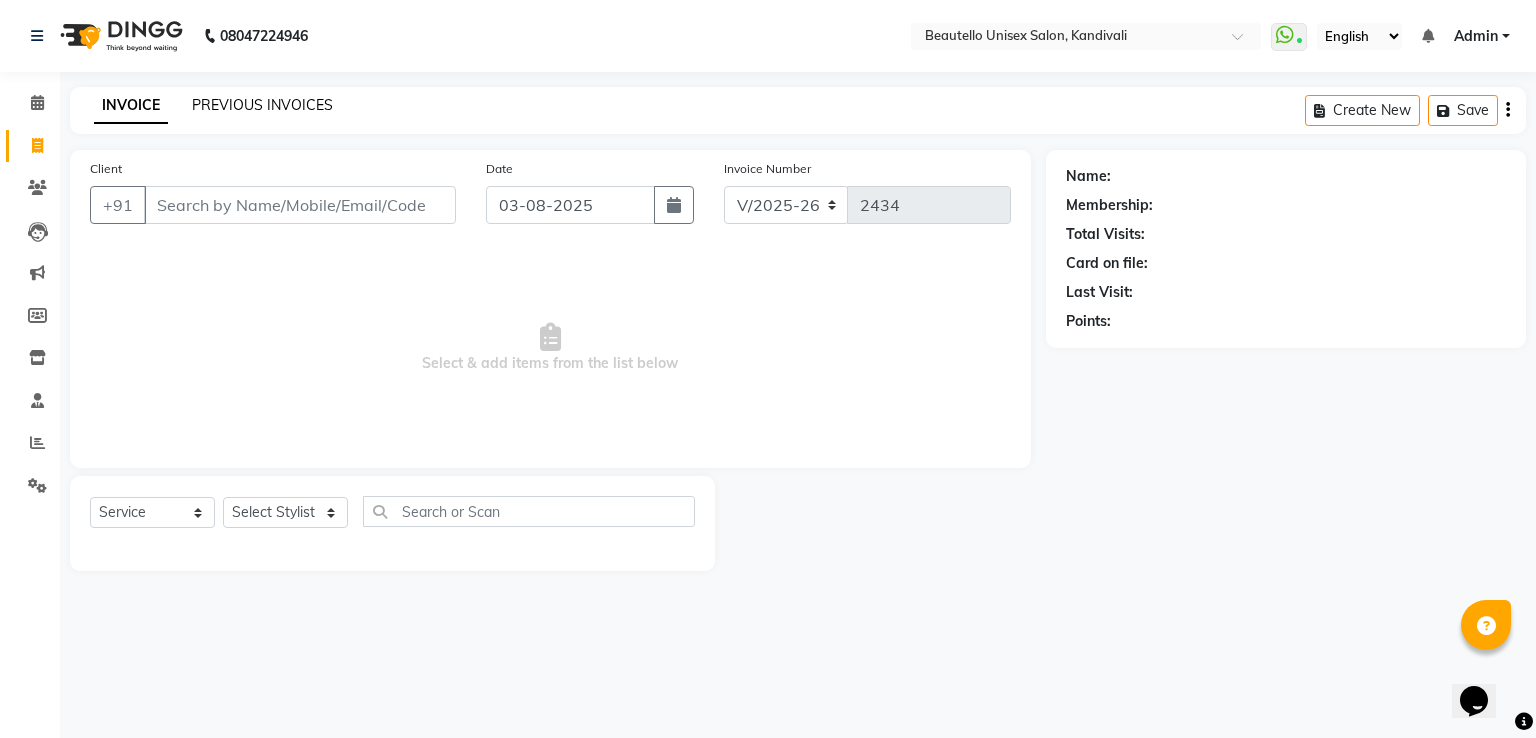 click on "PREVIOUS INVOICES" 